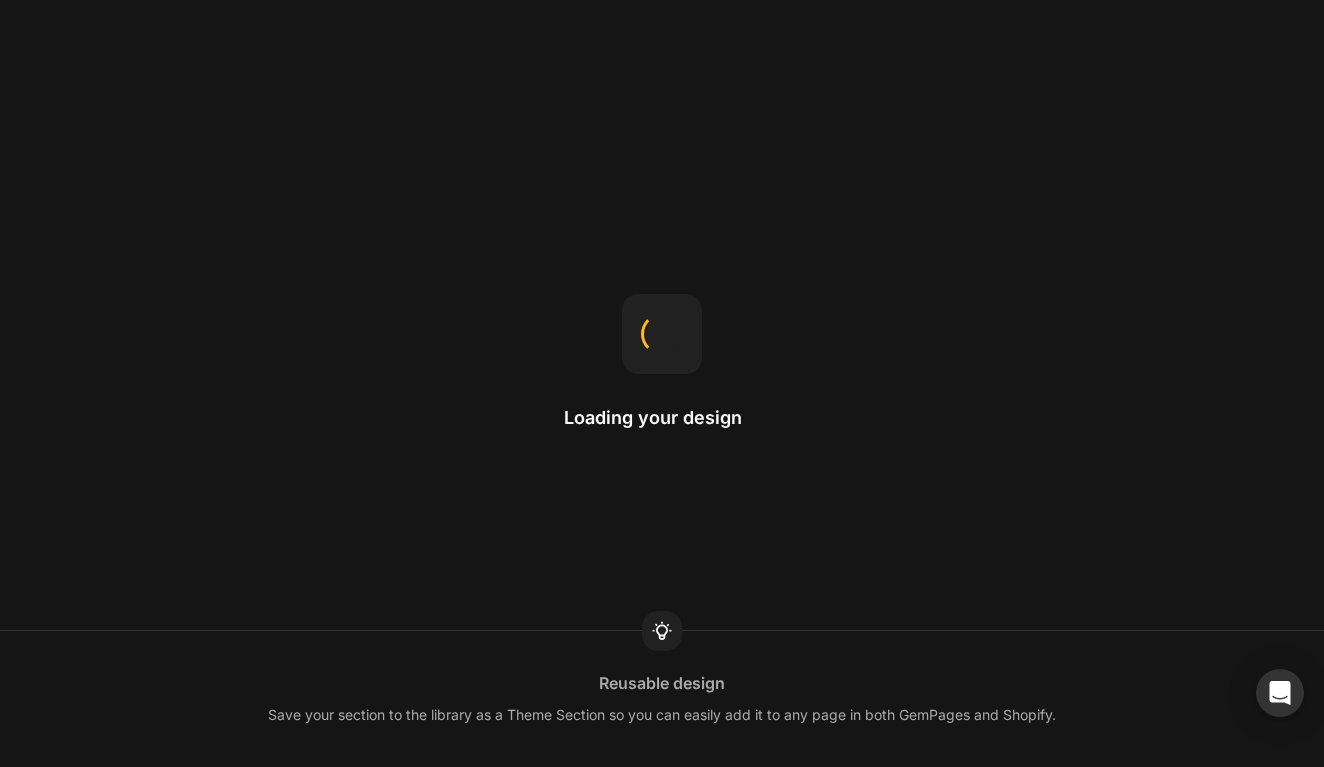 scroll, scrollTop: 0, scrollLeft: 0, axis: both 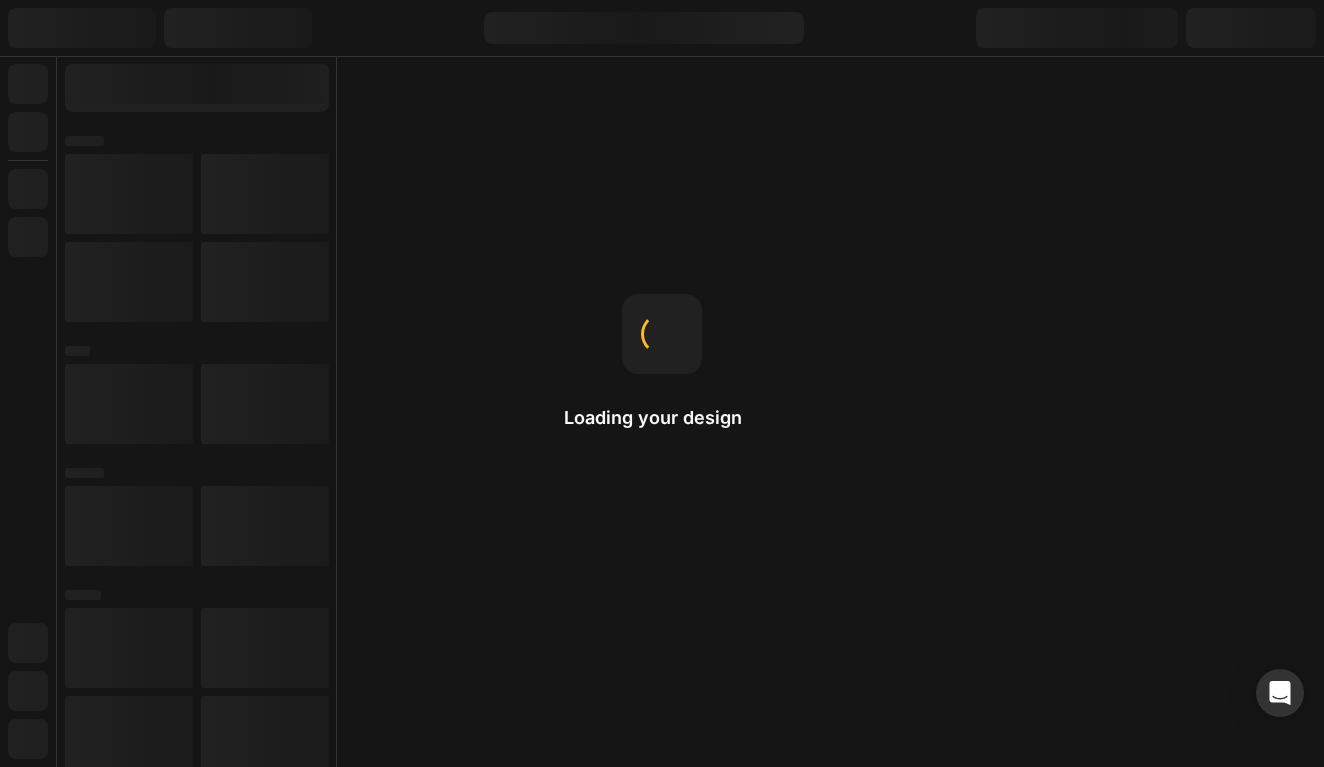 click on "Loading your design Reusable design Save your section to the library as a Theme Section so you can easily add it to any page in both GemPages and Shopify." at bounding box center (662, 383) 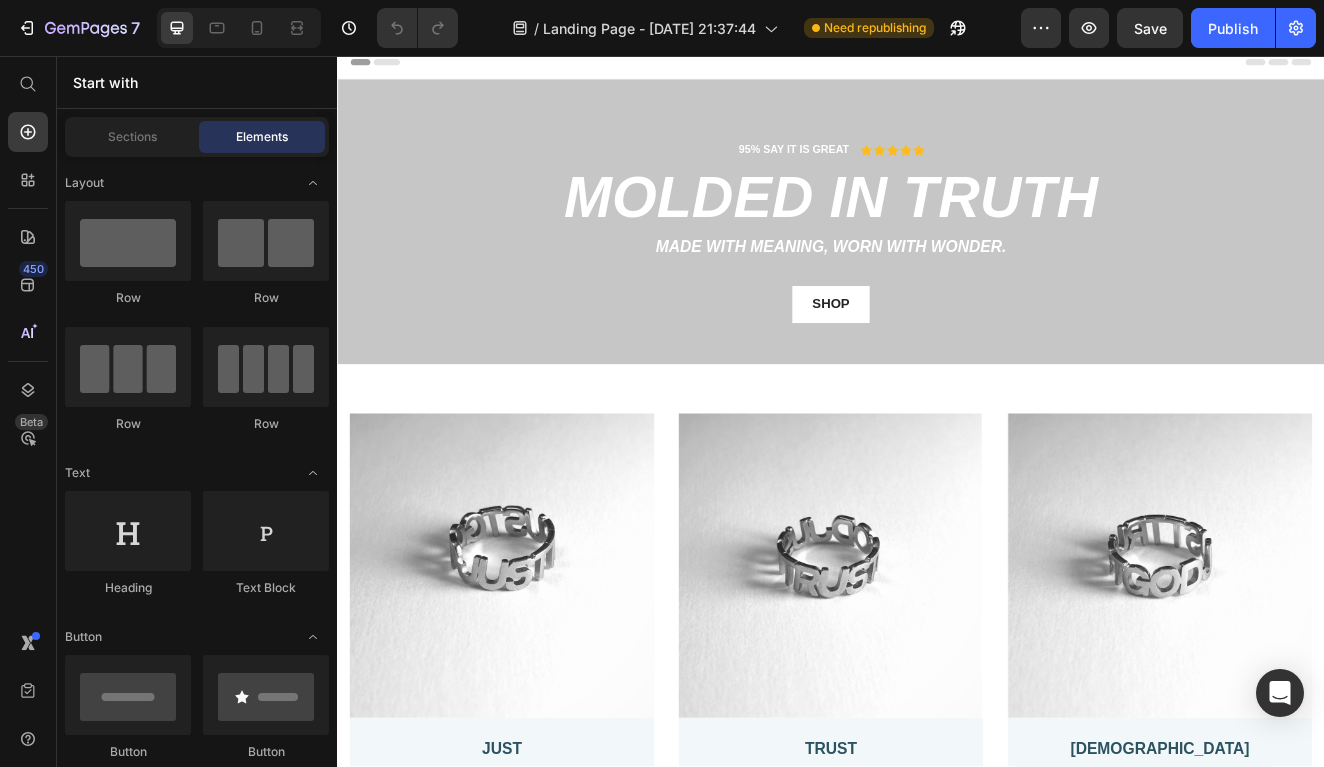 scroll, scrollTop: 13, scrollLeft: 0, axis: vertical 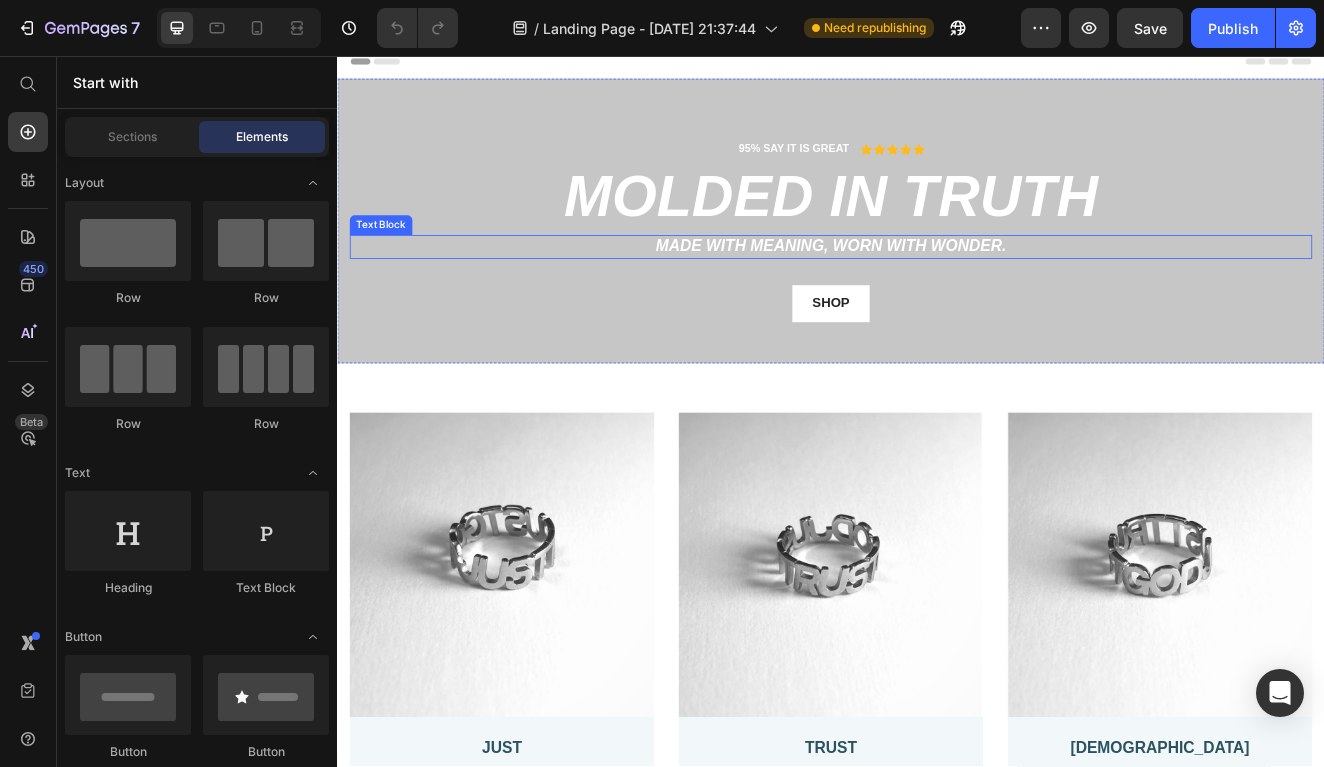 click on "Made with meaning, worn with wonder." at bounding box center (937, 287) 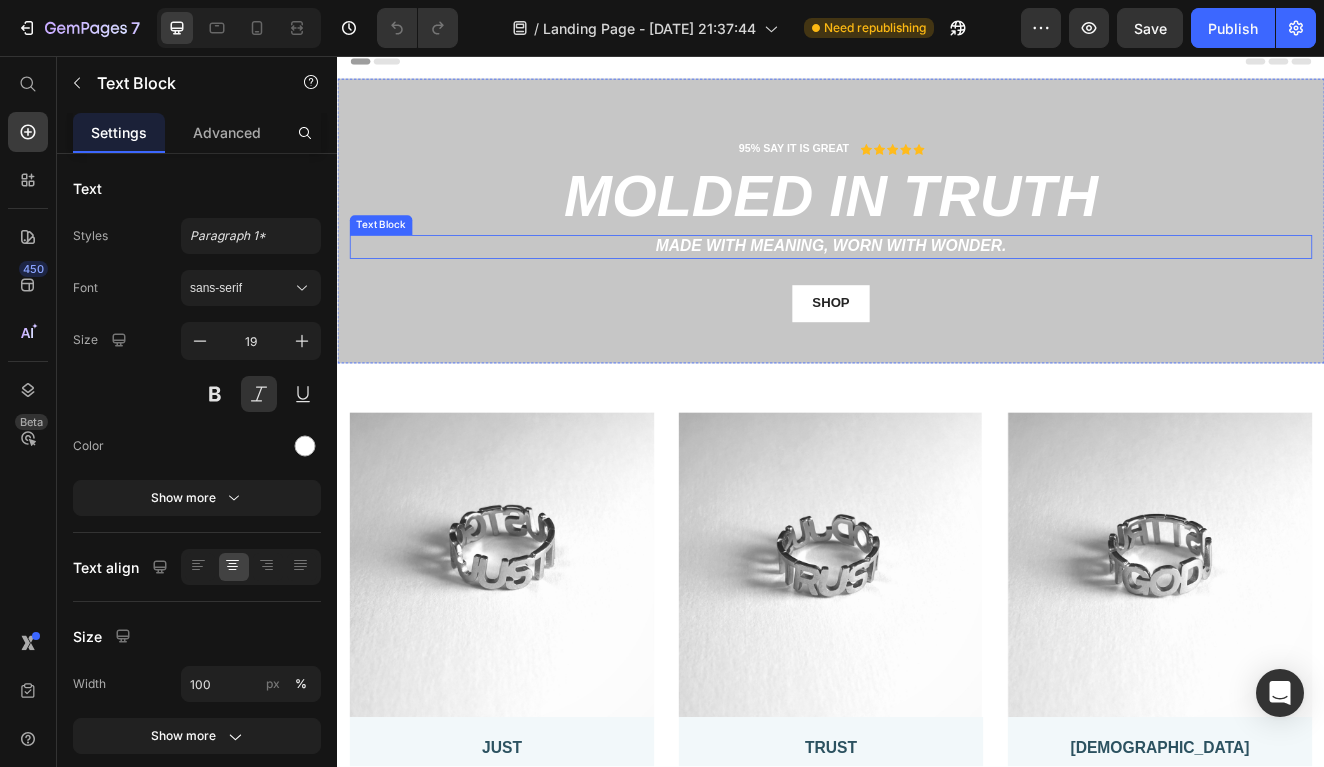 click on "Made with meaning, worn with wonder." at bounding box center (937, 287) 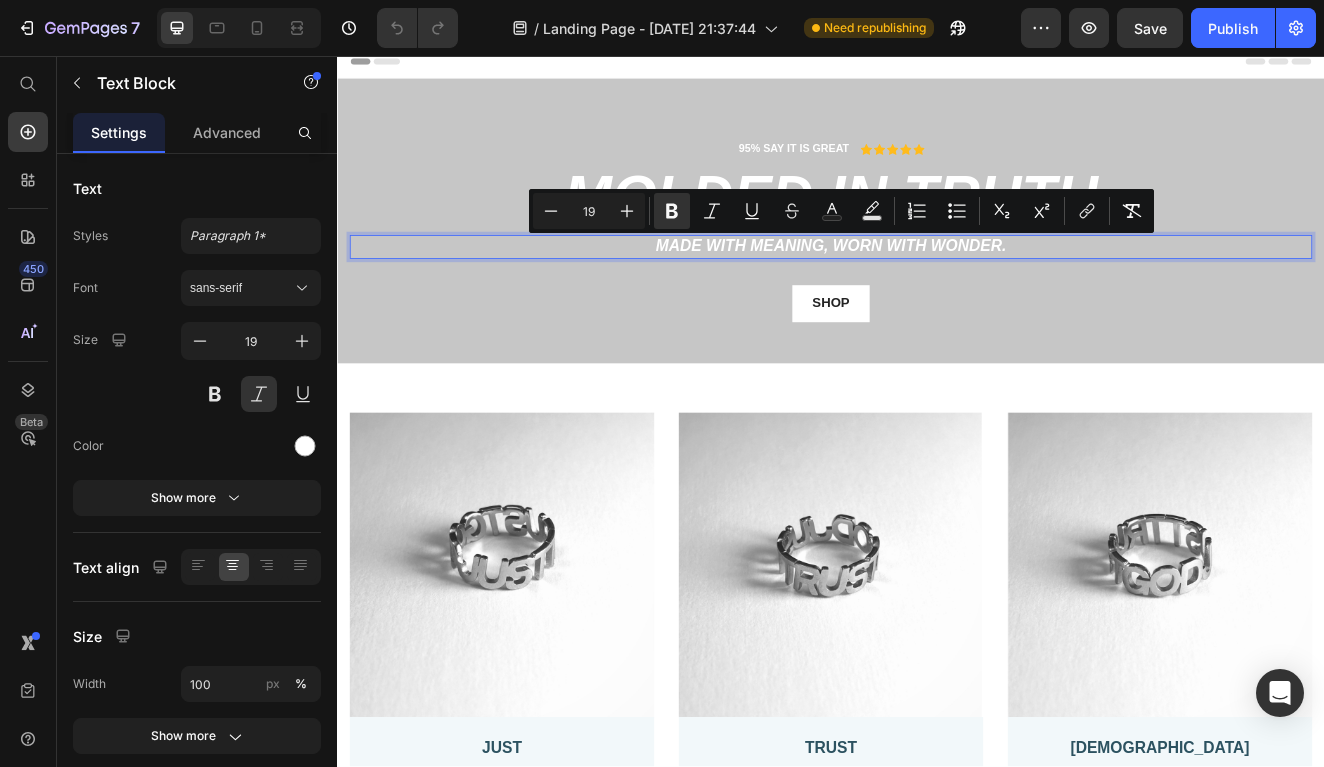 click on "Made with meaning, worn with wonder." at bounding box center (937, 287) 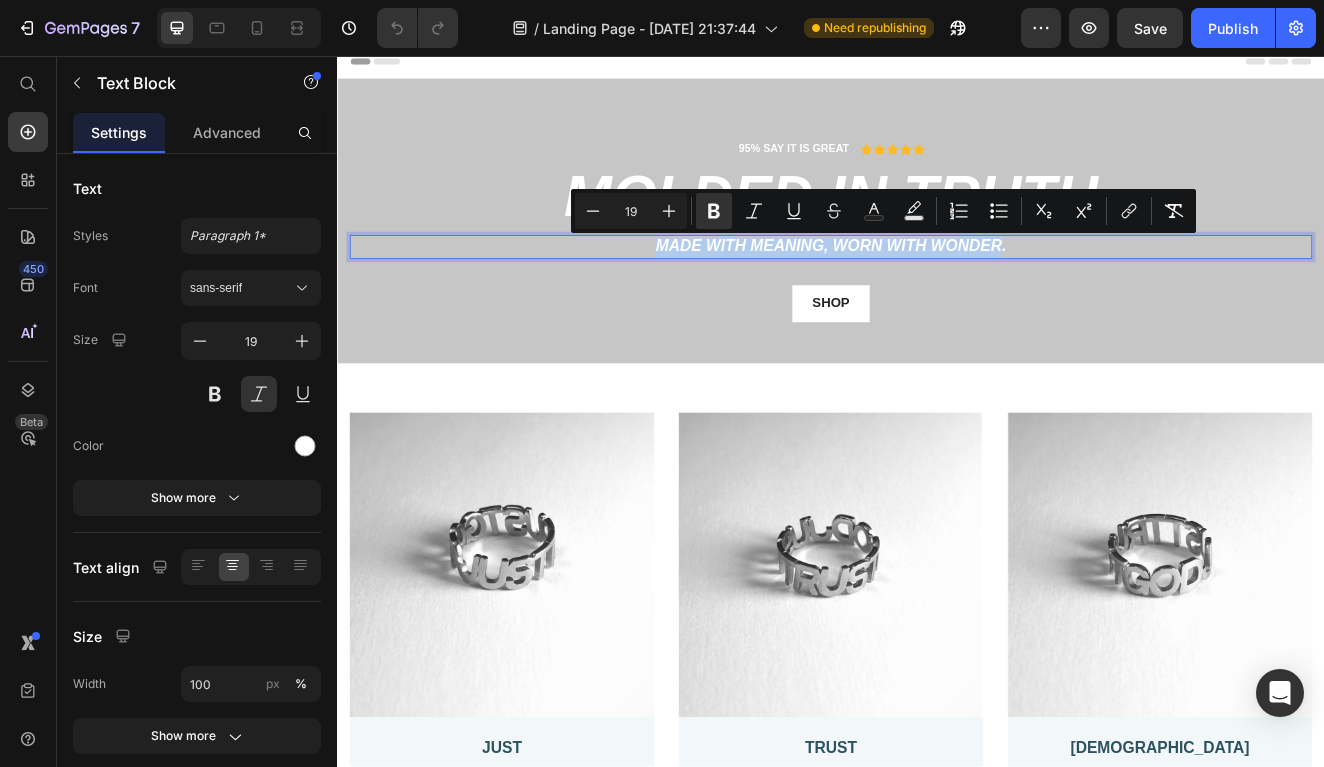 drag, startPoint x: 728, startPoint y: 287, endPoint x: 1147, endPoint y: 288, distance: 419.0012 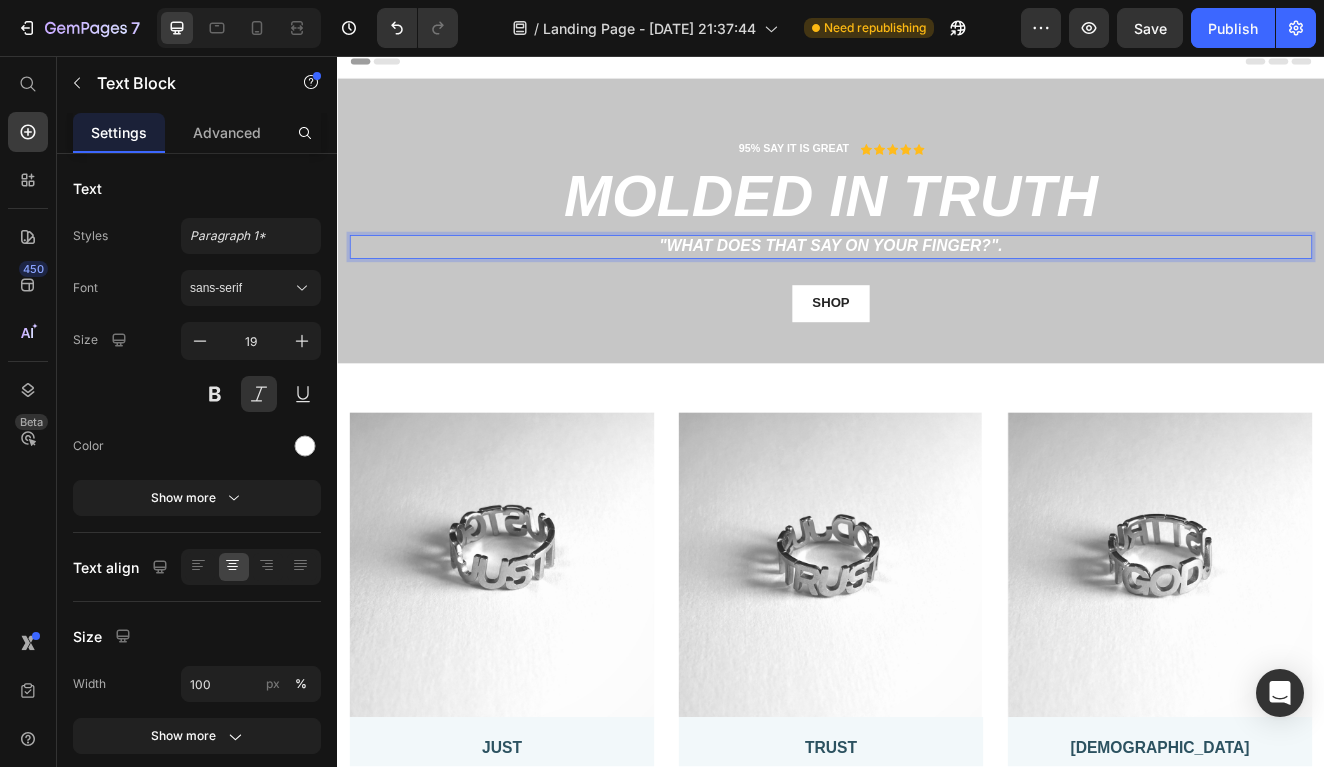 click on ""What does that say on your finger?"." at bounding box center [937, 288] 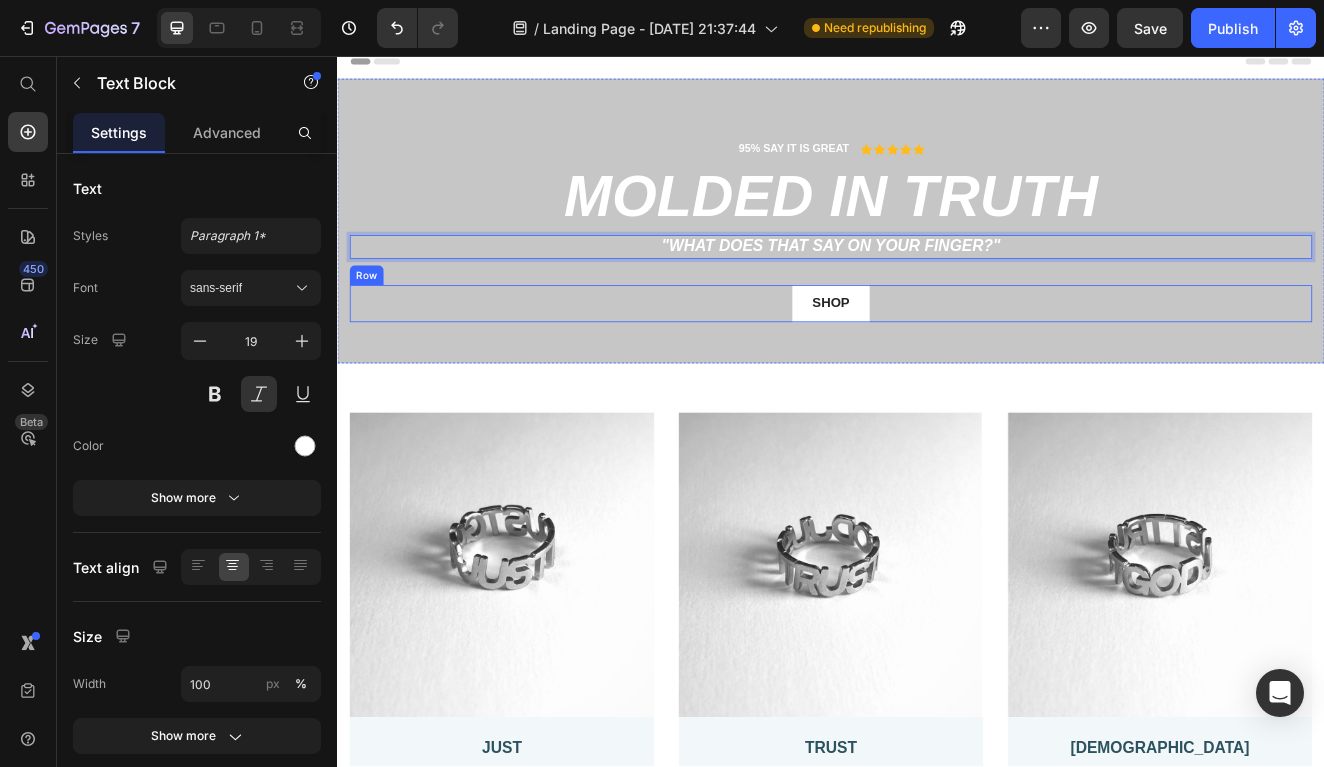 click on "shop Button Row" at bounding box center [937, 357] 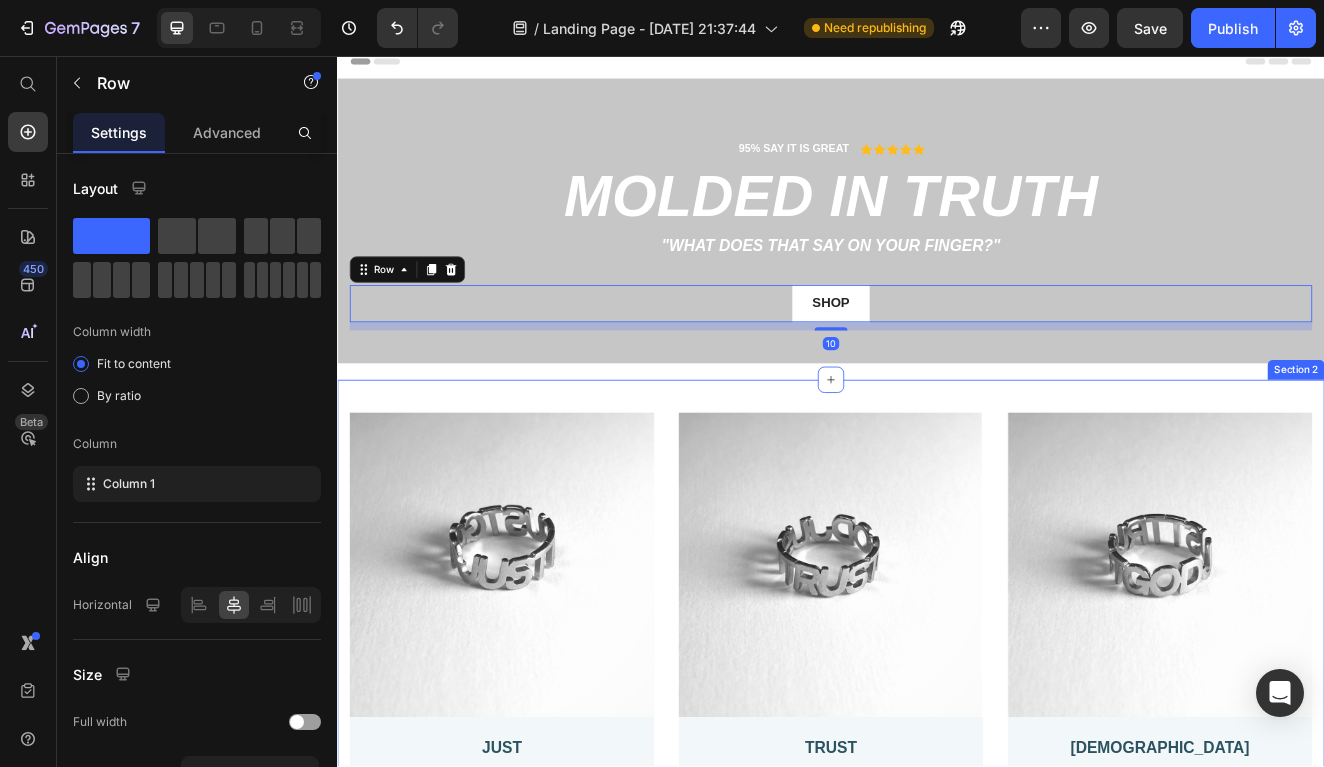 click on "Image JUST Text Block Not  if , Not  when , Not  how -  just .   No conditions, no delays, no overthinking. A call to simply just surrend from your stress, An invitation to quiet the noise and return to what matters most. The shining light amongst the pitches of darkness.   Text Block Row Image TRUST Text Block To let go and   lean in .   Trust  means believing that even in the silence, God is still speaking. To place your faith in not what you see, but in what you believe. It's choosing peace over panic, hope over fear, and God's plan over your own control.  Text Block Row Image GOD Text Block The  beginning  and the  end  of our story.   The anchor of the phrase and the heart of our hope. Our God who sees, who knows, who forgives, and who loves beyond measure. The God who has never failed us, who holds our future and who is always enough.  Text Block Row Row                Title Line Section 2" at bounding box center [937, 851] 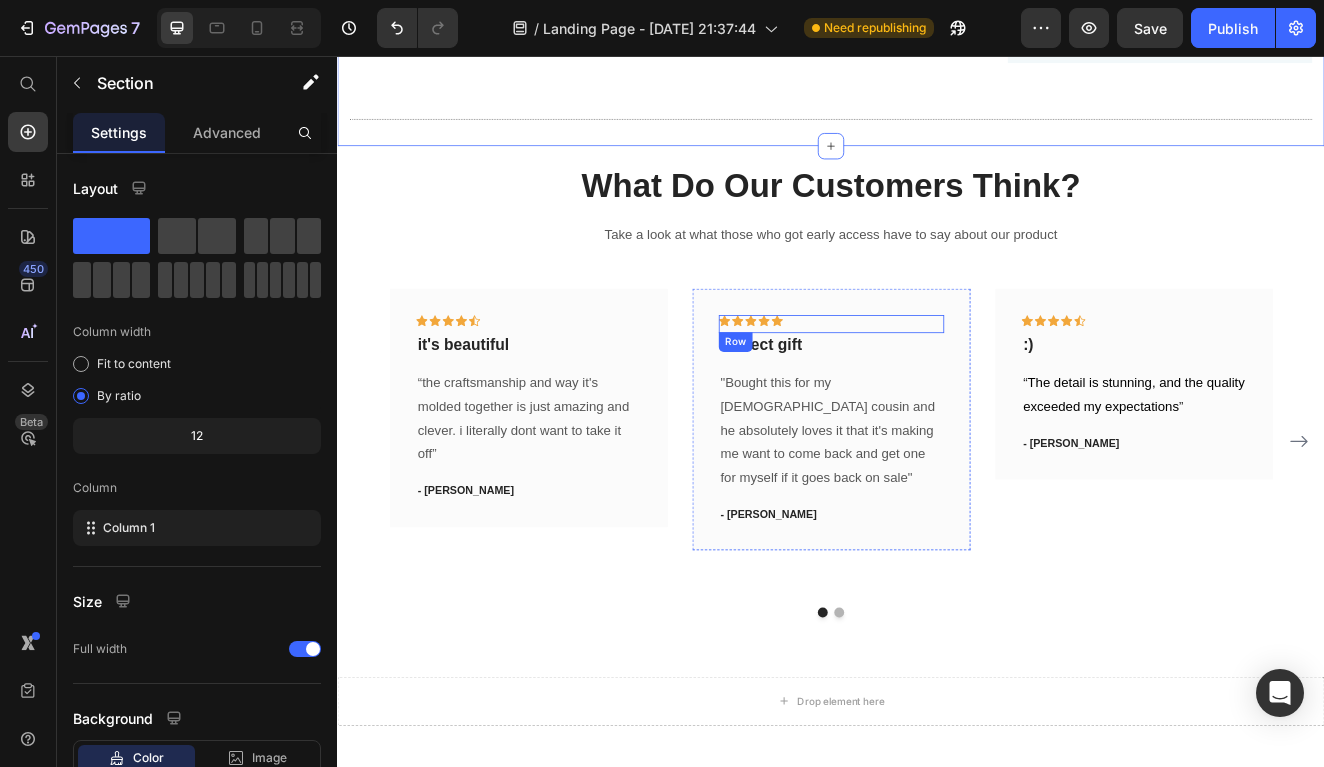scroll, scrollTop: 1100, scrollLeft: 0, axis: vertical 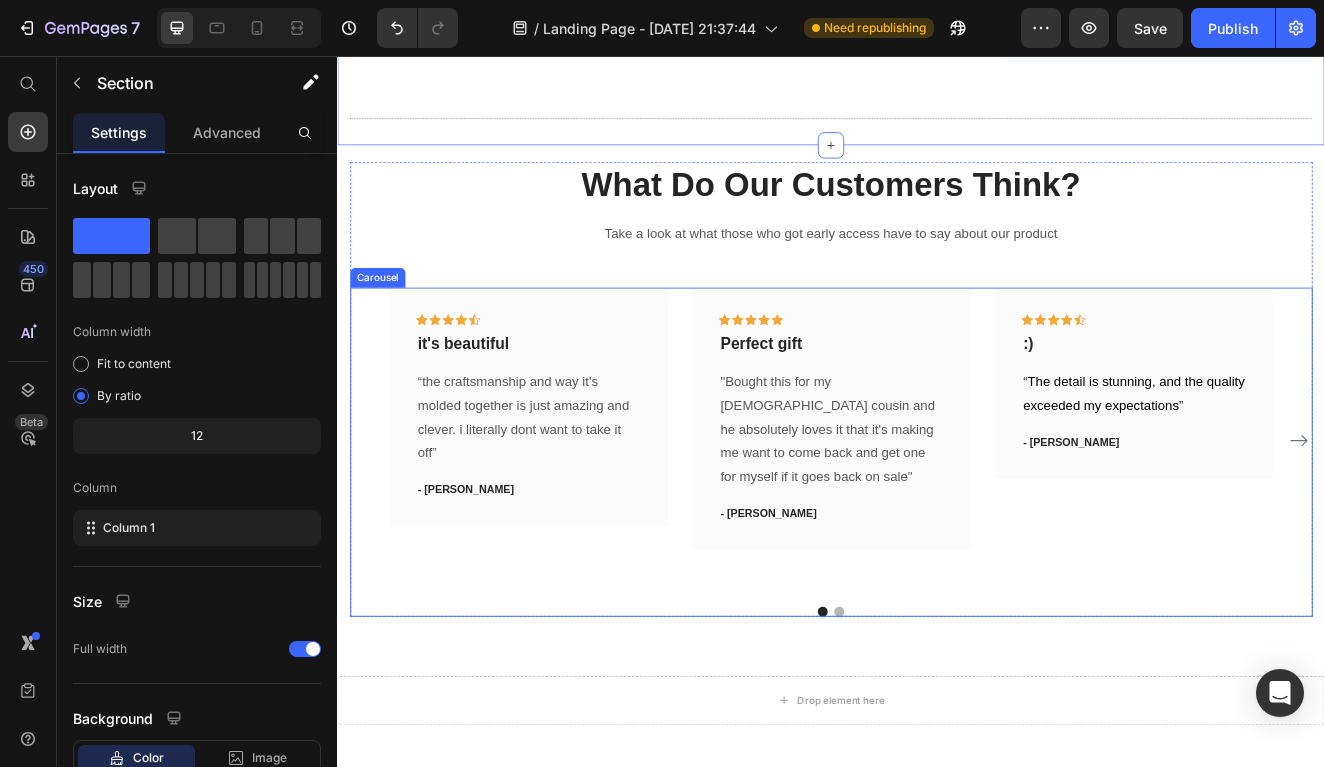 click 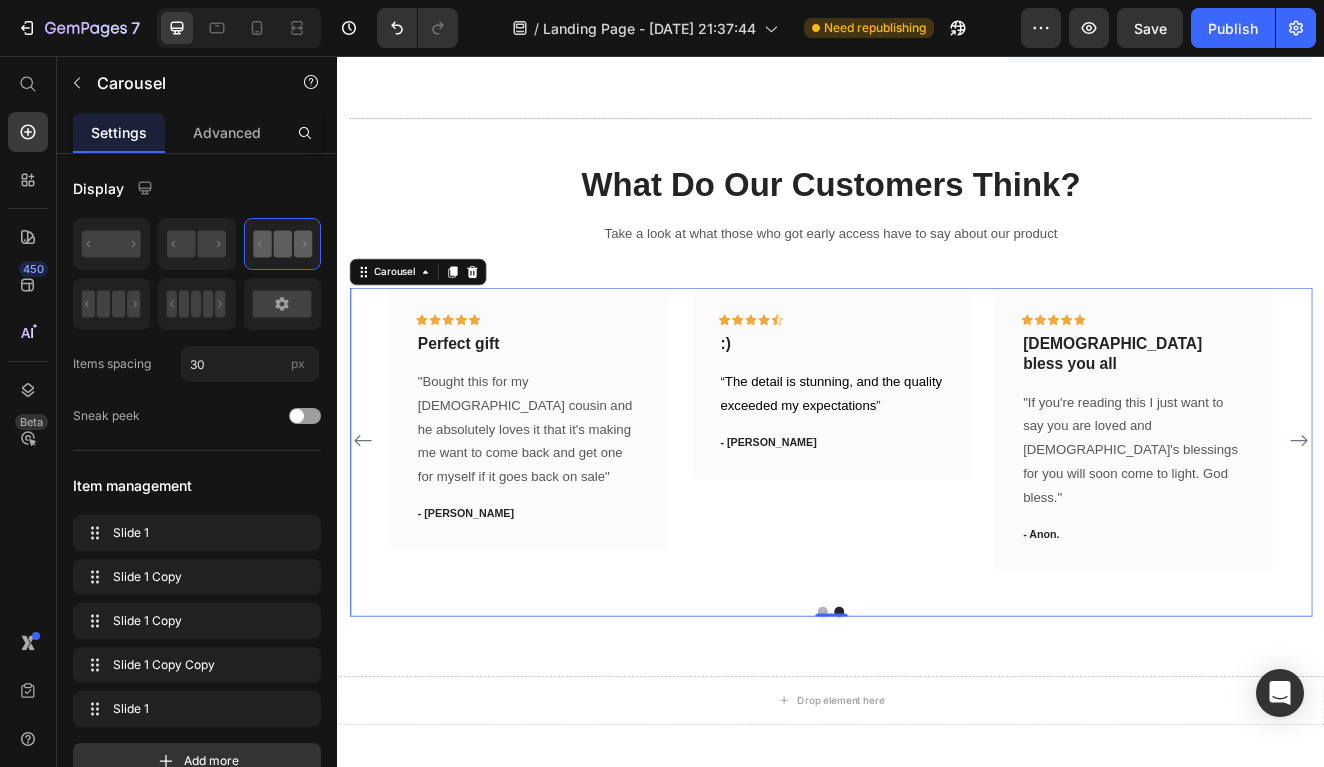 click 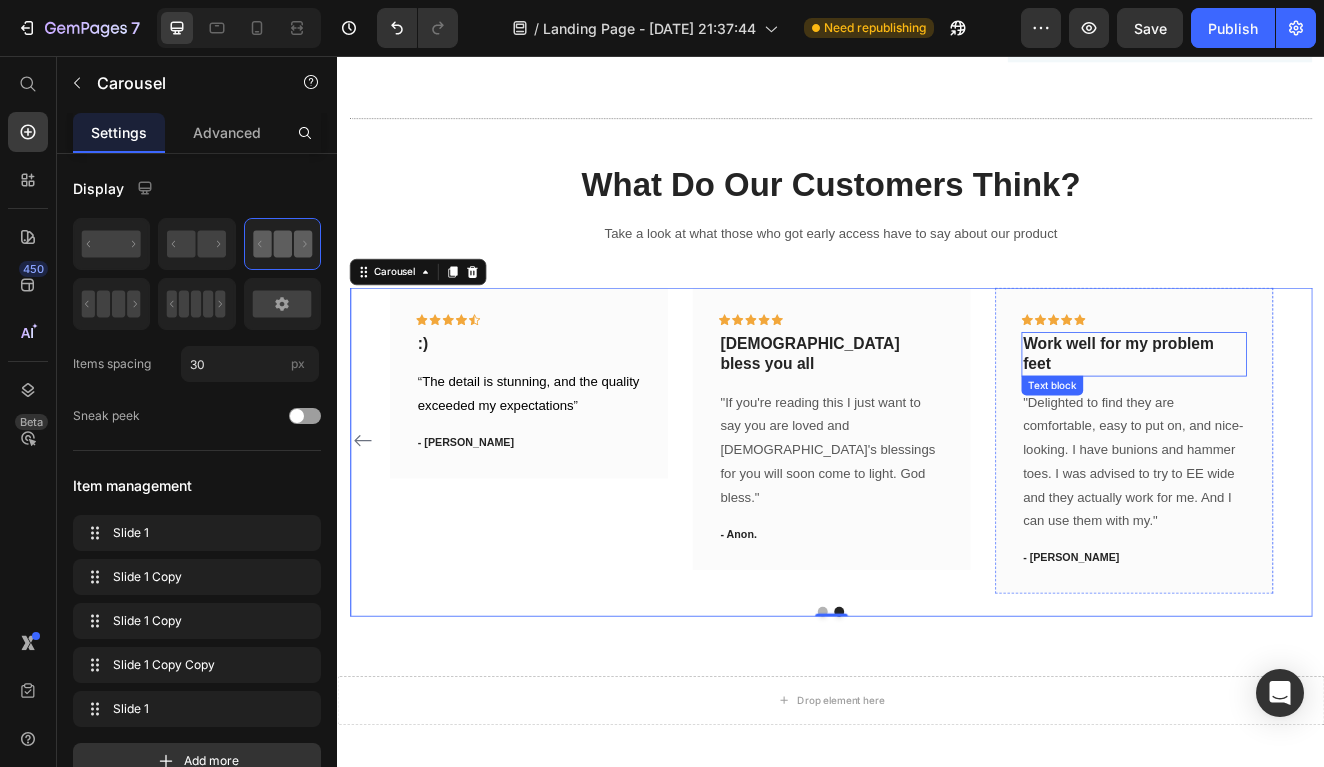 click on "Work well for my problem feet" at bounding box center (1305, 418) 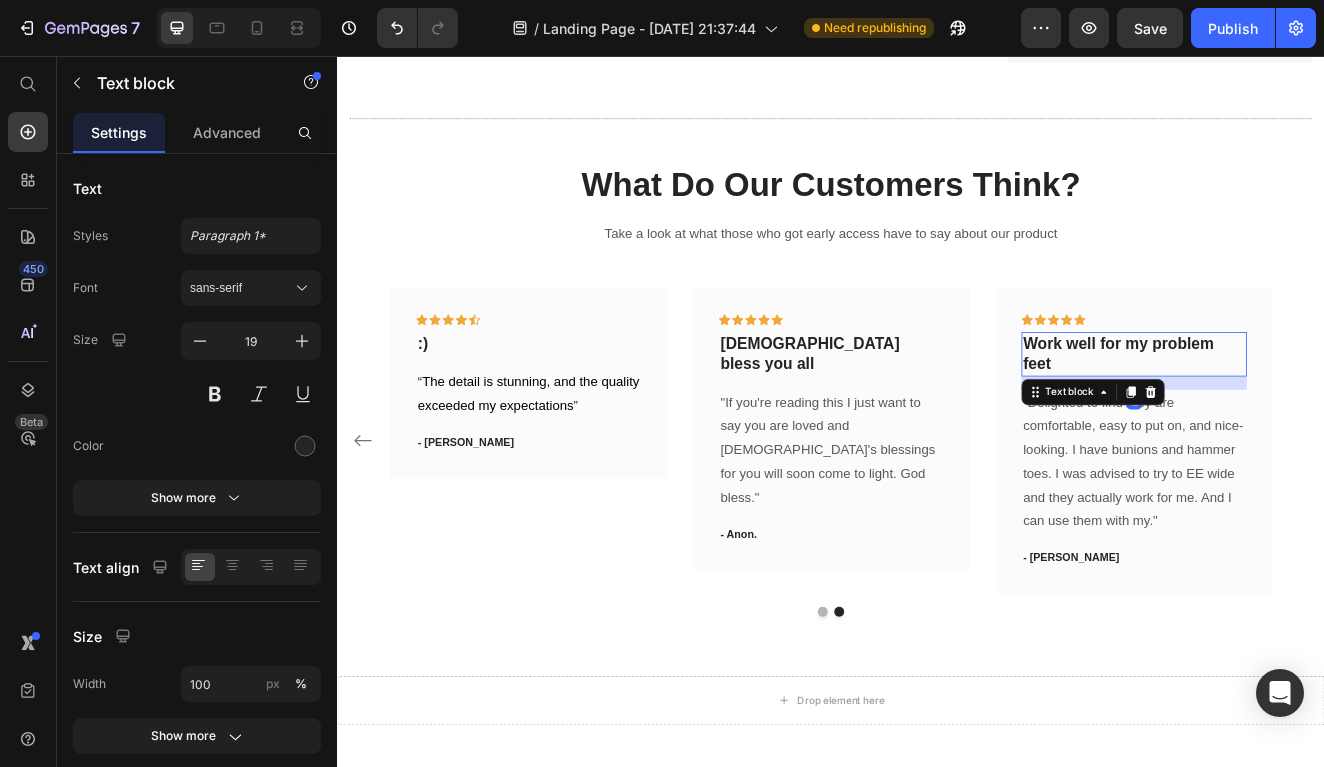 click on "Work well for my problem feet" at bounding box center (1305, 418) 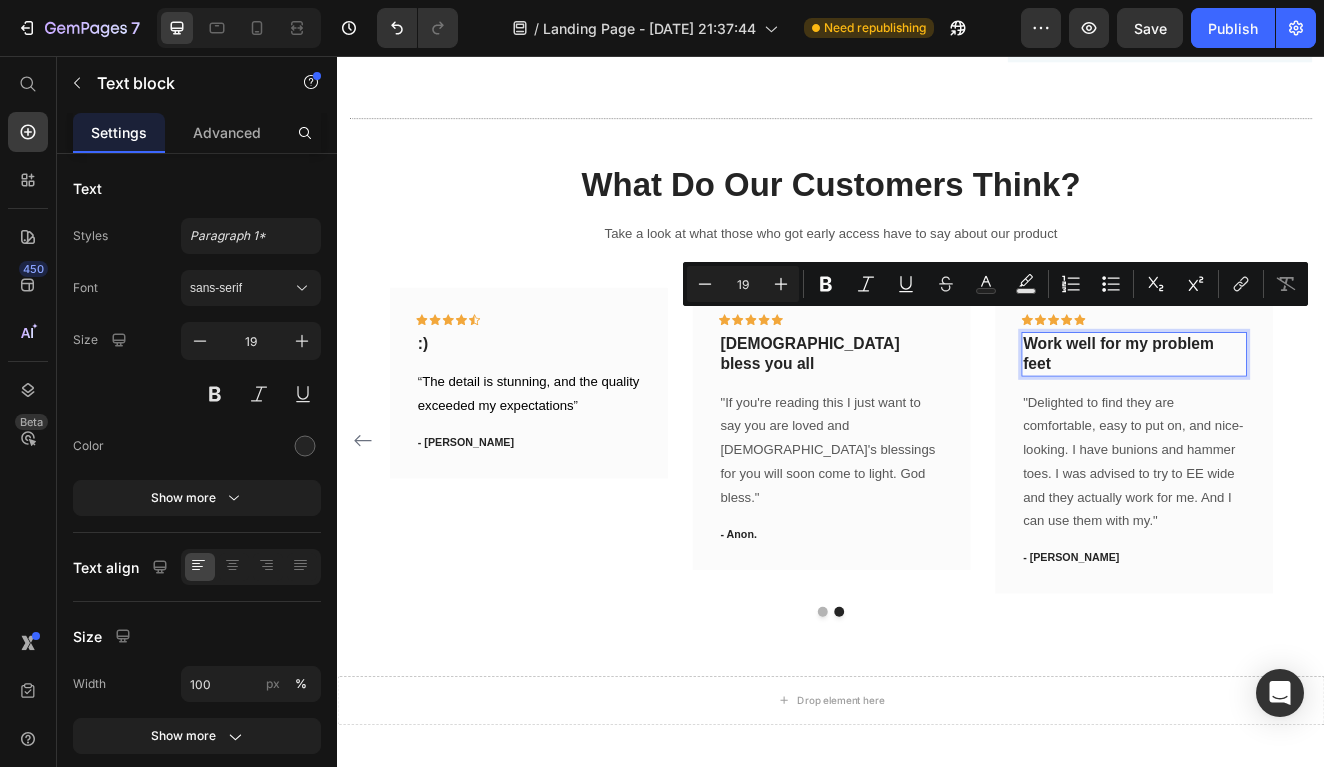 click on "Work well for my problem feet" at bounding box center [1305, 418] 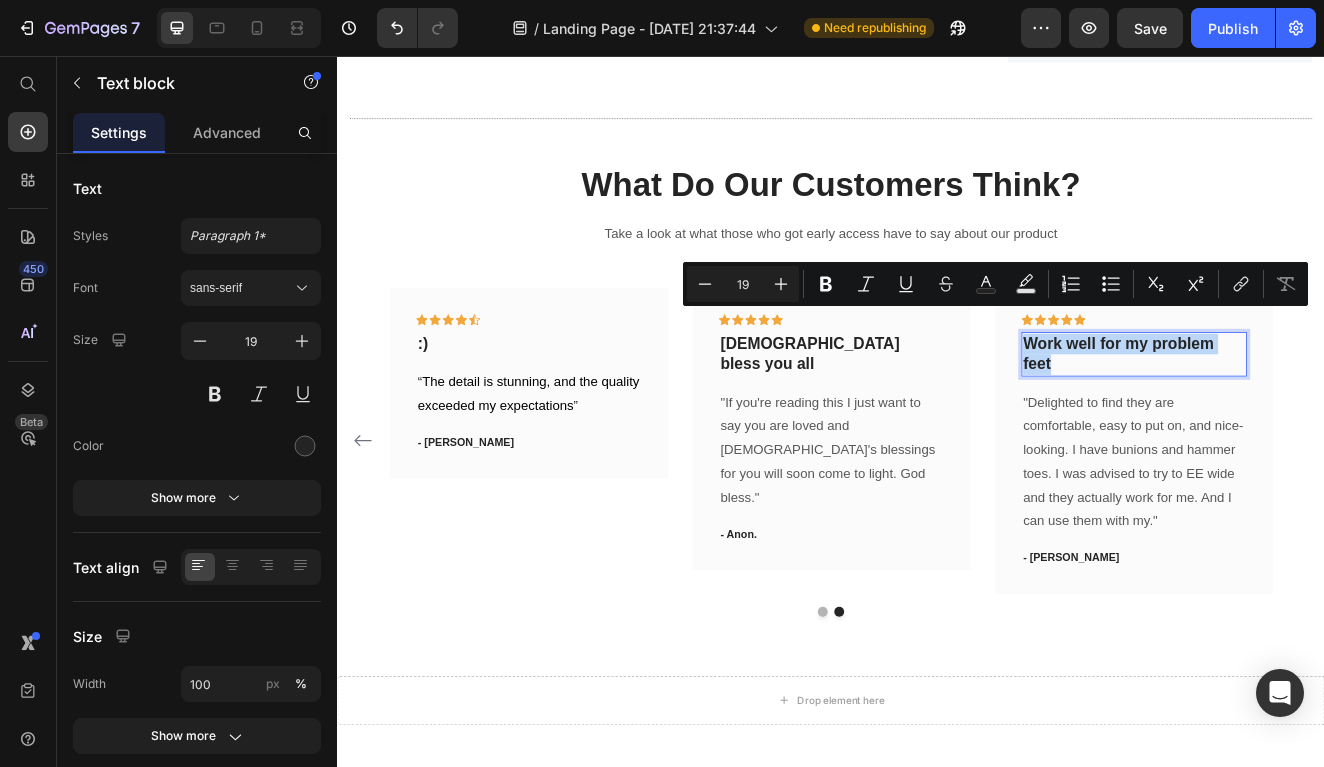 drag, startPoint x: 1210, startPoint y: 401, endPoint x: 1170, endPoint y: 377, distance: 46.647614 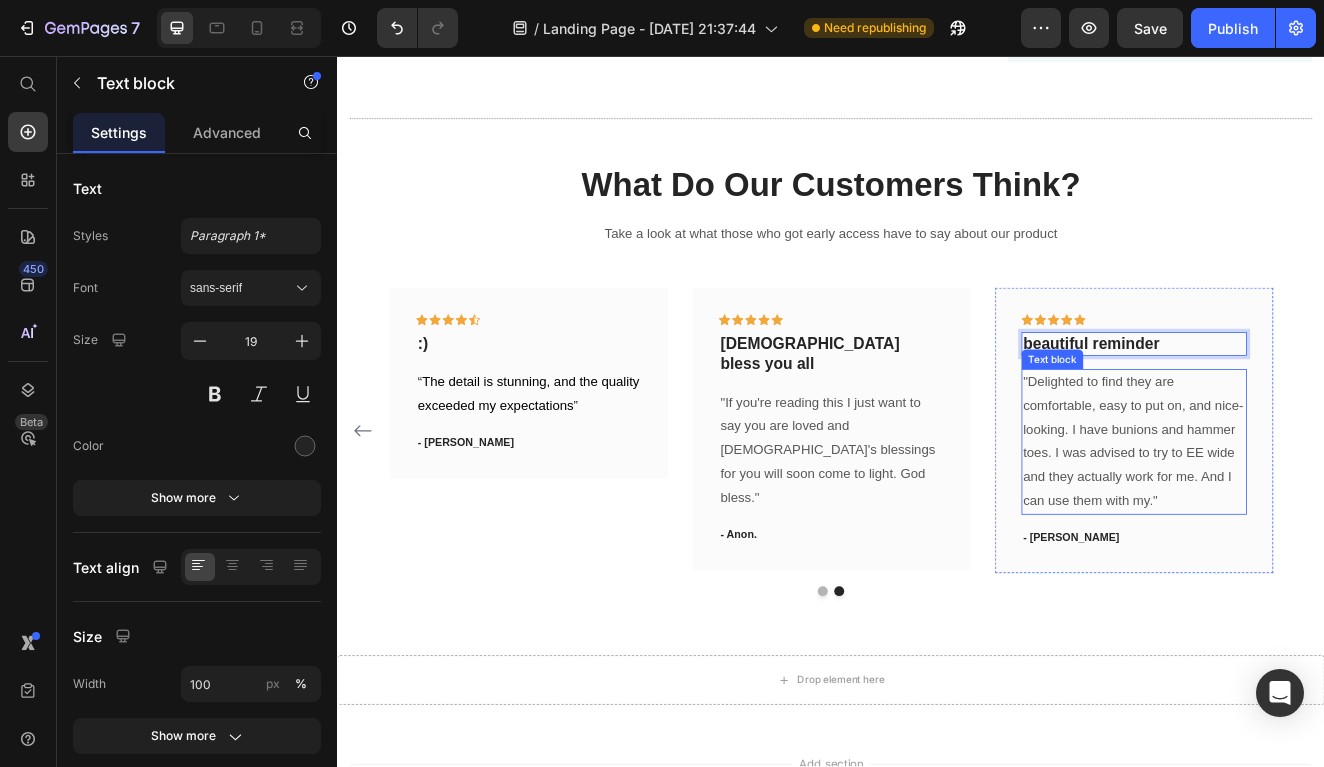 click on ""Delighted to find they are comfortable, easy to put on, and nice-looking. I have bunions and hammer toes. I was advised to try to EE wide and they actually work for me. And I can use them with my."" at bounding box center (1305, 525) 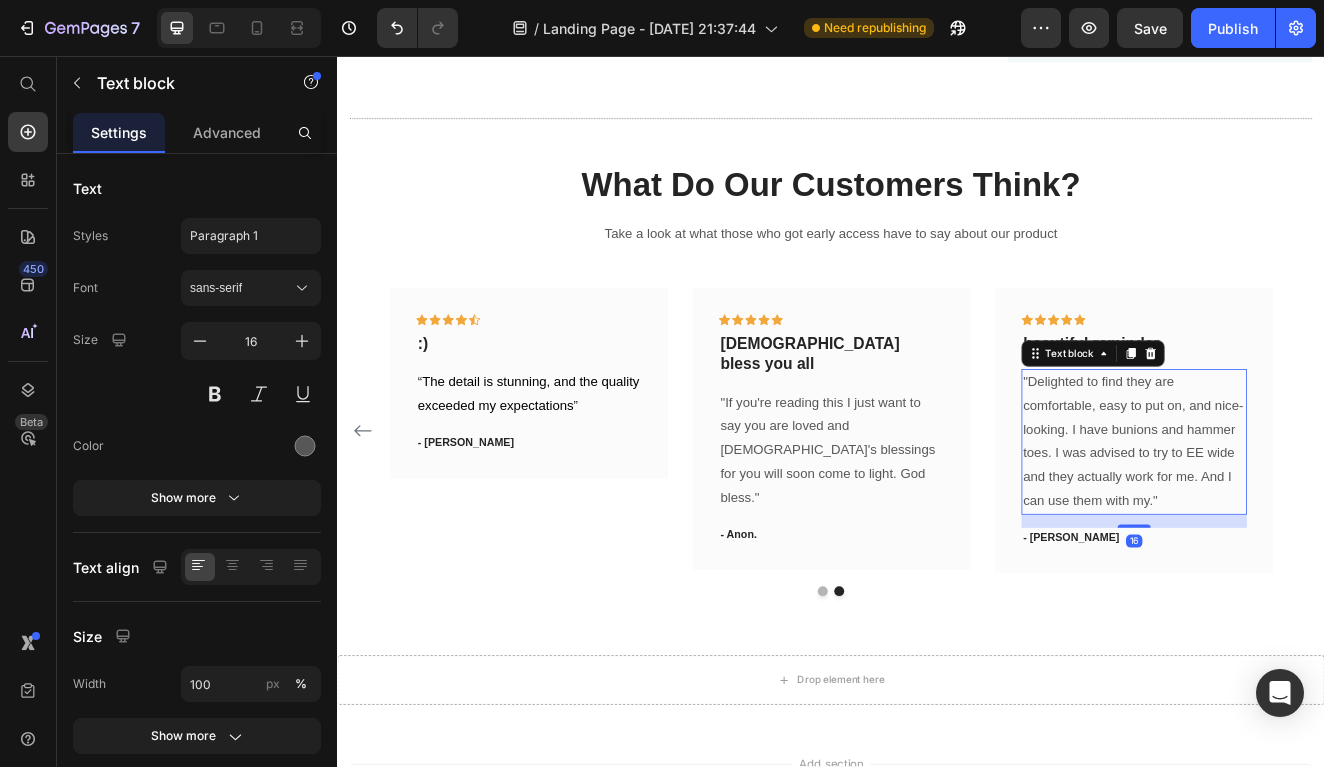 click on ""Delighted to find they are comfortable, easy to put on, and nice-looking. I have bunions and hammer toes. I was advised to try to EE wide and they actually work for me. And I can use them with my."" at bounding box center [1305, 525] 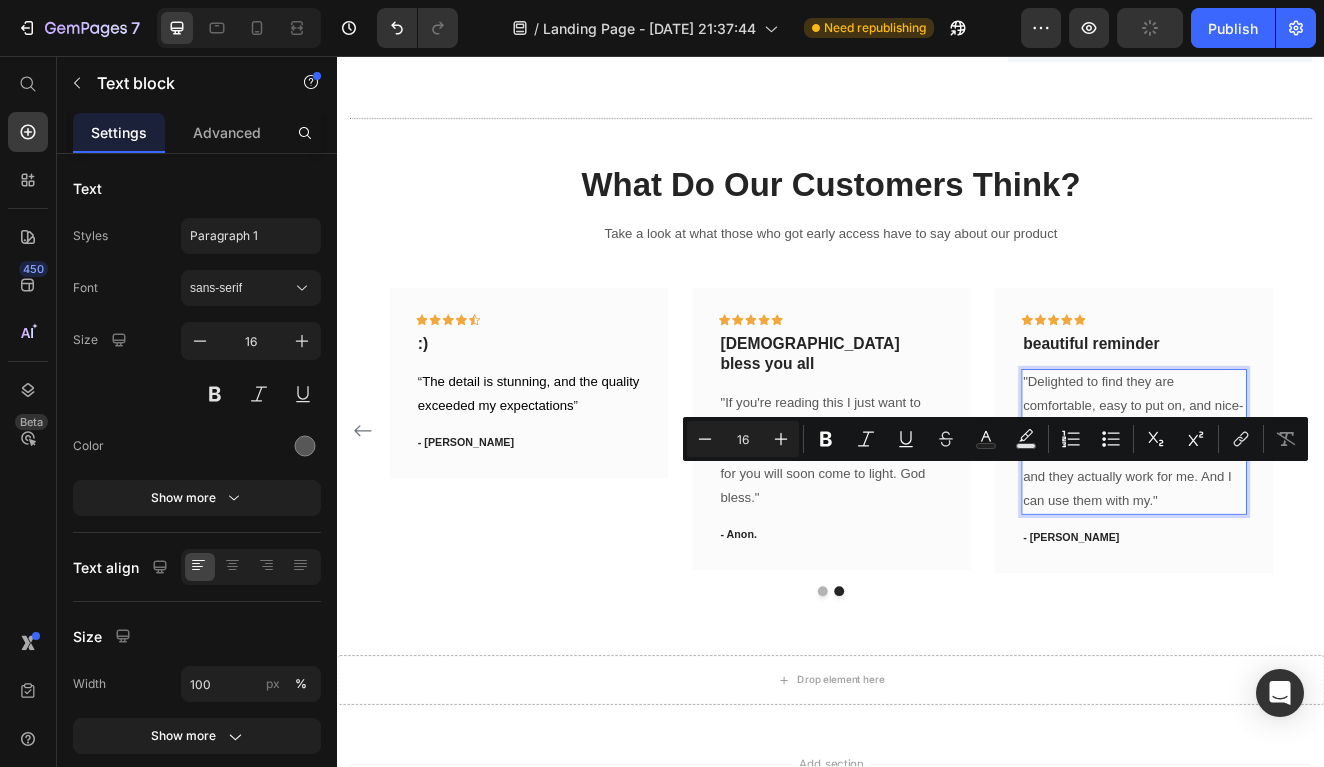 click on ""Delighted to find they are comfortable, easy to put on, and nice-looking. I have bunions and hammer toes. I was advised to try to EE wide and they actually work for me. And I can use them with my."" at bounding box center [1305, 525] 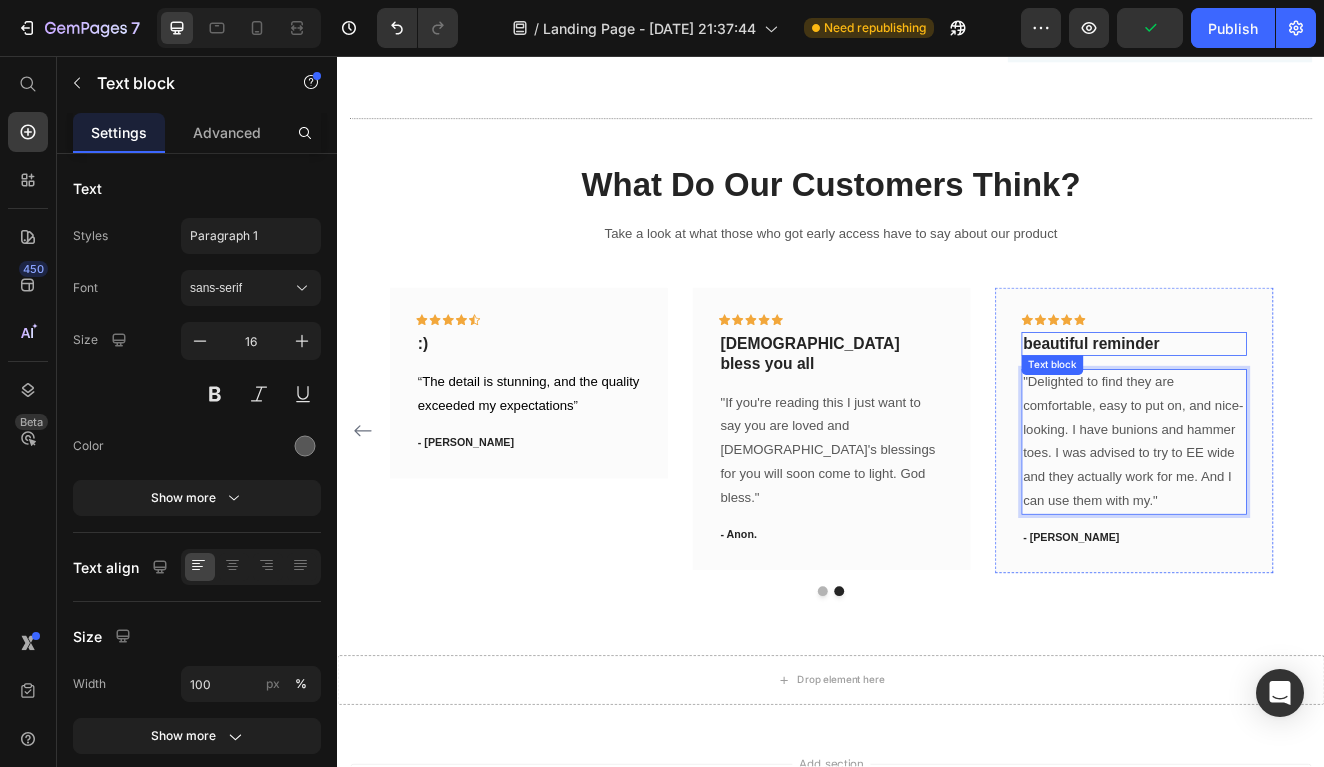 click on "beautiful reminder" at bounding box center [1305, 406] 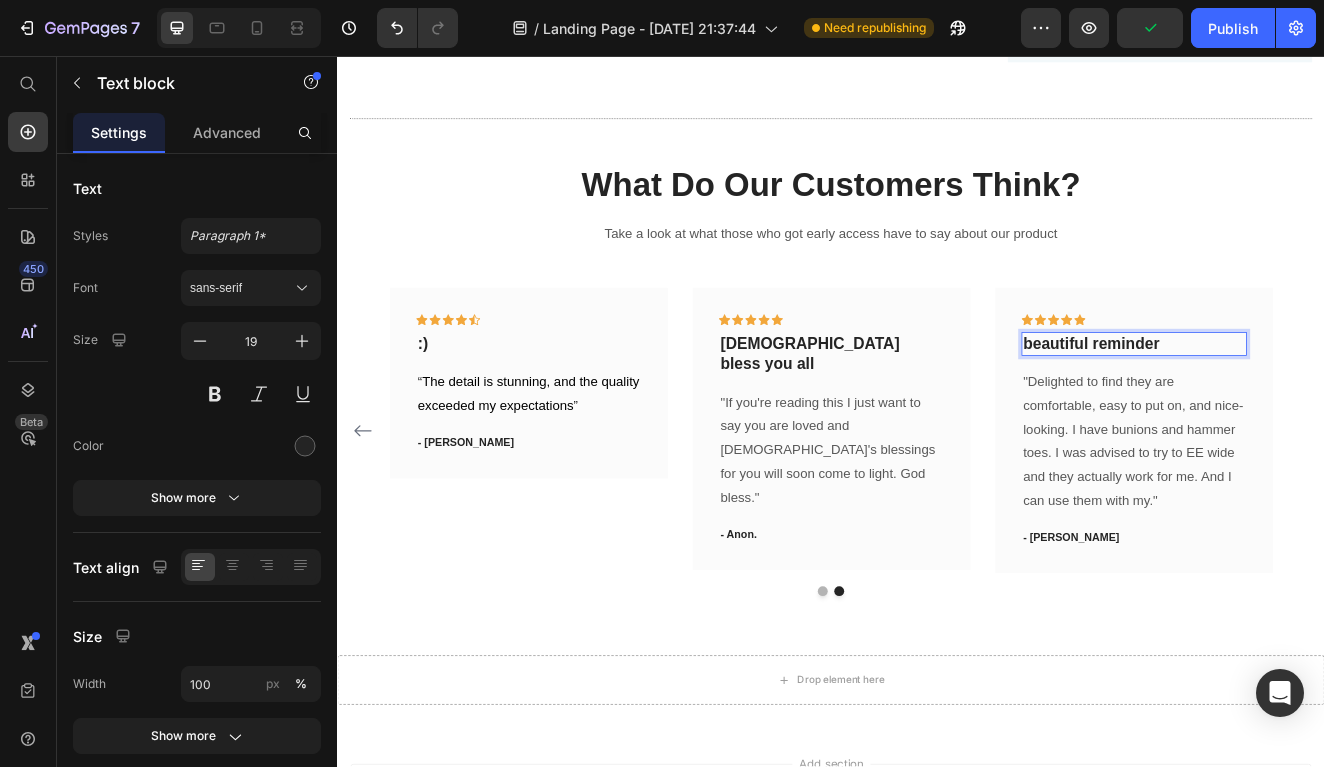 click on "beautiful reminder" at bounding box center [1305, 406] 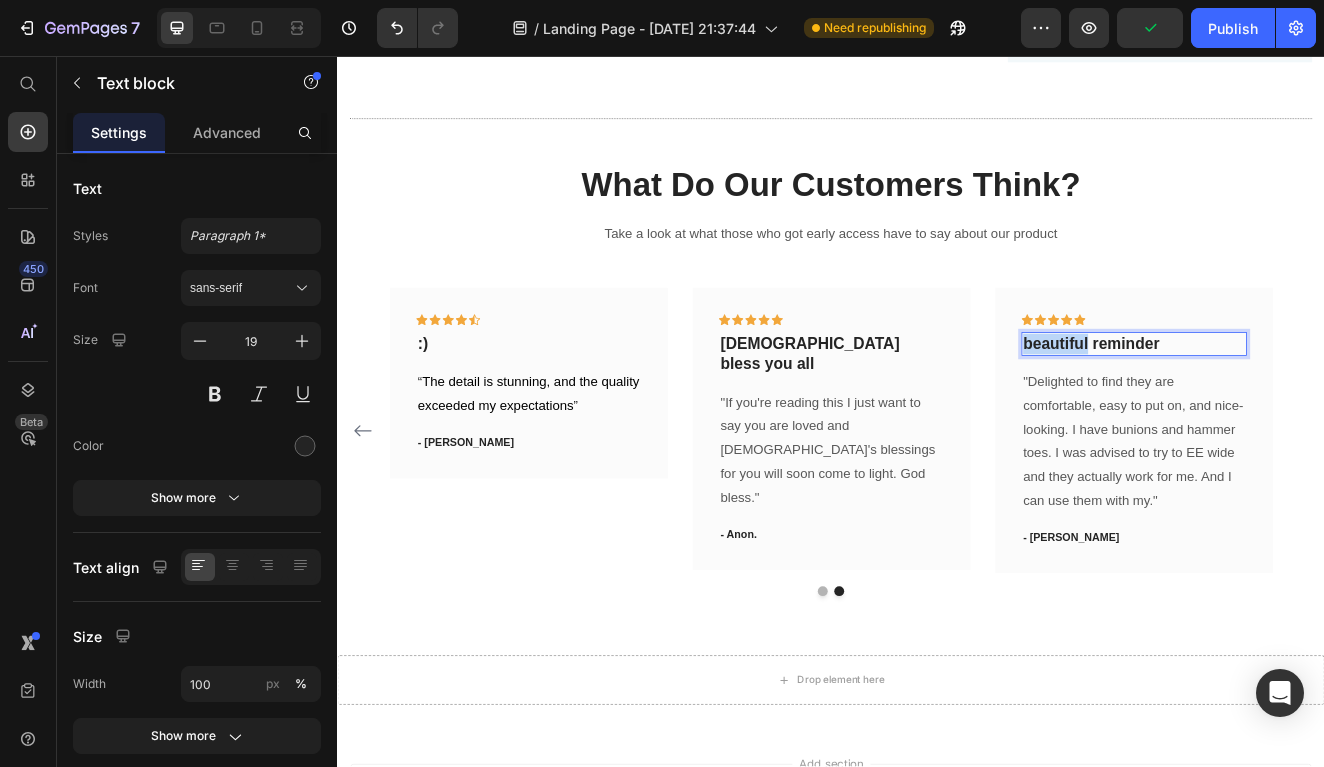 click on "beautiful reminder" at bounding box center (1305, 406) 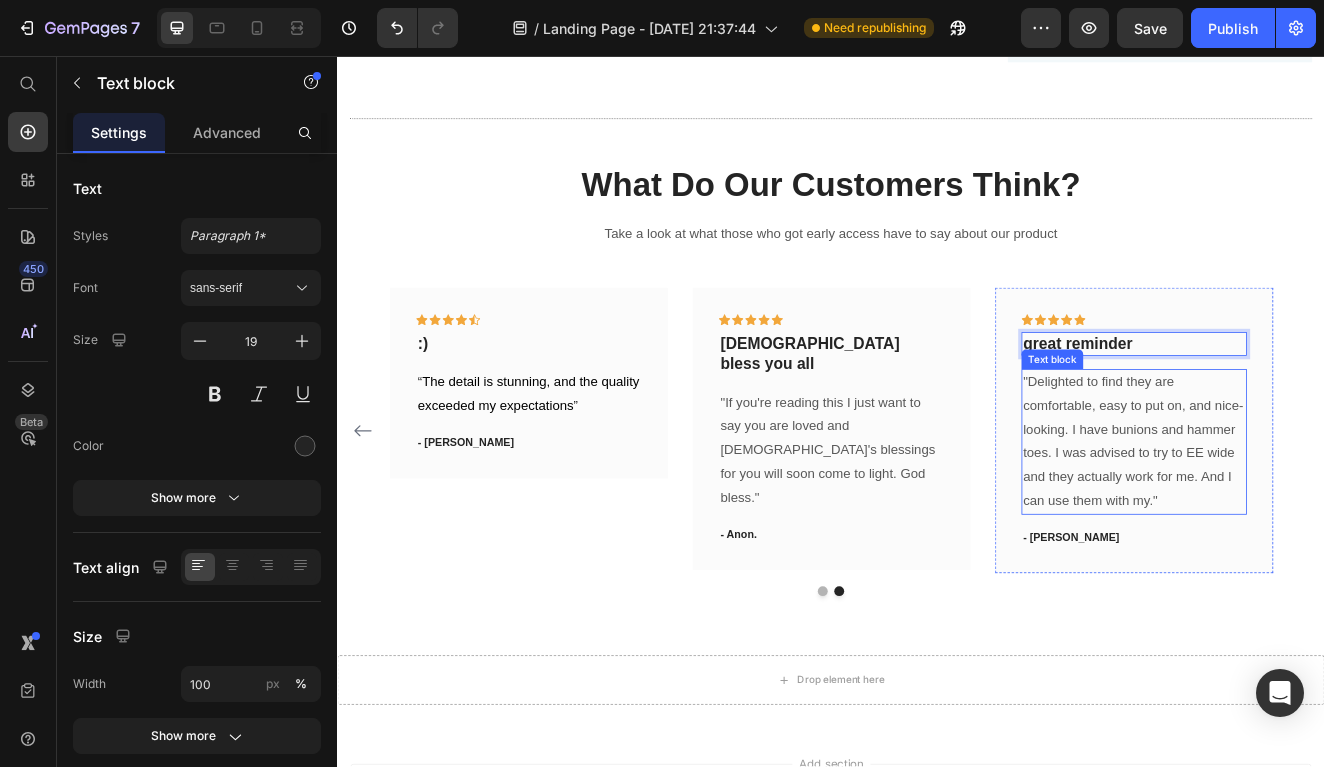 click on ""Delighted to find they are comfortable, easy to put on, and nice-looking. I have bunions and hammer toes. I was advised to try to EE wide and they actually work for me. And I can use them with my."" at bounding box center [1305, 525] 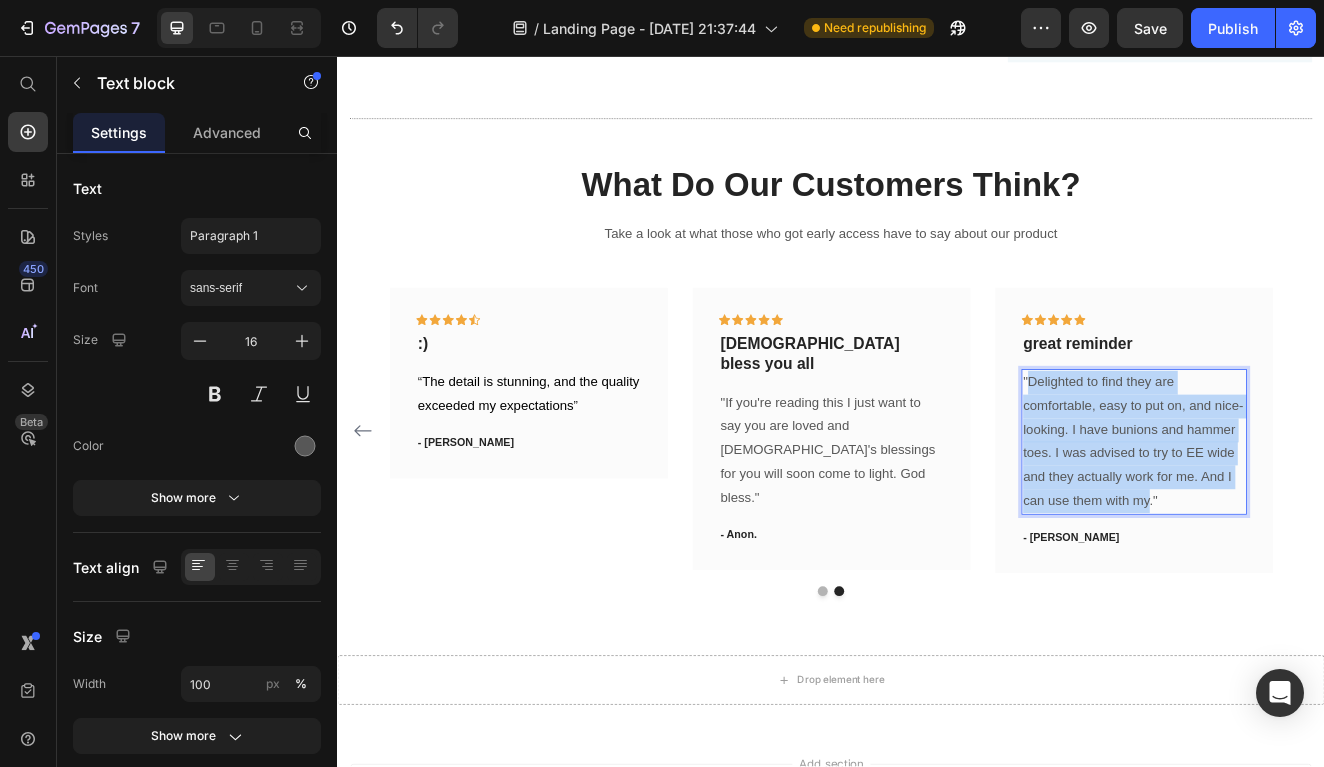 drag, startPoint x: 1322, startPoint y: 567, endPoint x: 1177, endPoint y: 420, distance: 206.48003 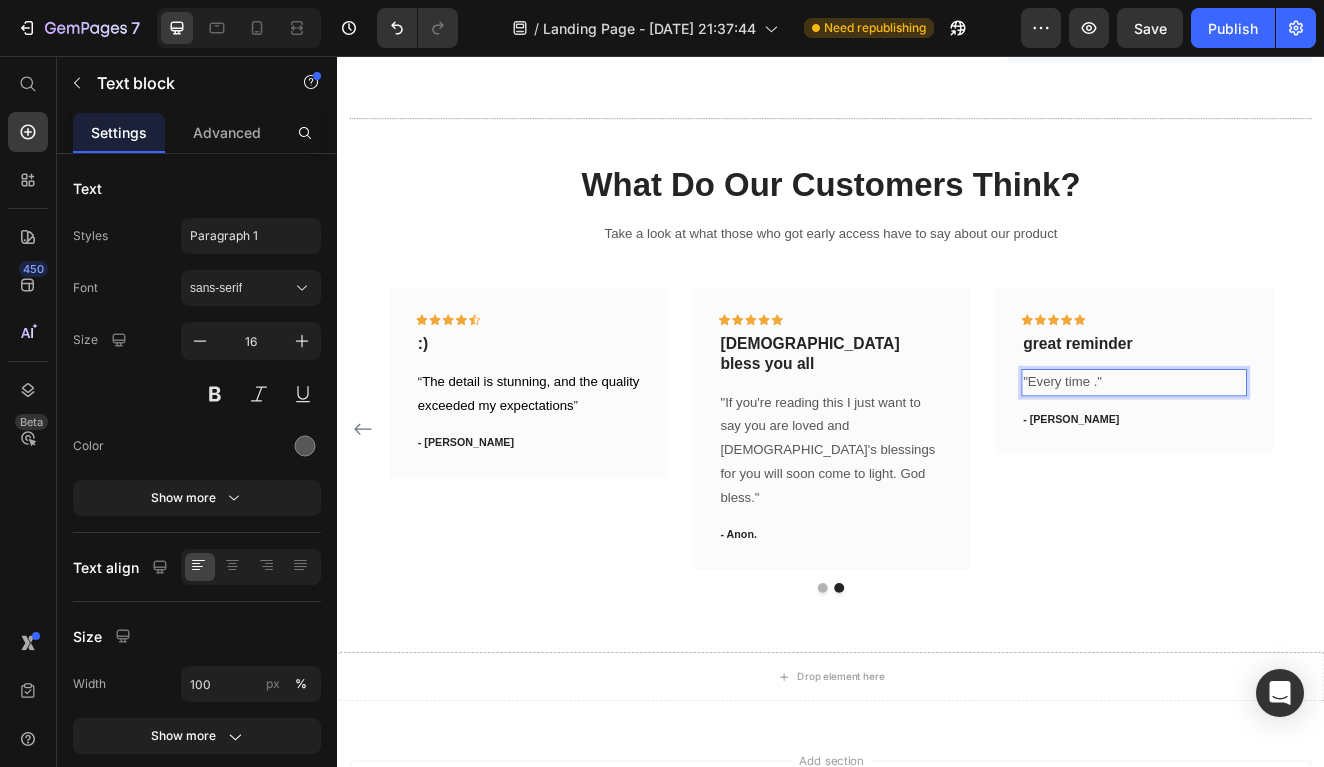 click on ""Every time ."" at bounding box center (1305, 453) 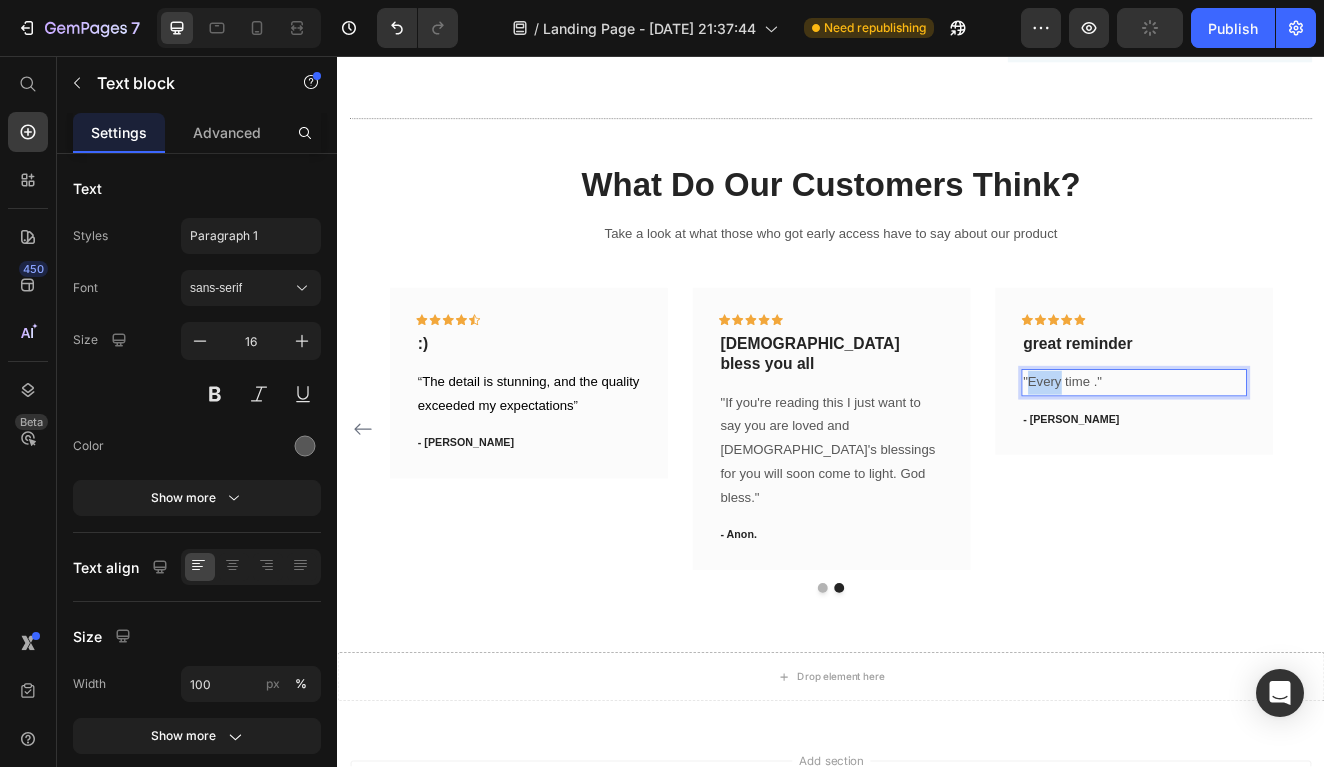 click on ""Every time ."" at bounding box center [1305, 453] 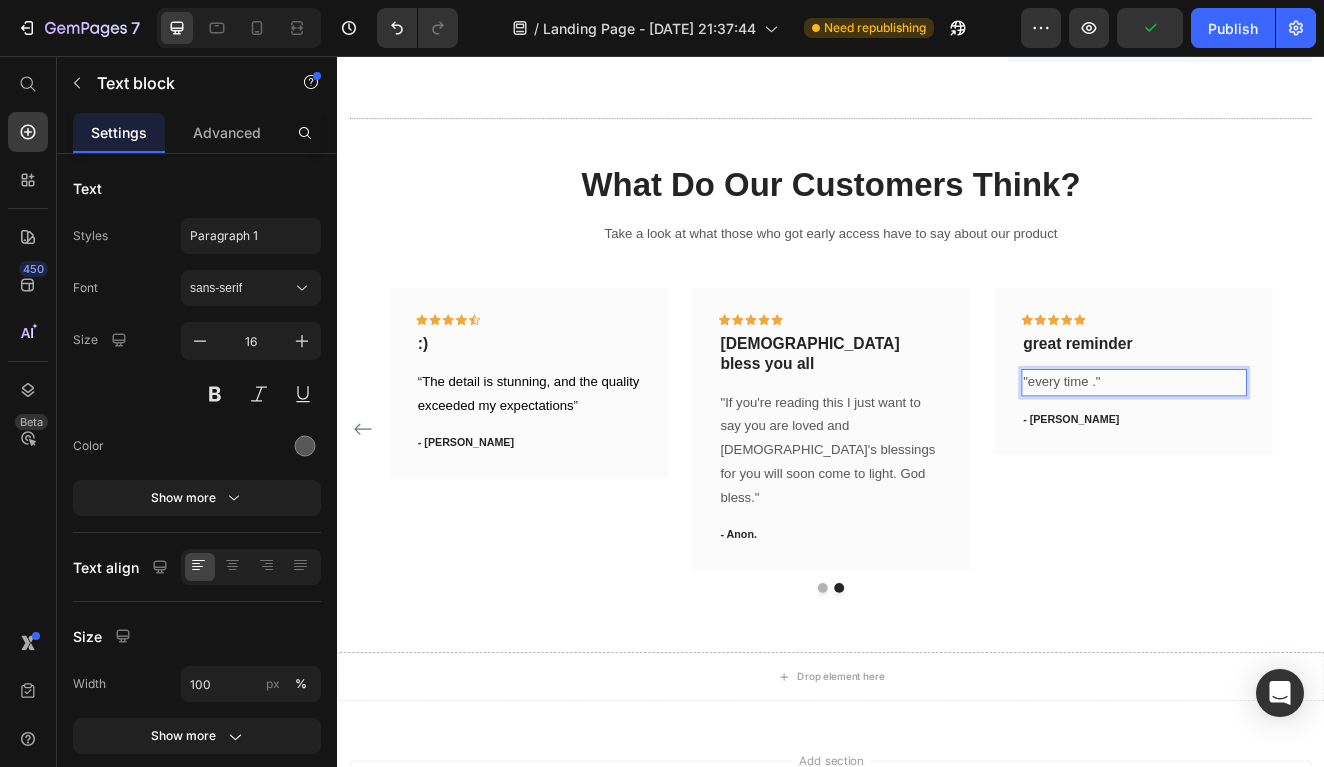 click on ""every time ."" at bounding box center [1305, 453] 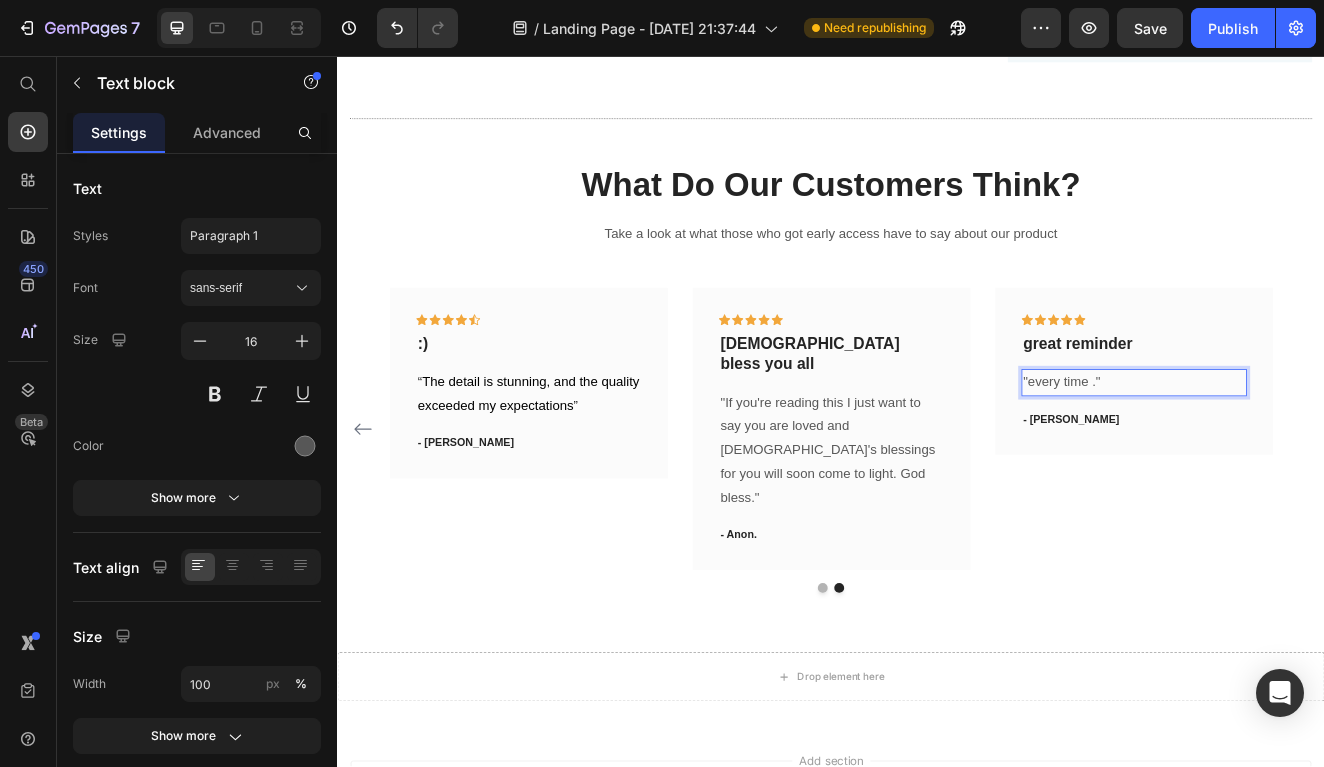 click on ""every time ."" at bounding box center (1305, 453) 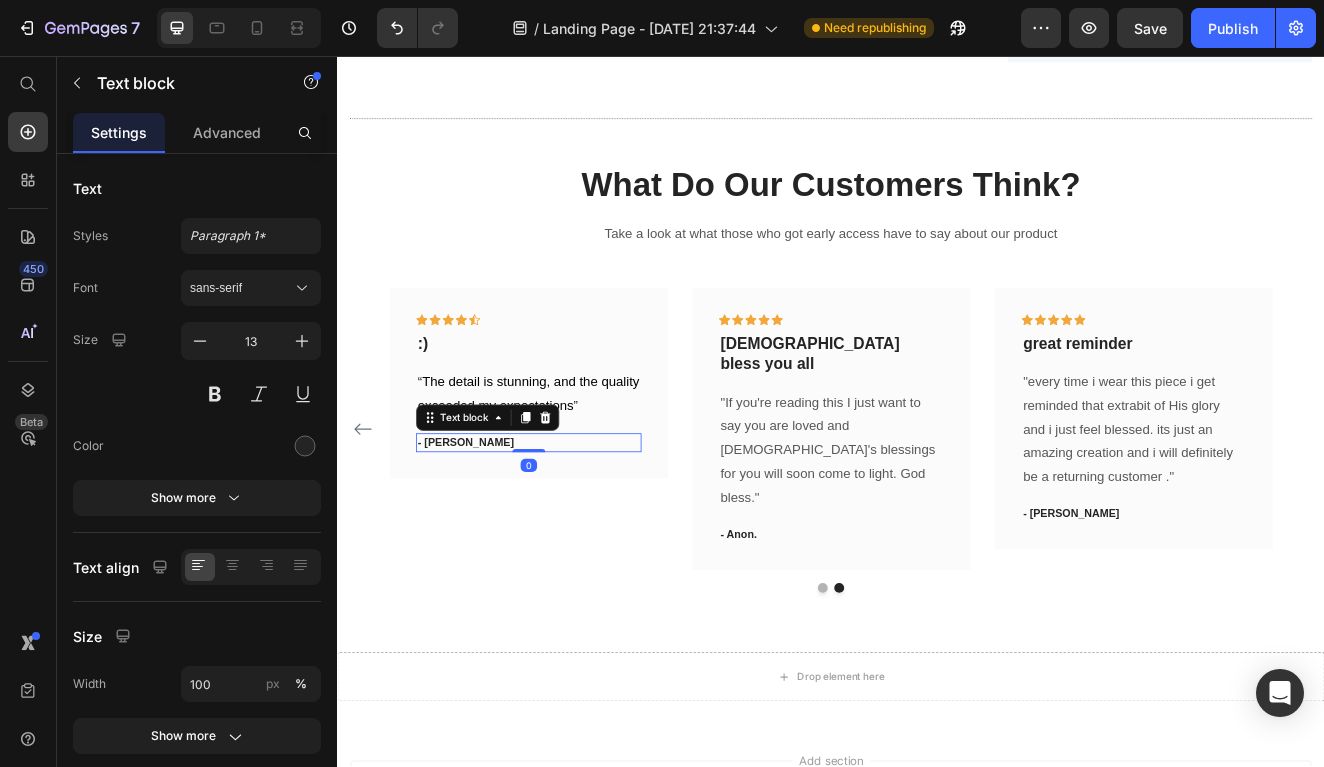 click on "- [PERSON_NAME]" at bounding box center (569, 527) 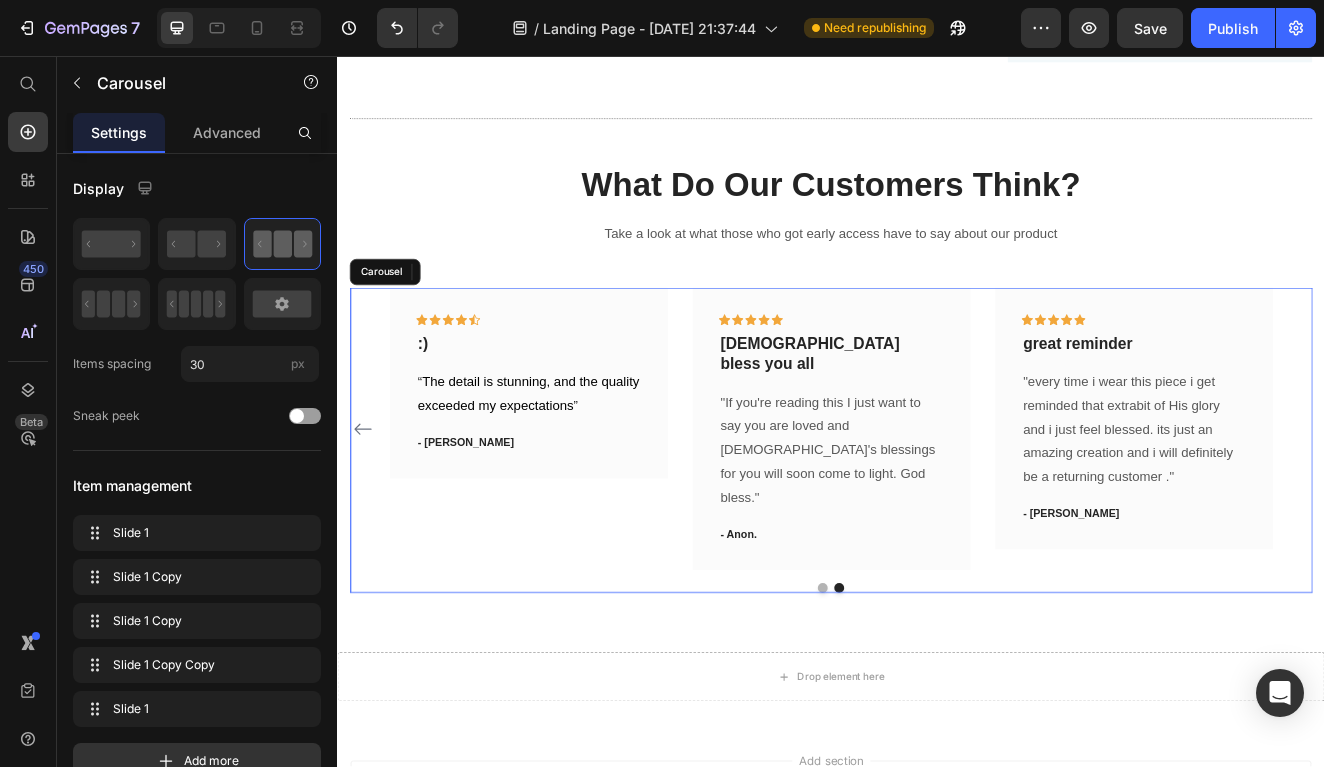 click on "Icon
Icon
Icon
Icon
Icon Row :) Text block “ The detail is stunning, and the quality exceeded my expectations ” Text block - Jourdan J. Text block   0 Row" at bounding box center [569, 509] 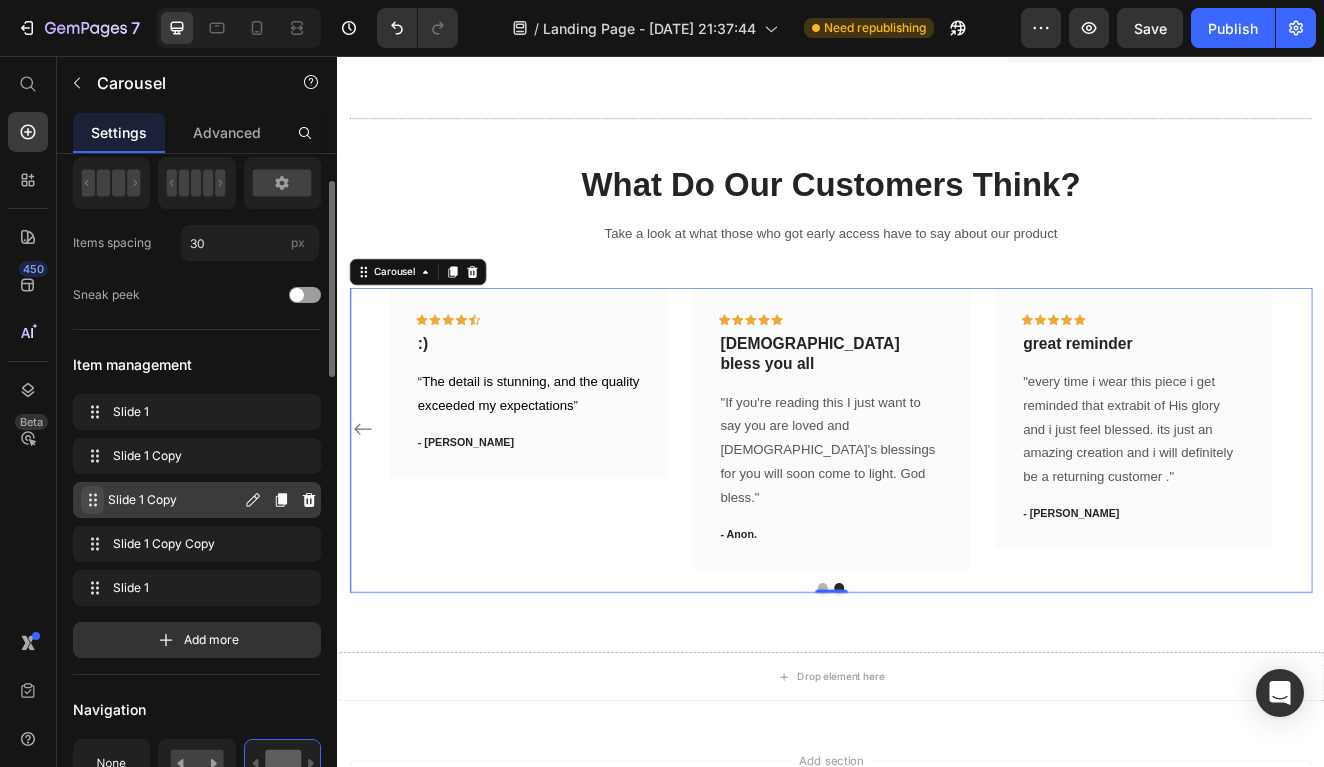 scroll, scrollTop: 121, scrollLeft: 0, axis: vertical 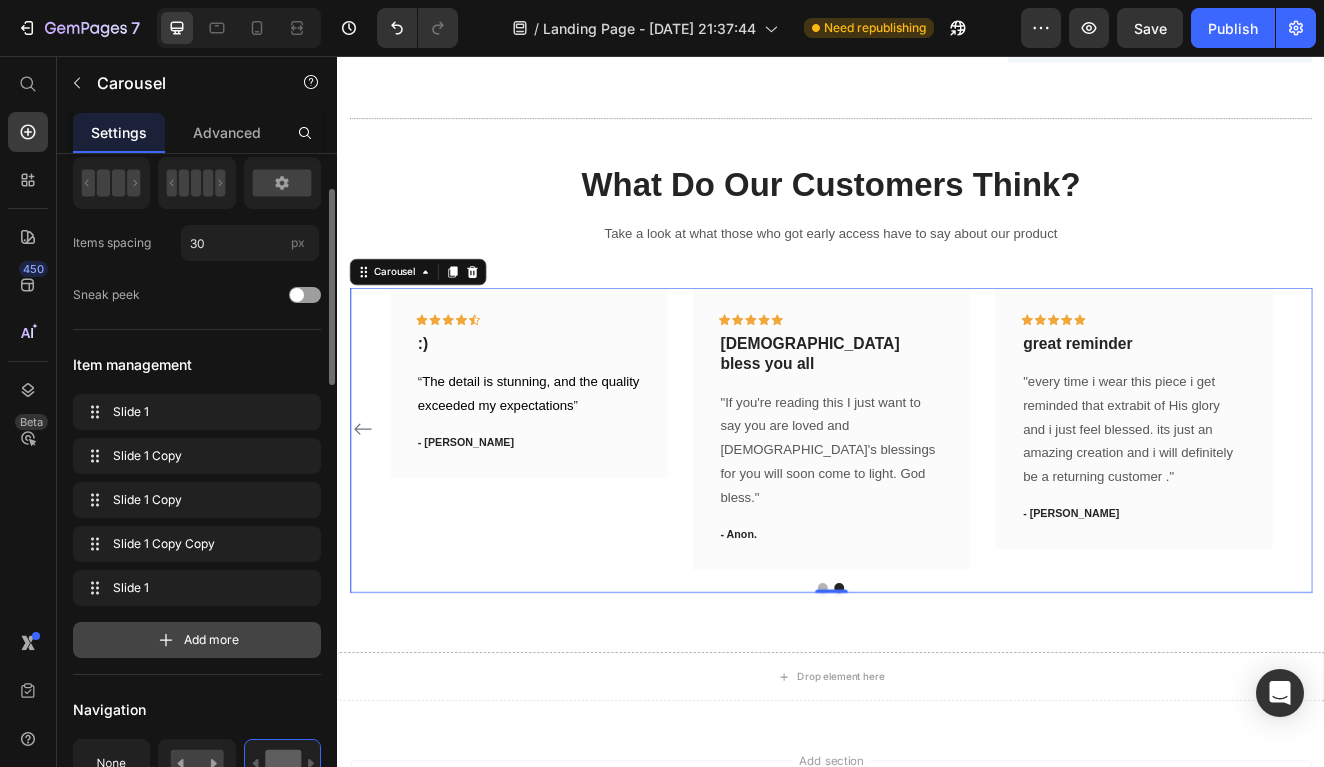 click 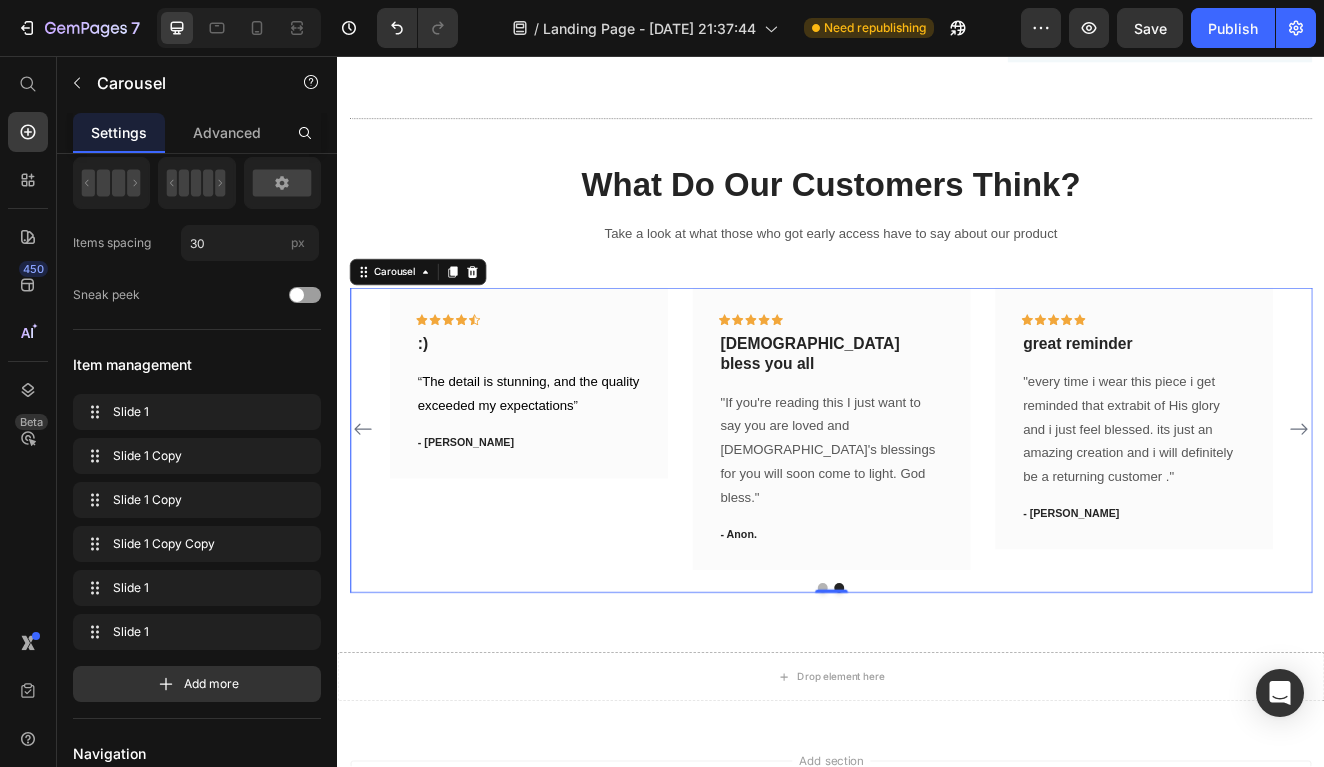 click 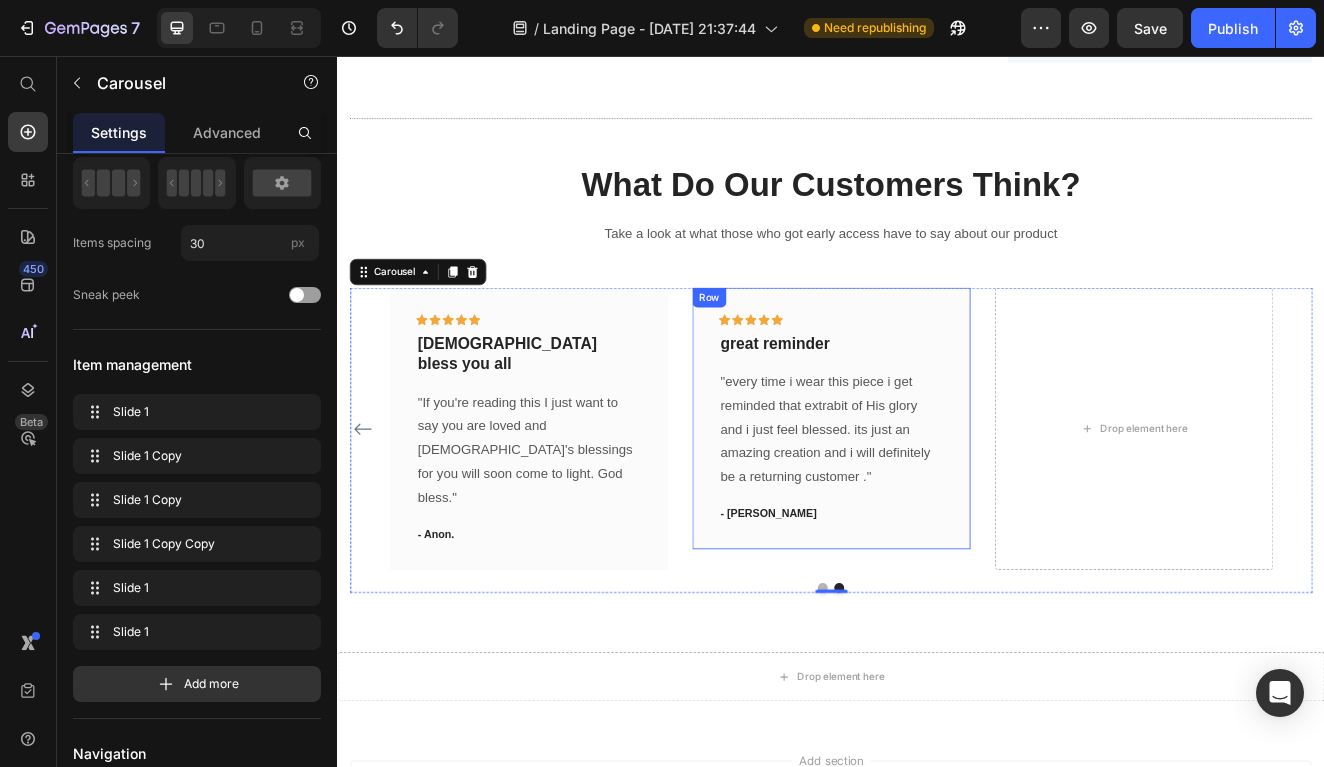 click on "Row" at bounding box center (788, 350) 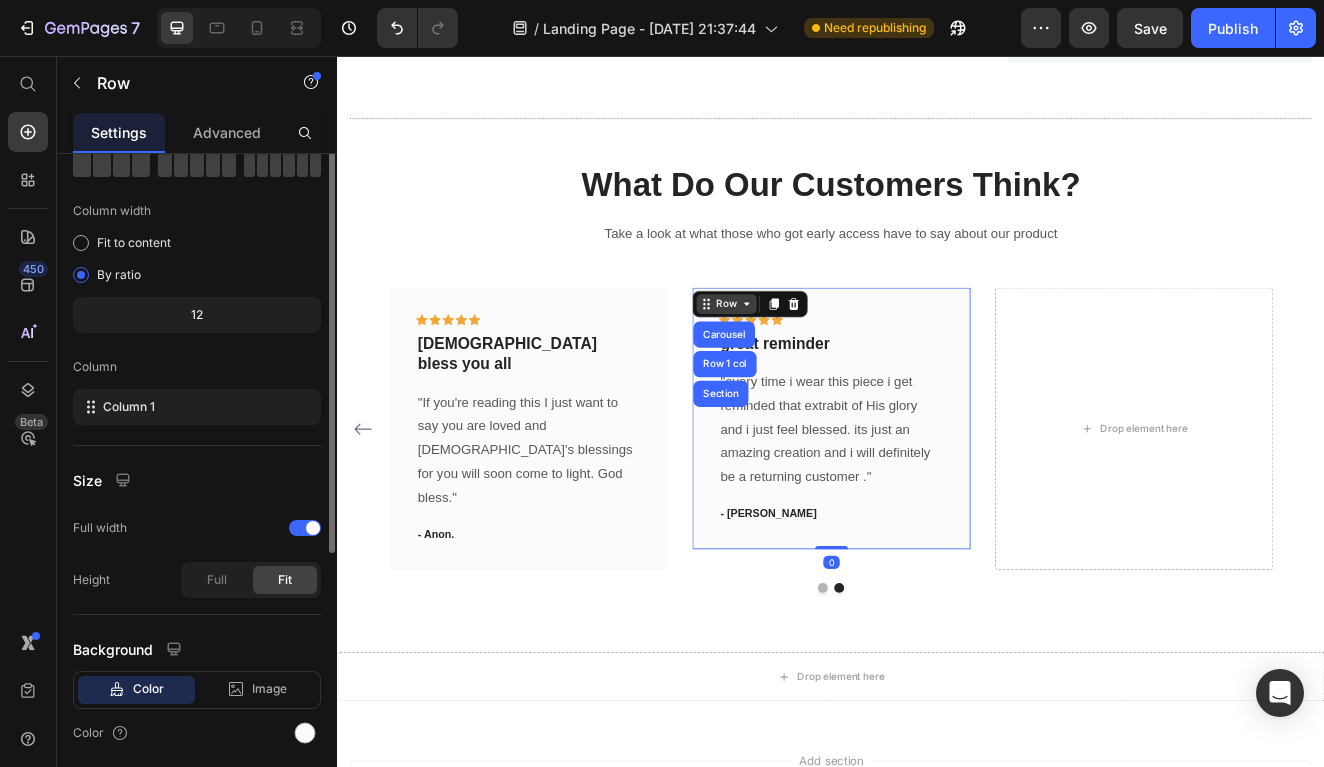 scroll, scrollTop: 0, scrollLeft: 0, axis: both 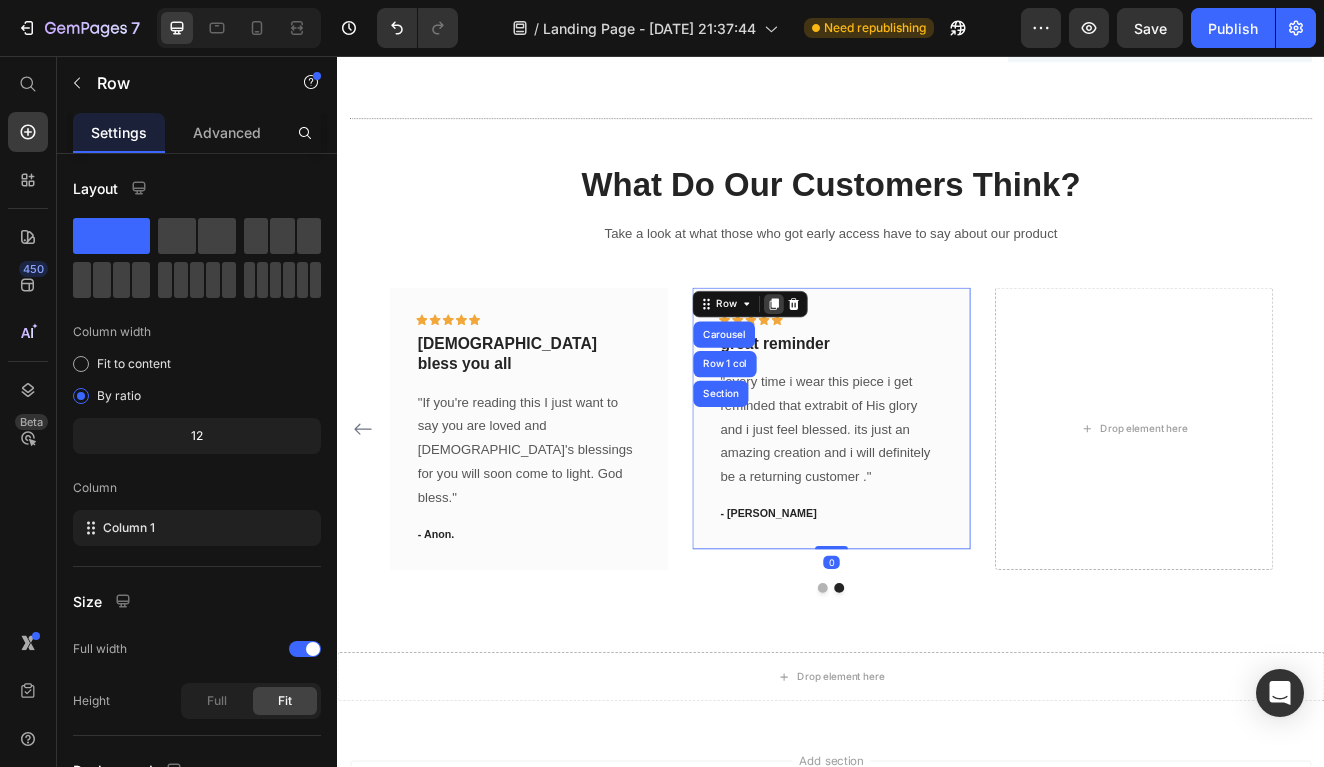 click 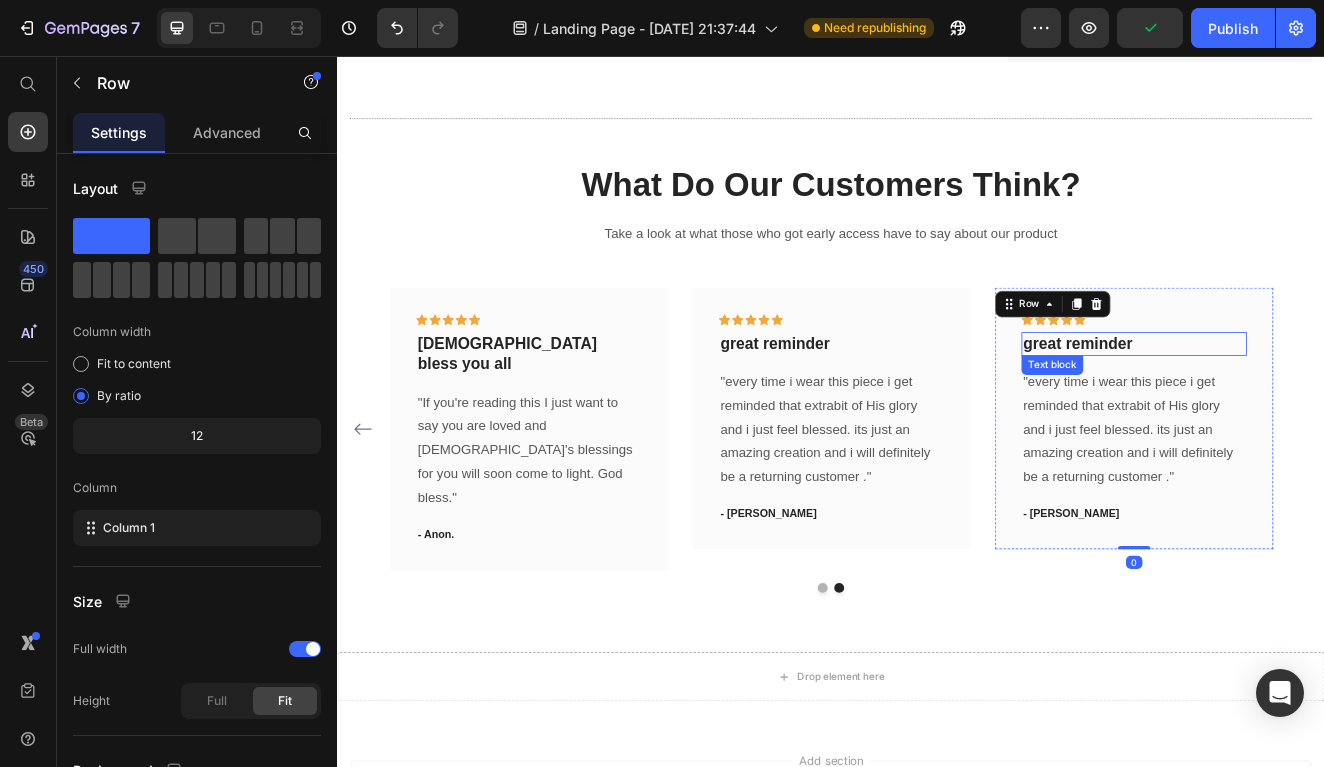 click on "great reminder" at bounding box center (1305, 406) 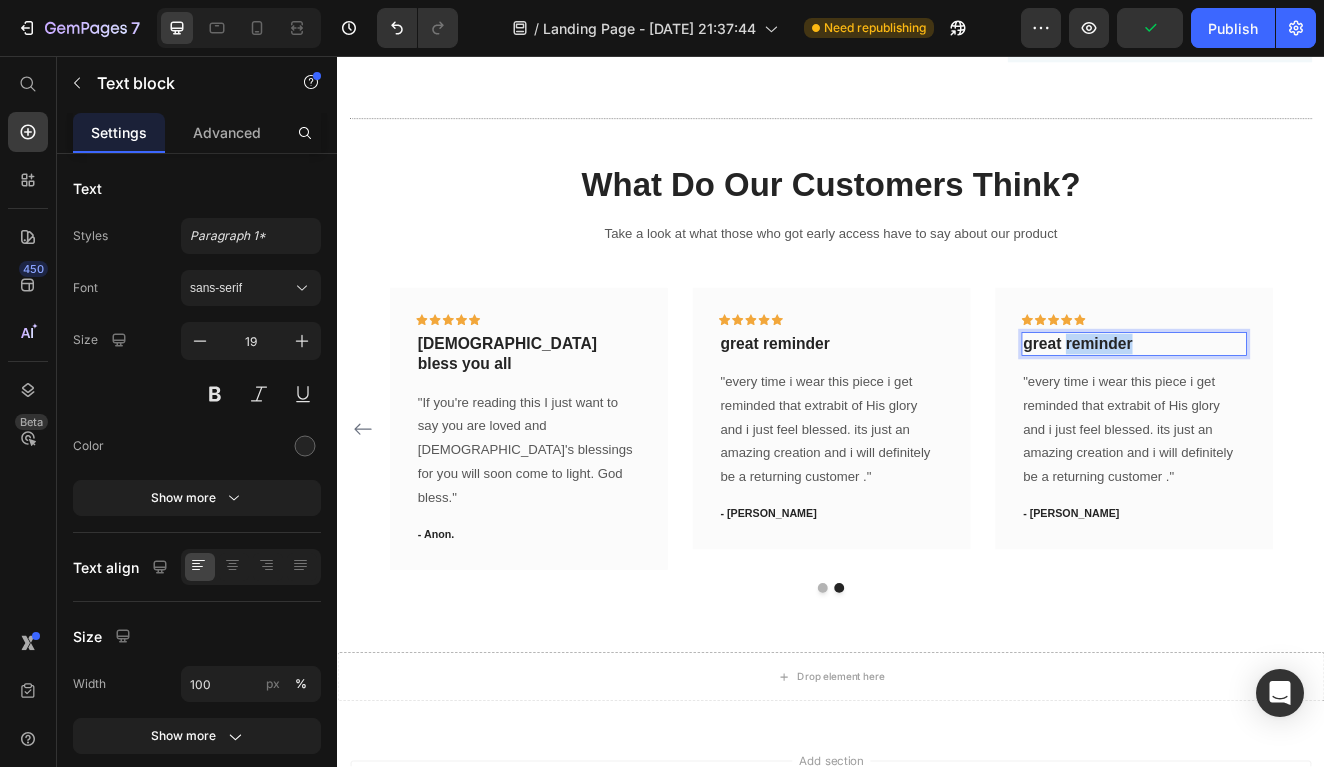 click on "great reminder" at bounding box center (1305, 406) 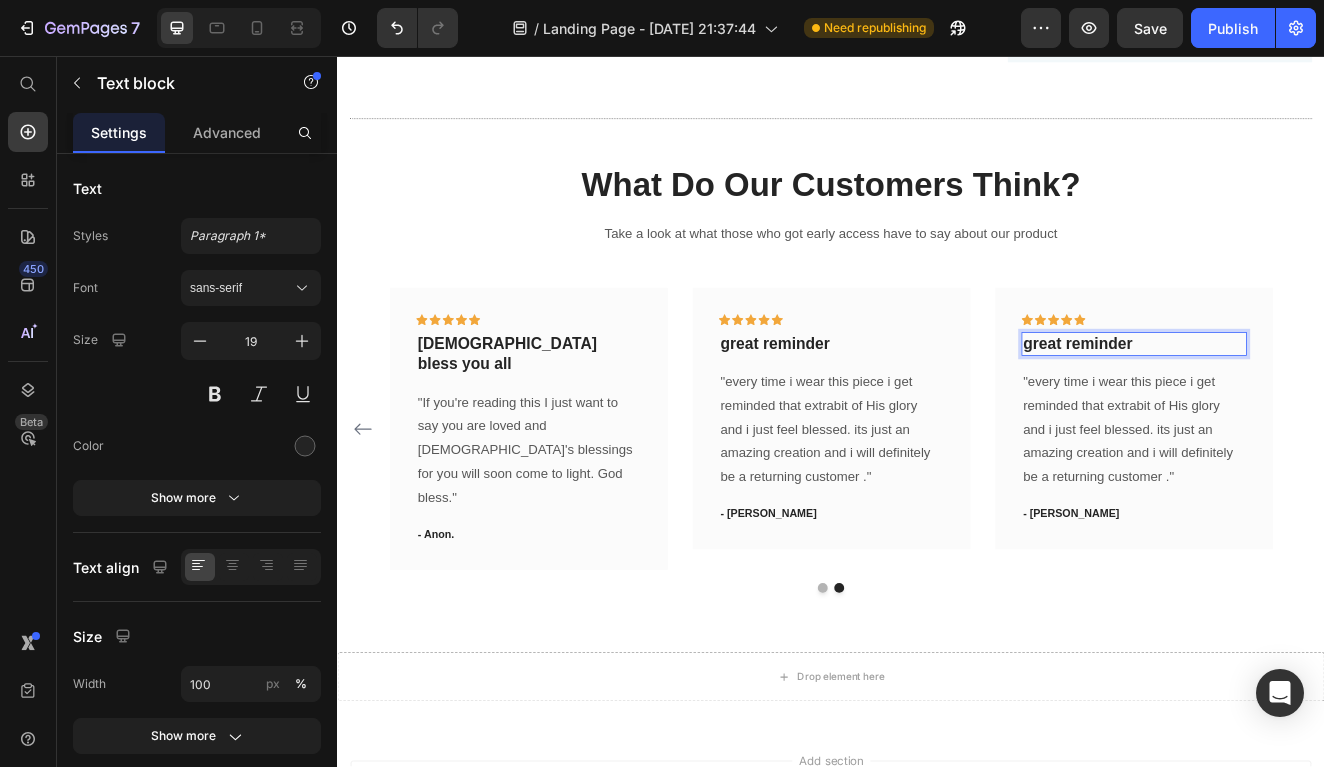 click on "great reminder" at bounding box center [1305, 406] 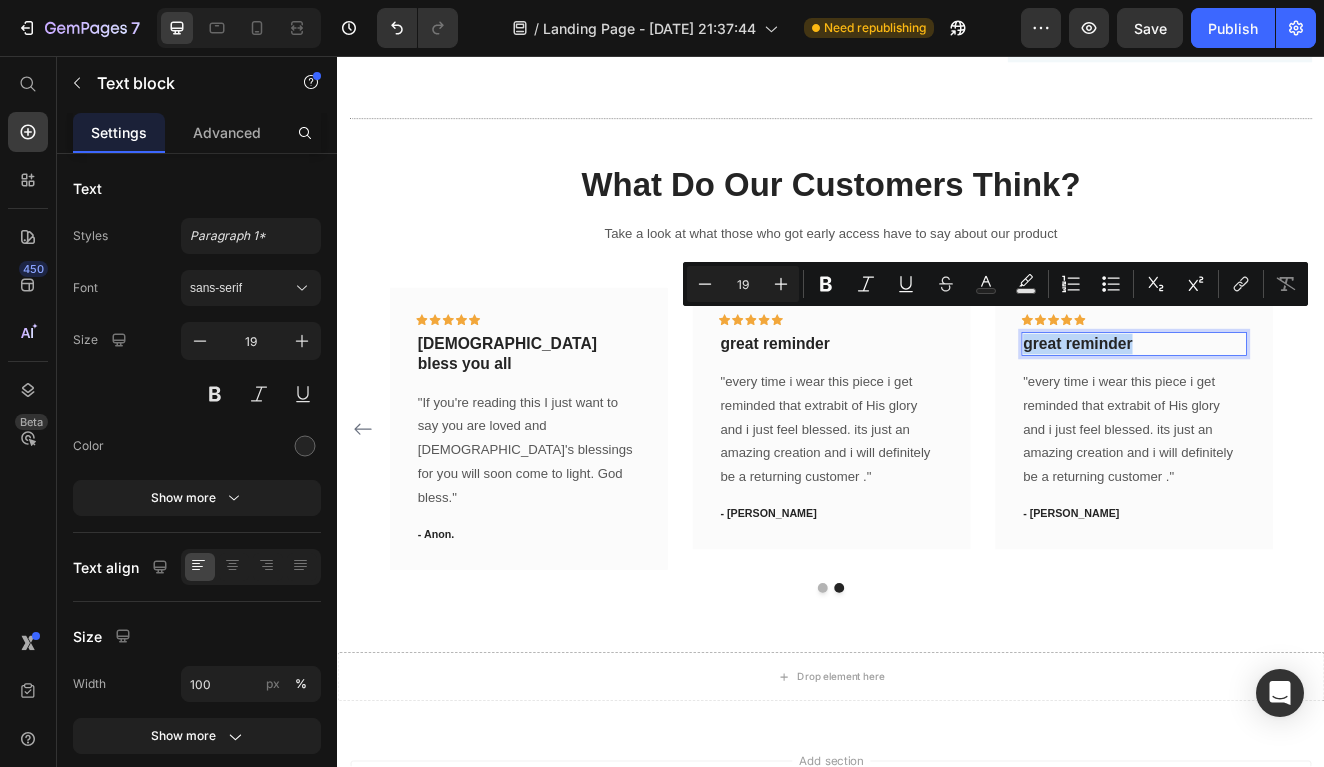 drag, startPoint x: 1300, startPoint y: 377, endPoint x: 1175, endPoint y: 385, distance: 125.25574 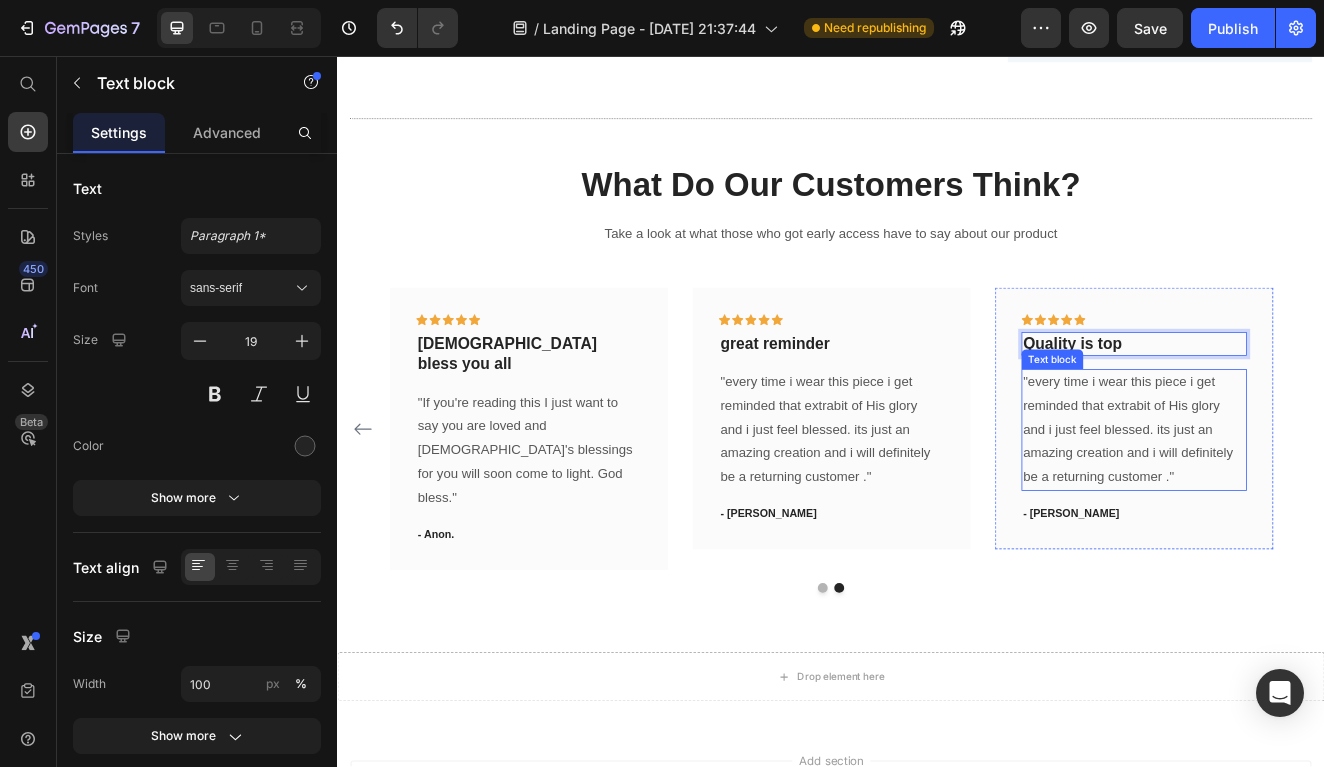 click on ""every time i wear this piece i get reminded that extrabit of His glory and i just feel blessed. its just an amazing creation and i will definitely be a returning customer ."" at bounding box center (1305, 511) 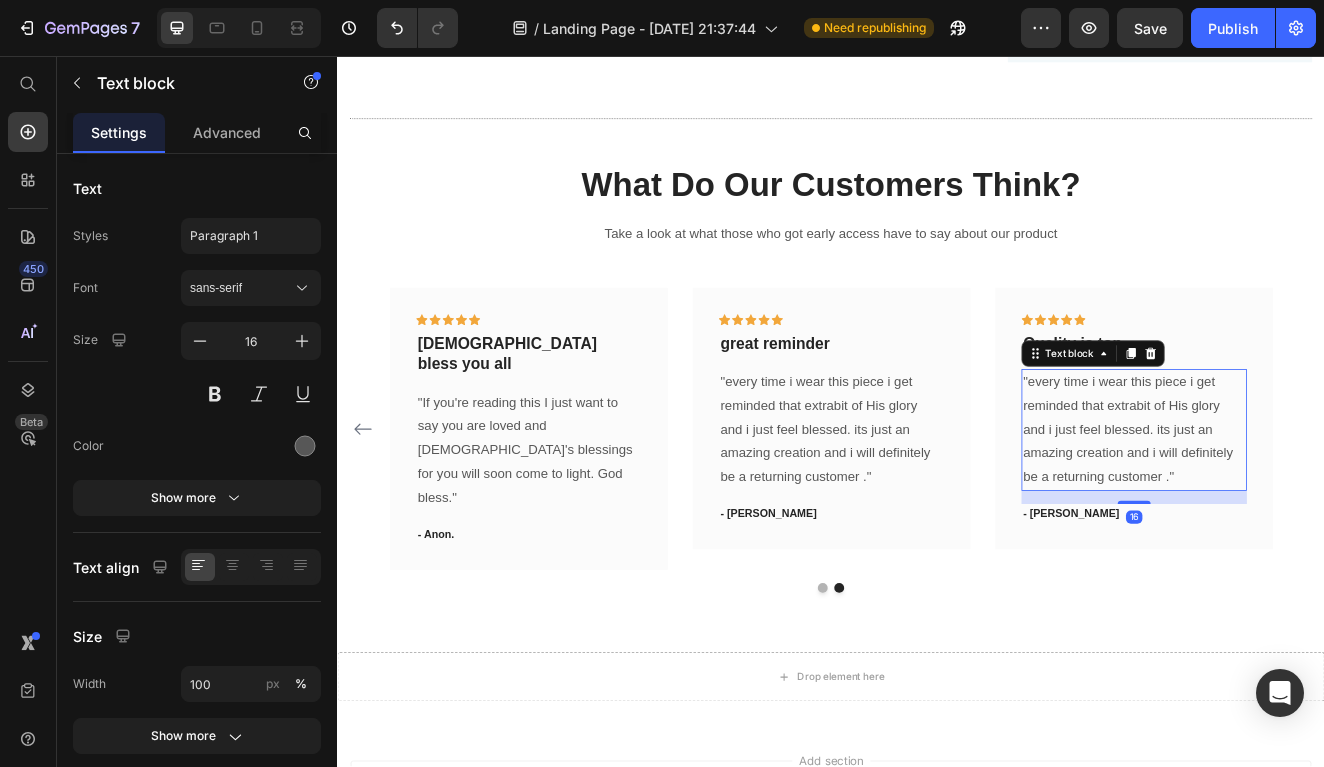click on ""every time i wear this piece i get reminded that extrabit of His glory and i just feel blessed. its just an amazing creation and i will definitely be a returning customer ."" at bounding box center [1305, 511] 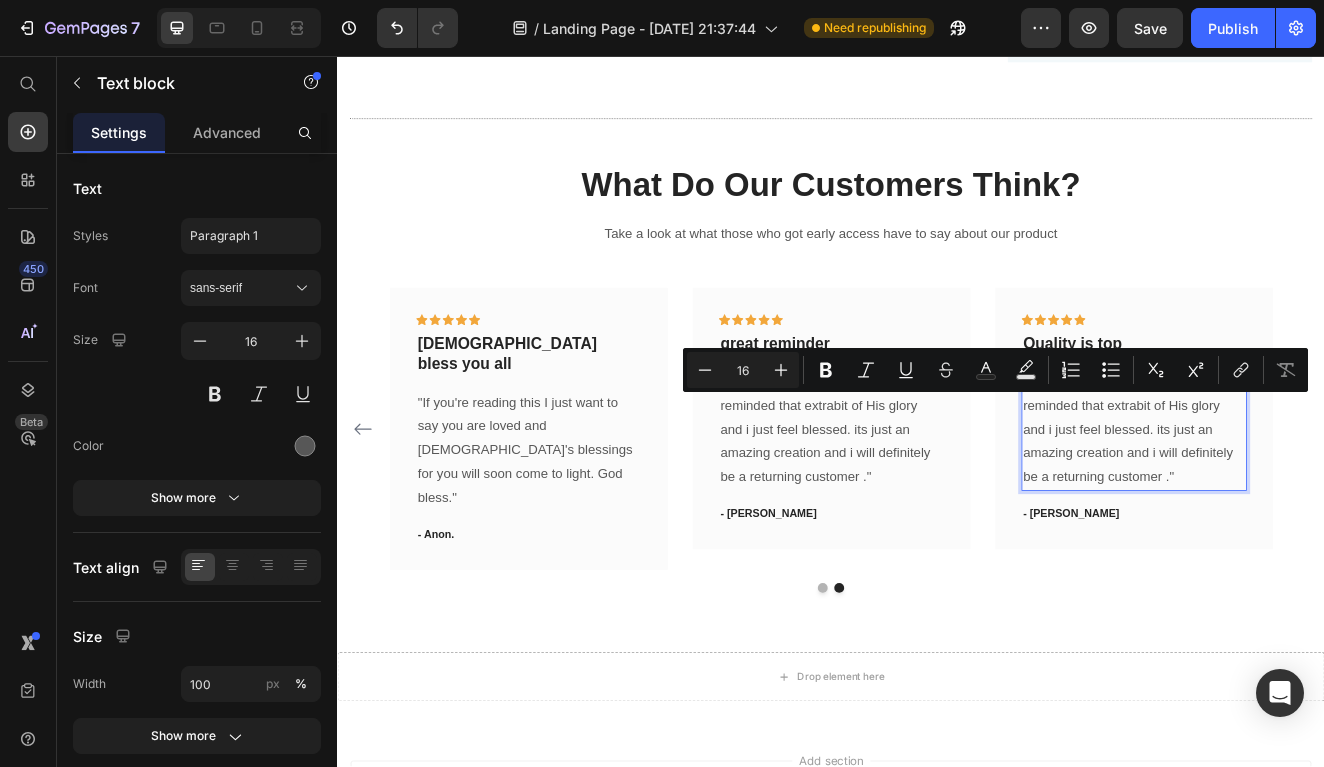 click on ""every time i wear this piece i get reminded that extrabit of His glory and i just feel blessed. its just an amazing creation and i will definitely be a returning customer ."" at bounding box center (1305, 511) 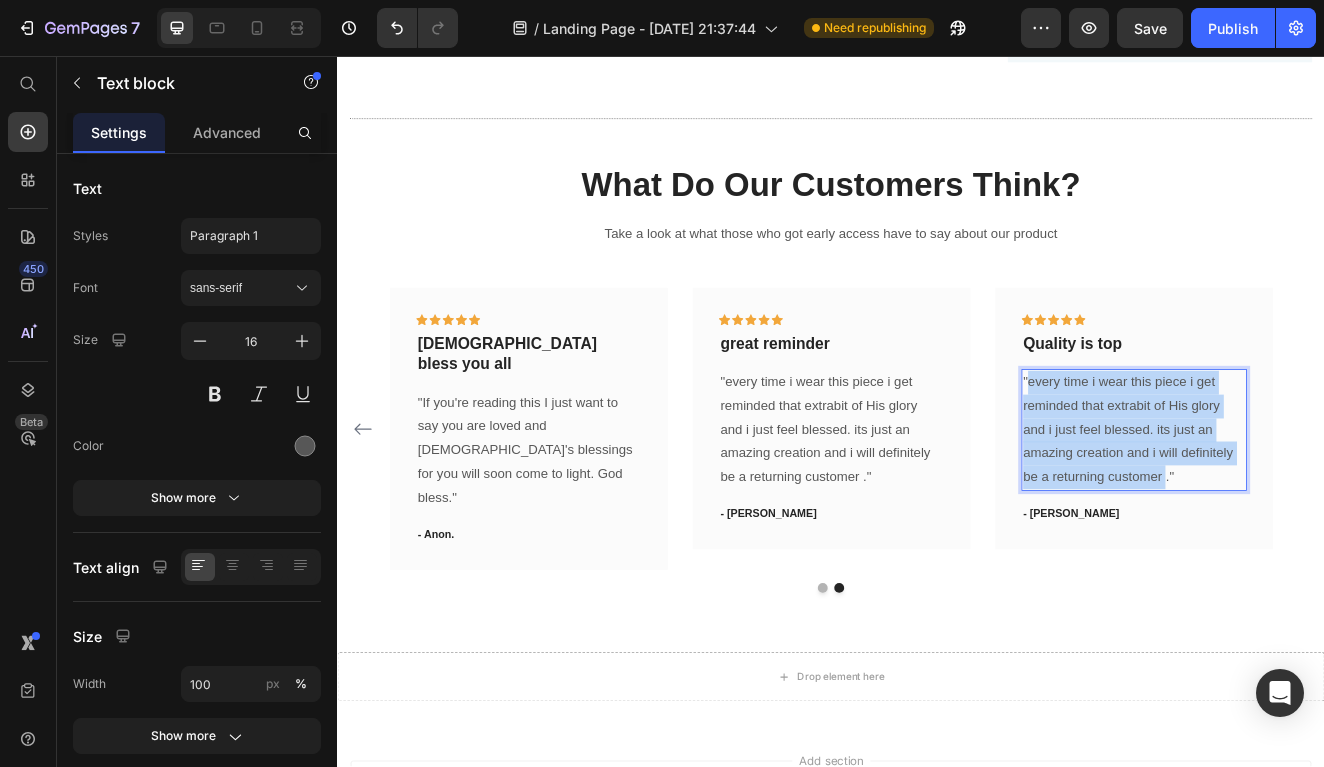 drag, startPoint x: 1338, startPoint y: 535, endPoint x: 1182, endPoint y: 424, distance: 191.46017 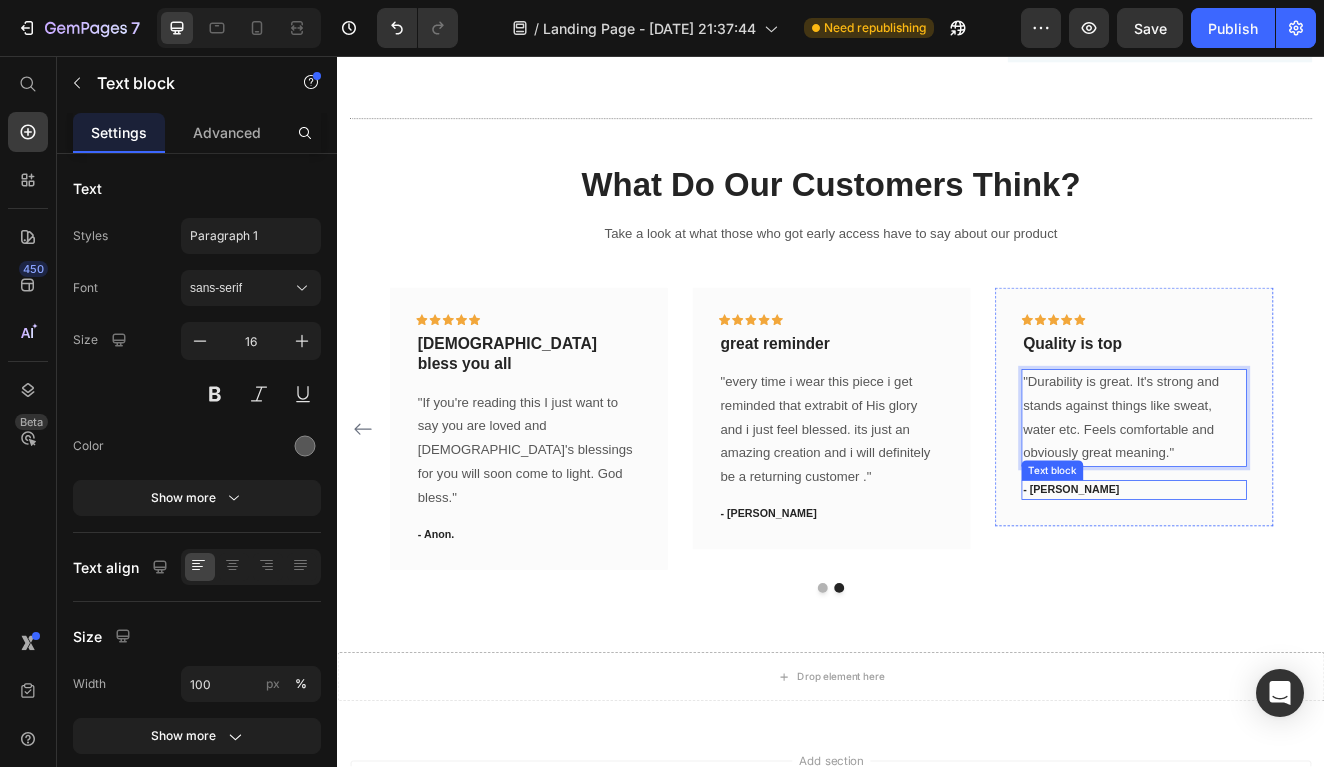 click on "- [PERSON_NAME]" at bounding box center (1305, 584) 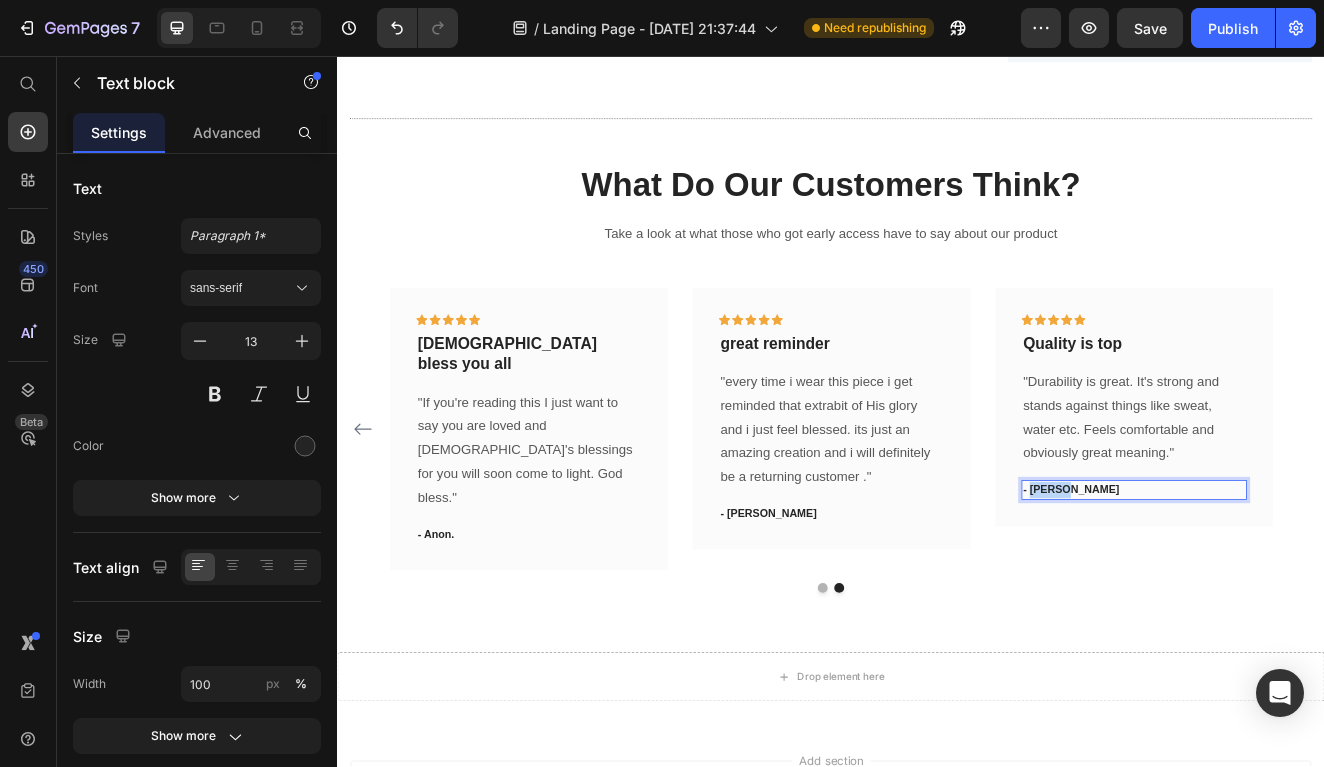 click on "- [PERSON_NAME]" at bounding box center [1305, 584] 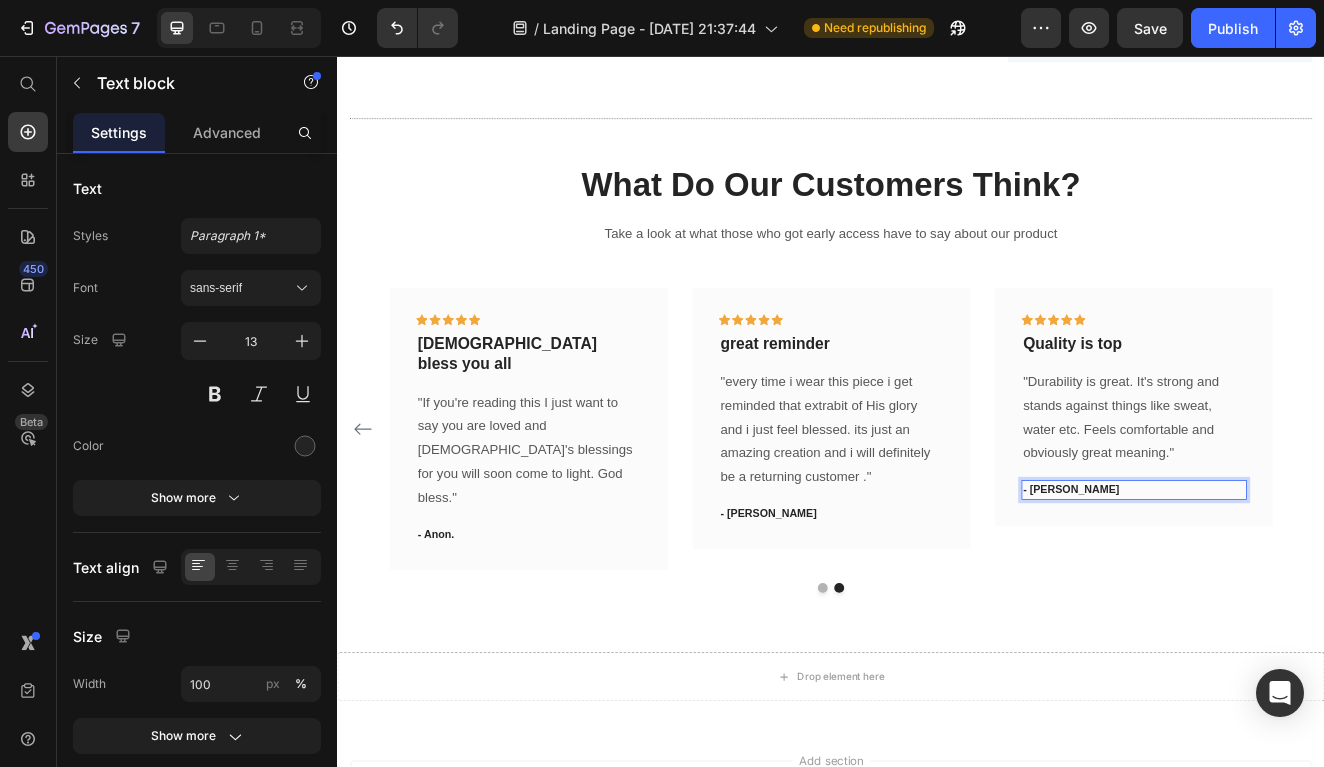 click on "- Caleb J." at bounding box center (1305, 584) 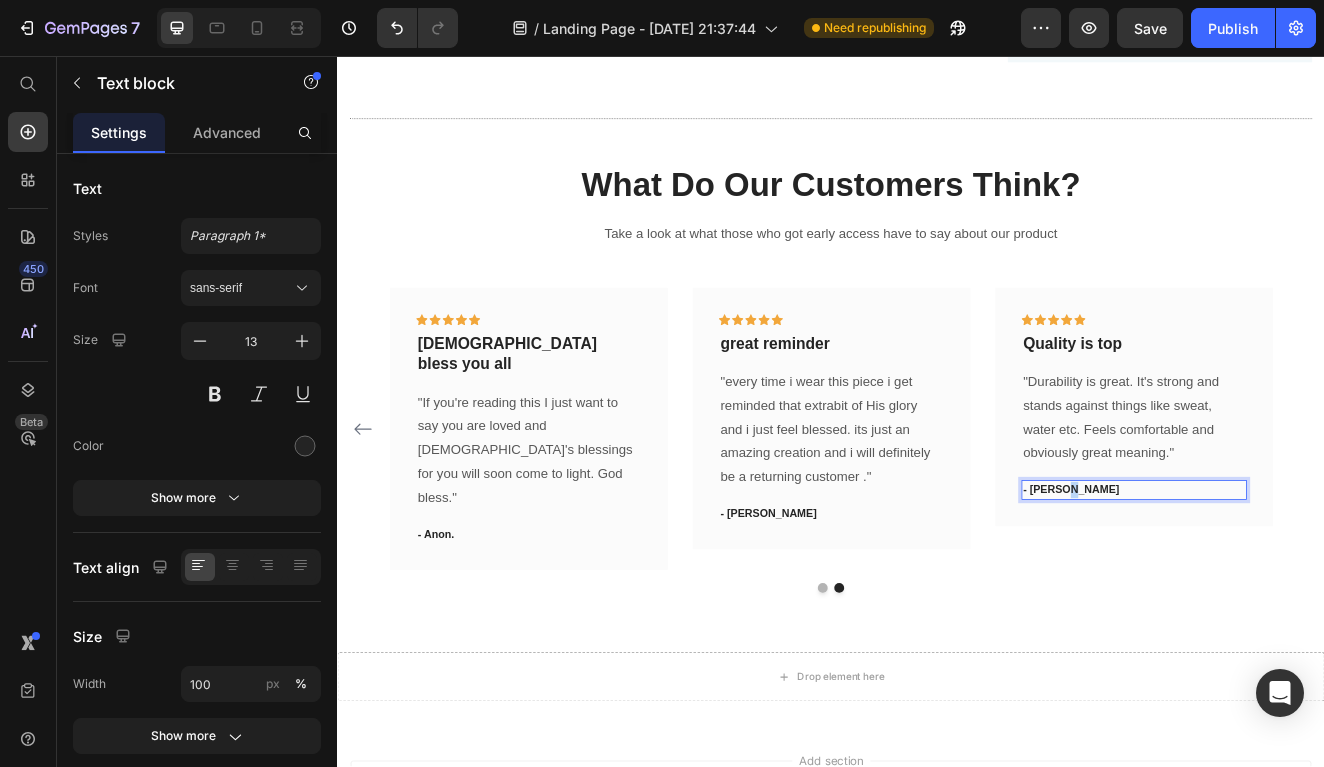 click on "- Caleb J." at bounding box center (1305, 584) 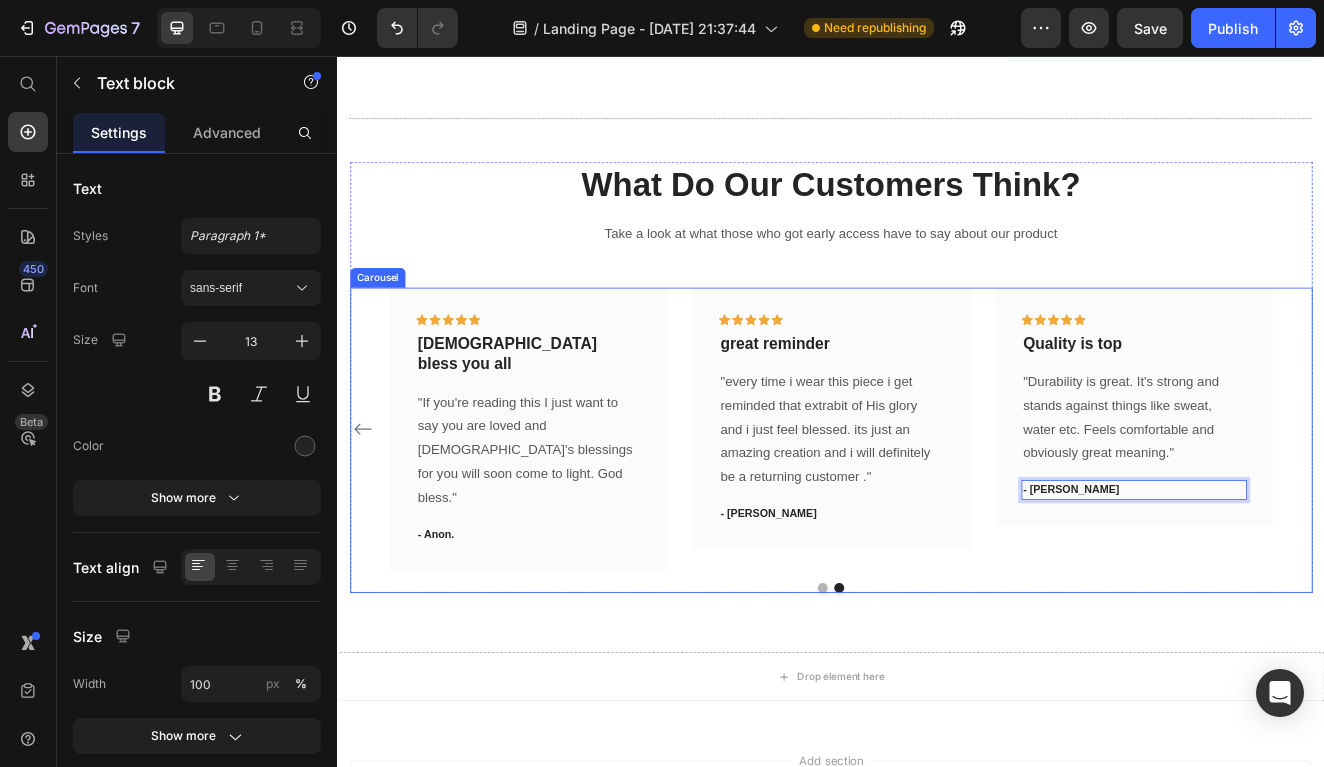 click at bounding box center [937, 703] 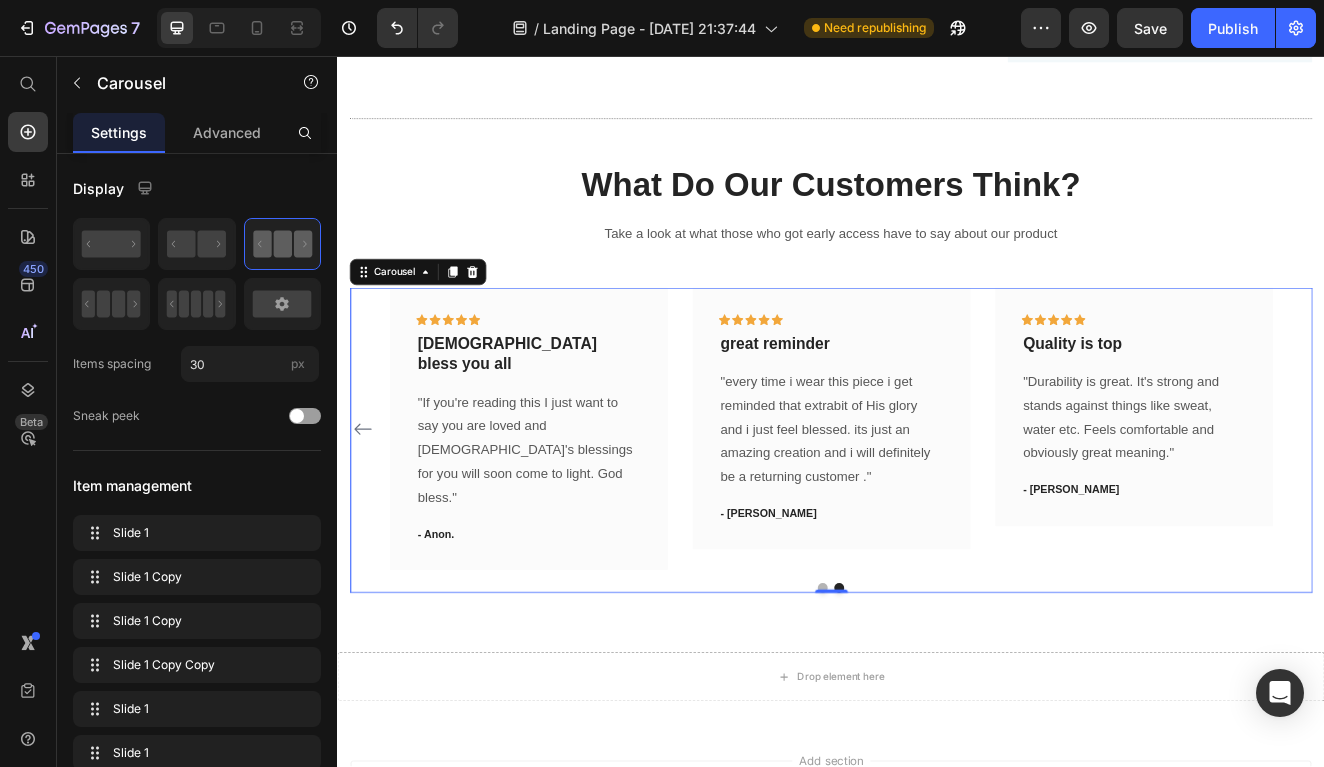 click 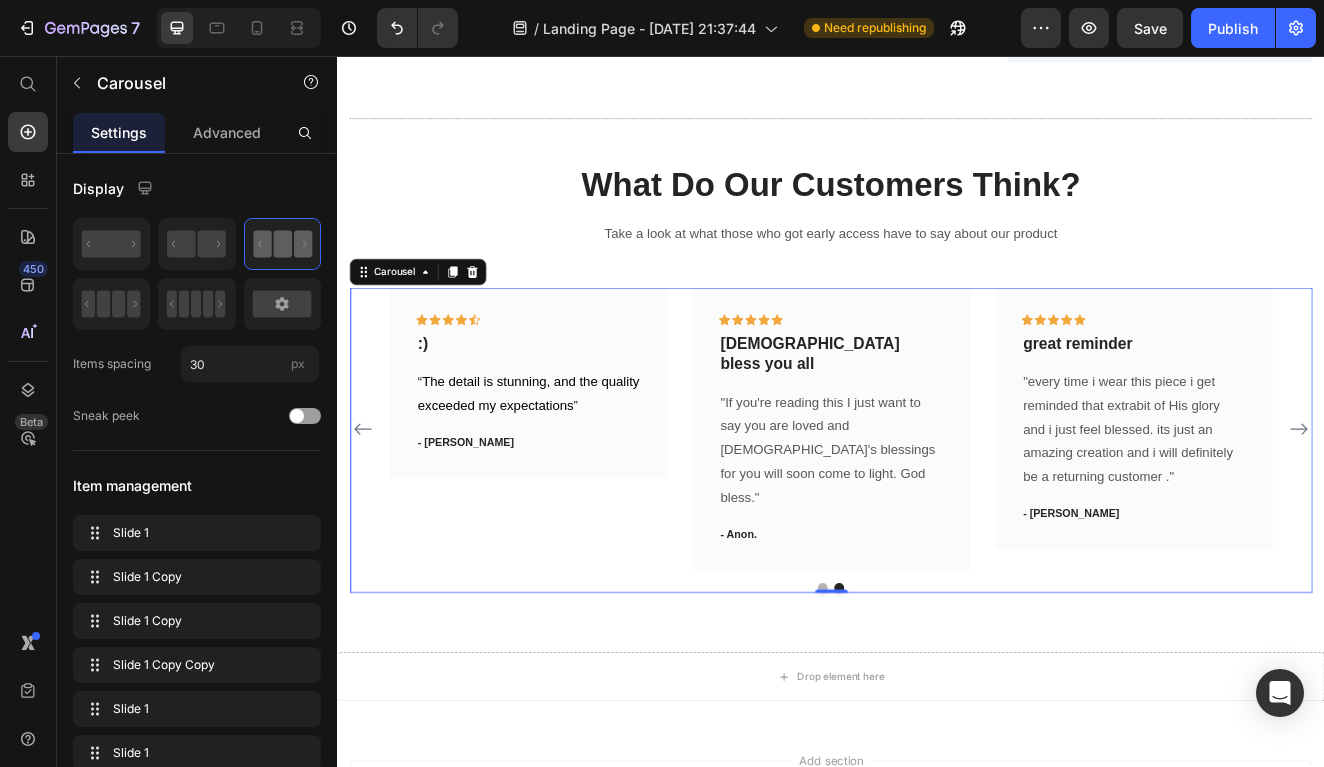 click 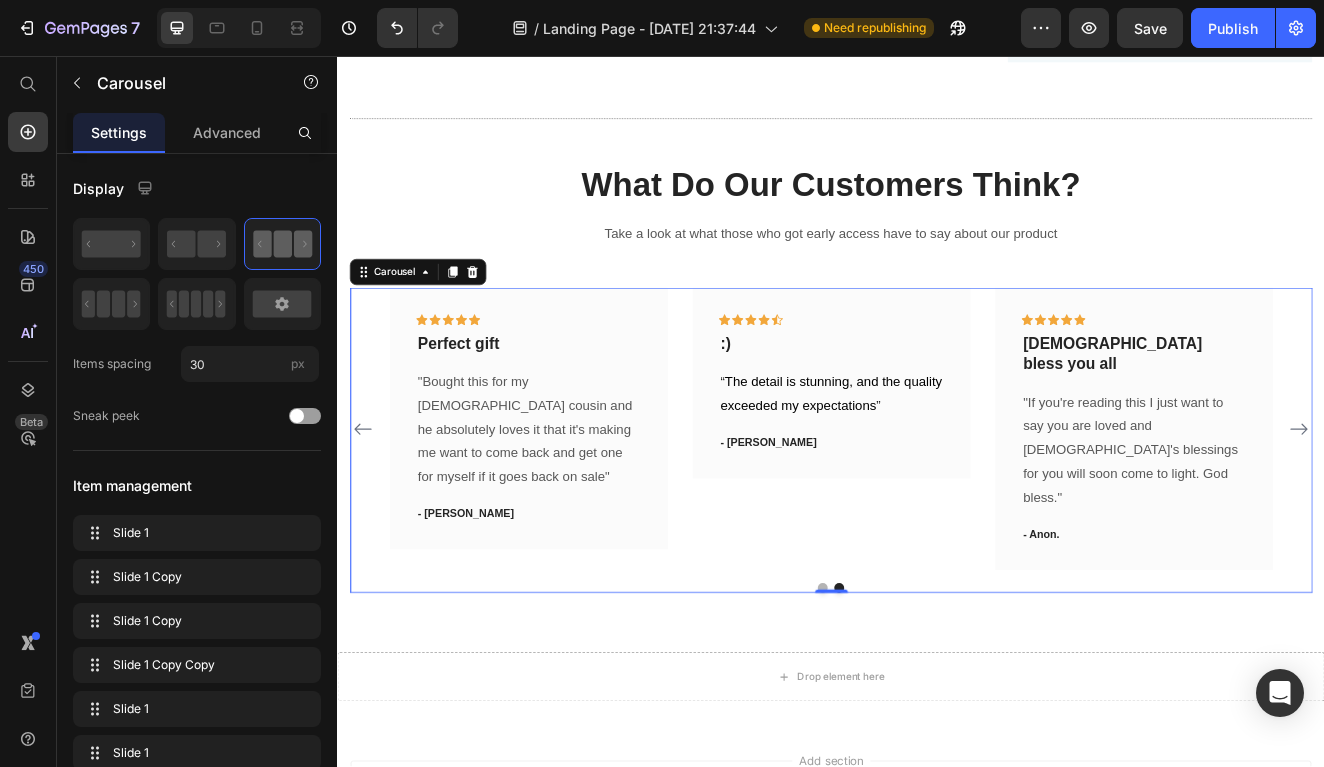 click 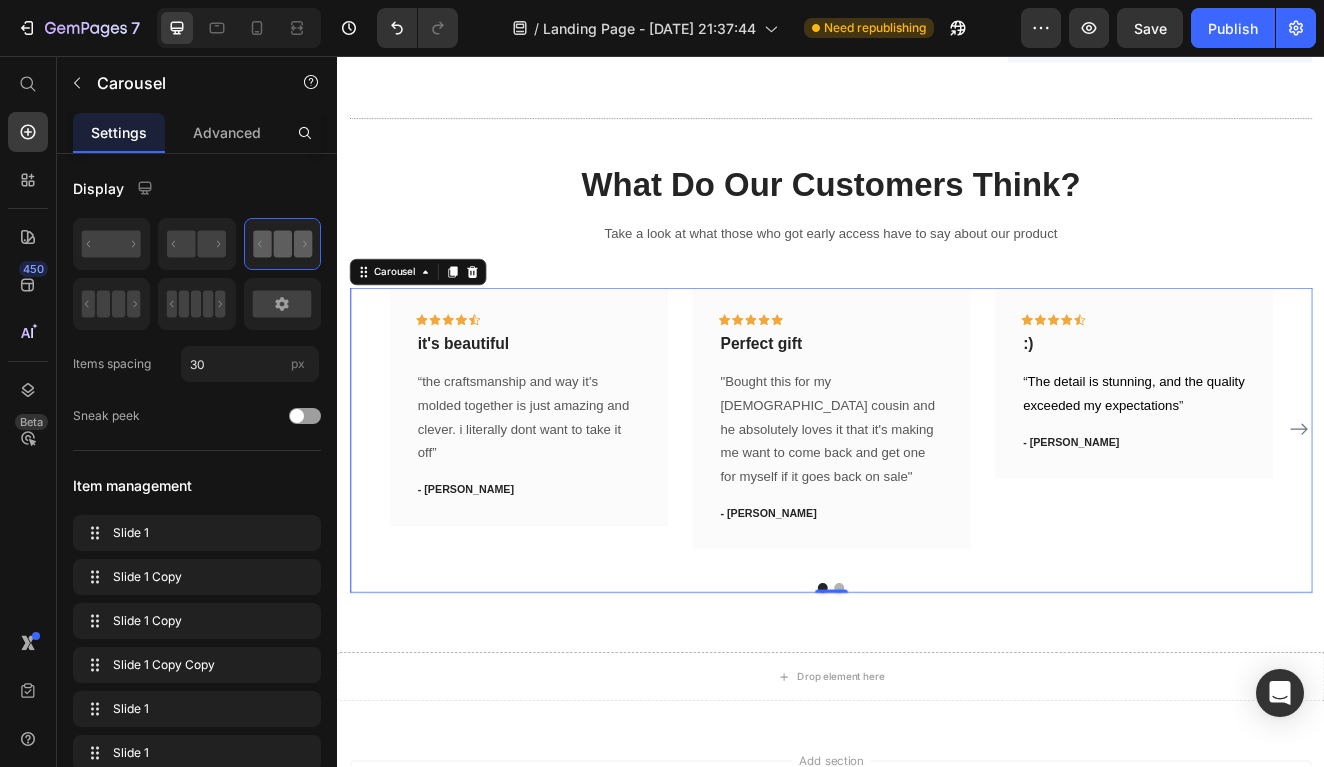 click on "Icon
Icon
Icon
Icon
Icon Row it's beautiful Text block “the craftsmanship and way it's molded together is just amazing and clever. i literally dont want to take it off” Text block - Hannah G.  Text block Row
Icon
Icon
Icon
Icon
Icon Row Perfect gift Text block "Bought this for my 19 year old cousin and he absolutely loves it that it's making me want to come back and get one for myself if it goes back on sale" Text block - Eliza M. Text block Row
Icon
Icon
Icon
Icon
Icon Row :) Text block “ The detail is stunning, and the quality exceeded my expectations ” Text block - Jourdan J. Text block Row
Icon
Icon
Icon
Icon
Icon Row God bless you all  Text block Text block - Anon." at bounding box center [937, 509] 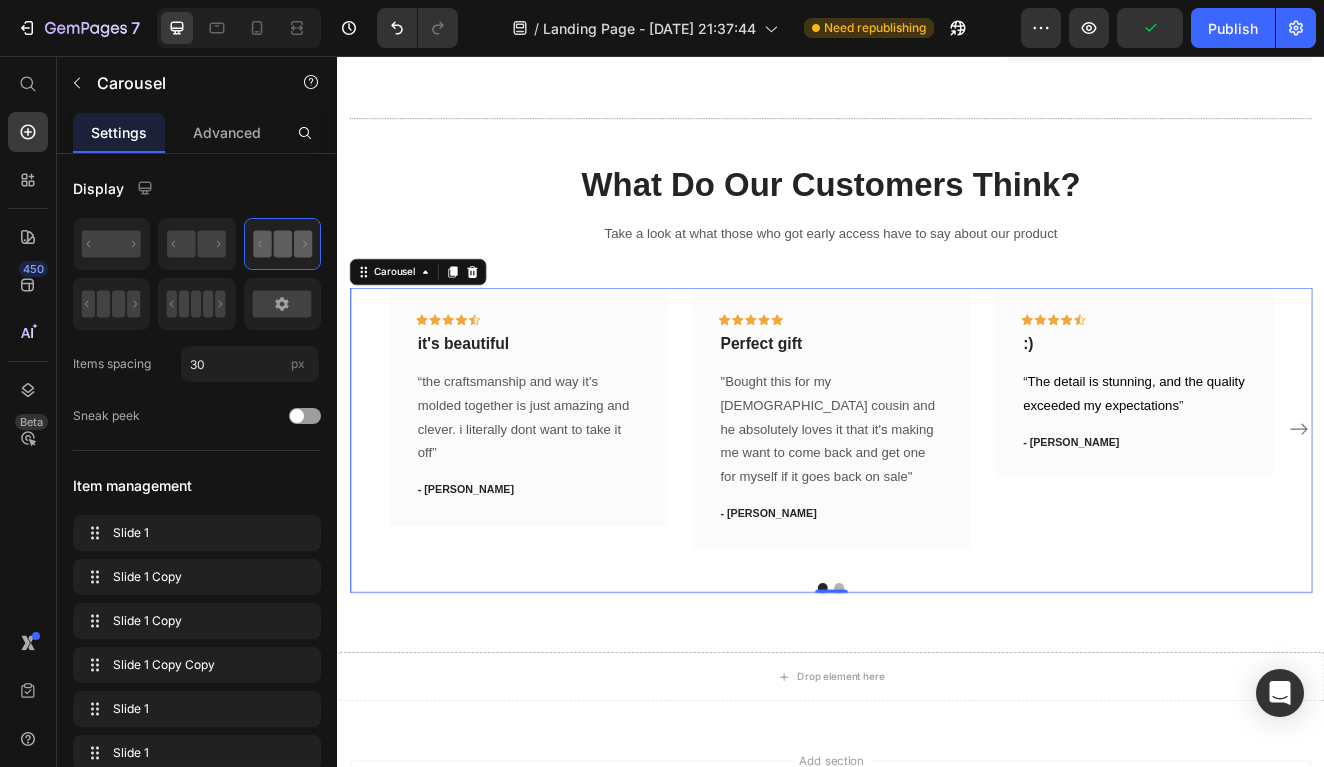 click 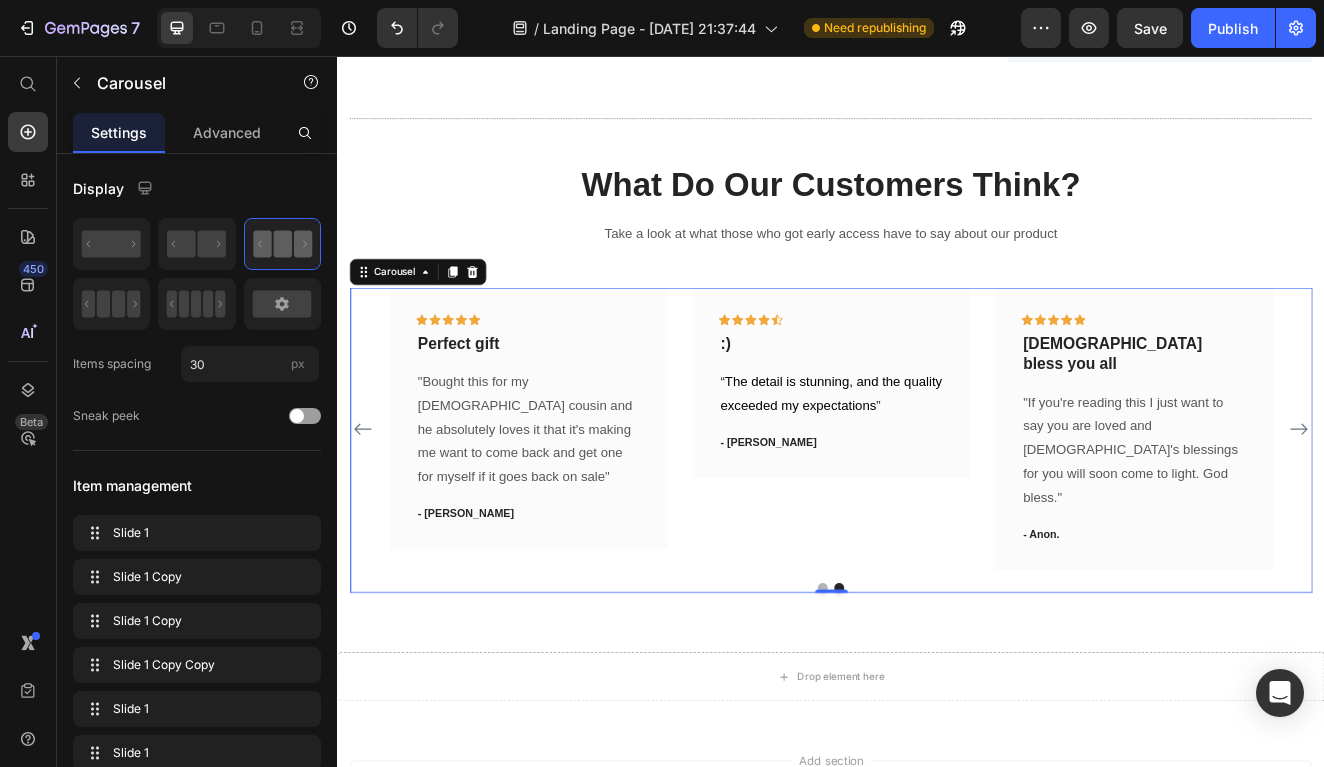 click 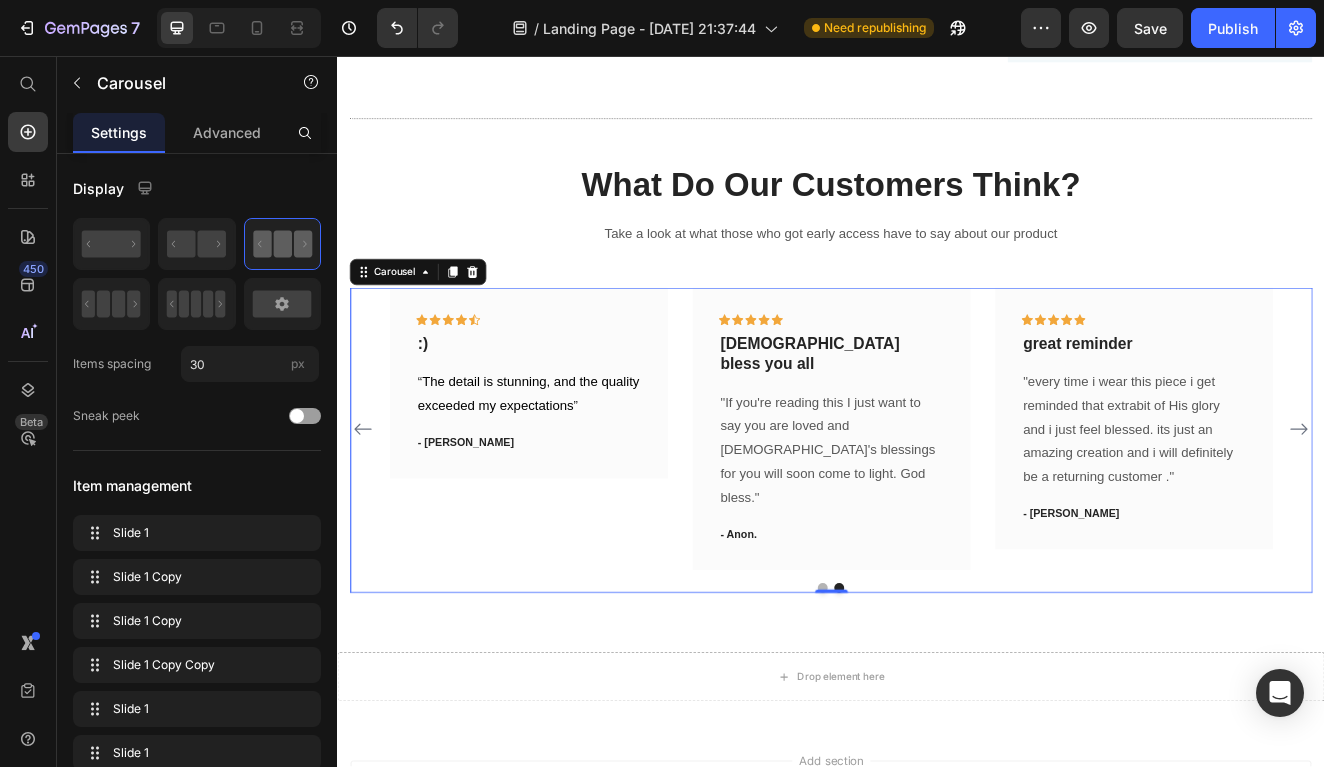 click 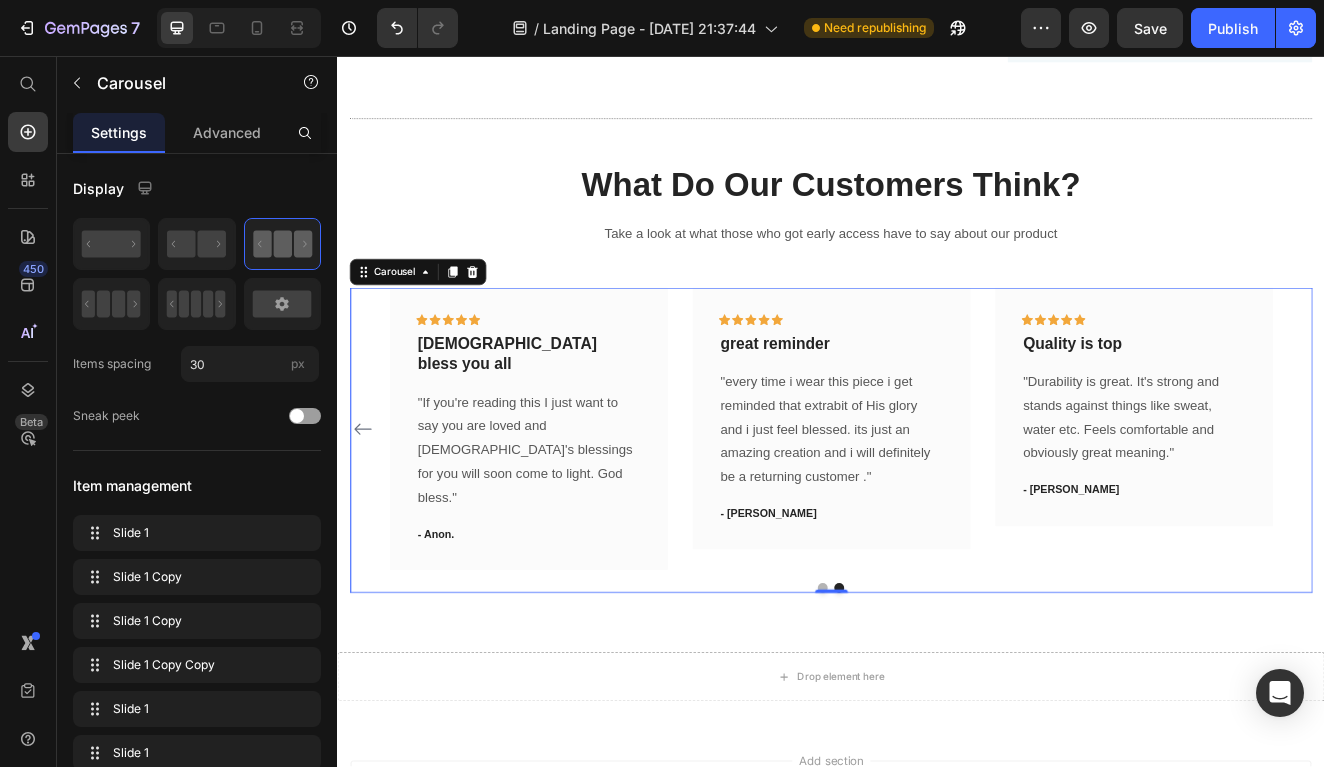 click on "Icon
Icon
Icon
Icon
Icon Row it's beautiful Text block “the craftsmanship and way it's molded together is just amazing and clever. i literally dont want to take it off” Text block - Hannah G.  Text block Row
Icon
Icon
Icon
Icon
Icon Row Perfect gift Text block "Bought this for my 19 year old cousin and he absolutely loves it that it's making me want to come back and get one for myself if it goes back on sale" Text block - Eliza M. Text block Row
Icon
Icon
Icon
Icon
Icon Row :) Text block “ The detail is stunning, and the quality exceeded my expectations ” Text block - Jourdan J. Text block Row
Icon
Icon
Icon
Icon
Icon Row God bless you all  Text block Text block - Anon." at bounding box center [937, 509] 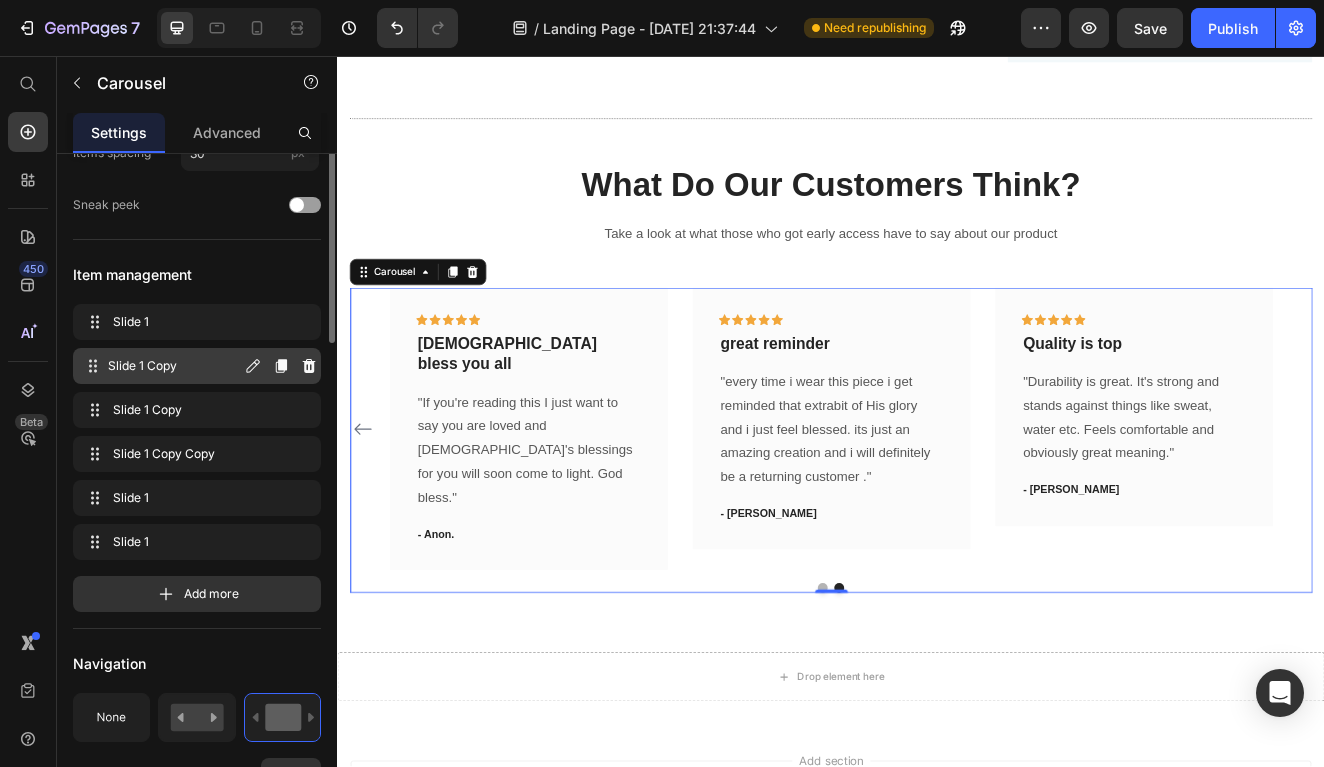 scroll, scrollTop: 239, scrollLeft: 0, axis: vertical 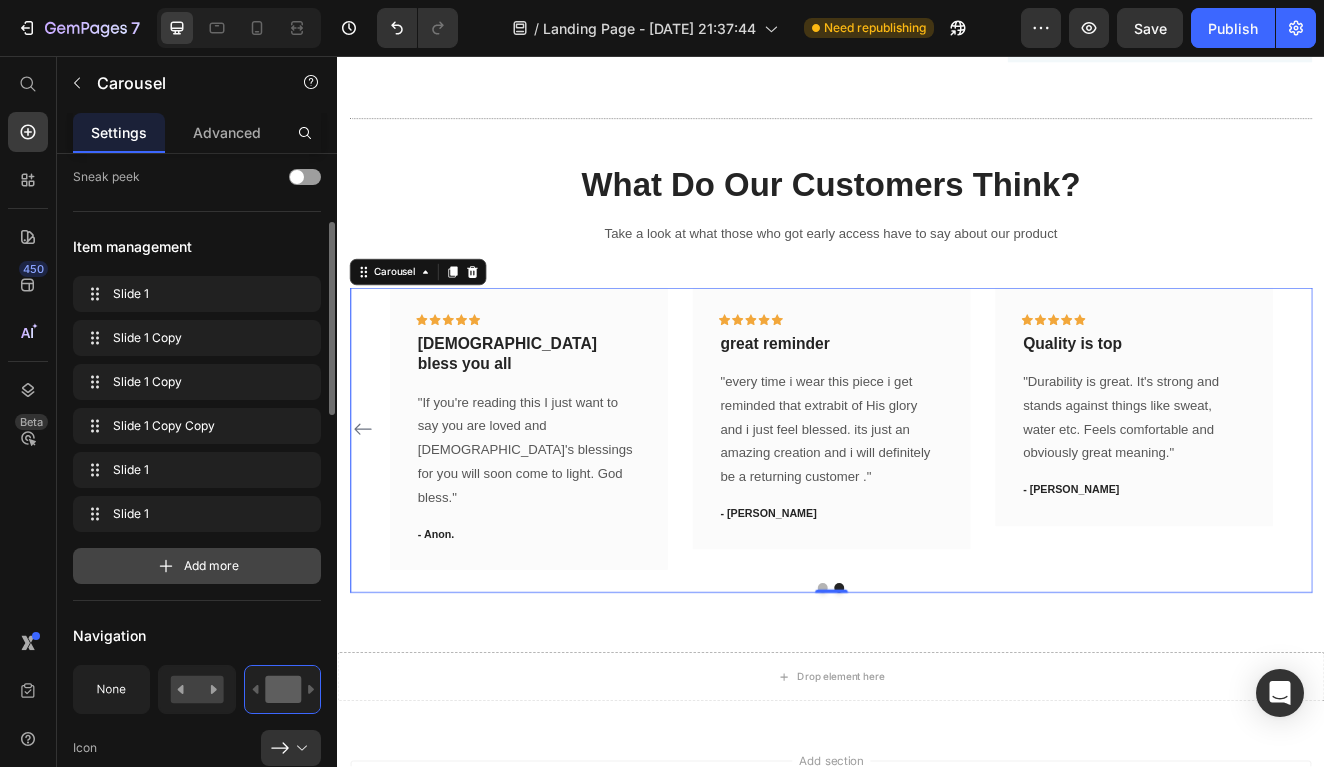 click on "Add more" at bounding box center [211, 566] 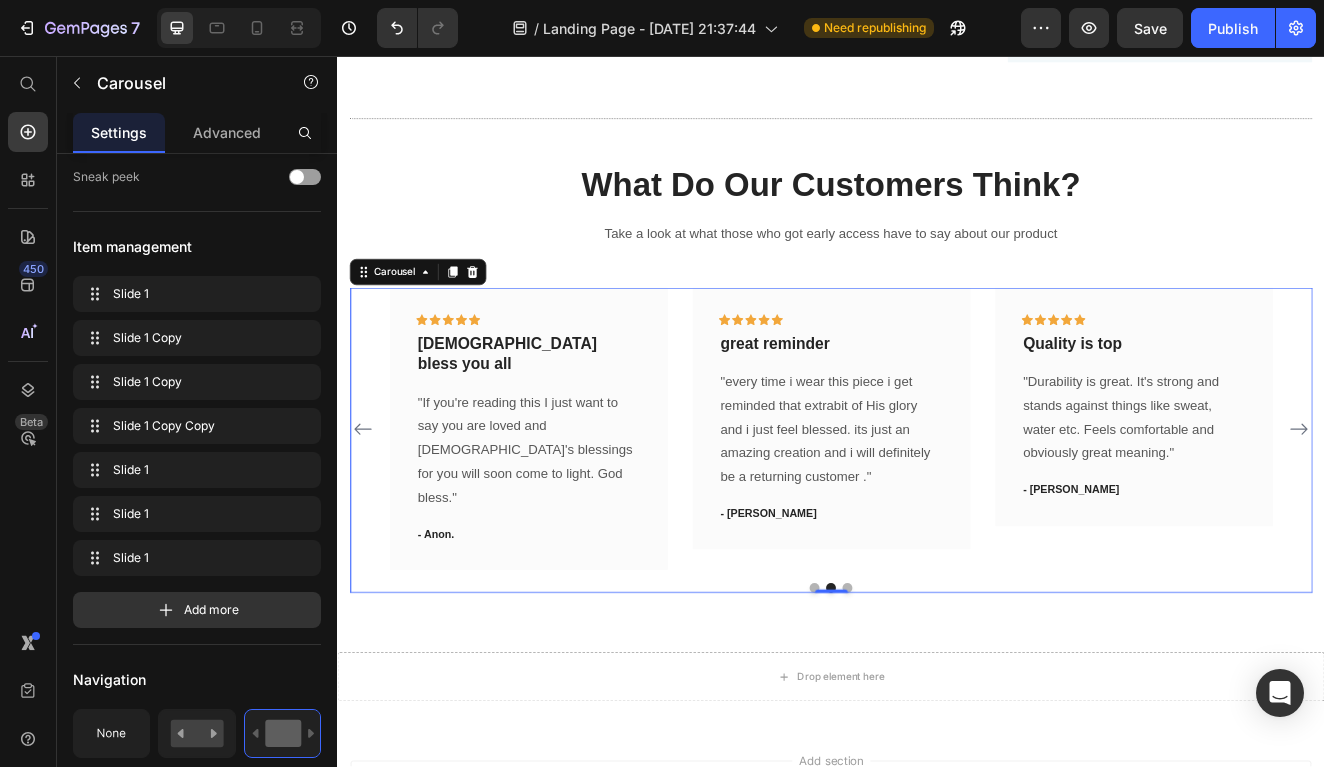 click 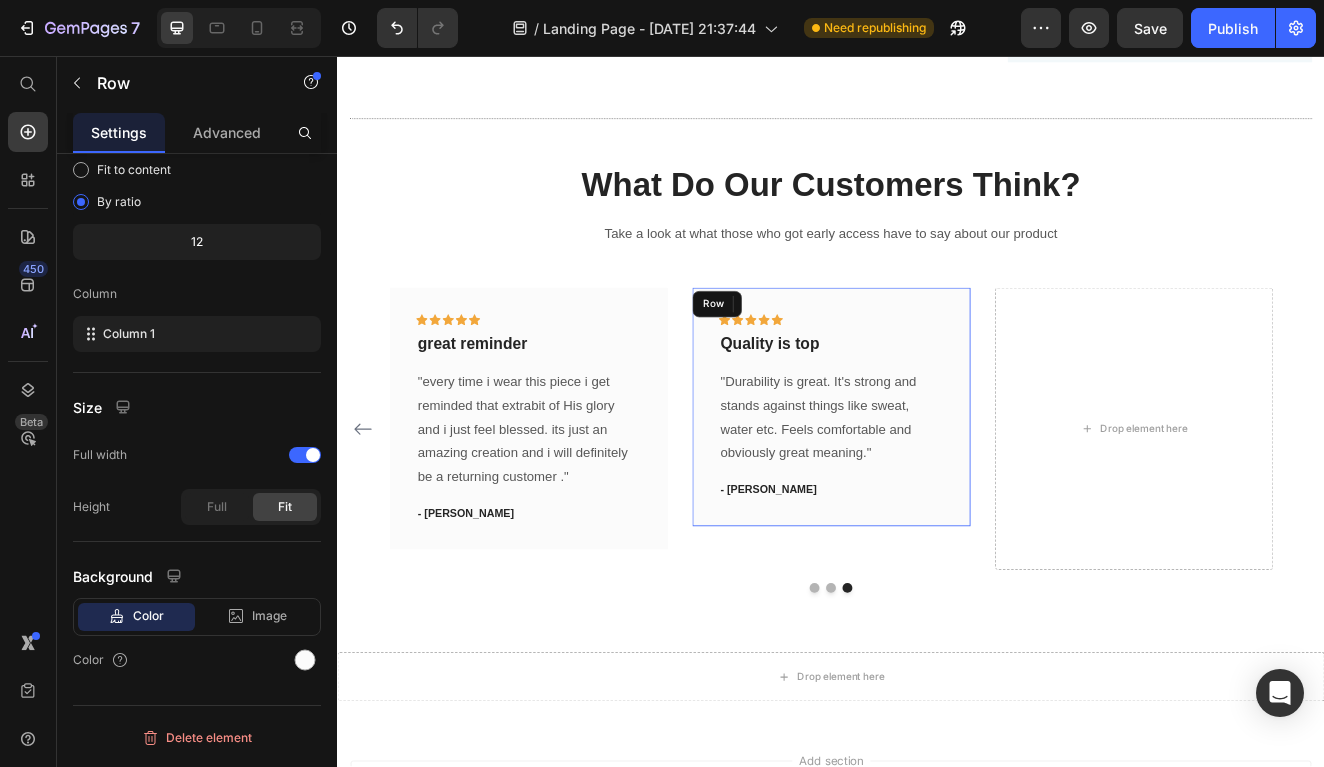 click on "Icon
Icon
Icon
Icon
Icon Row Quality is top  Text block "Durability is great. It's strong and stands against things like sweat, water etc. Feels comfortable and obviously great meaning." Text block - Caleb W. Text block Row" at bounding box center (937, 482) 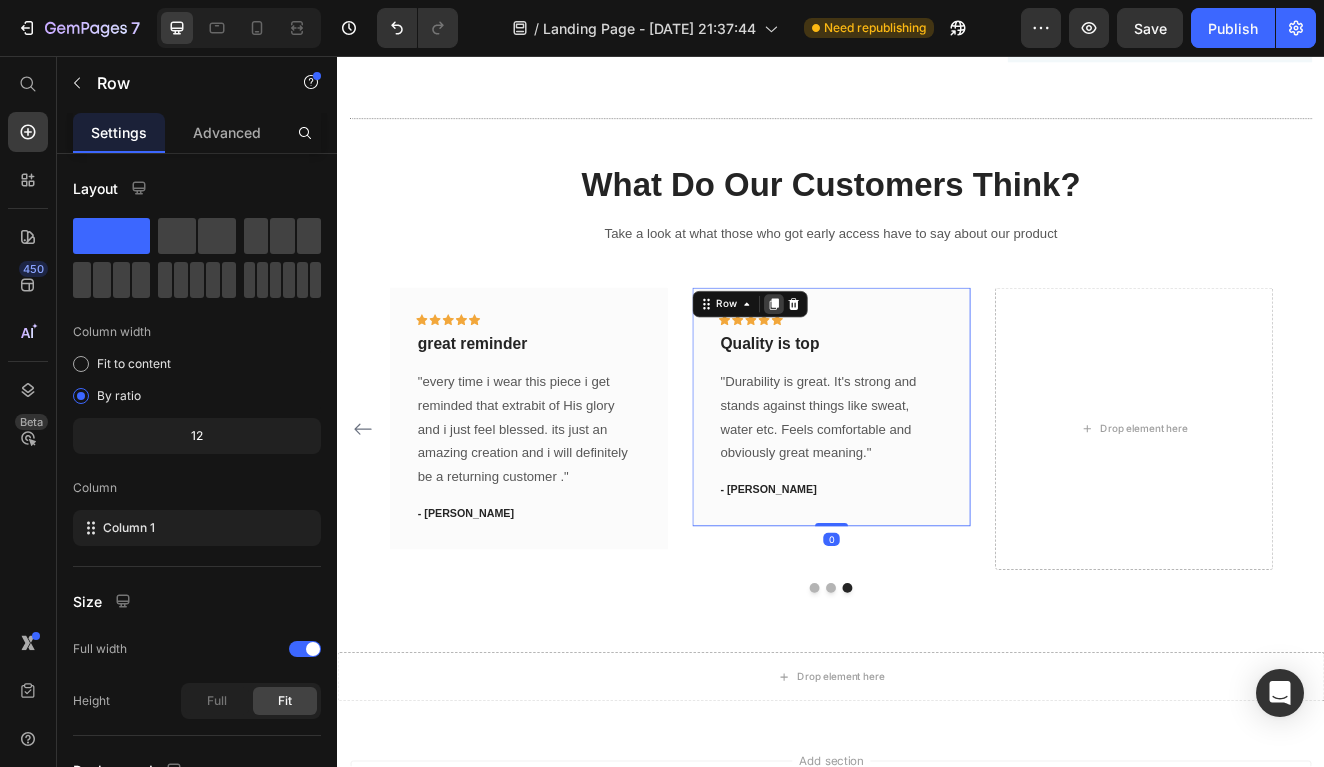 click 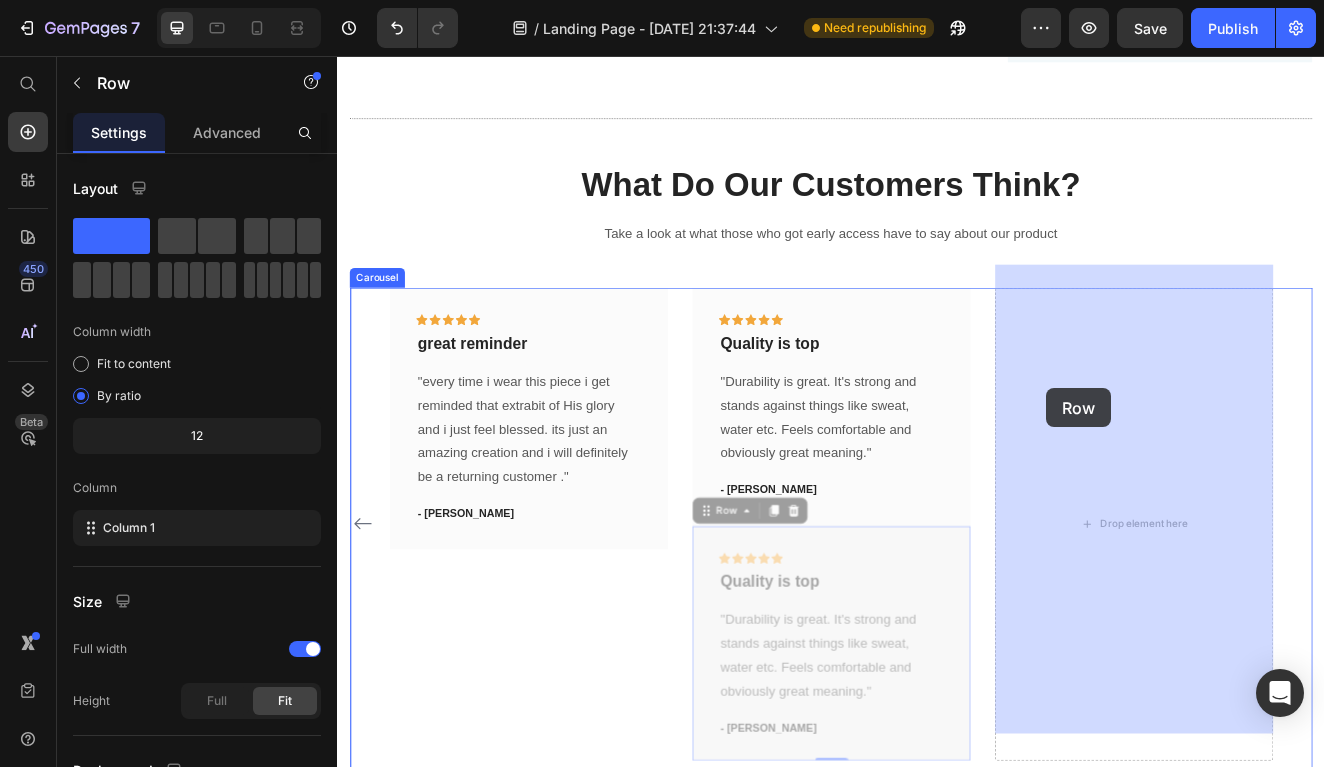 drag, startPoint x: 786, startPoint y: 578, endPoint x: 1199, endPoint y: 460, distance: 429.5265 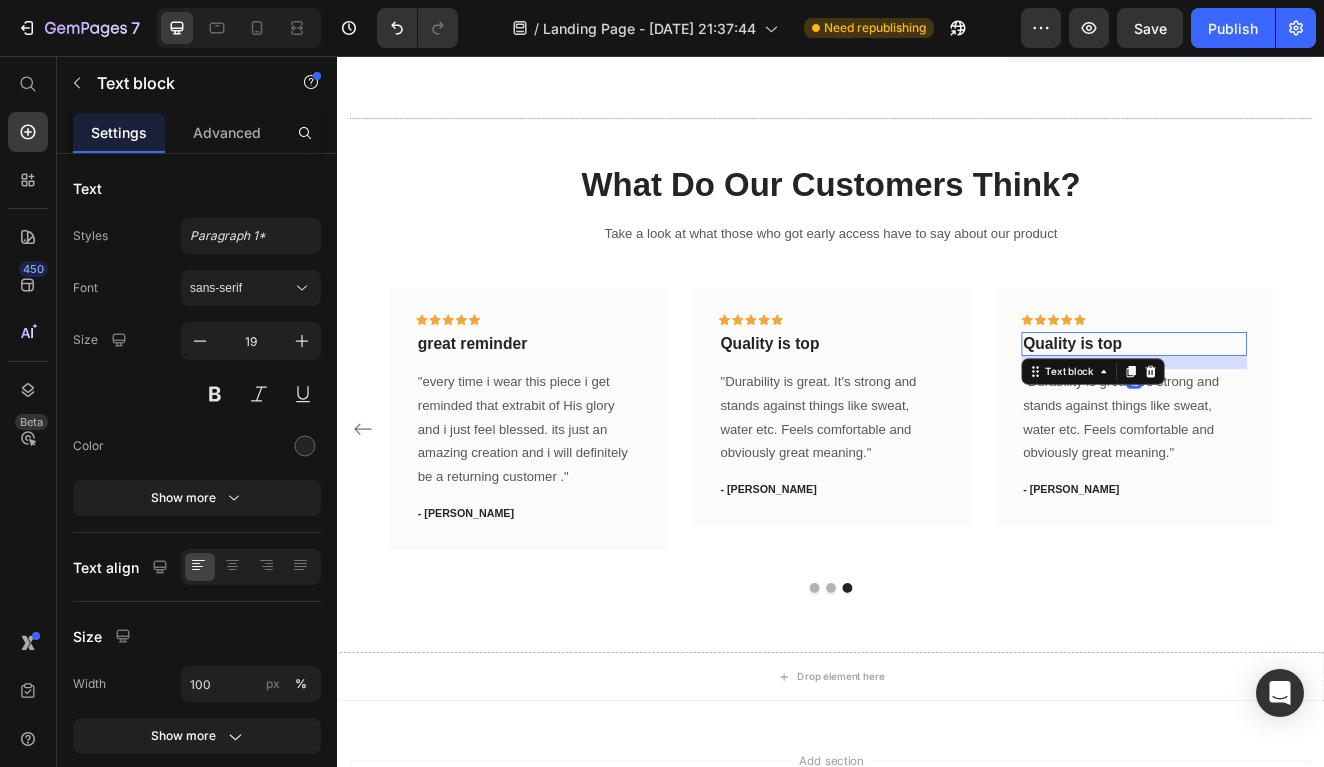 click on "Quality is top" at bounding box center (1305, 406) 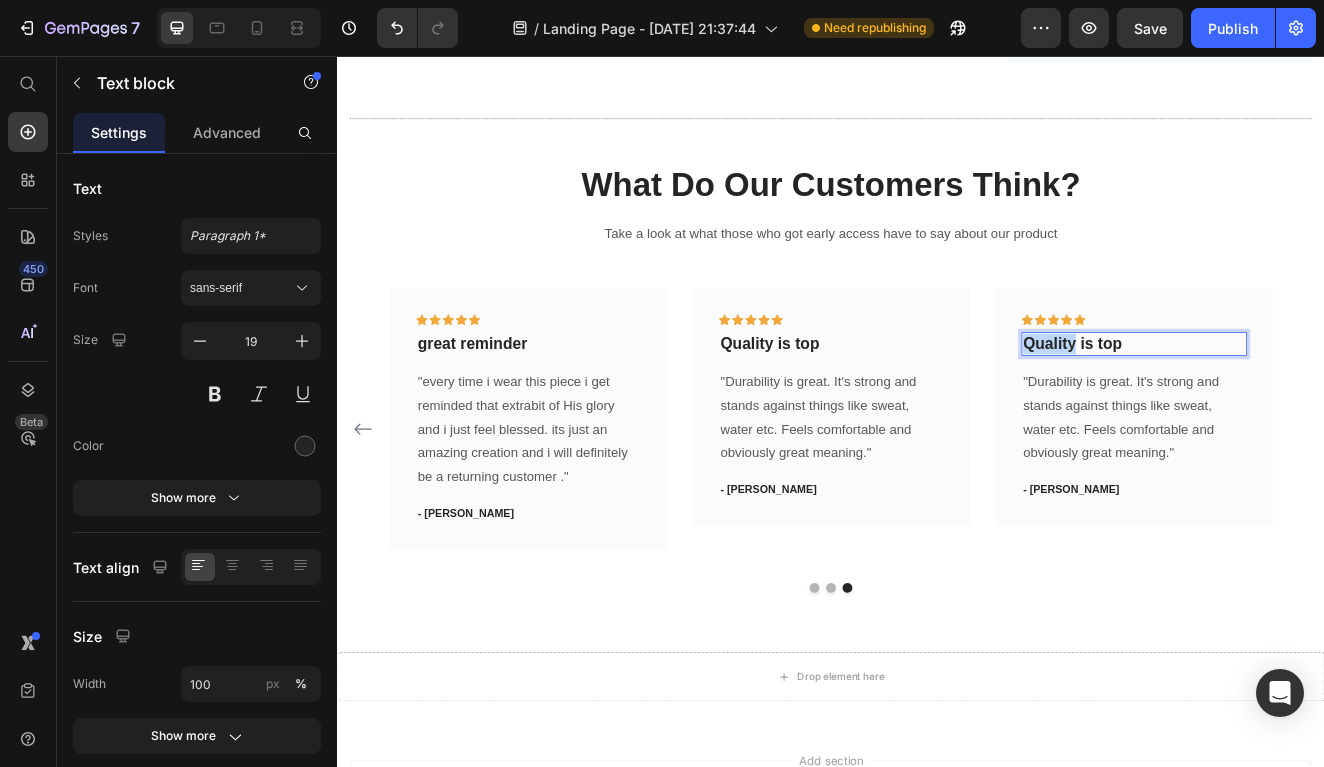 click on "Quality is top" at bounding box center [1305, 406] 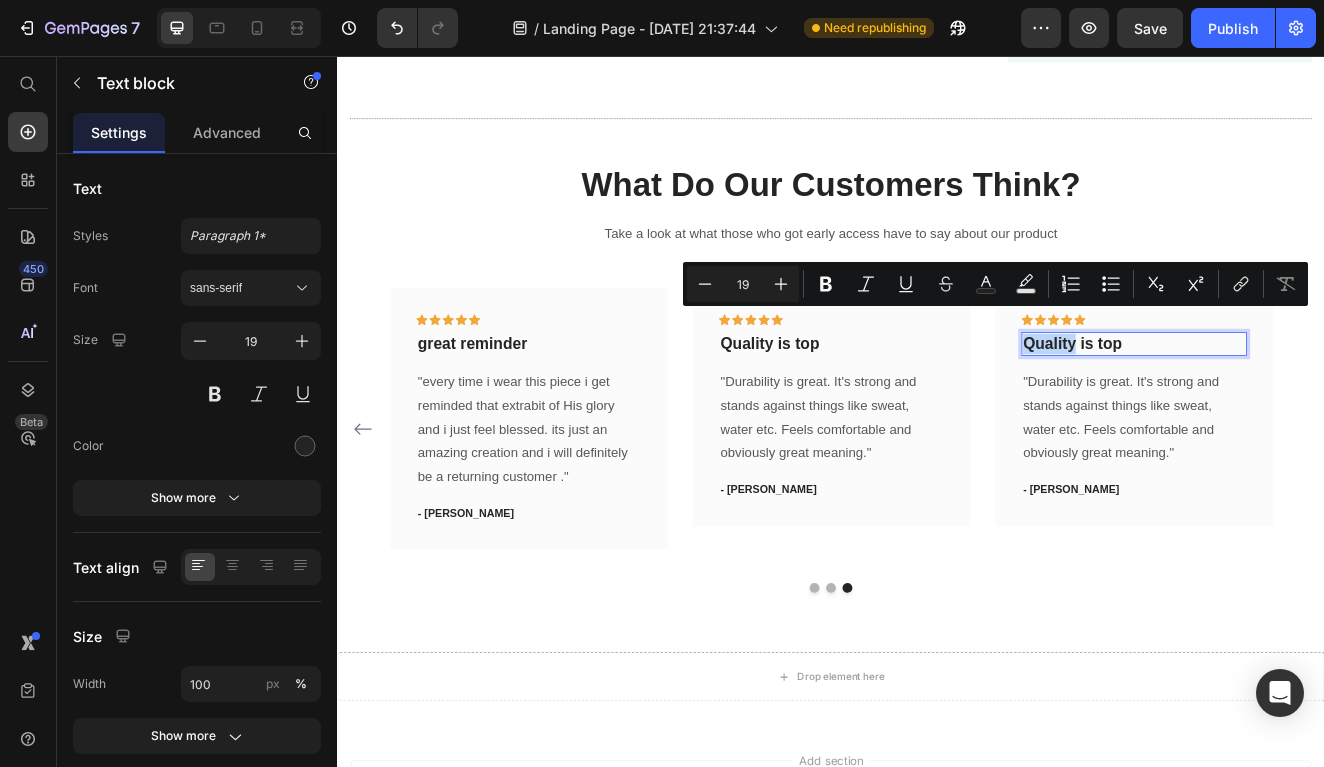 click on "Quality is top" at bounding box center (1305, 406) 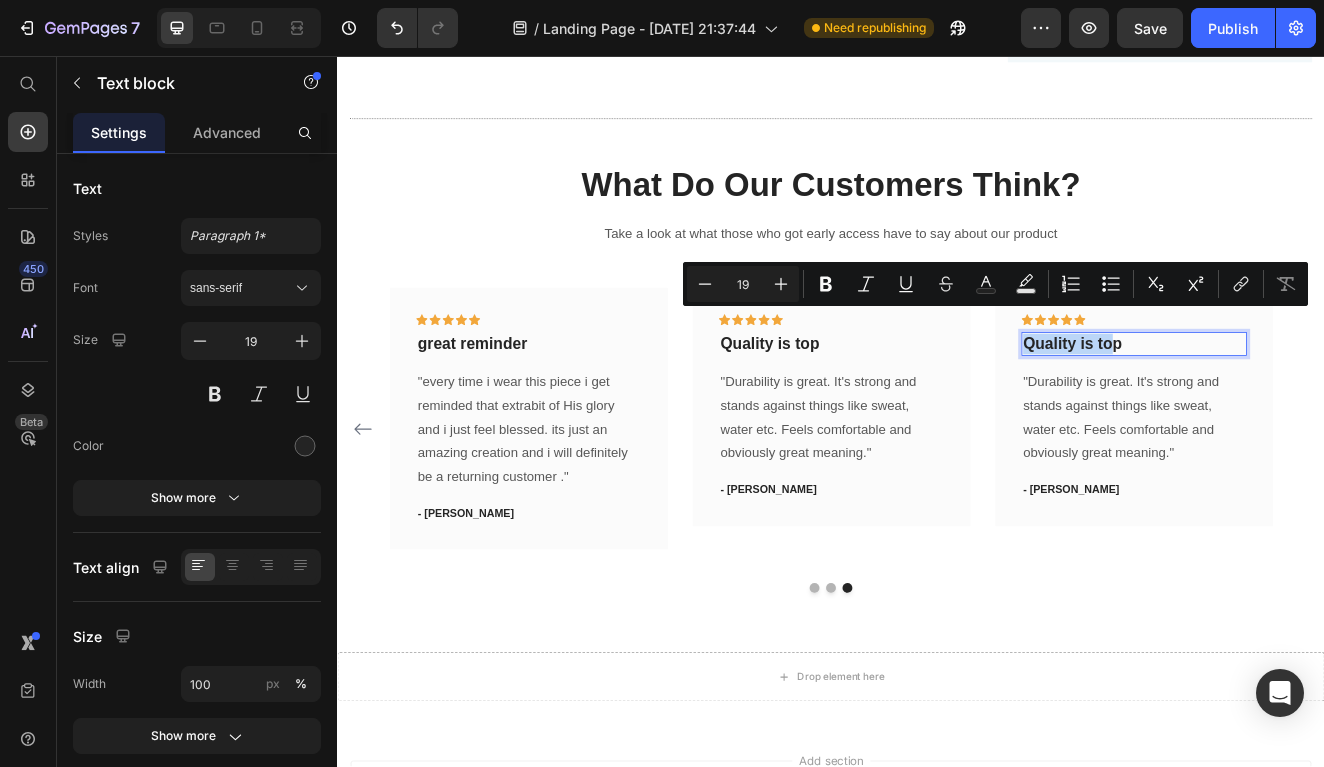 drag, startPoint x: 1284, startPoint y: 376, endPoint x: 1170, endPoint y: 387, distance: 114.52947 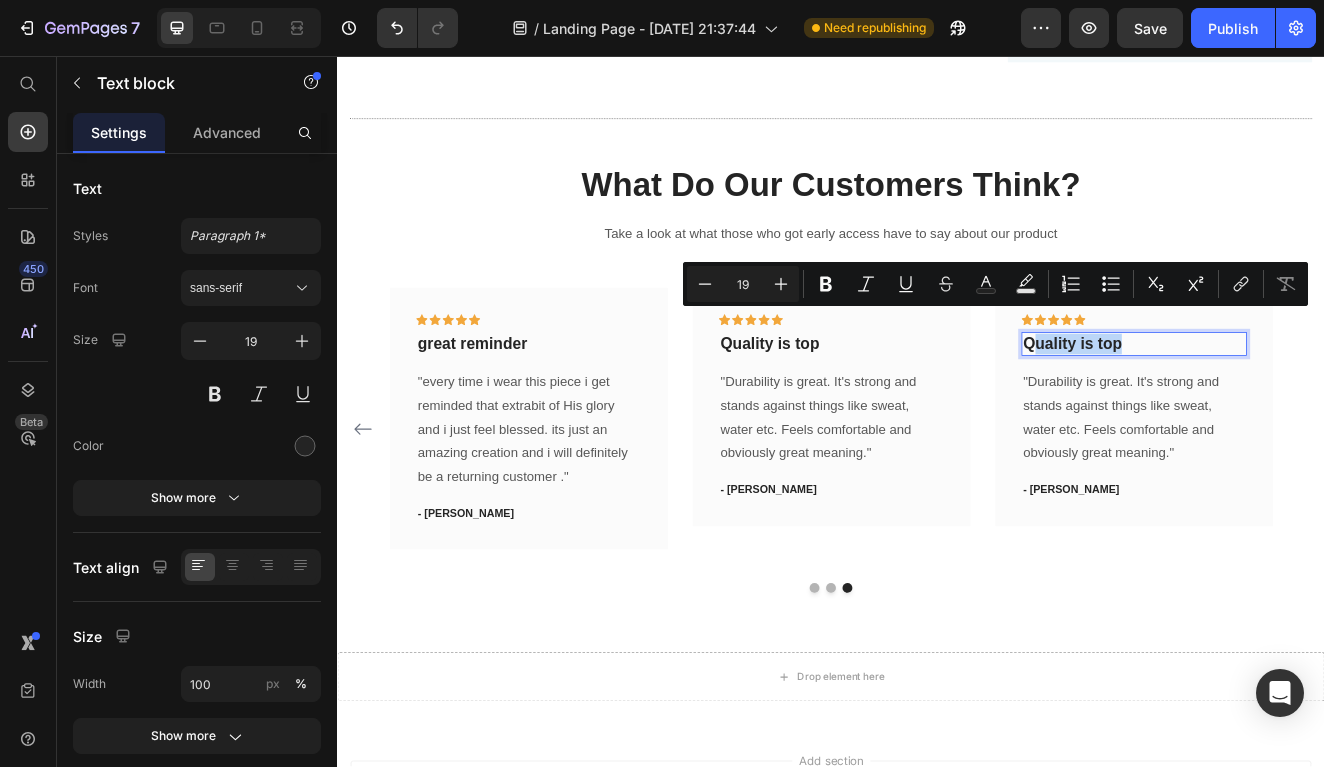 drag, startPoint x: 1290, startPoint y: 382, endPoint x: 1181, endPoint y: 381, distance: 109.004585 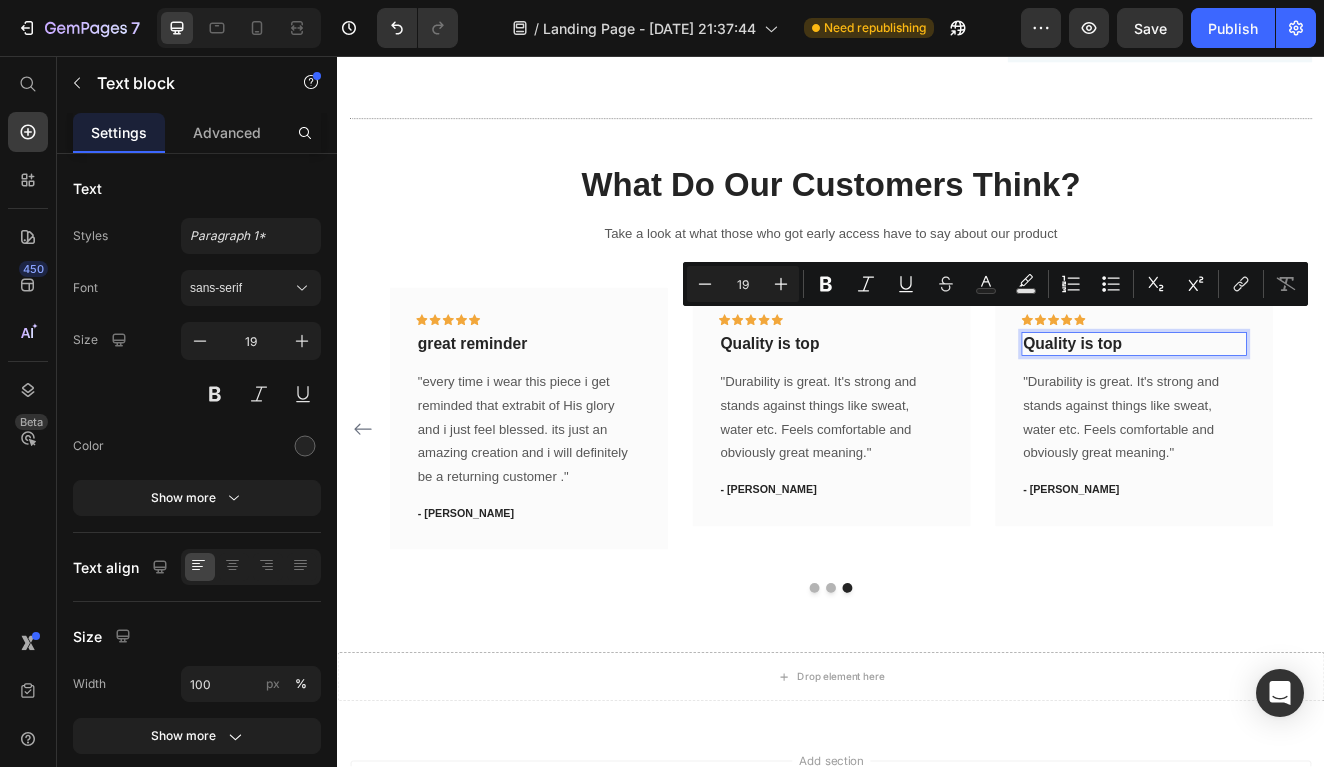 click on "Quality is top" at bounding box center [1305, 406] 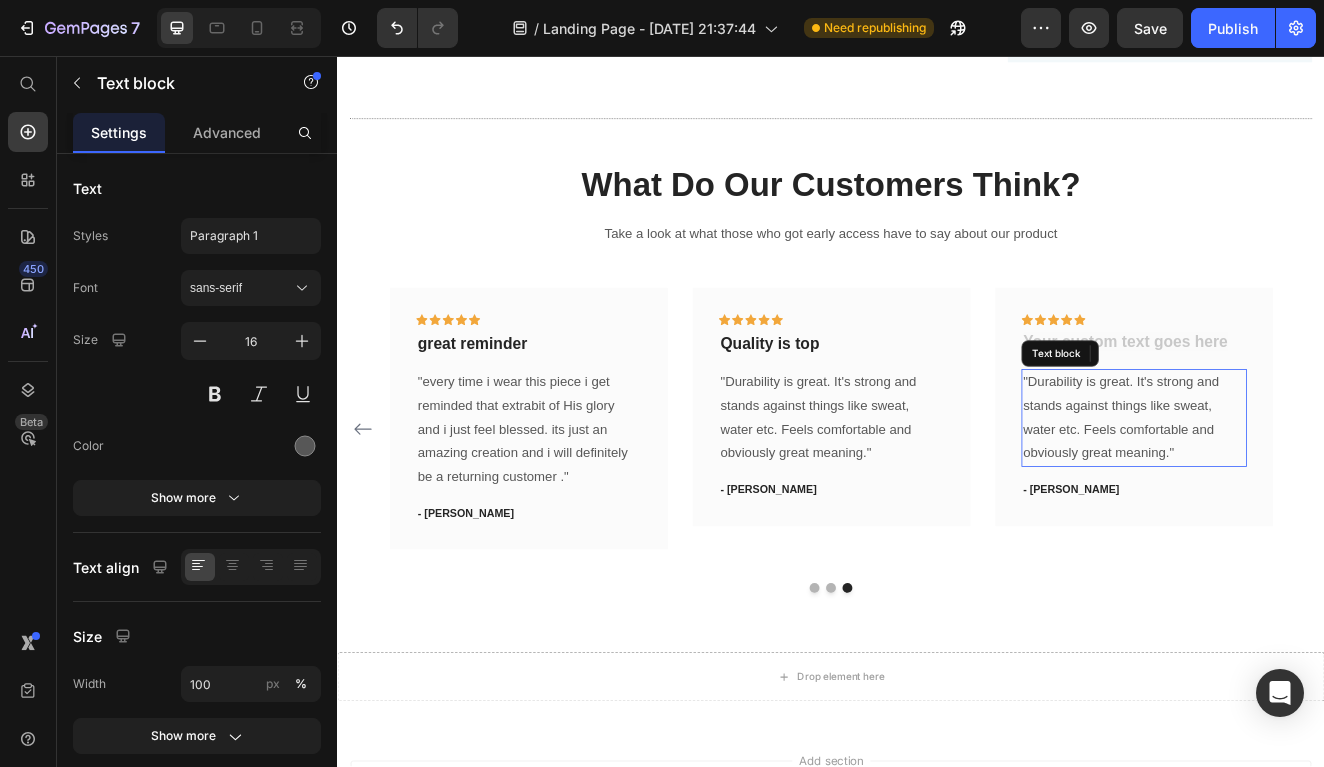 click on ""Durability is great. It's strong and stands against things like sweat, water etc. Feels comfortable and obviously great meaning."" at bounding box center [1305, 496] 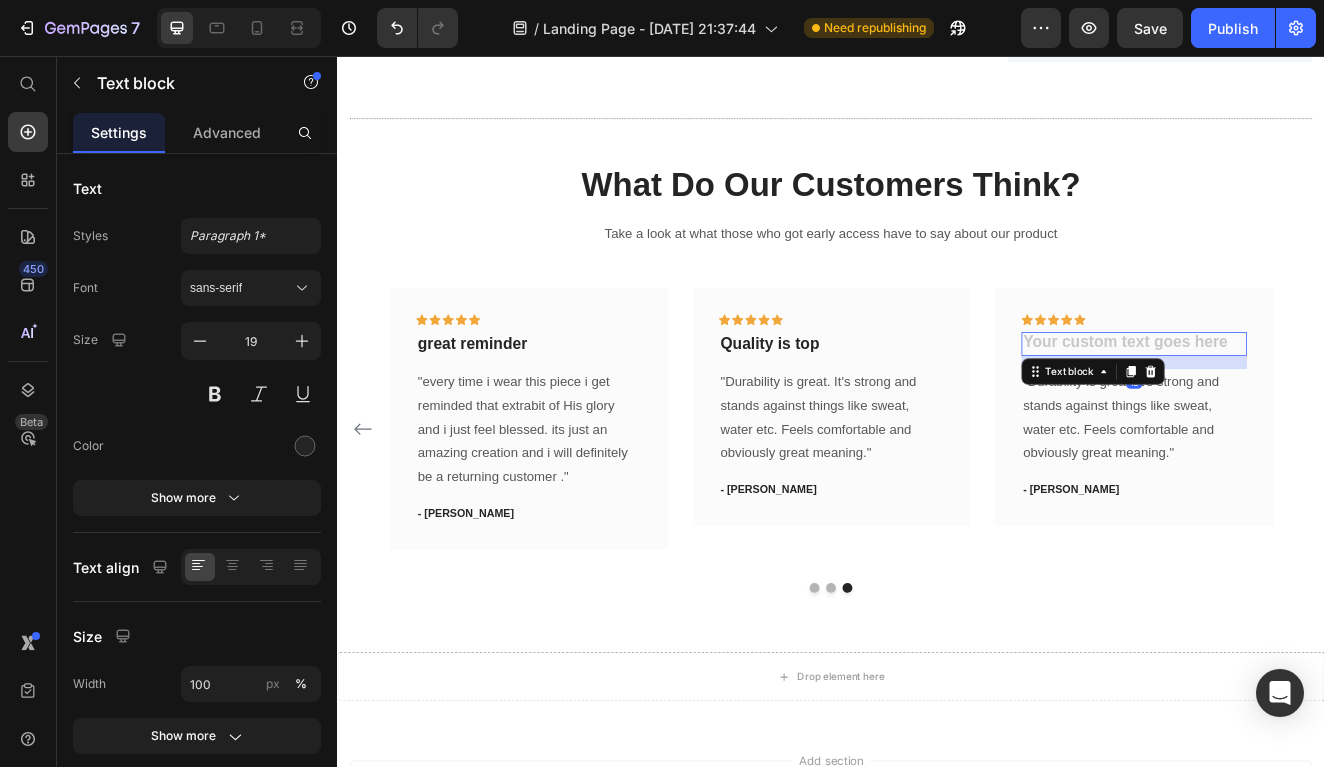 click at bounding box center [1305, 406] 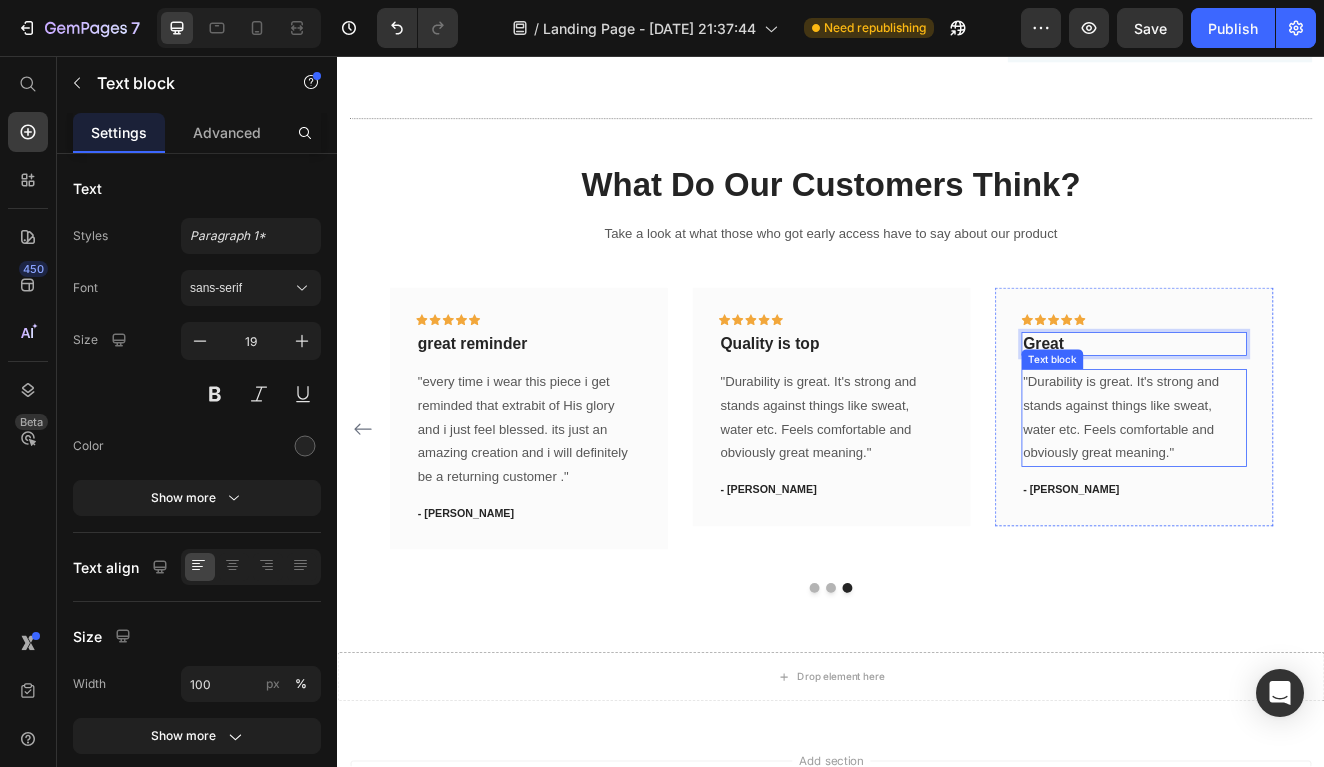 click on ""Durability is great. It's strong and stands against things like sweat, water etc. Feels comfortable and obviously great meaning."" at bounding box center (1305, 496) 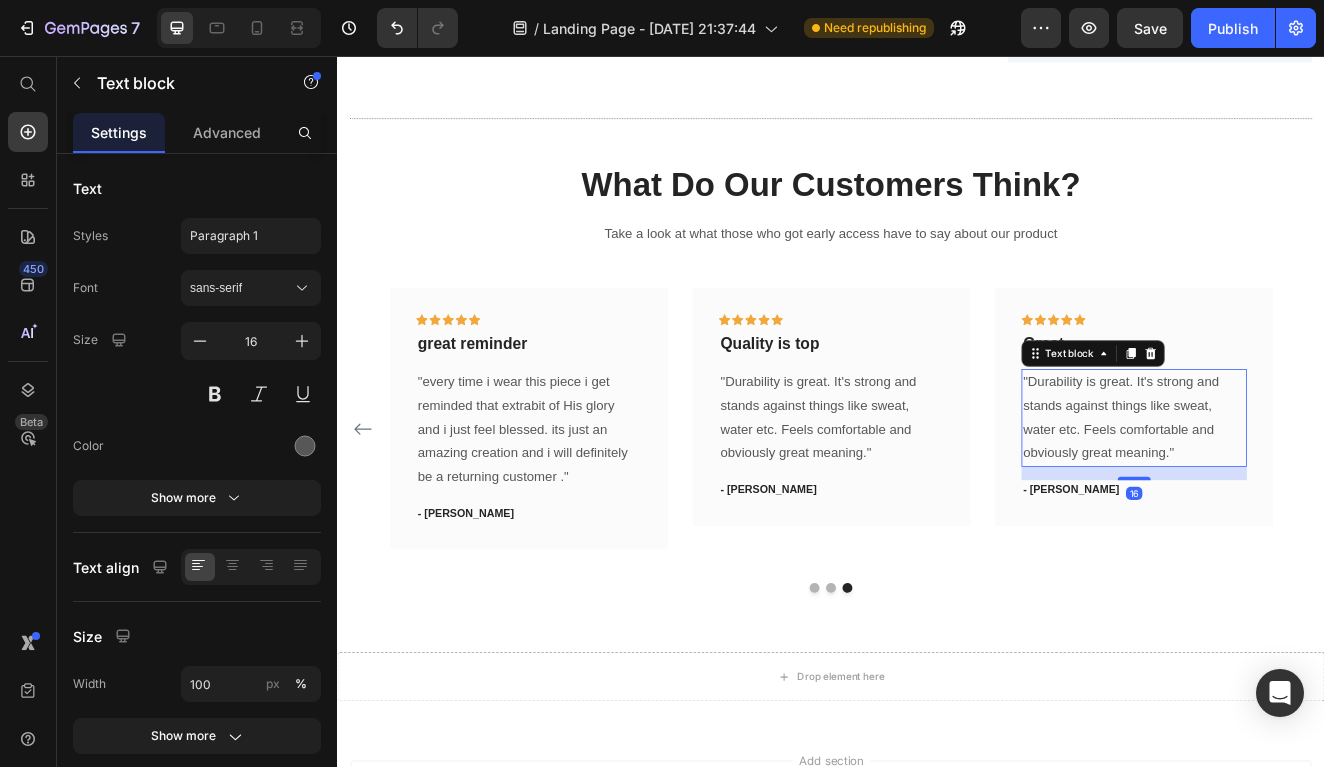 click on ""Durability is great. It's strong and stands against things like sweat, water etc. Feels comfortable and obviously great meaning."" at bounding box center [1305, 496] 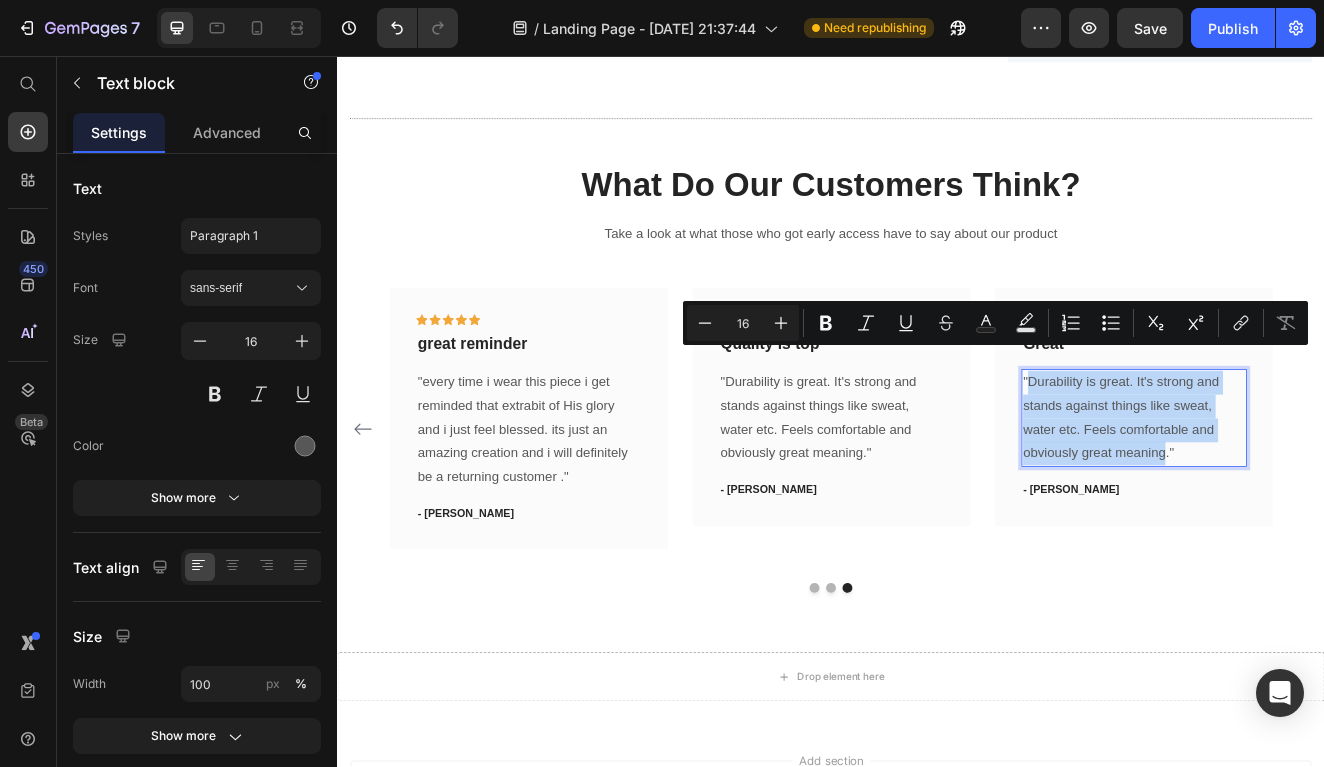 drag, startPoint x: 1341, startPoint y: 506, endPoint x: 1177, endPoint y: 424, distance: 183.35757 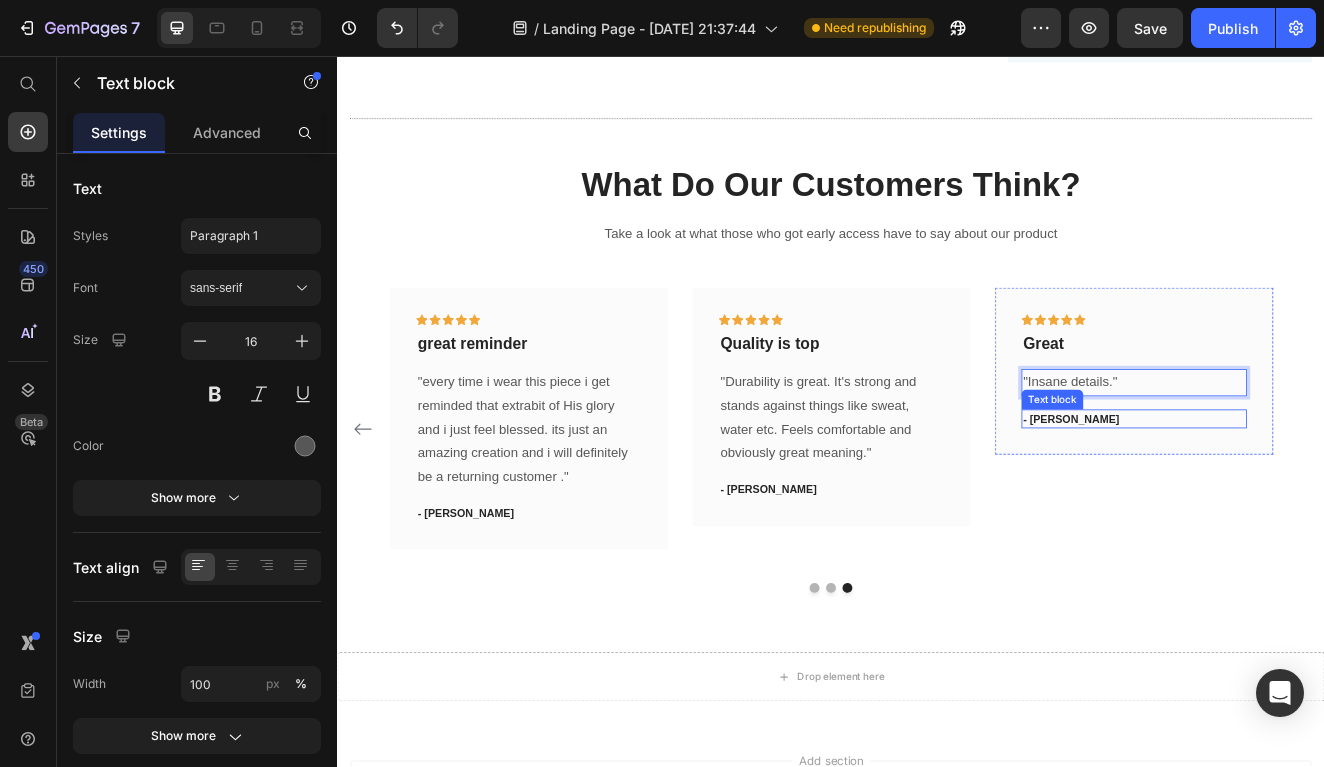 click on "- [PERSON_NAME]" at bounding box center (1305, 498) 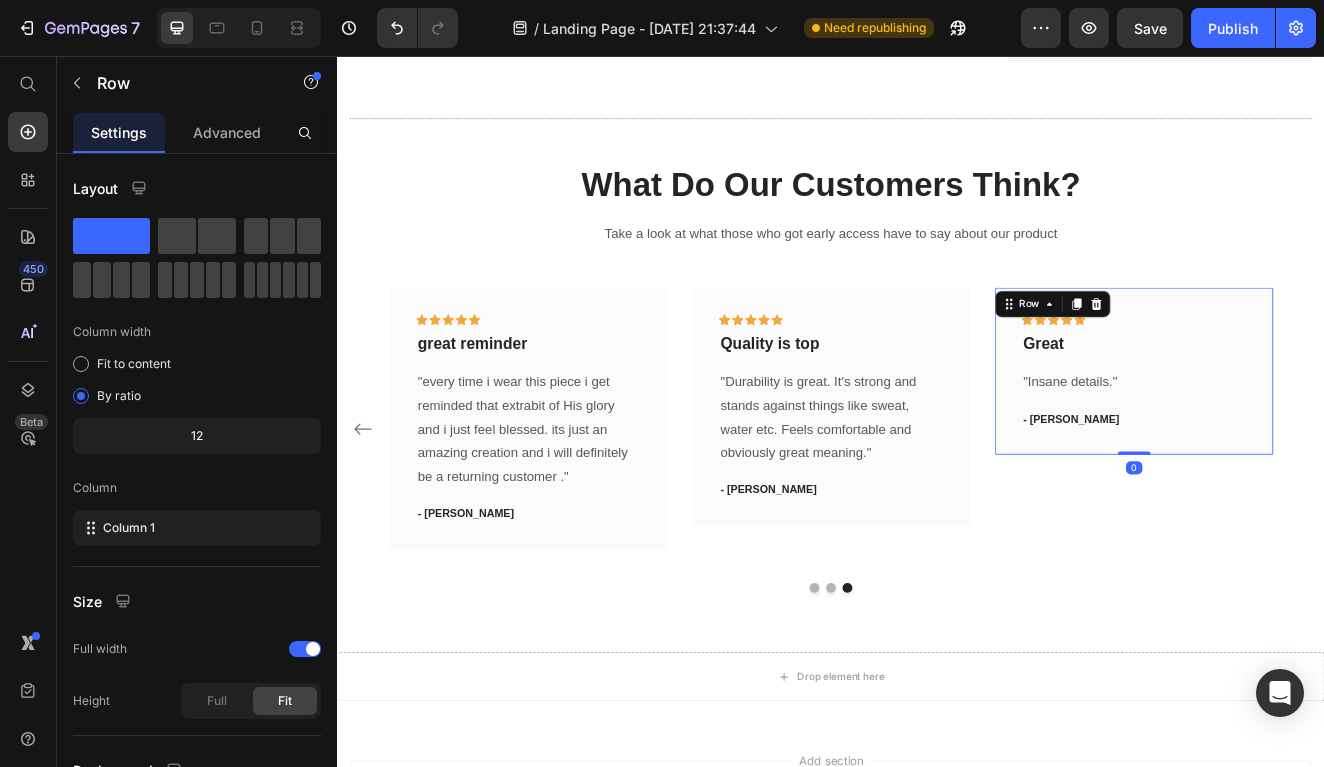 click on "Icon
Icon
Icon
Icon
Icon Row Great Text block "Insane details." Text block - Caleb W. Text block Row   0" at bounding box center [1305, 439] 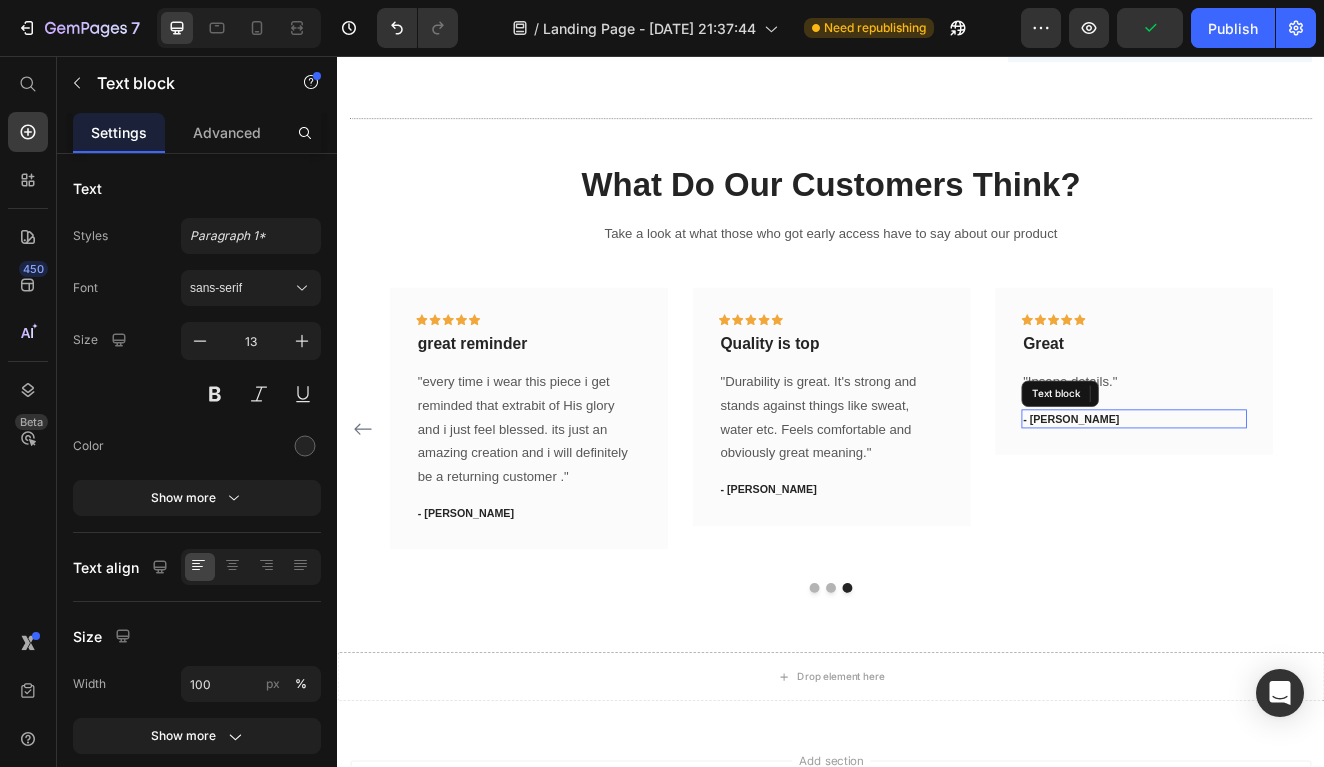 click on "- [PERSON_NAME]" at bounding box center [1305, 498] 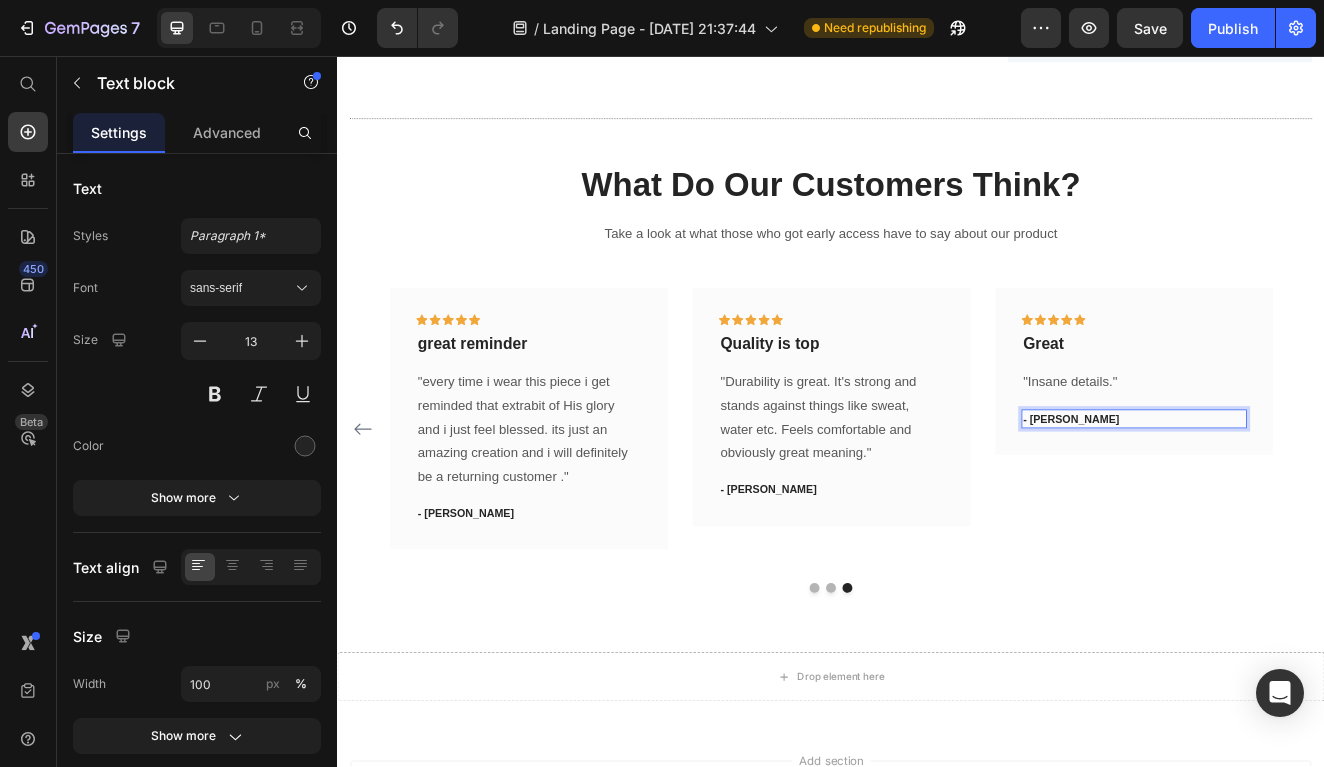 click on "- [PERSON_NAME]" at bounding box center [1305, 498] 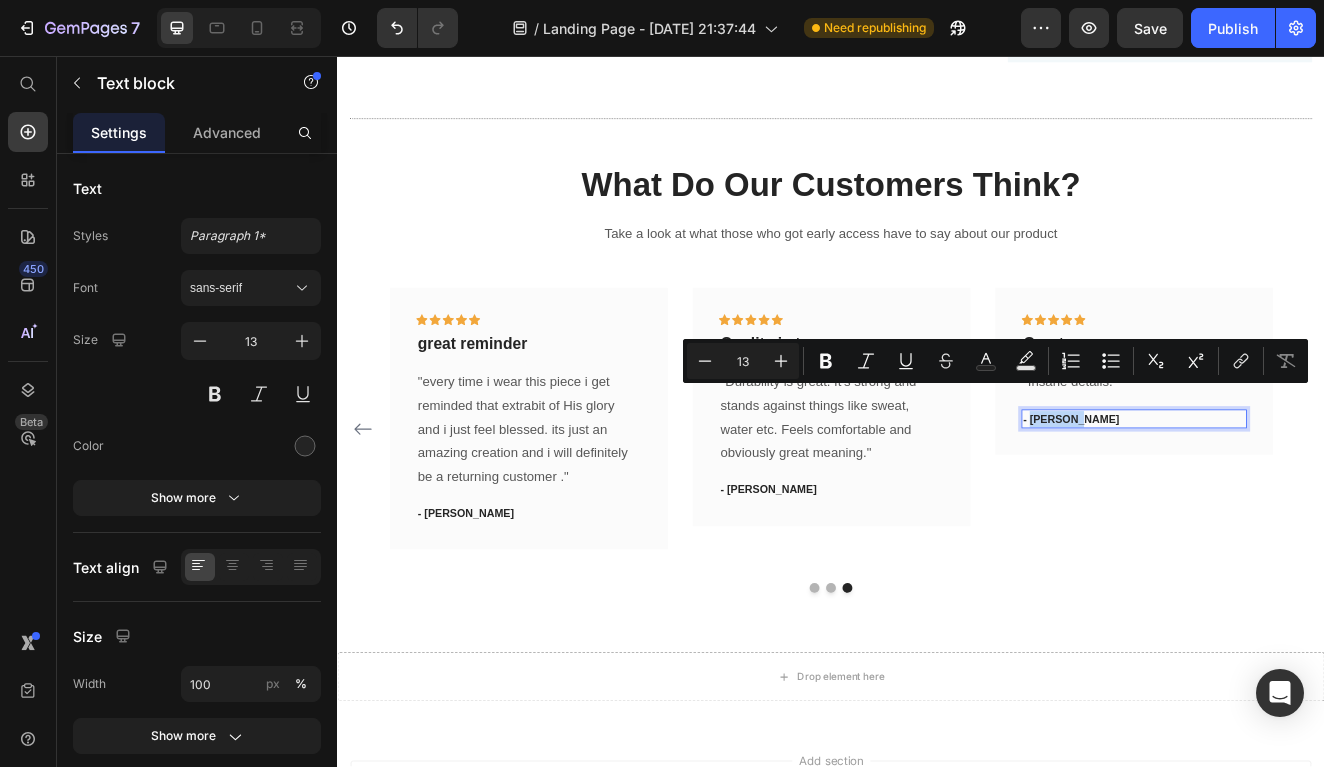 drag, startPoint x: 1225, startPoint y: 469, endPoint x: 1193, endPoint y: 469, distance: 32 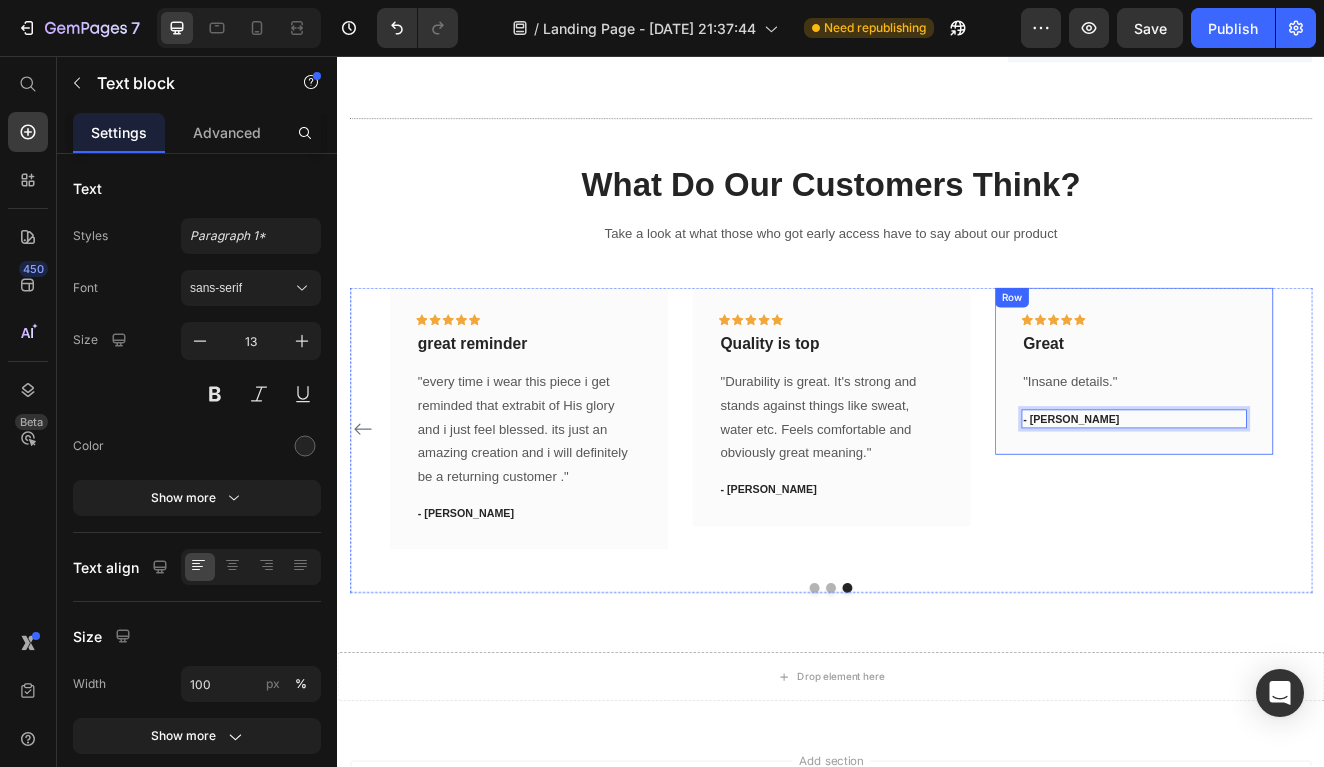 click on "Icon
Icon
Icon
Icon
Icon Row Great Text block "Insane details." Text block - Daniel K. Text block   0 Row" at bounding box center [1305, 439] 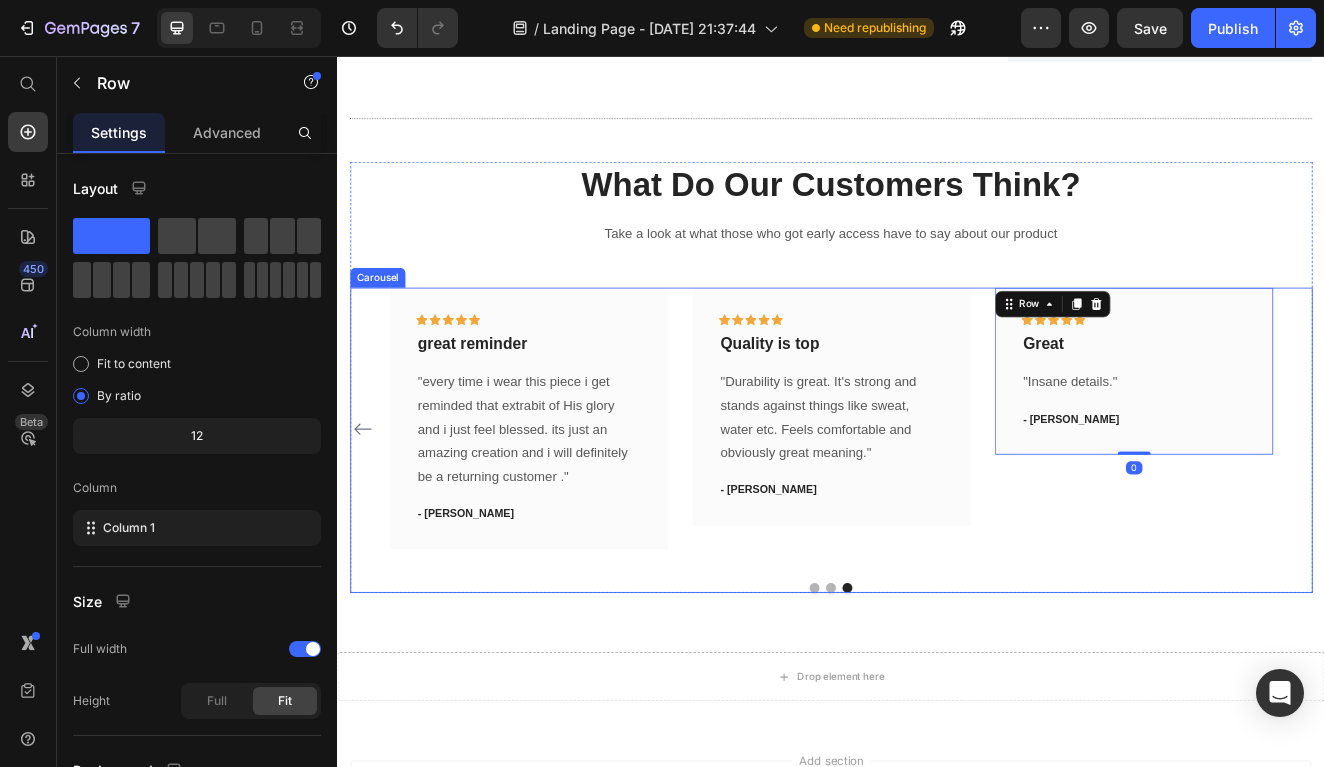 click on "Icon
Icon
Icon
Icon
Icon Row Great Text block "Insane details." Text block - Daniel K. Text block Row   0" at bounding box center (1305, 509) 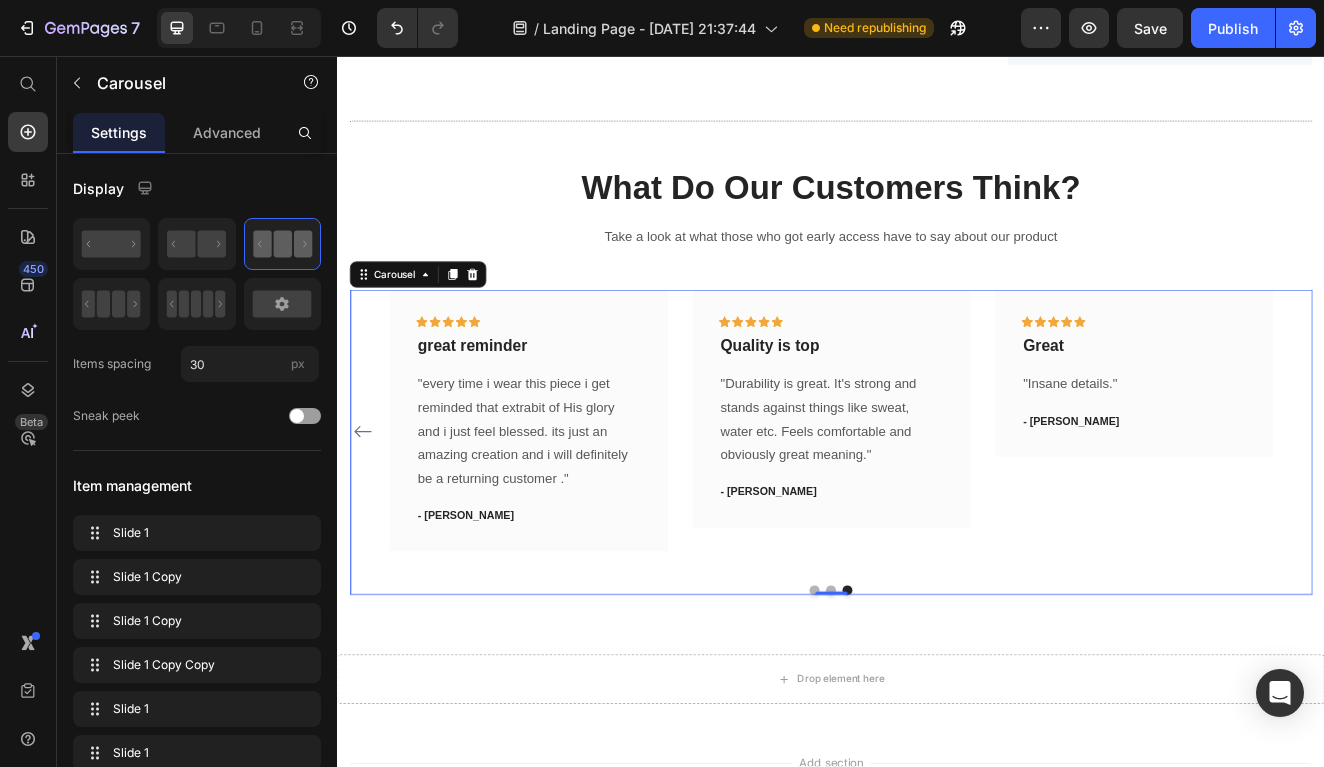 scroll, scrollTop: 1096, scrollLeft: 0, axis: vertical 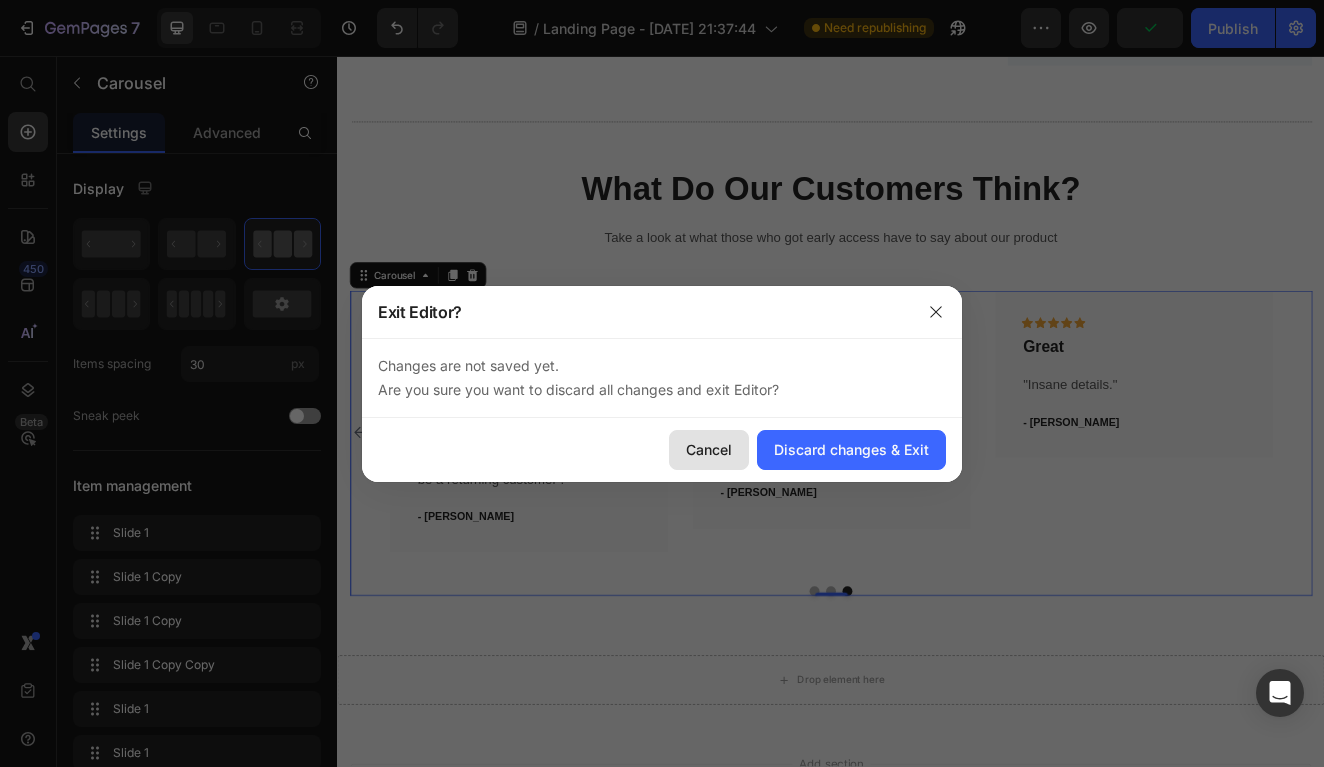 click on "Cancel" at bounding box center [709, 449] 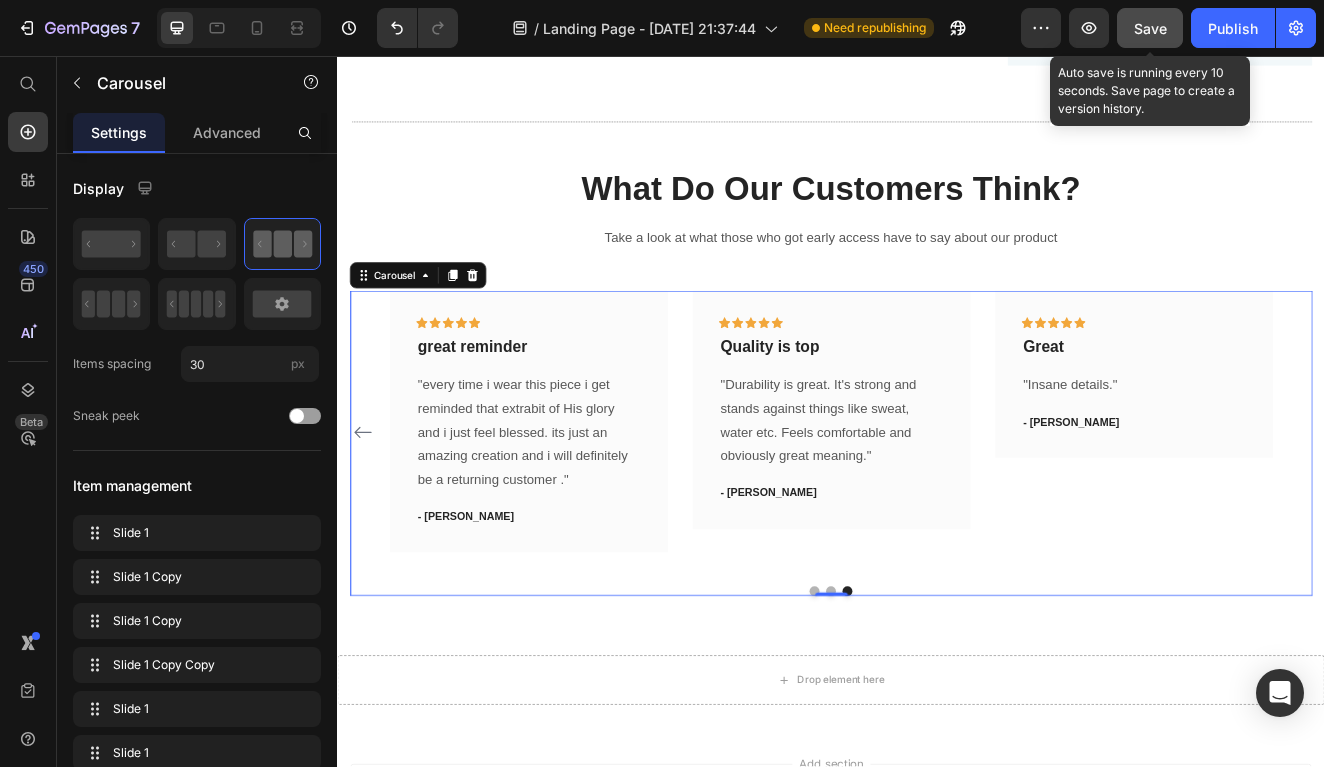 click on "Save" at bounding box center (1150, 28) 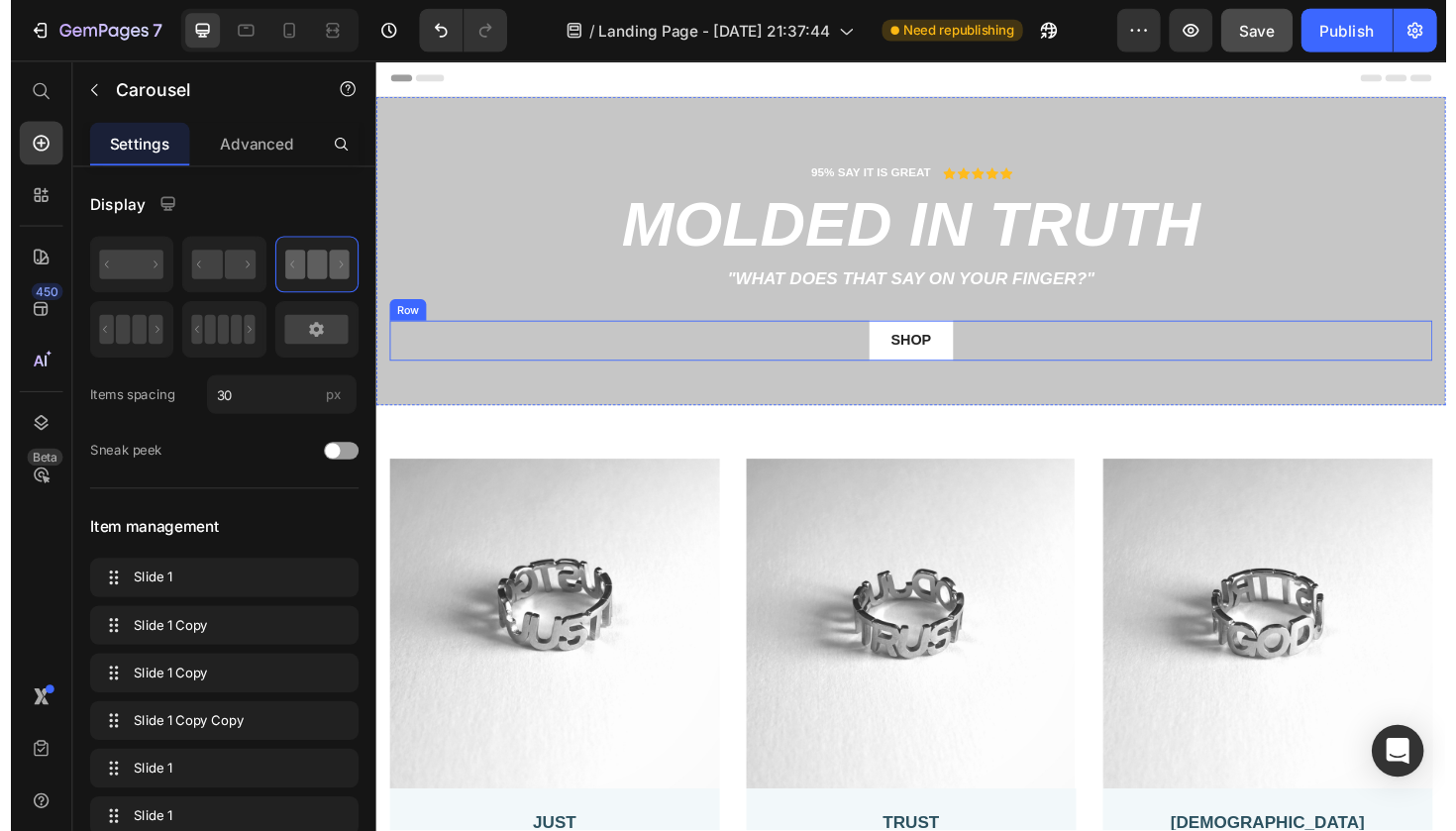 scroll, scrollTop: 0, scrollLeft: 0, axis: both 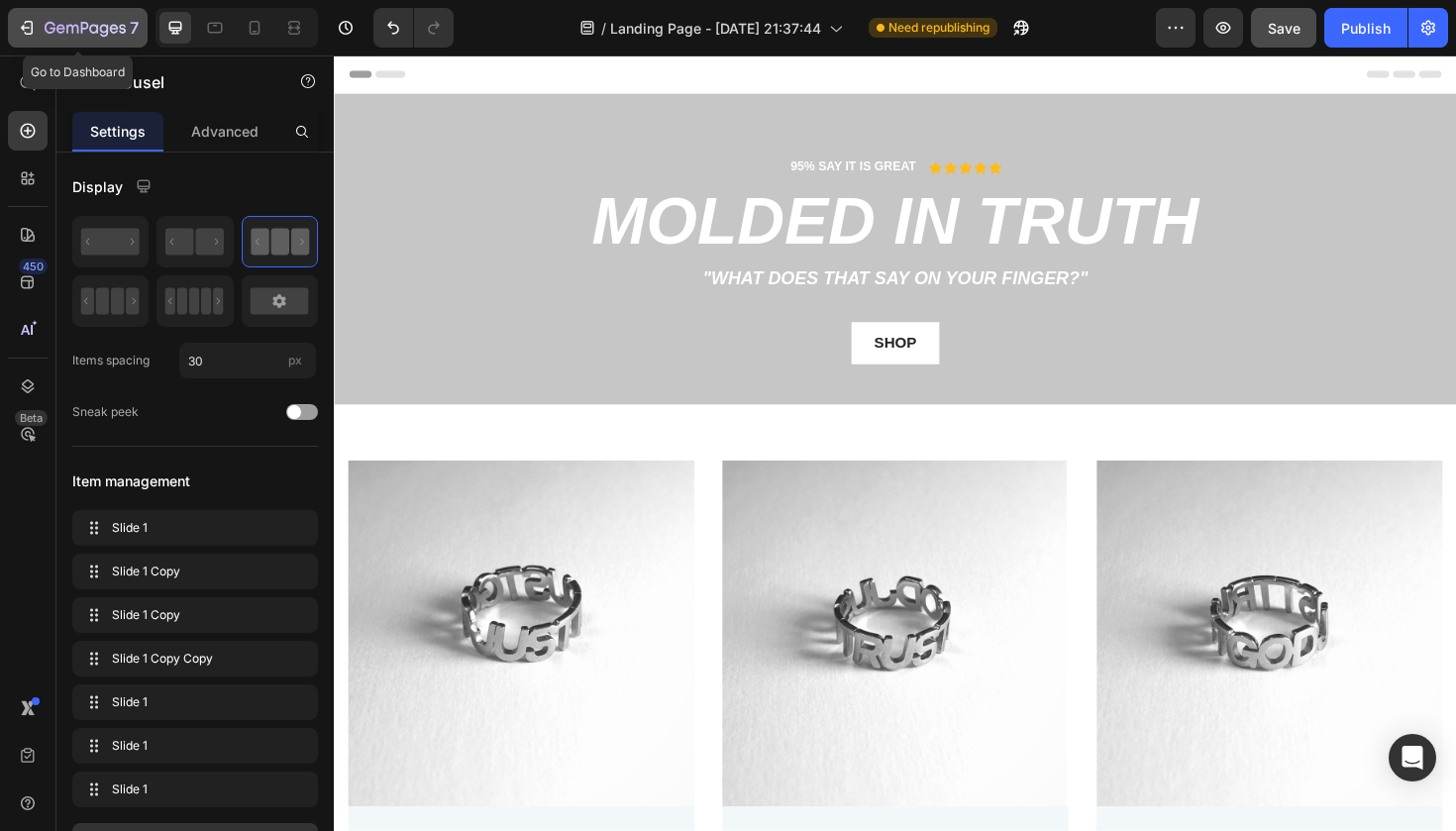 click on "7" at bounding box center (77, 28) 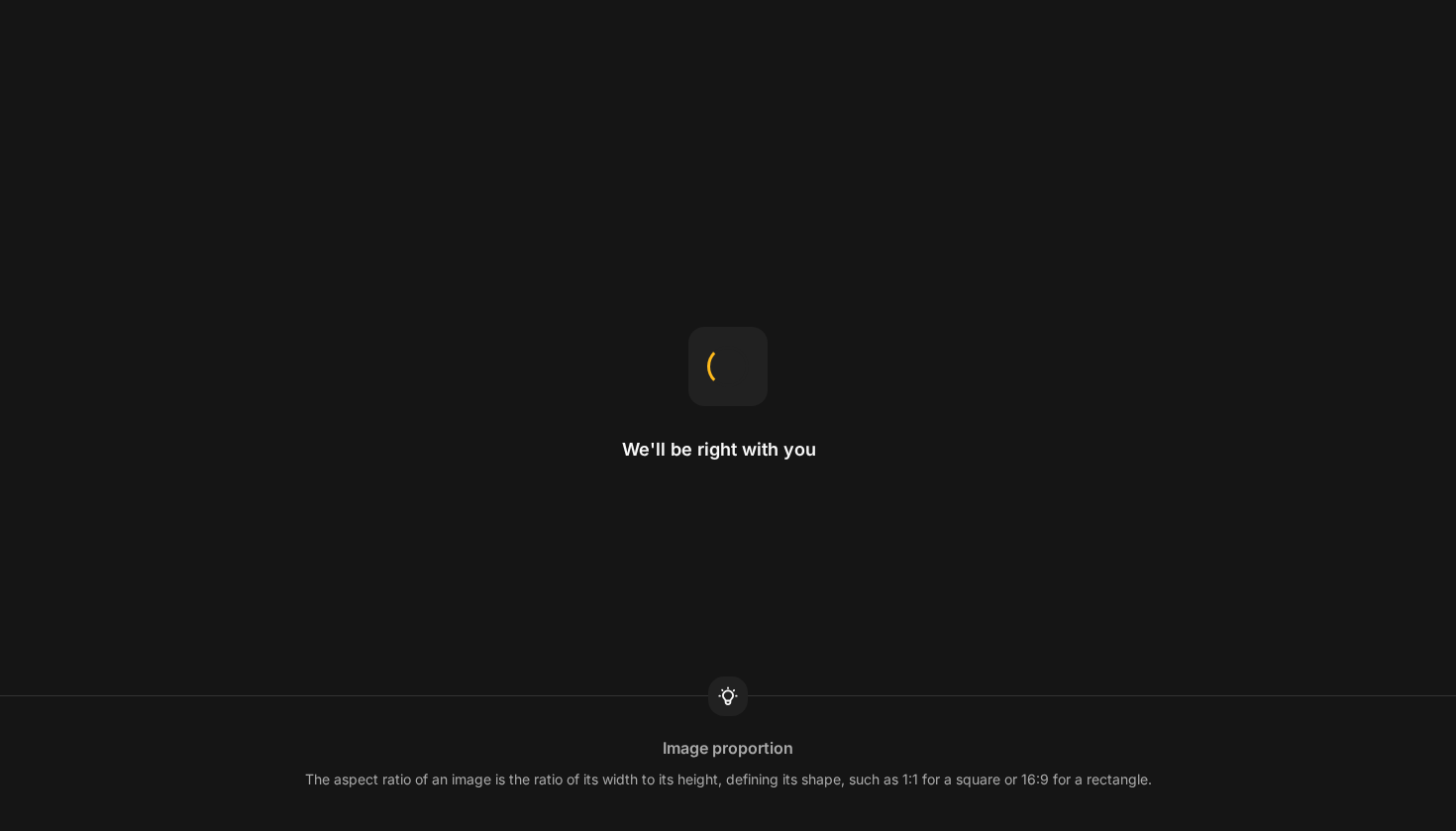 scroll, scrollTop: 0, scrollLeft: 0, axis: both 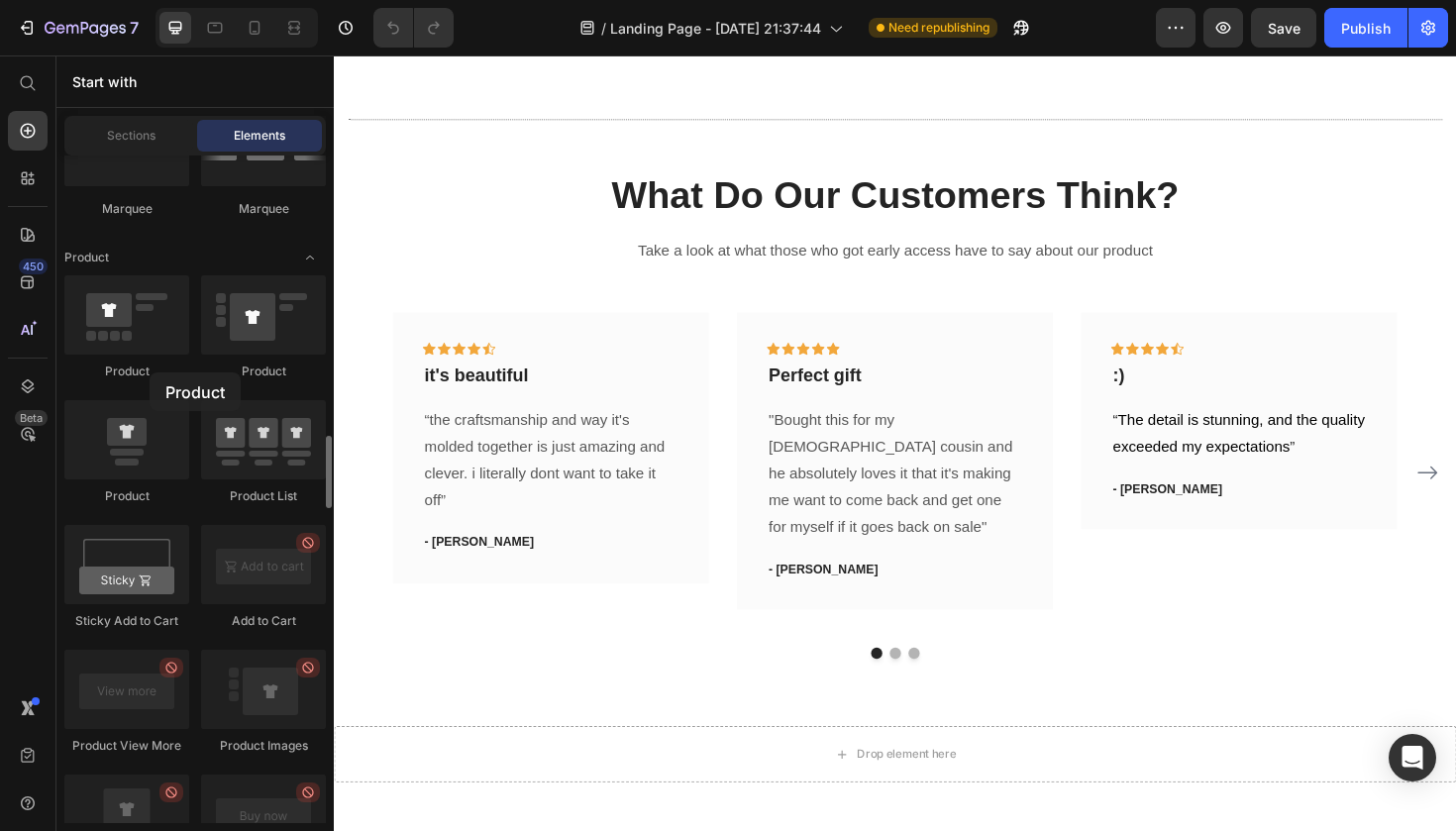 click on "Product" 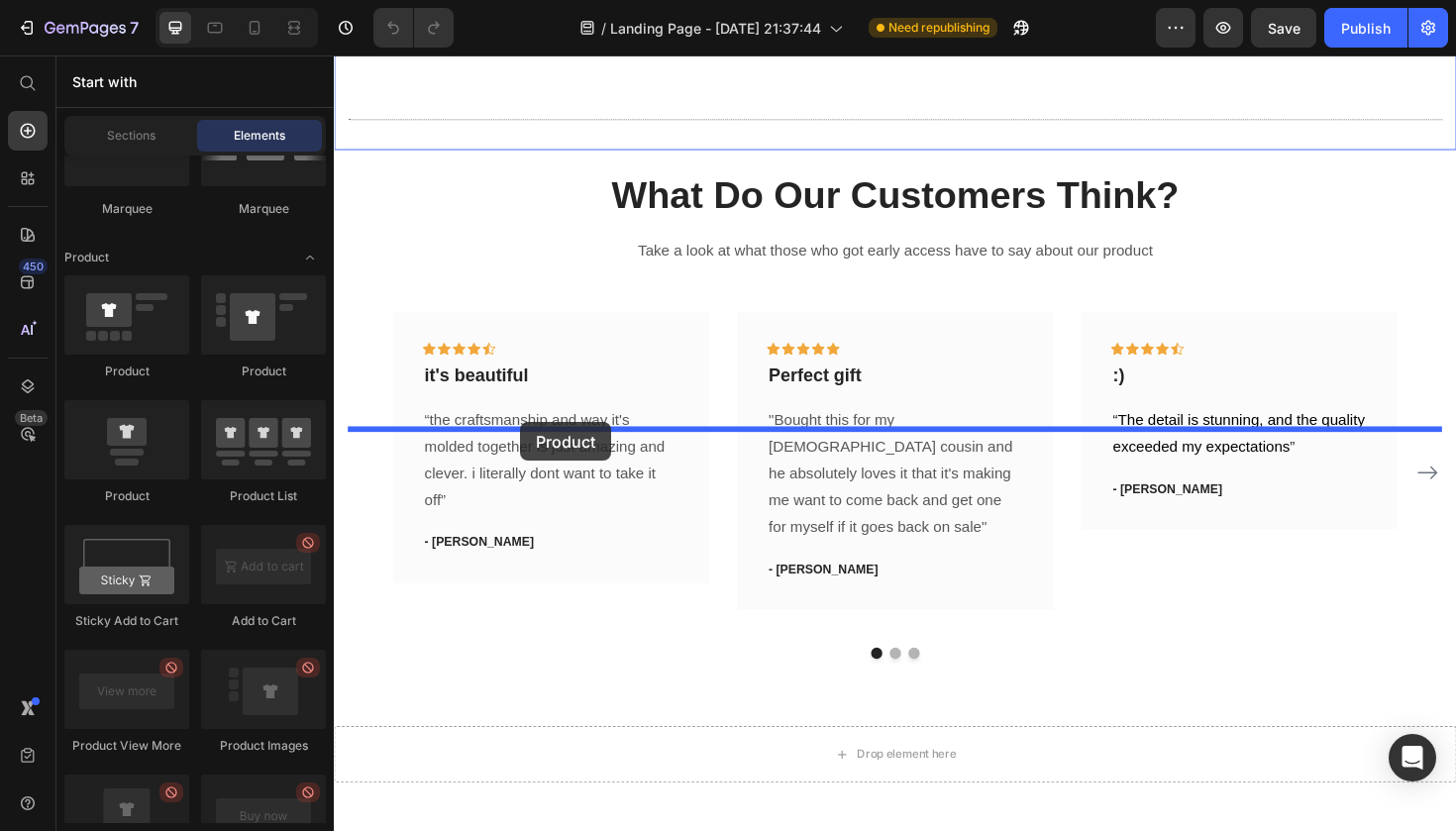 drag, startPoint x: 461, startPoint y: 365, endPoint x: 530, endPoint y: 445, distance: 105.64563 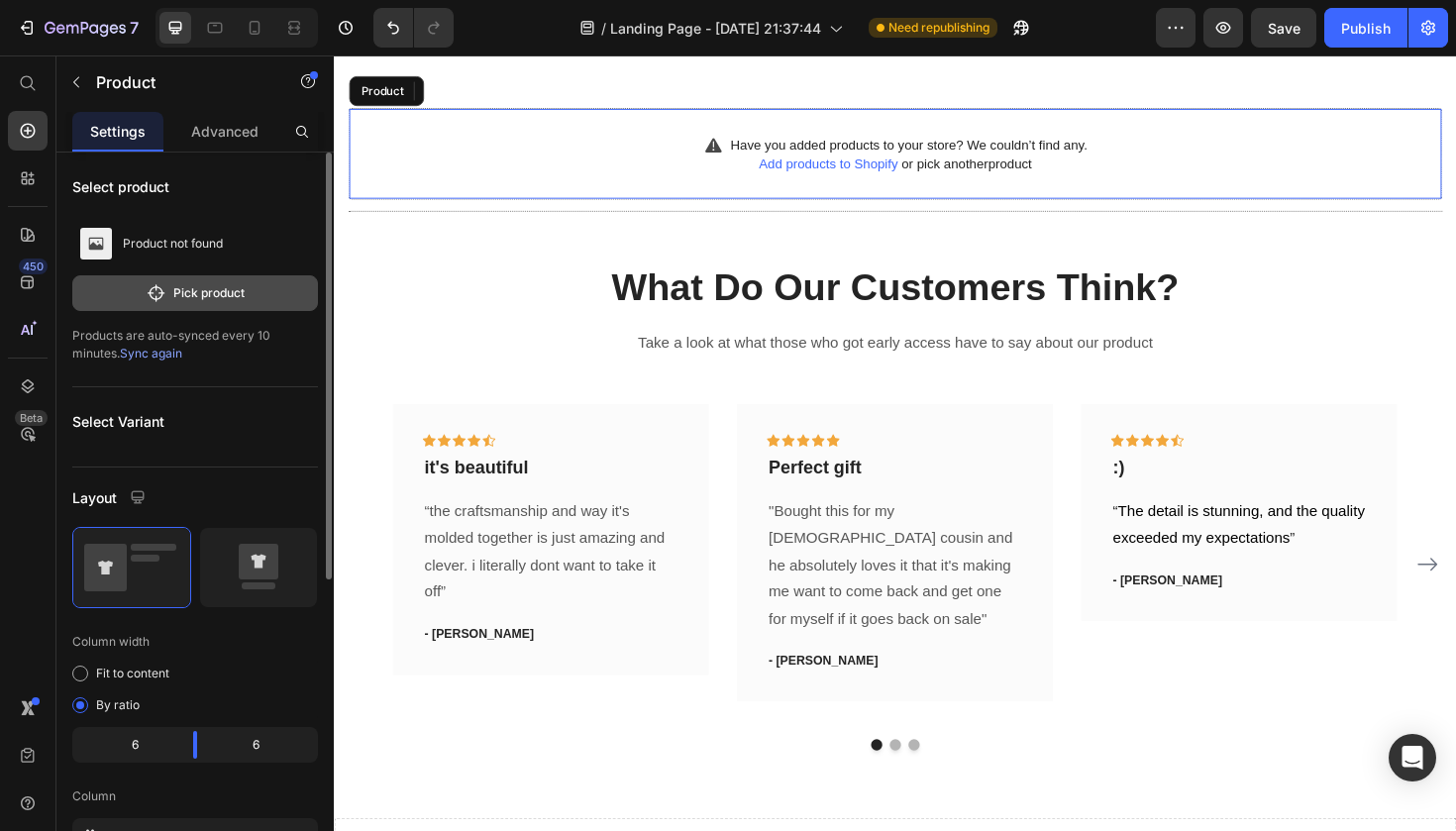 click on "Pick product" 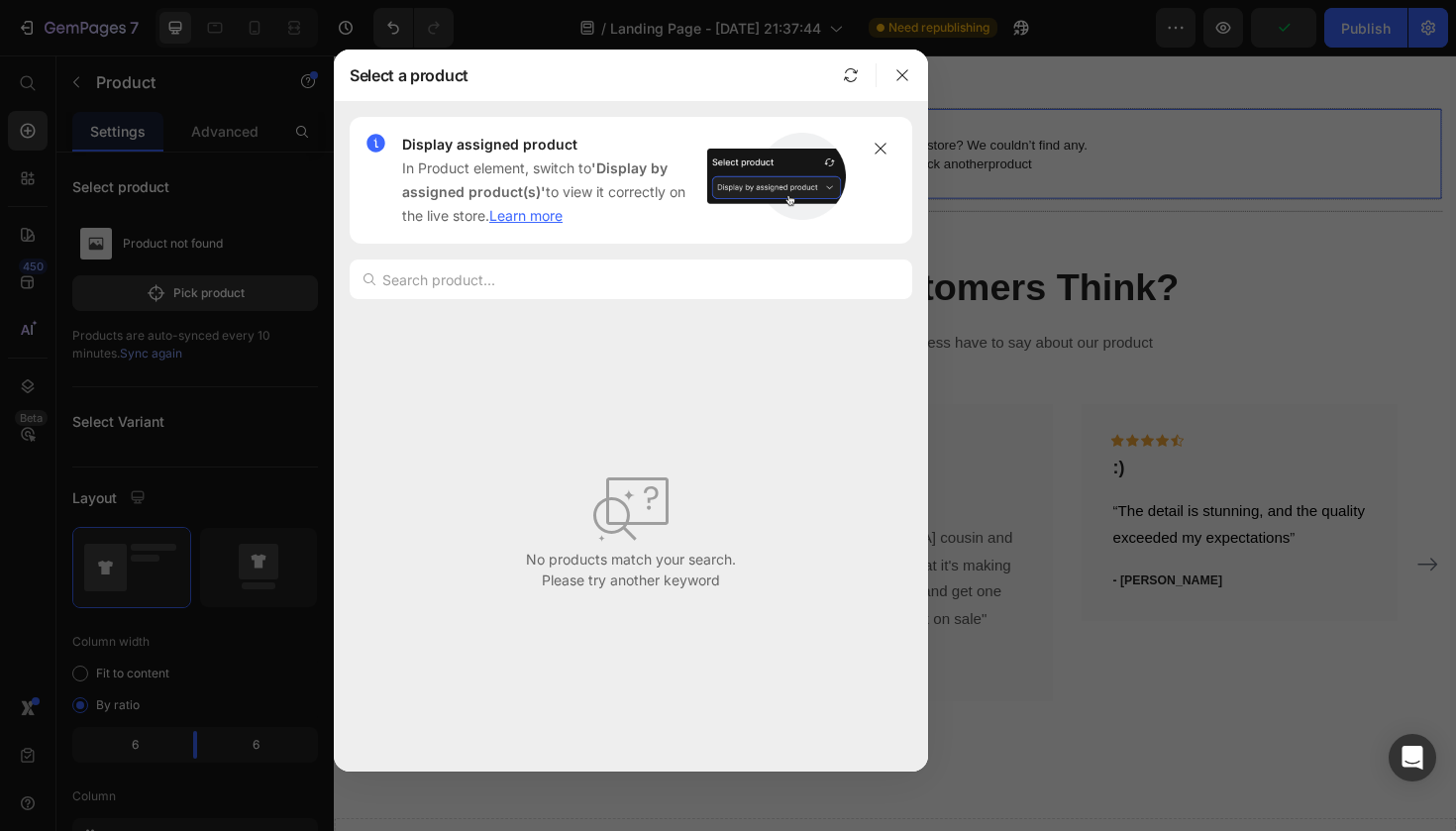 click at bounding box center [775, 176] 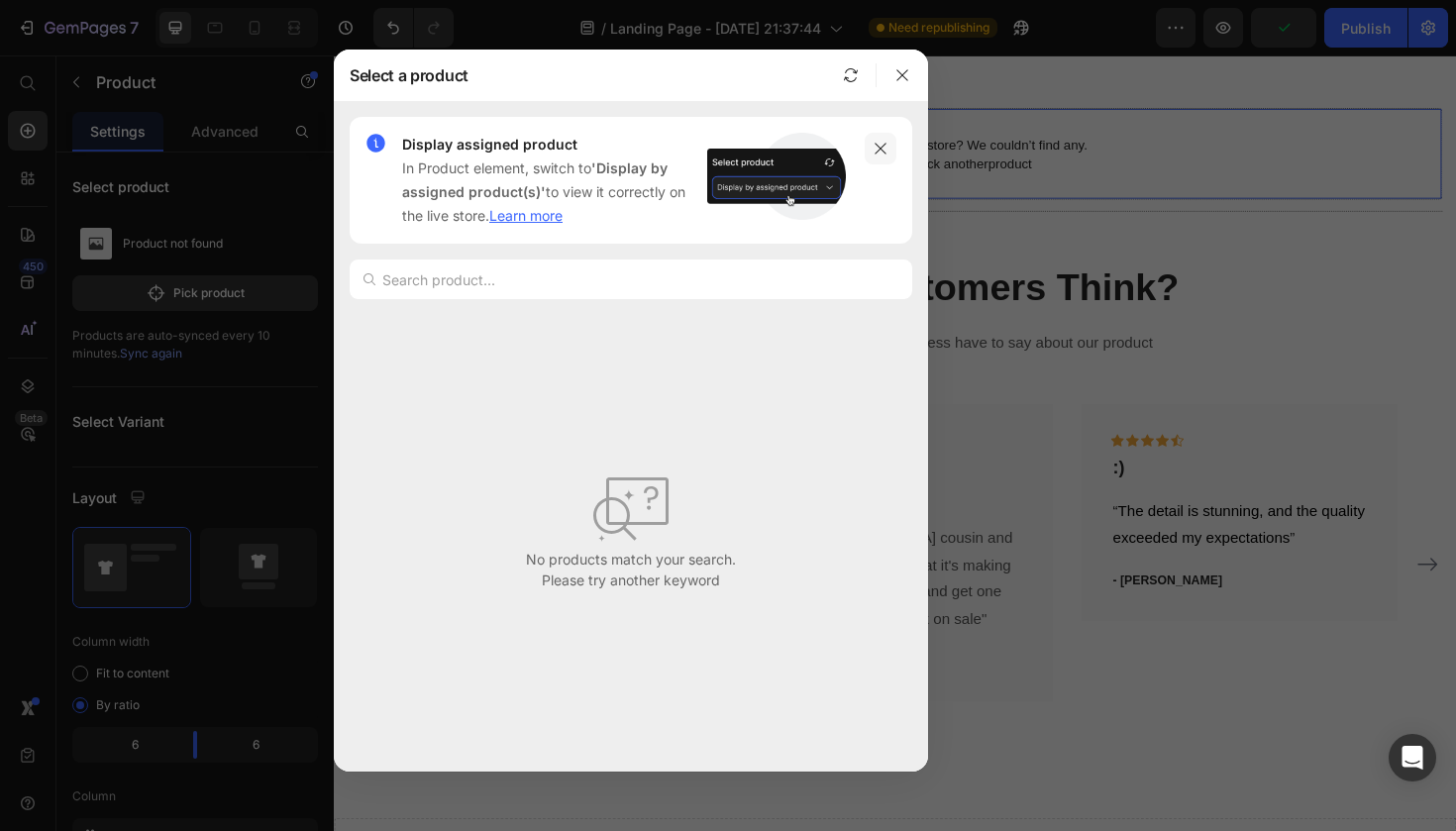 click 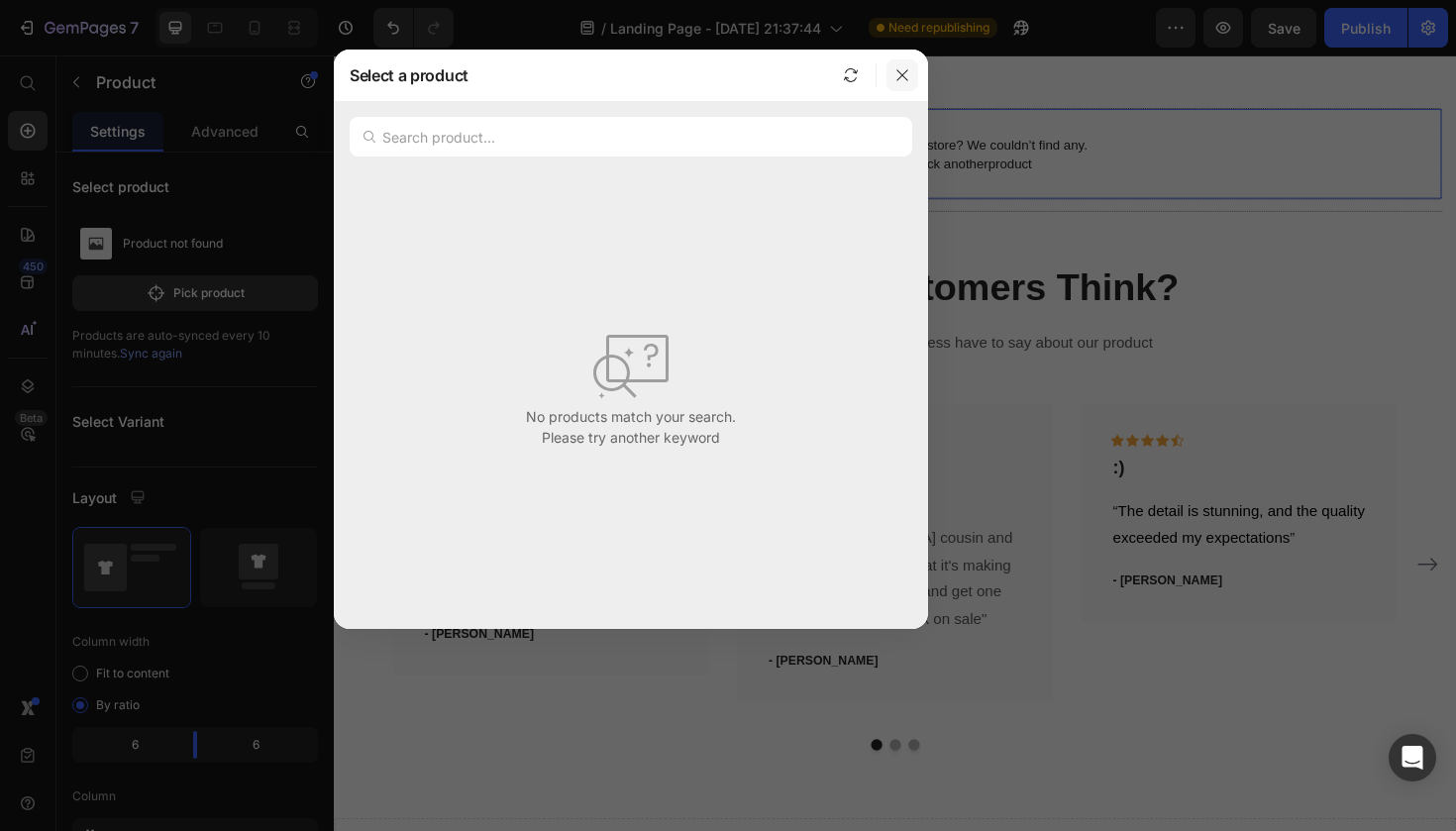 click at bounding box center (902, 75) 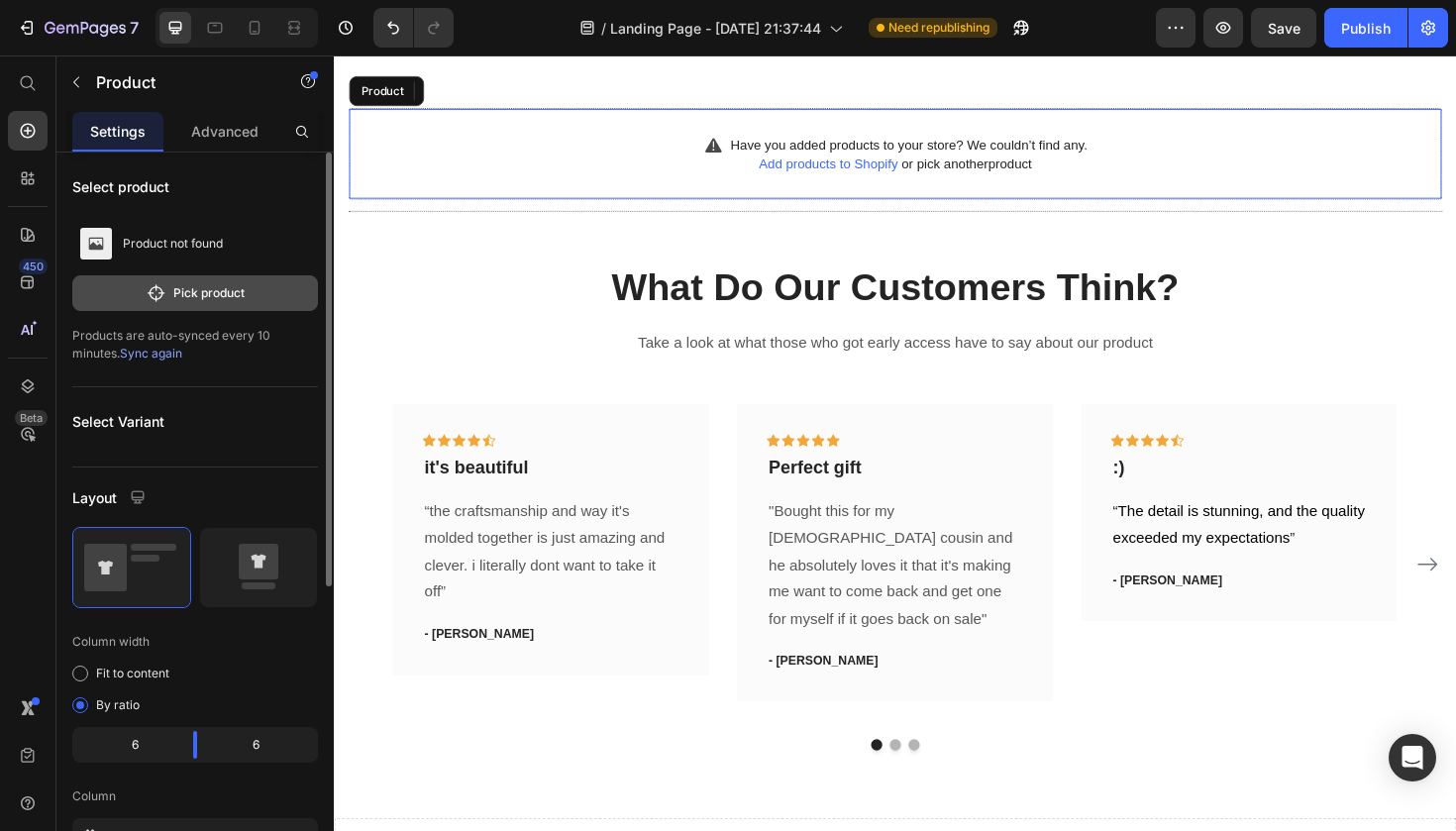 click on "Pick product" at bounding box center [195, 293] 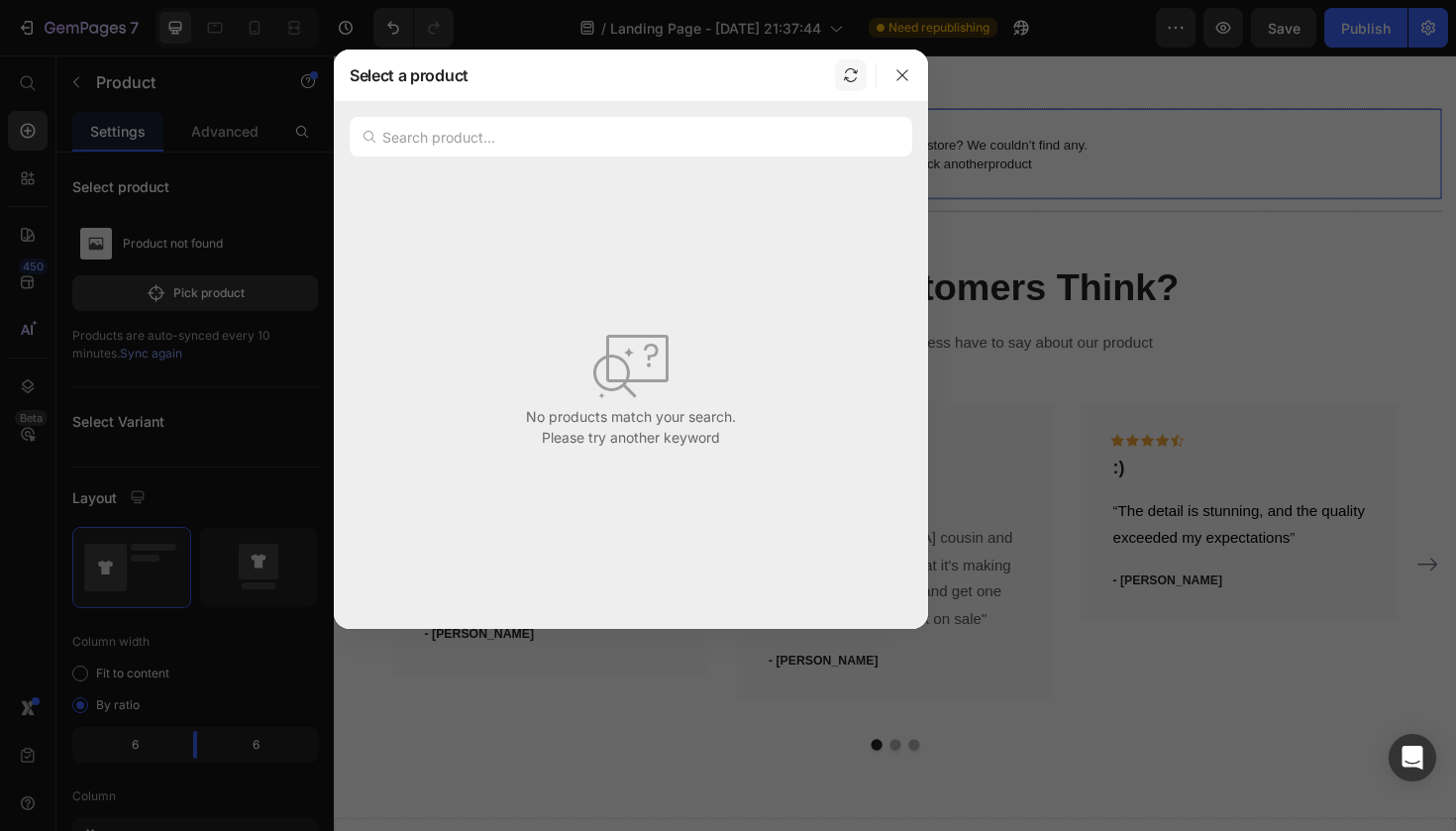 click at bounding box center (851, 75) 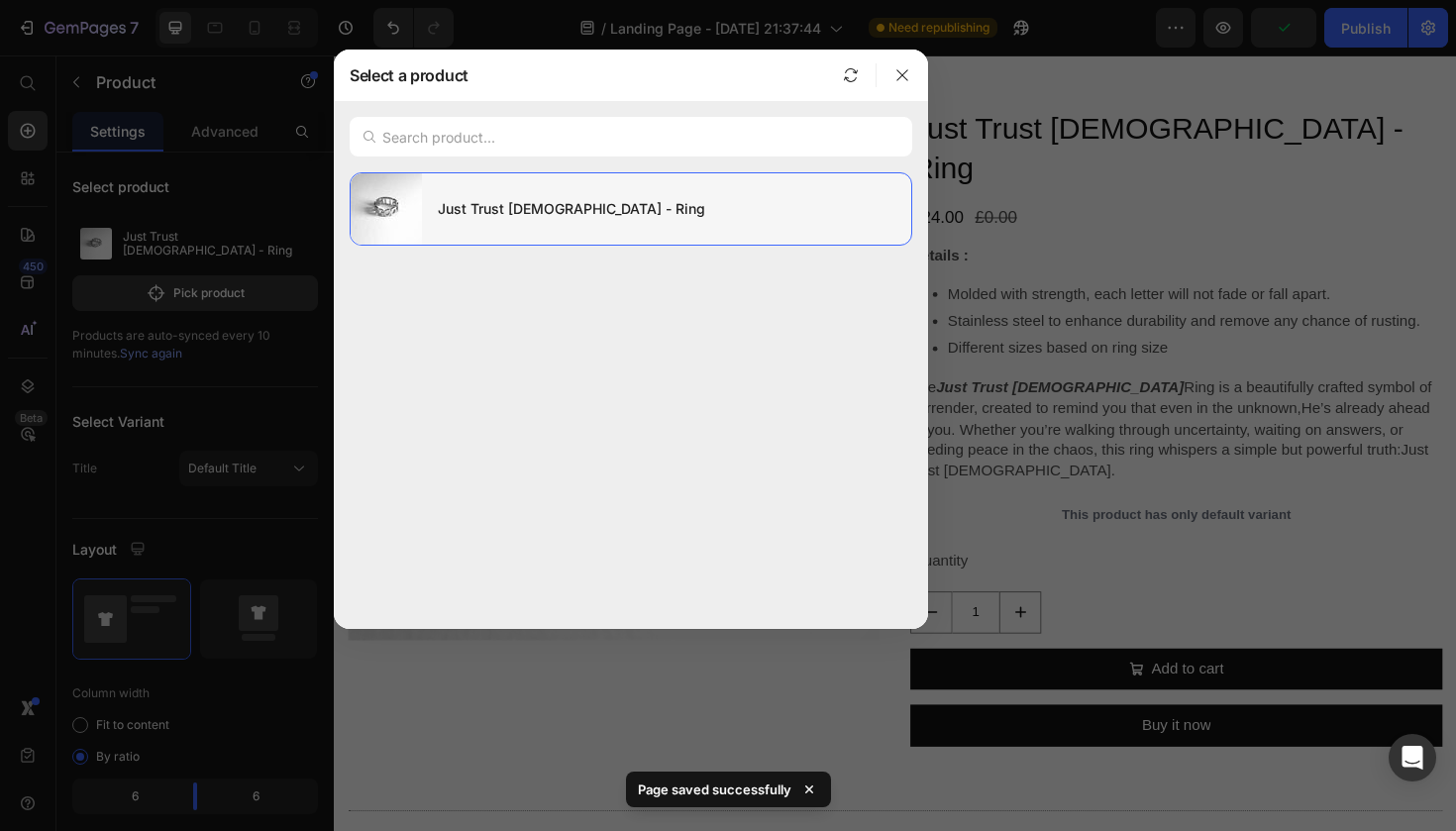 click on "Just Trust [DEMOGRAPHIC_DATA] - Ring" at bounding box center (667, 209) 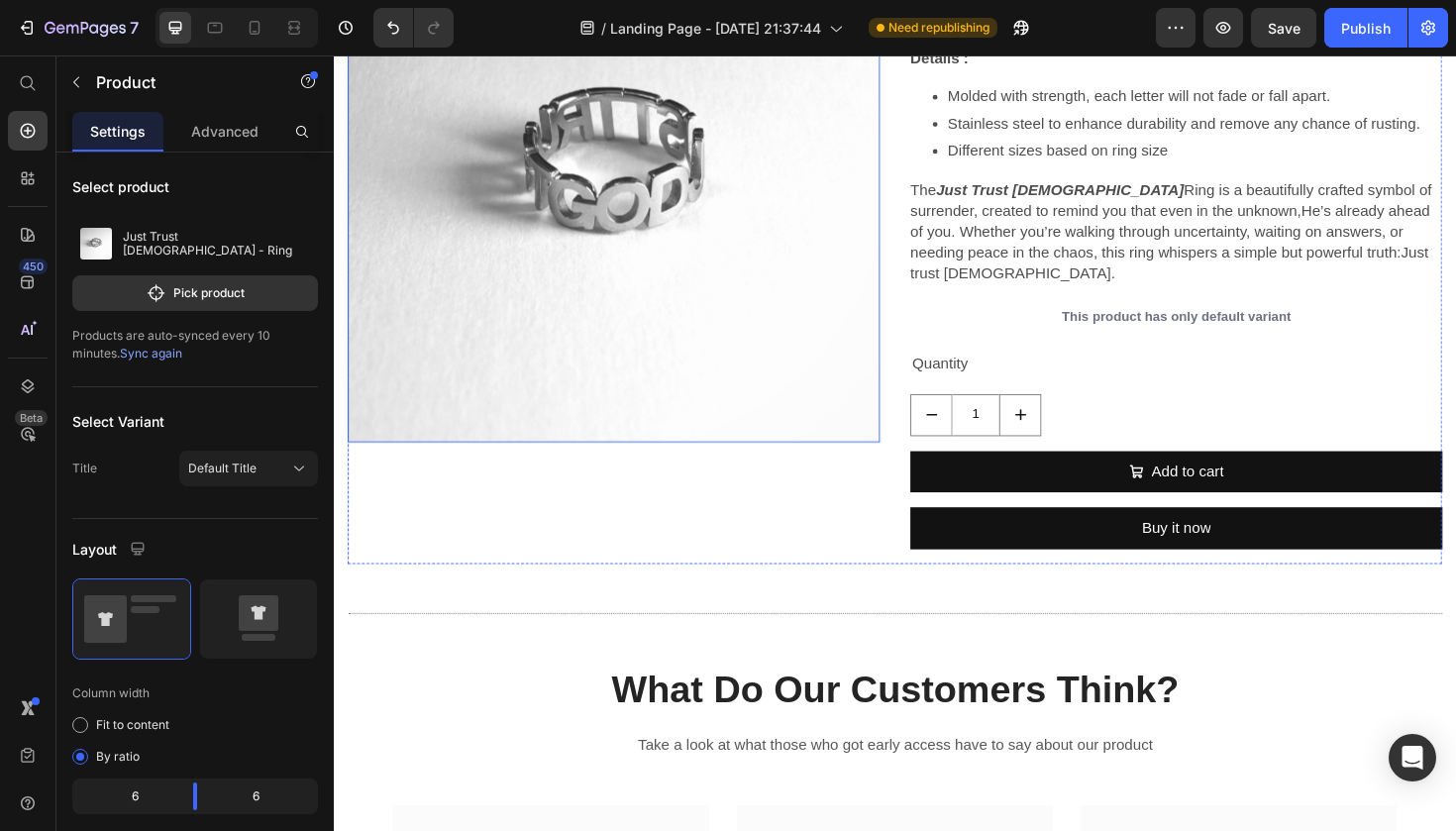 scroll, scrollTop: 873, scrollLeft: 0, axis: vertical 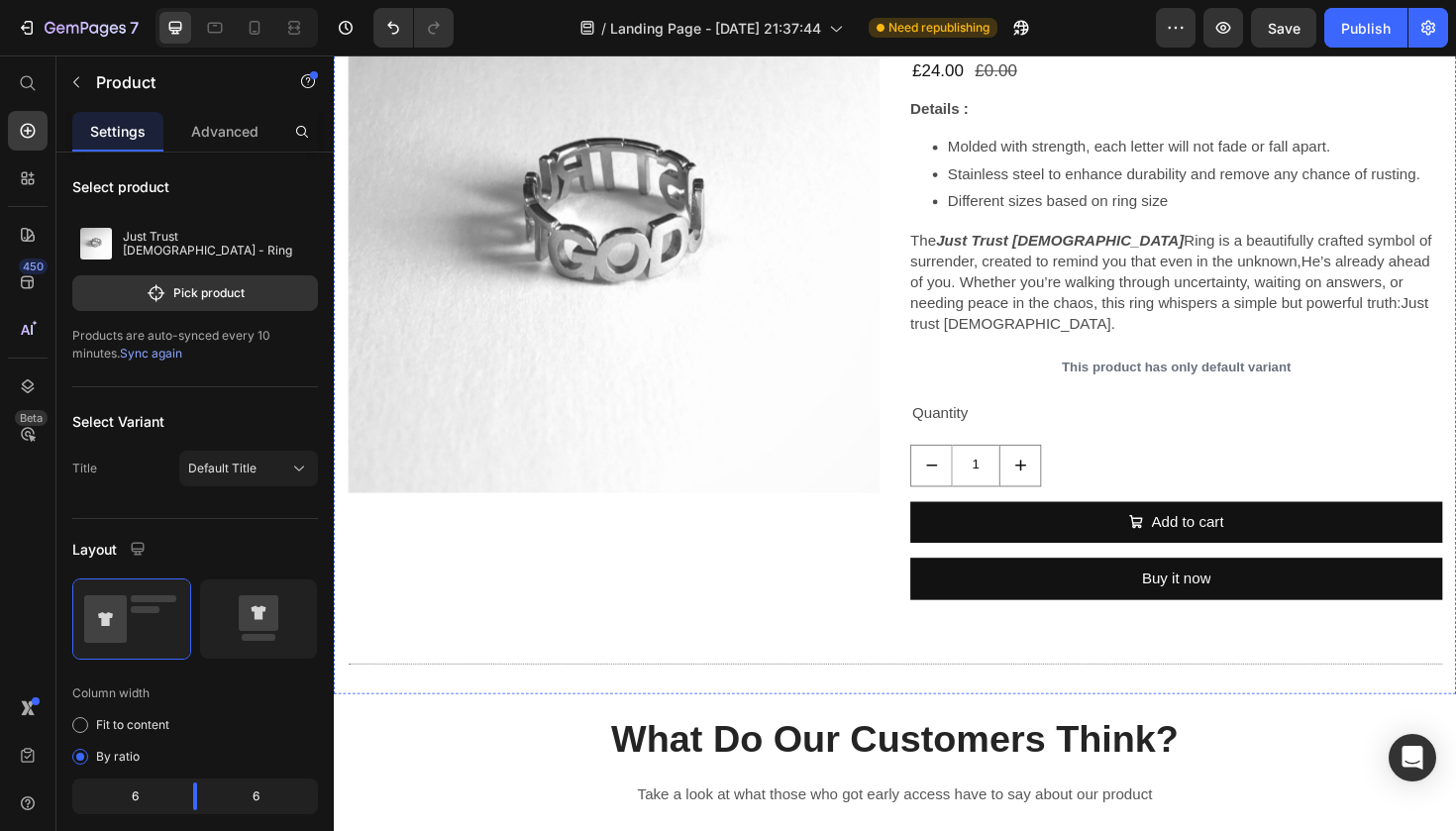click on "Image JUST Text Block Not  if , Not  when , Not  how -  just .   No conditions, no delays, no overthinking. A call to simply just surrend from your stress, An invitation to quiet the noise and return to what matters most. The shining light amongst the pitches of darkness.   Text Block Row Image TRUST Text Block To let go and   lean in .   Trust  means believing that even in the silence, God is still speaking. To place your faith in not what you see, but in what you believe. It's choosing peace over panic, hope over fear, and God's plan over your own control.  Text Block Row Image GOD Text Block The  beginning  and the  end  of our story.   The anchor of the phrase and the heart of our hope. Our God who sees, who knows, who forgives, and who loves beyond measure. The God who has never failed us, who holds our future and who is always enough.  Text Block Row Row" at bounding box center (928, -236) 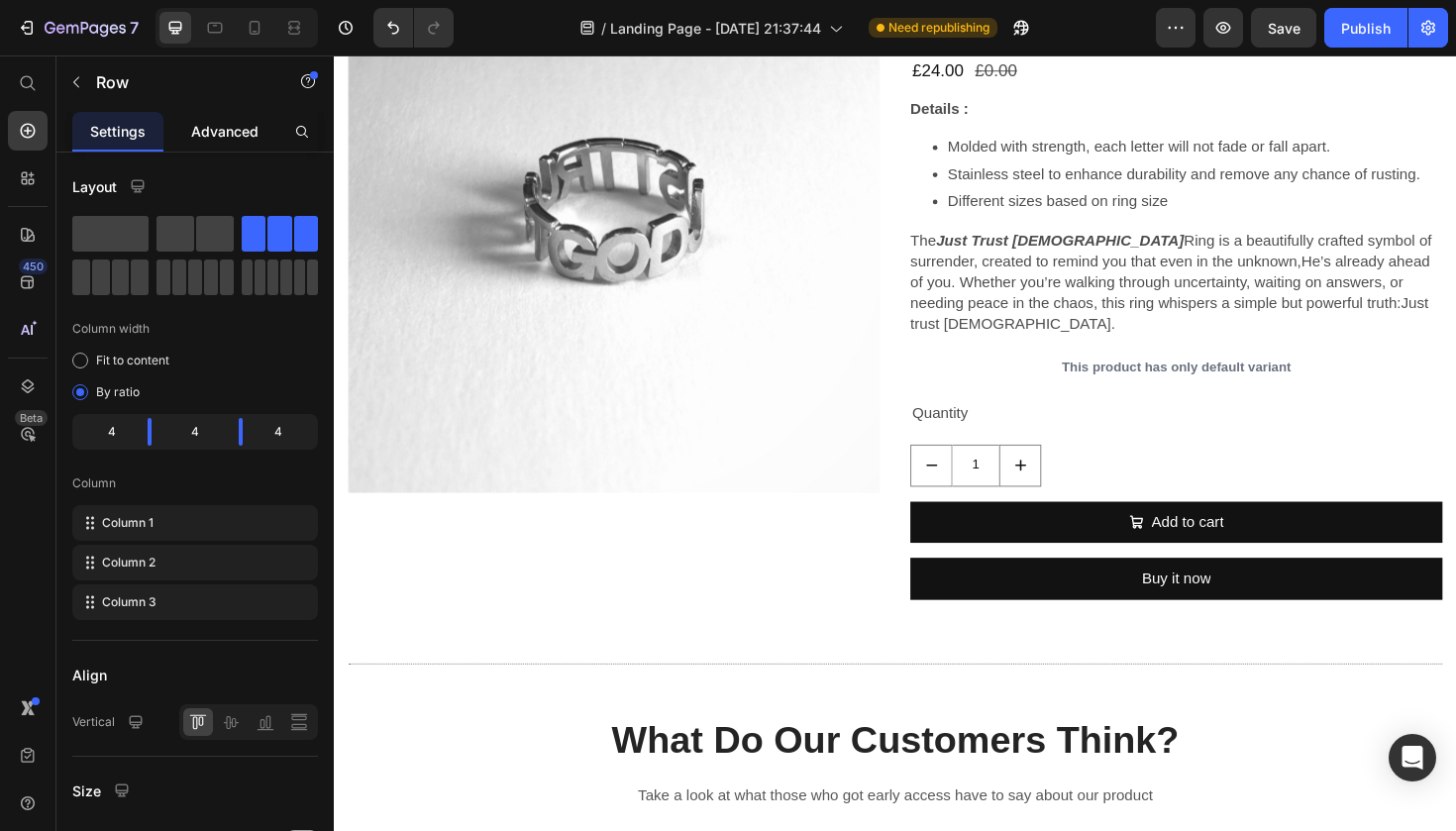 click on "Advanced" at bounding box center [225, 131] 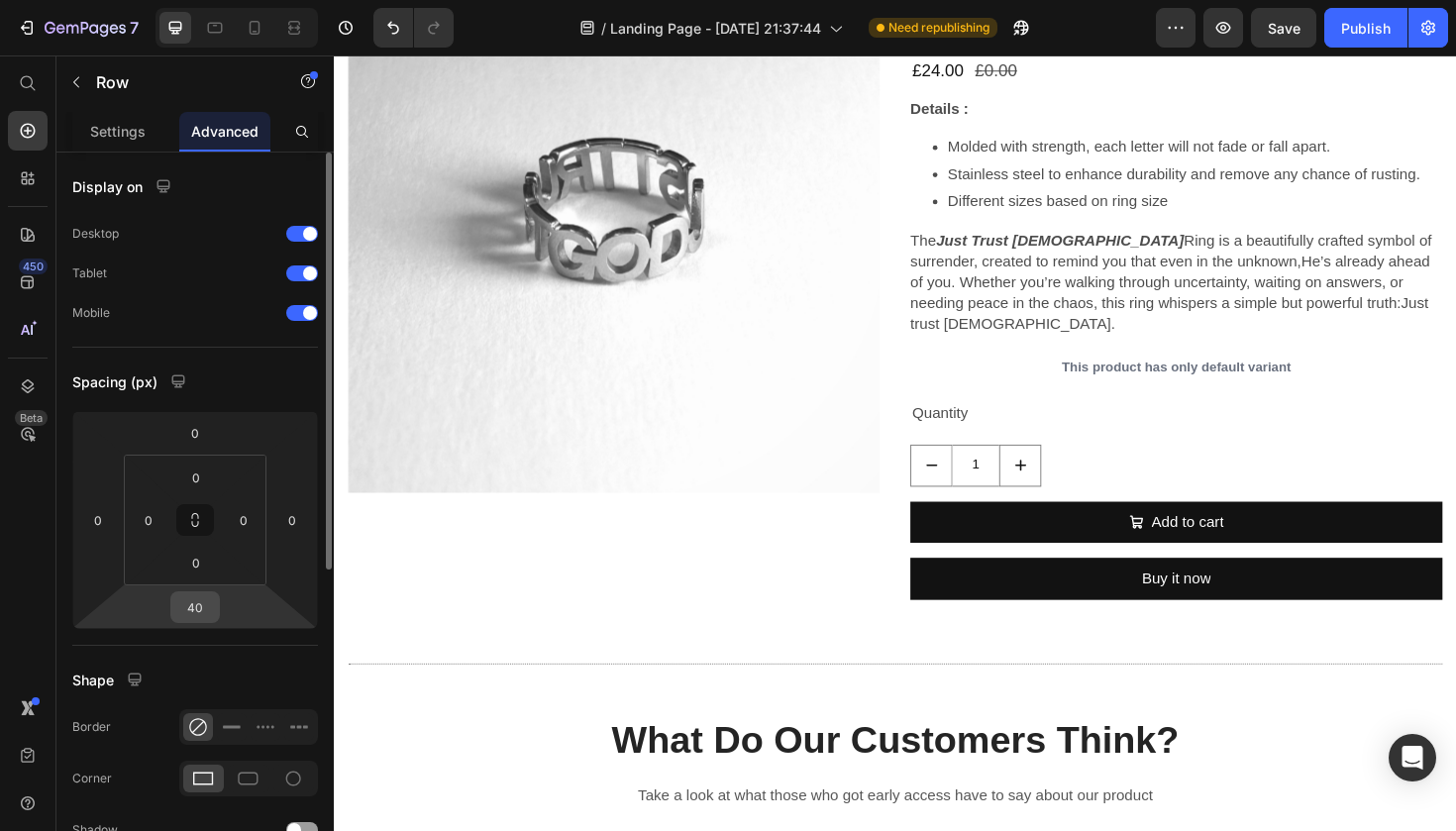 click on "40" at bounding box center (195, 607) 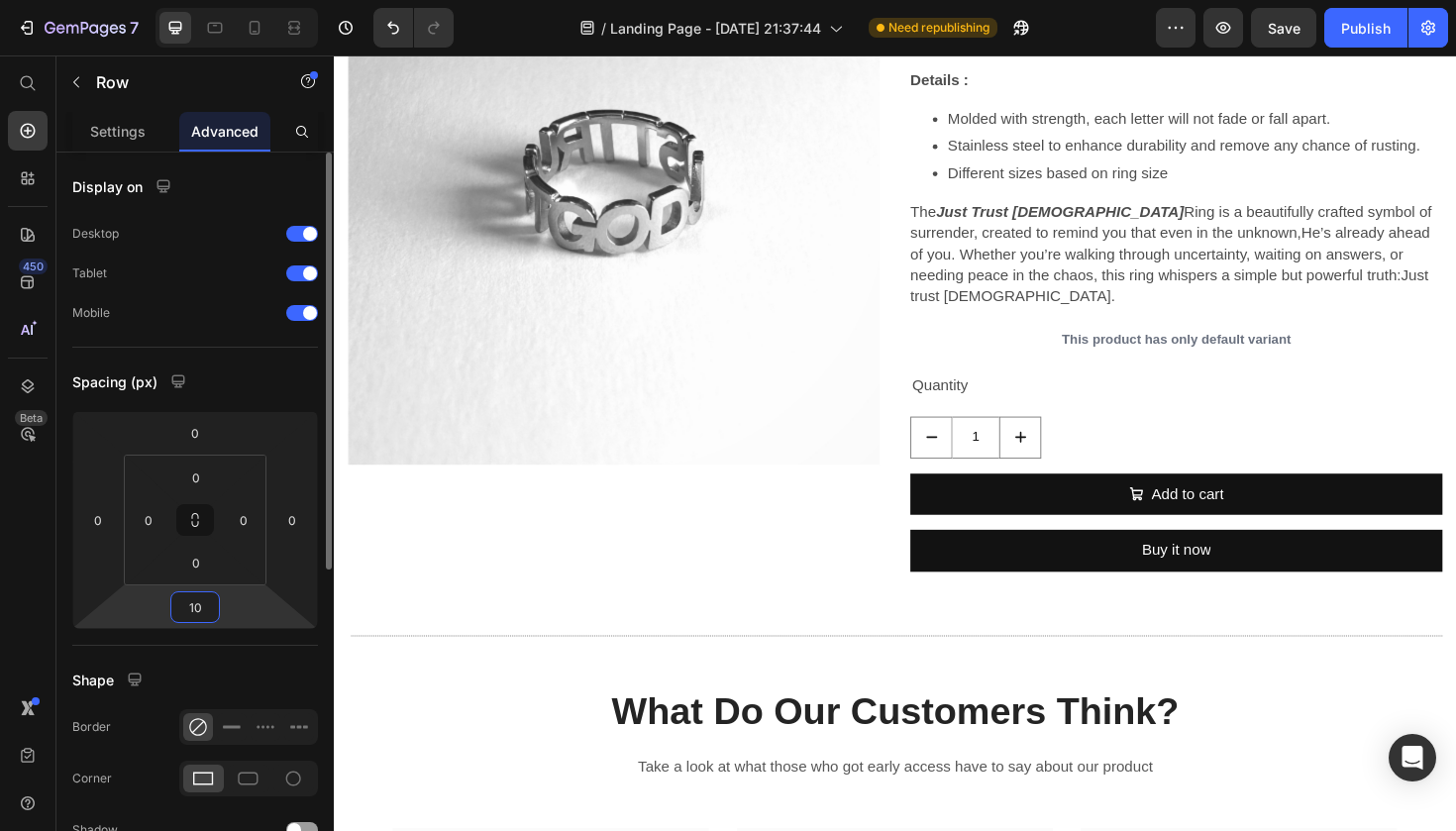 type on "100" 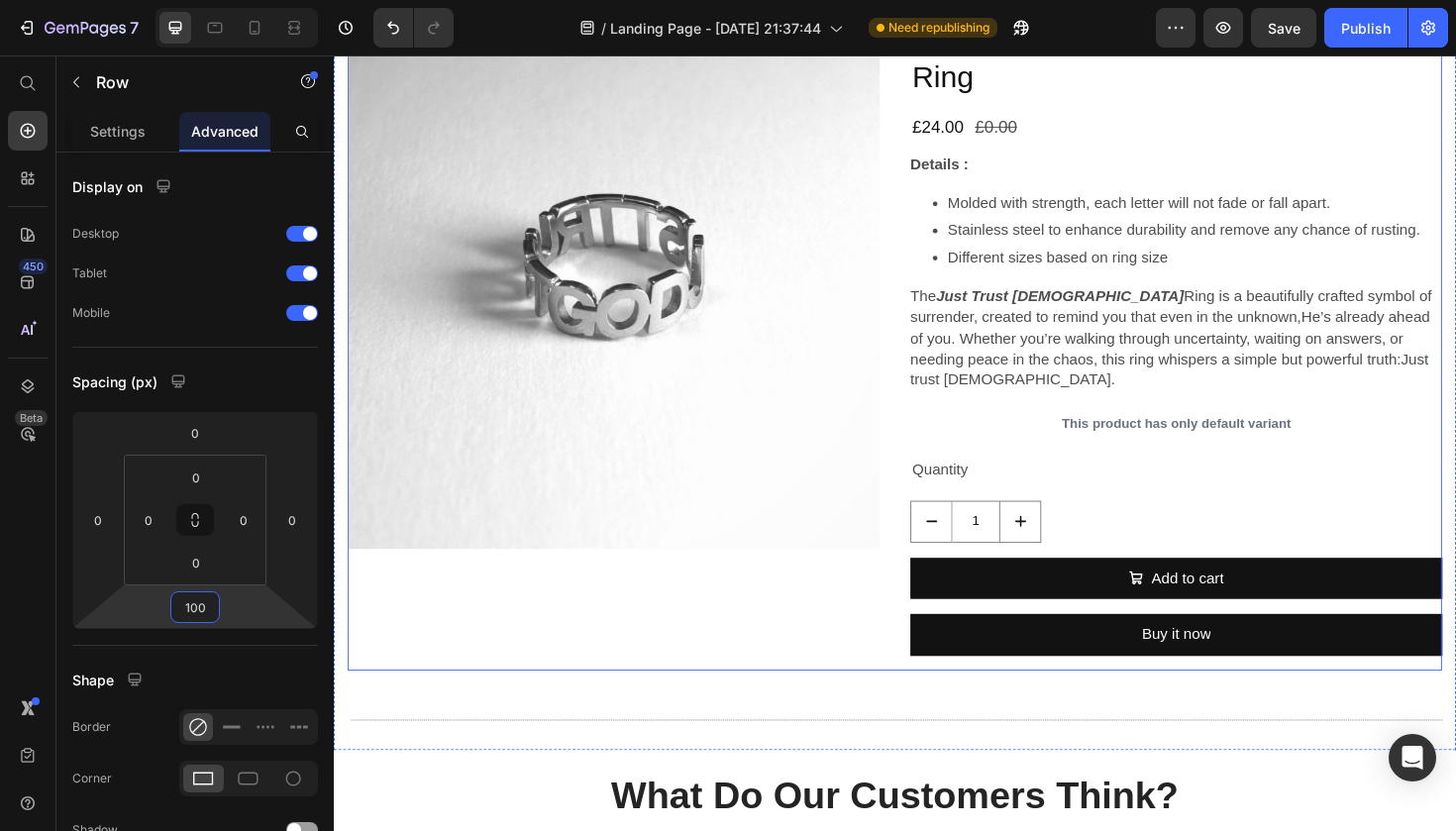 click on "Just Trust God - Ring Product Title" at bounding box center (1225, 57) 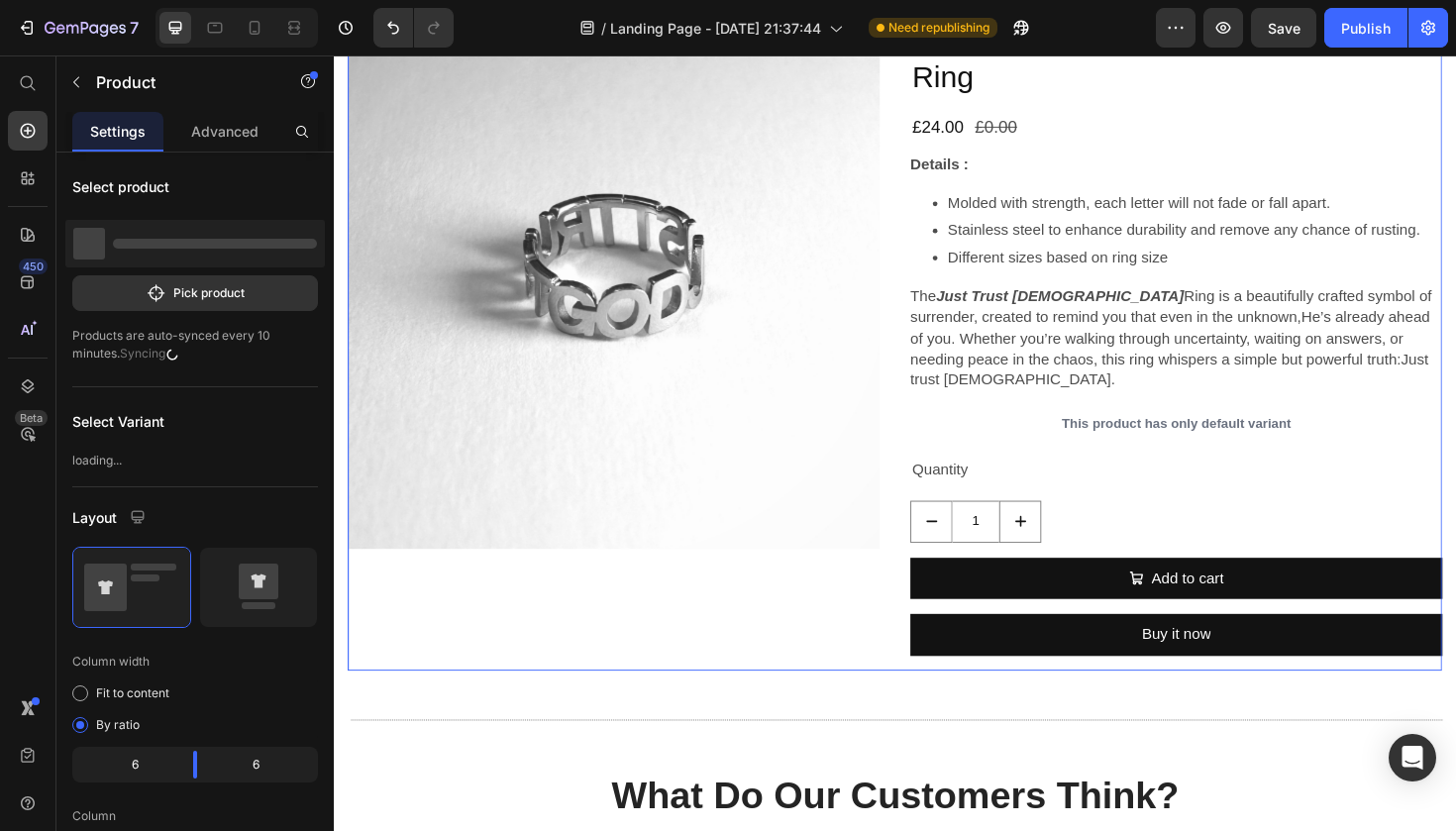 click on "Just Trust God - Ring Product Title   Edit content in Shopify 16 £24.00 Product Price £0.00 Product Price Row Details :
Molded with strength, each letter will not fade or fall apart.
Stainless steel to enhance durability and remove any chance of rusting.
Different sizes based on ring size
The  Just Trust God  Ring is a beautifully crafted symbol of surrender, created to remind you that even in the unknown,  He’s already ahead of you . Whether you’re walking through uncertainty, waiting on answers, or needing peace in the chaos, this ring whispers a simple but powerful truth:  Just trust God. Product Description This product has only default variant Product Variants & Swatches Quantity Text Block 1 Product Quantity
Add to cart Add to Cart Buy it now Dynamic Checkout" at bounding box center [1225, 361] 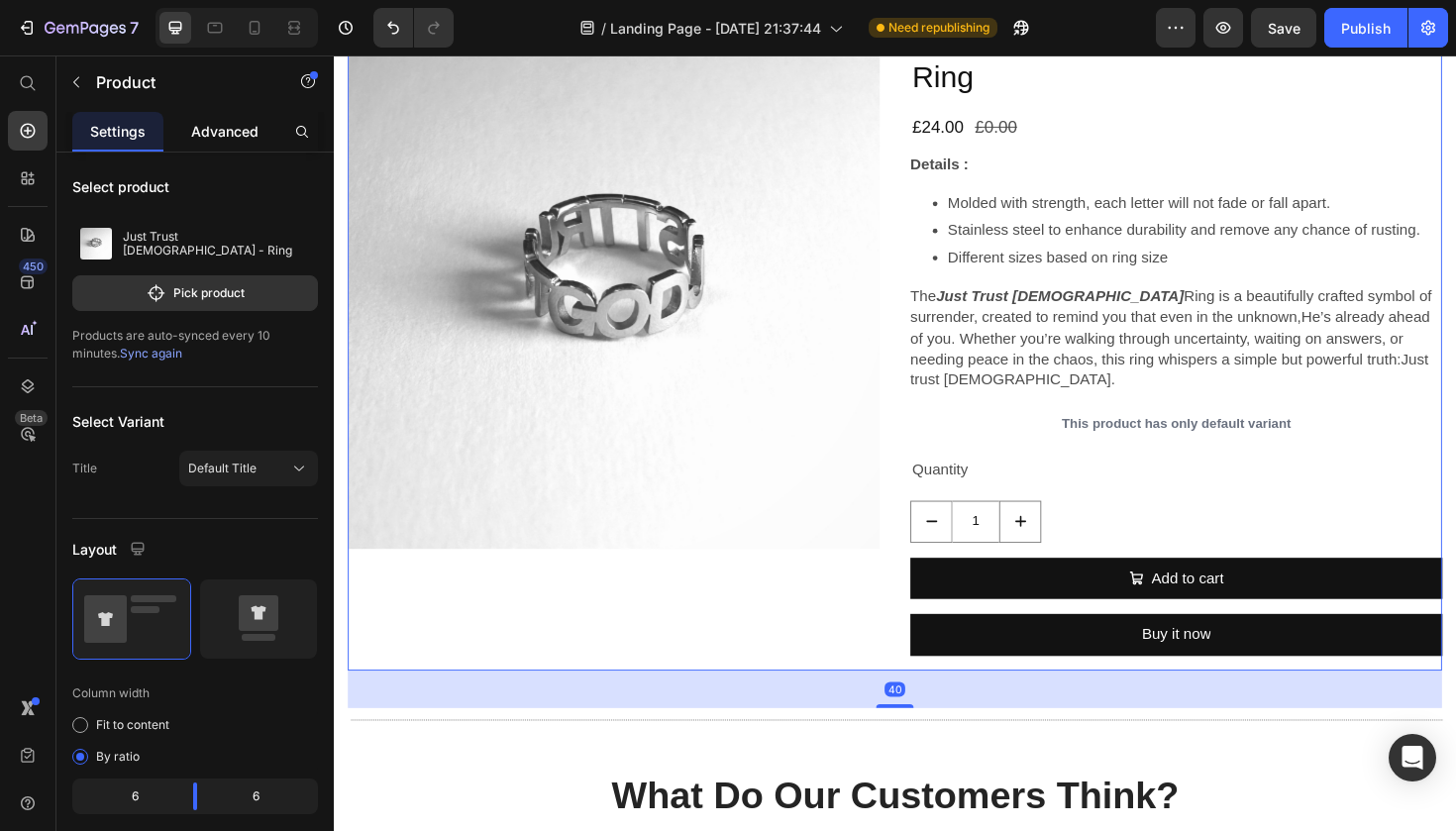 click on "Advanced" 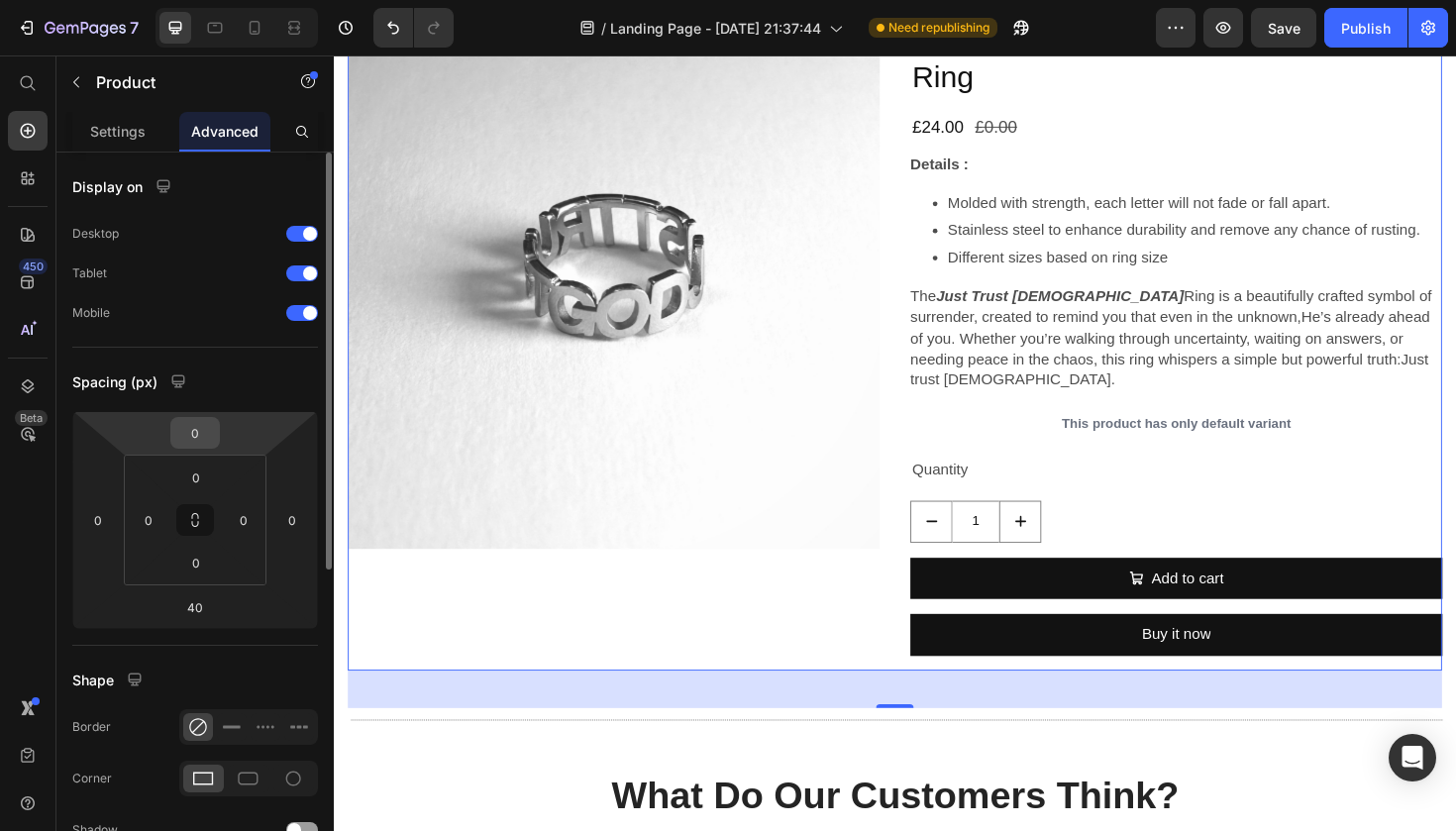 click on "0" at bounding box center (195, 433) 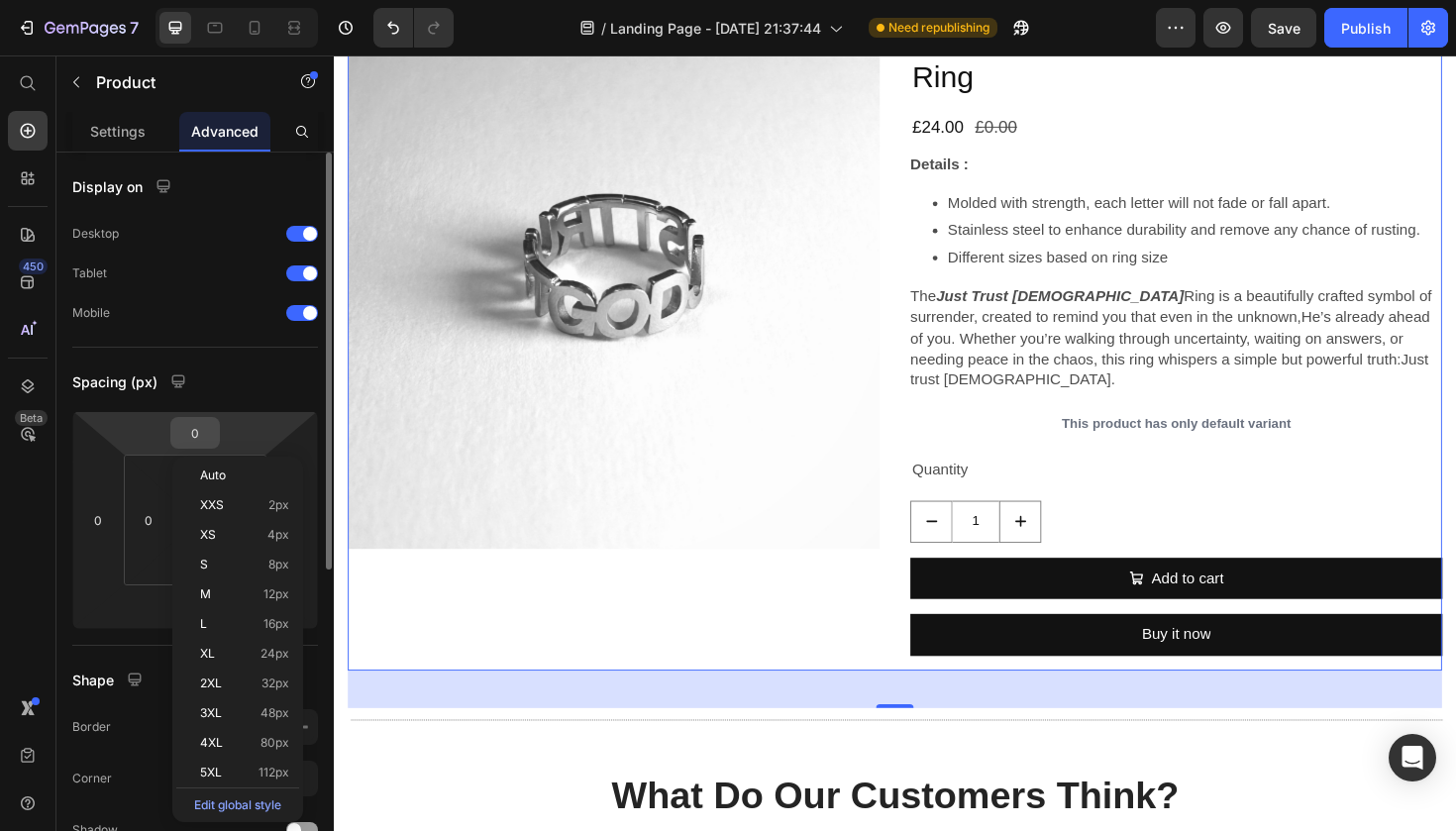 click on "0" at bounding box center (195, 433) 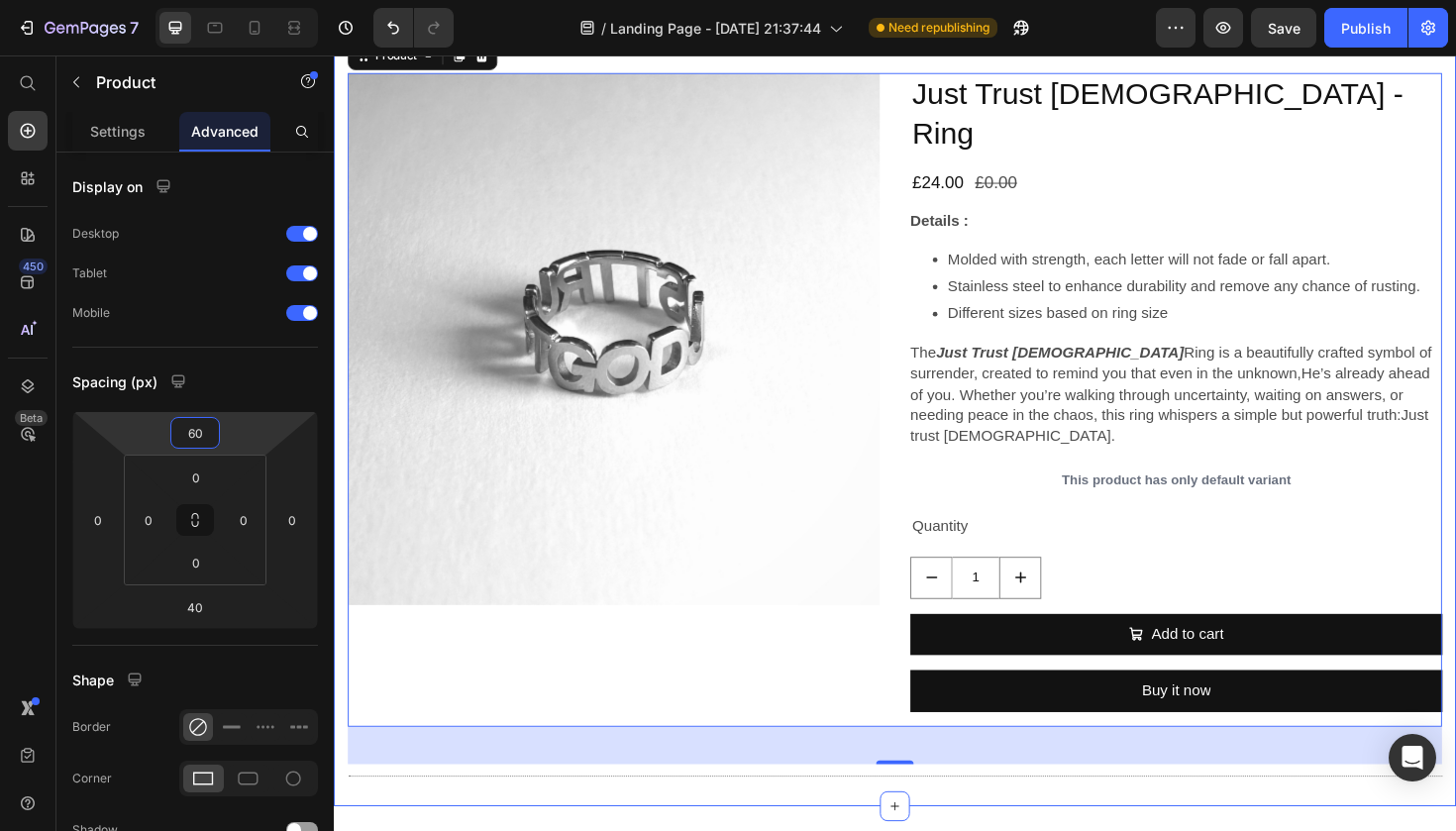 type on "6" 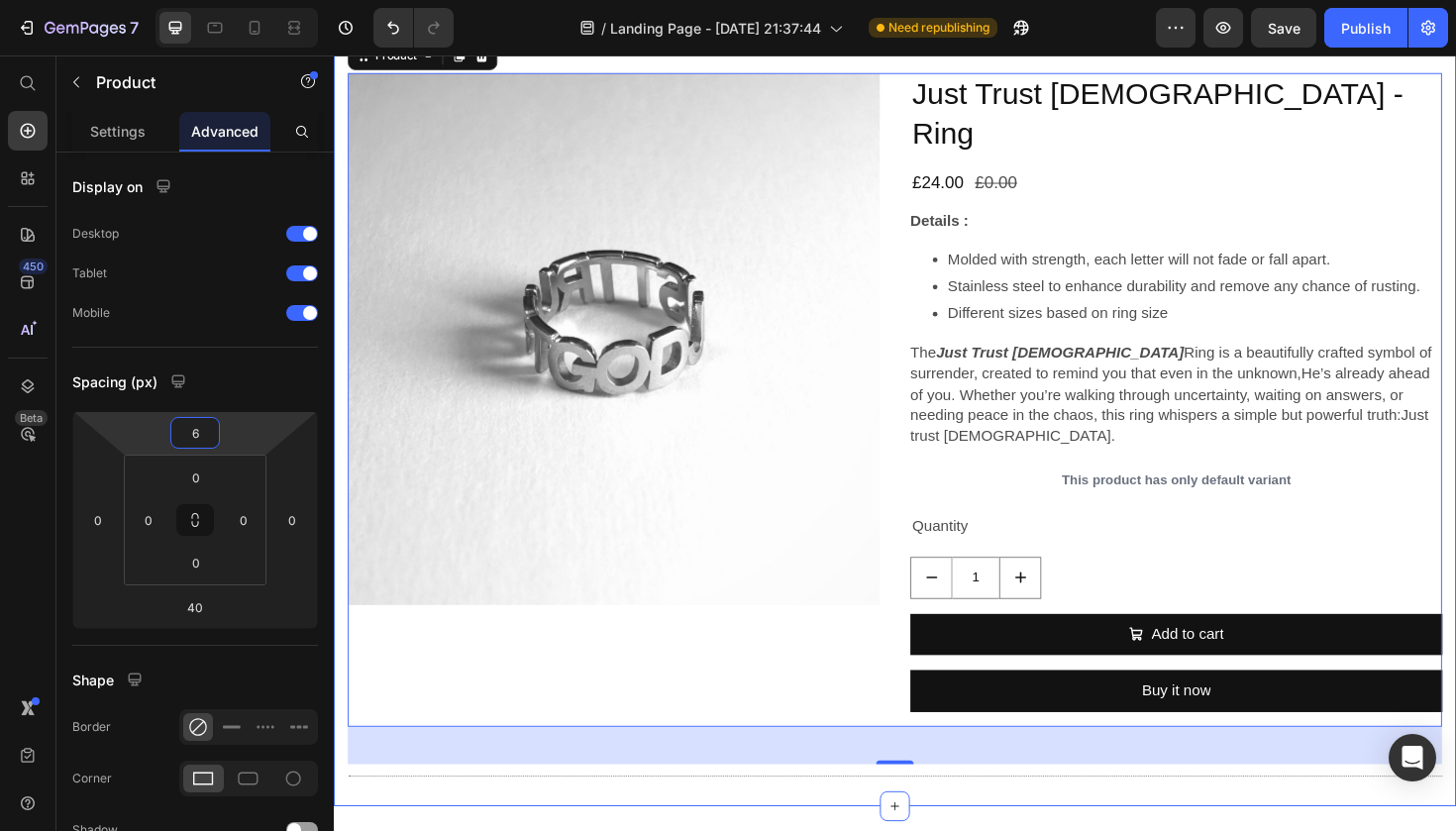 type 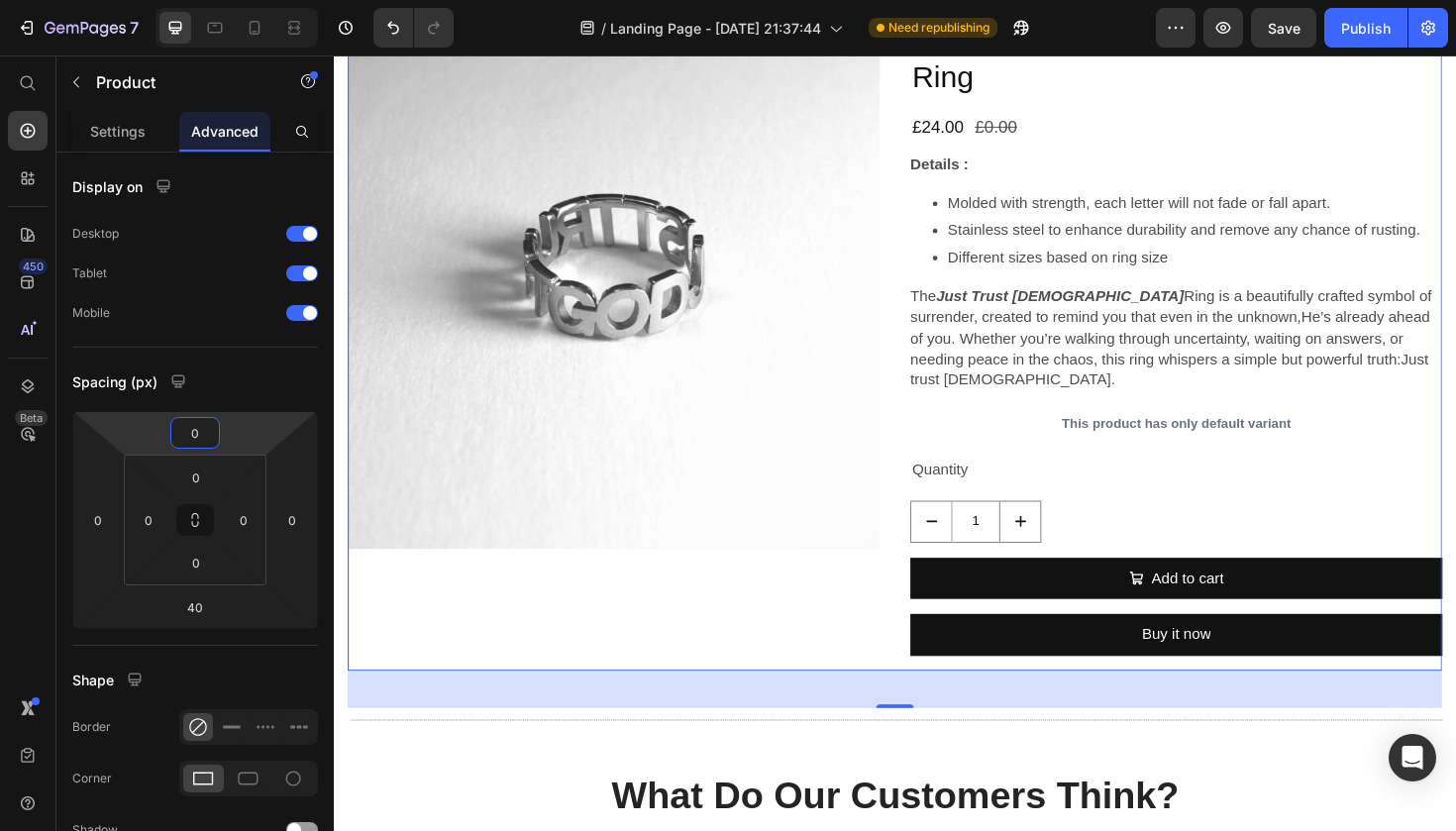 click on "Trust  means believing that even in the silence, God is still speaking. To place your faith in not what you see, but in what you believe. It's choosing peace over panic, hope over fear, and God's plan over your own control." at bounding box center [928, -216] 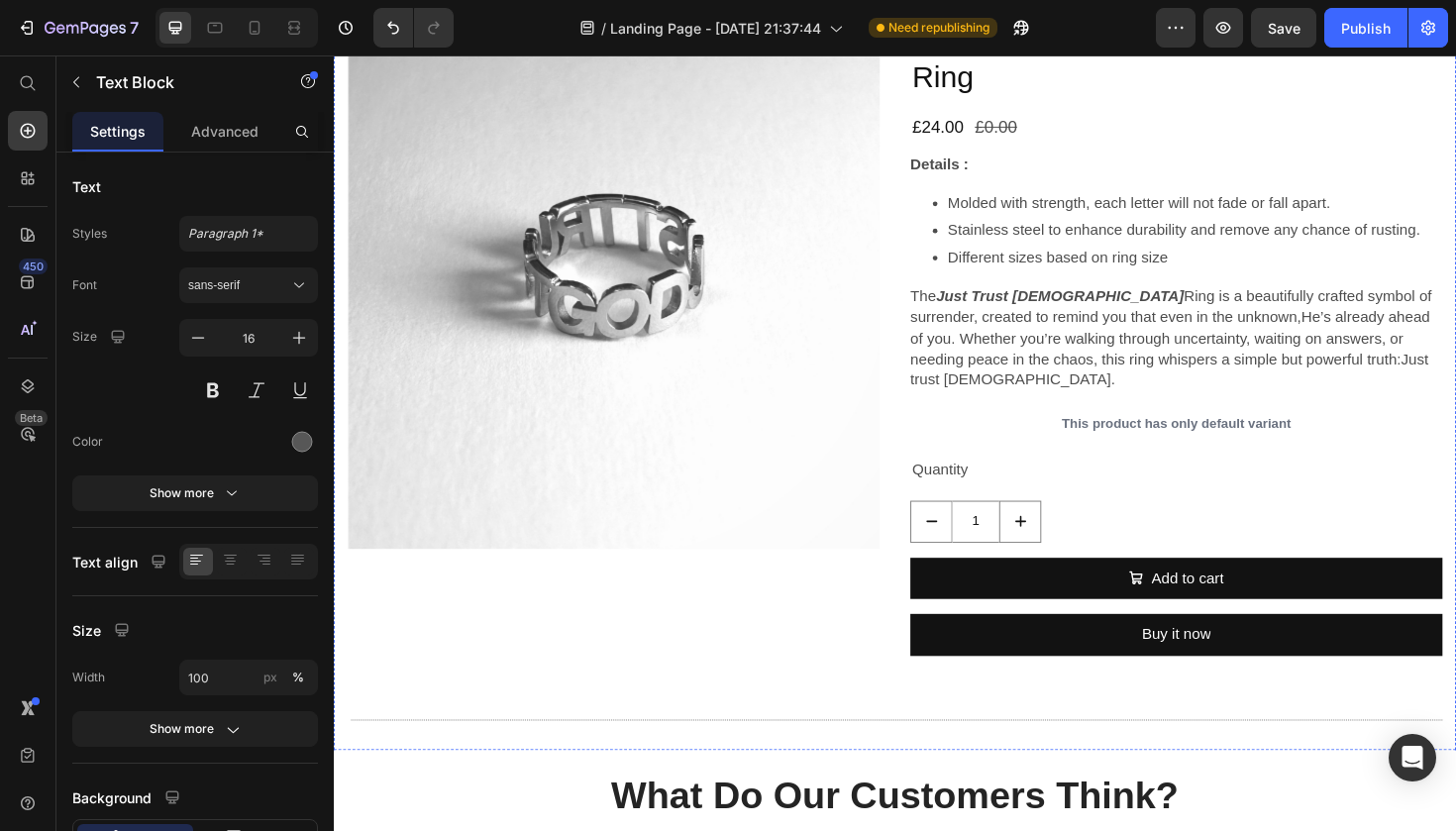 click on "Image JUST Text Block Not  if , Not  when , Not  how -  just .   No conditions, no delays, no overthinking. A call to simply just surrend from your stress, An invitation to quiet the noise and return to what matters most. The shining light amongst the pitches of darkness.   Text Block Row Image TRUST Text Block To let go and   lean in .   Trust  means believing that even in the silence, God is still speaking. To place your faith in not what you see, but in what you believe. It's choosing peace over panic, hope over fear, and God's plan over your own control.  Text Block   16 Row Image GOD Text Block The  beginning  and the  end  of our story.   The anchor of the phrase and the heart of our hope. Our God who sees, who knows, who forgives, and who loves beyond measure. The God who has never failed us, who holds our future and who is always enough.  Text Block Row Row" at bounding box center [928, -236] 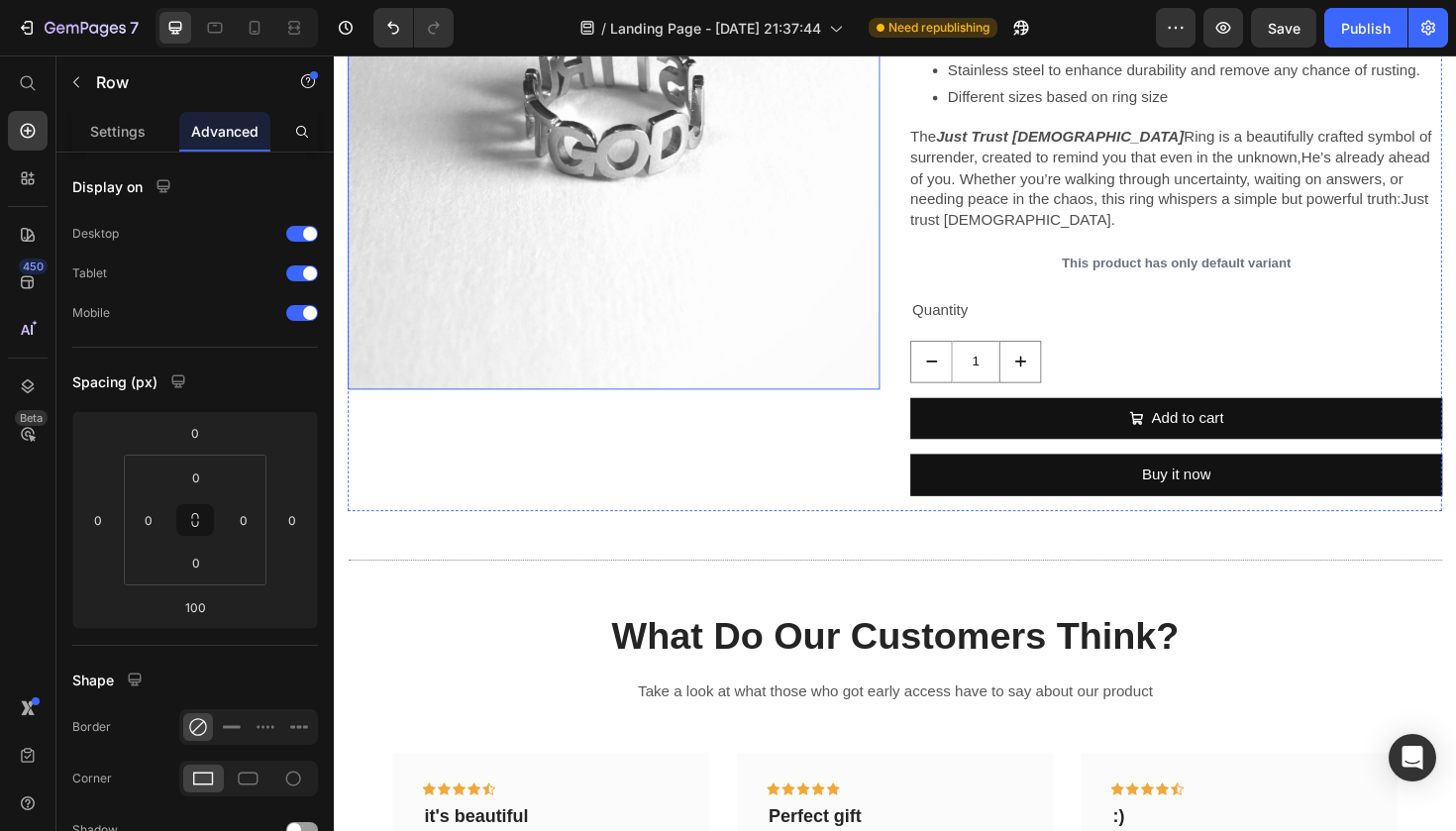 scroll, scrollTop: 1018, scrollLeft: 0, axis: vertical 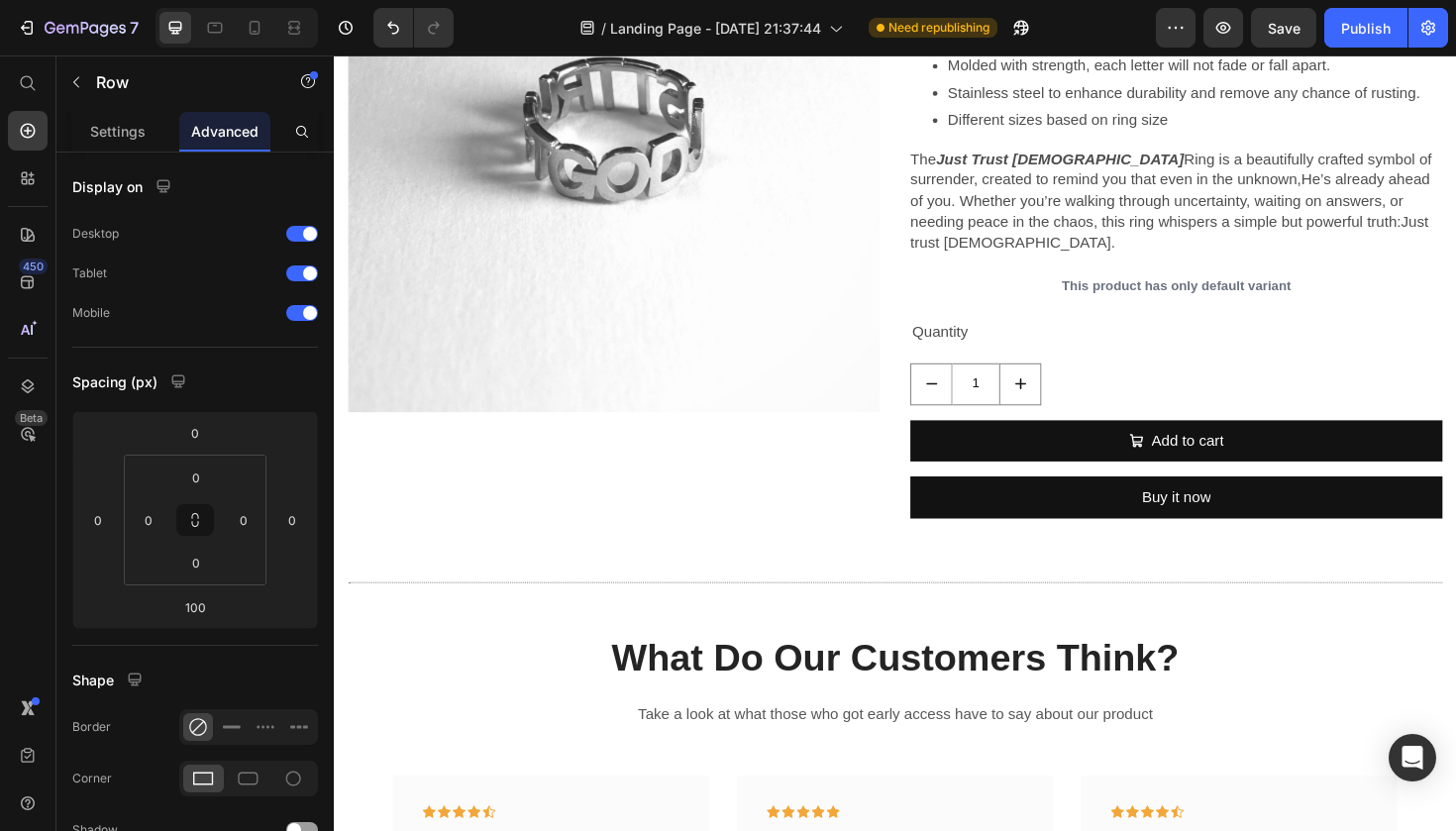 click on "100" at bounding box center (928, -180) 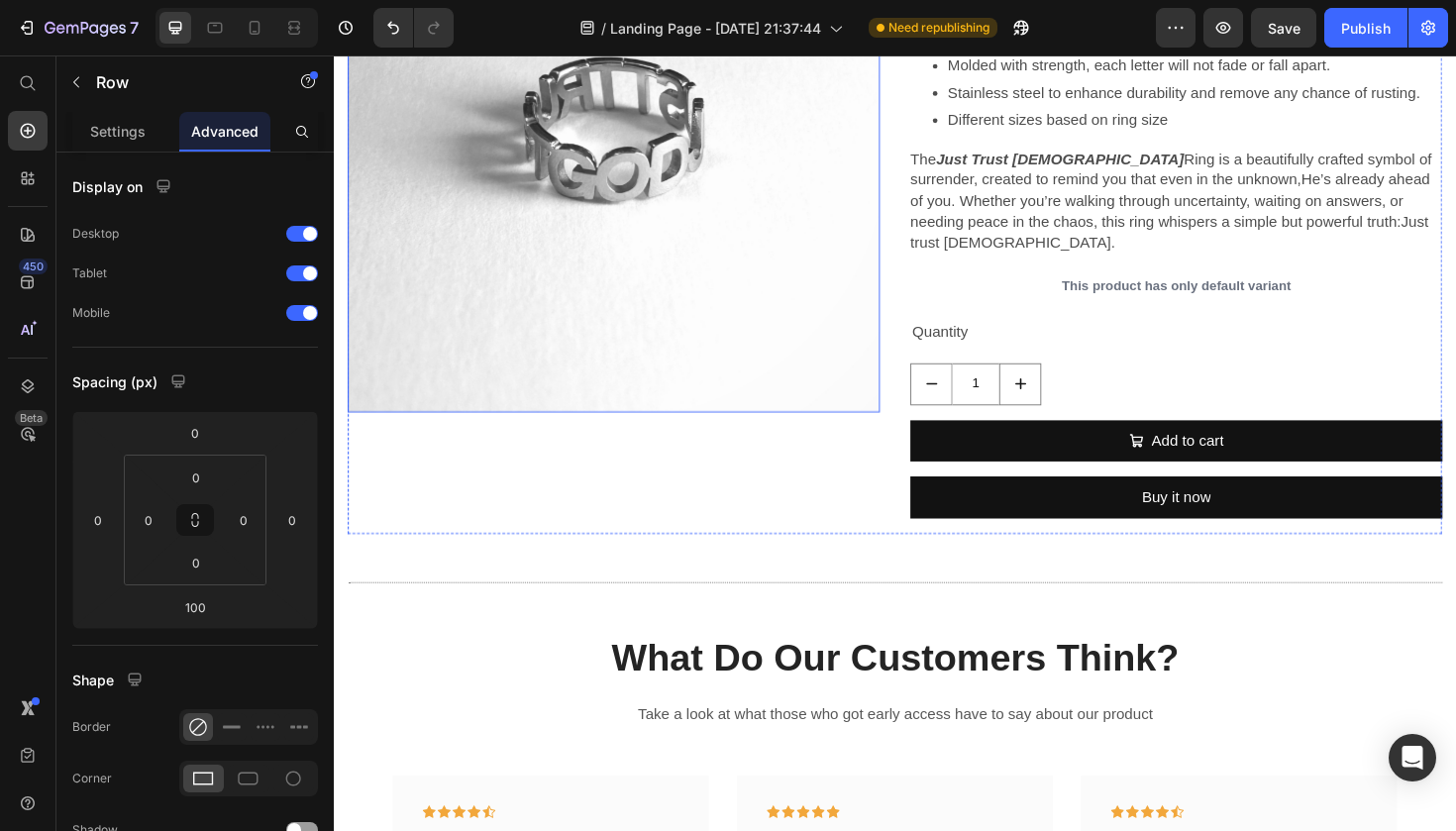 click at bounding box center [630, 151] 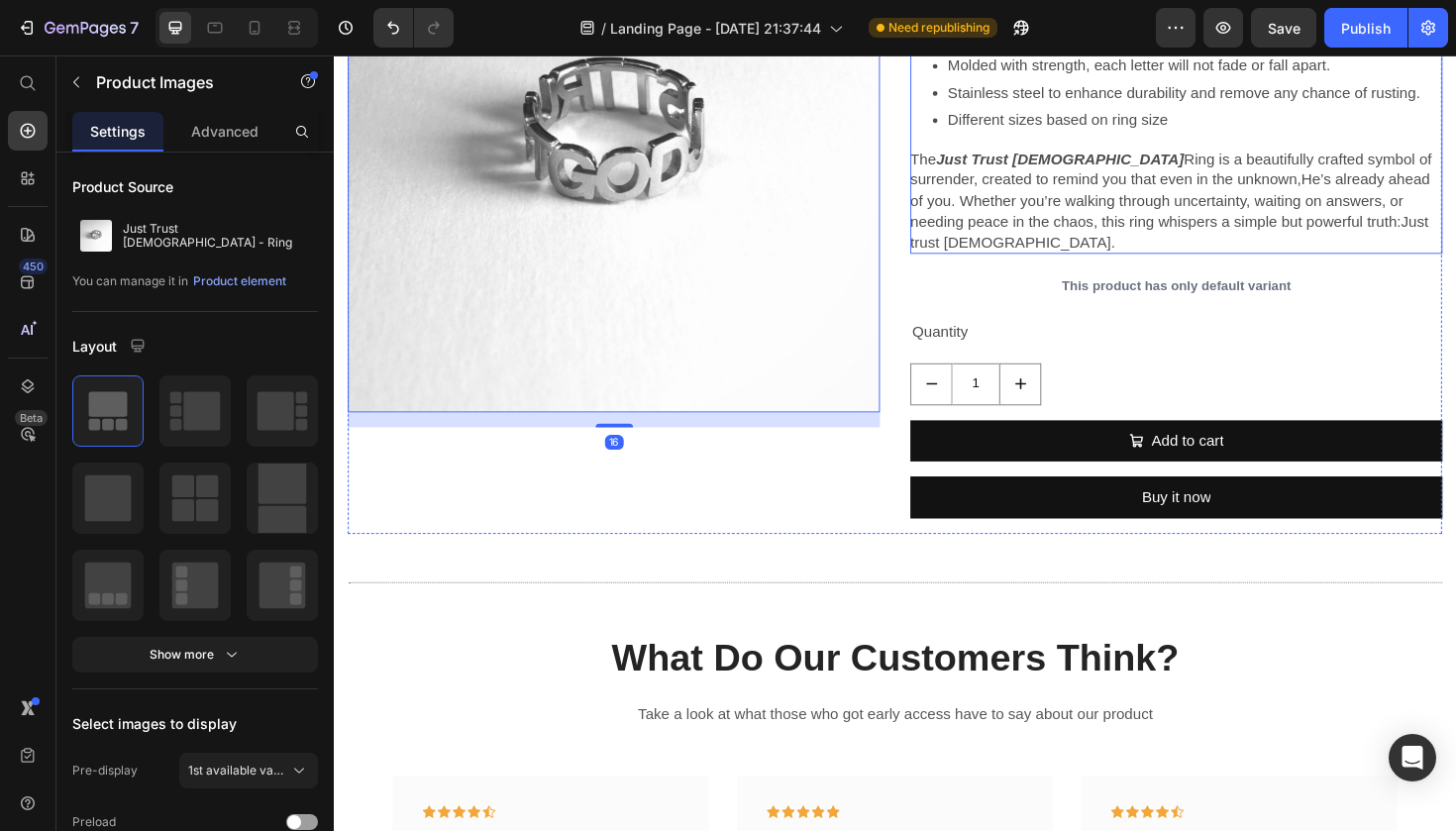 click on "Details :
Molded with strength, each letter will not fade or fall apart.
Stainless steel to enhance durability and remove any chance of rusting.
Different sizes based on ring size
The  Just Trust God  Ring is a beautifully crafted symbol of surrender, created to remind you that even in the unknown,  He’s already ahead of you . Whether you’re walking through uncertainty, waiting on answers, or needing peace in the chaos, this ring whispers a simple but powerful truth:  Just trust God." at bounding box center (1225, 140) 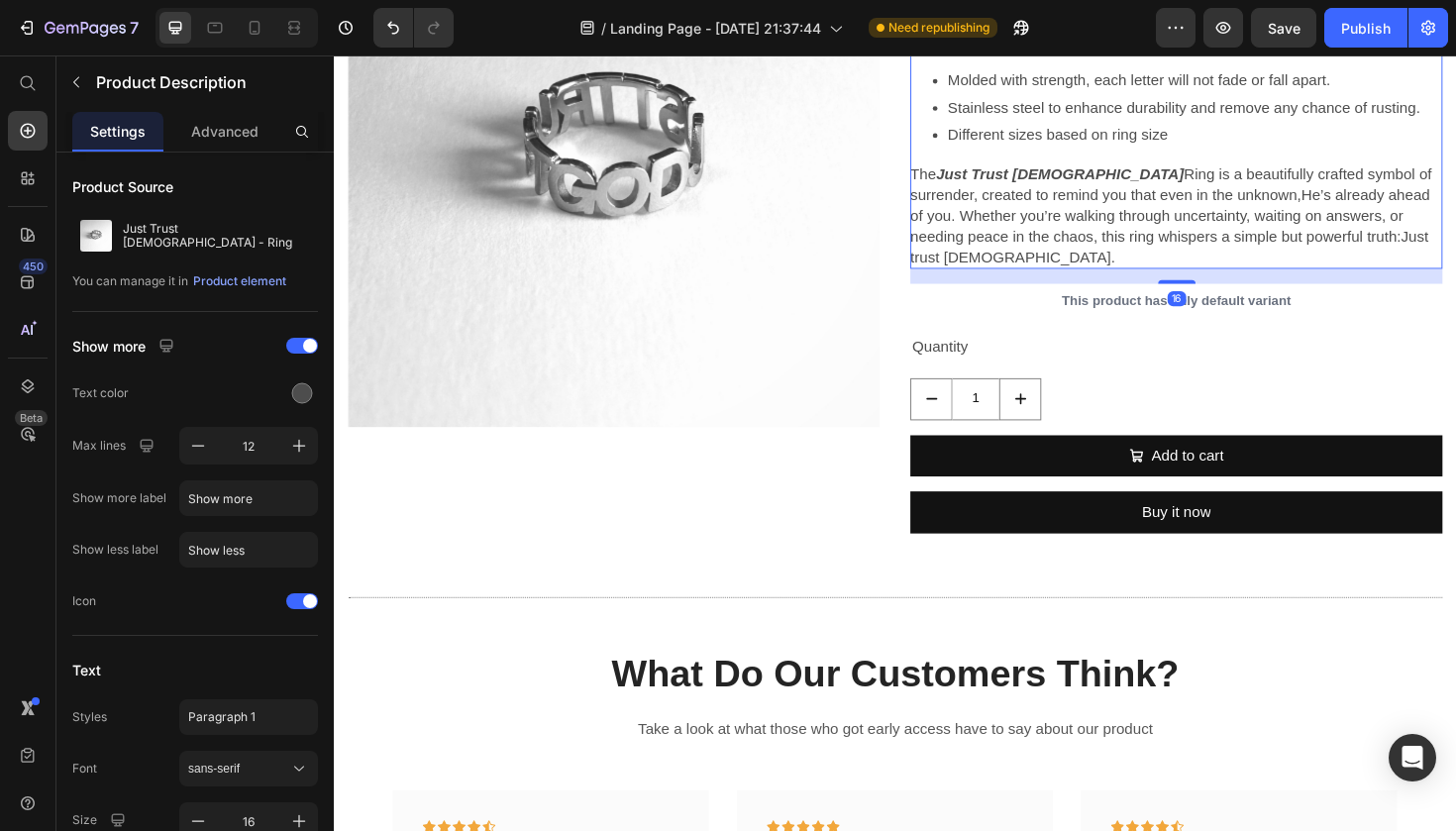 scroll, scrollTop: 998, scrollLeft: 0, axis: vertical 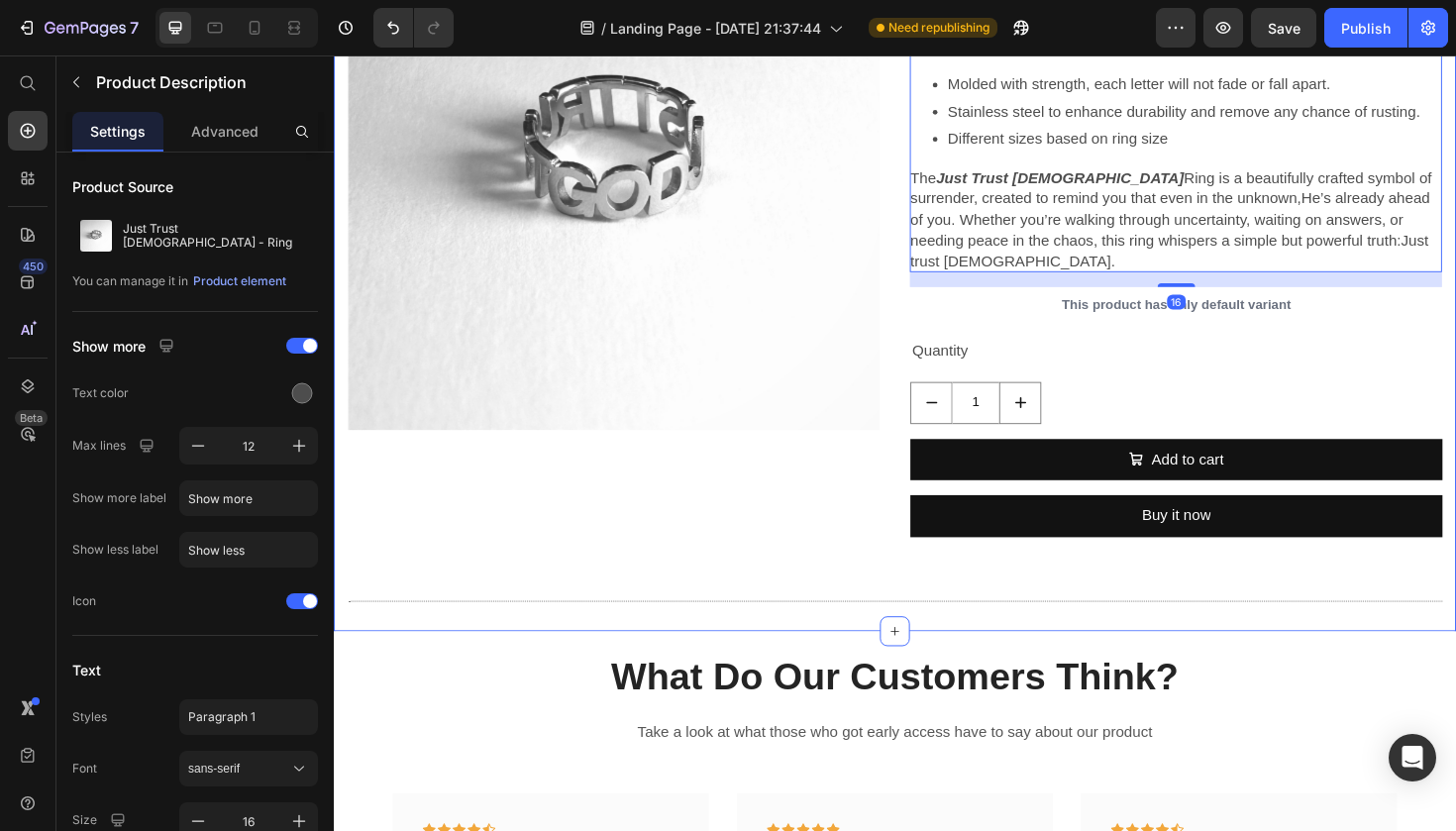 click on "Image JUST Text Block Not  if , Not  when , Not  how -  just .   No conditions, no delays, no overthinking. A call to simply just surrend from your stress, An invitation to quiet the noise and return to what matters most. The shining light amongst the pitches of darkness.   Text Block Row Image TRUST Text Block To let go and   lean in .   Trust  means believing that even in the silence, God is still speaking. To place your faith in not what you see, but in what you believe. It's choosing peace over panic, hope over fear, and God's plan over your own control.  Text Block Row Image GOD Text Block The  beginning  and the  end  of our story.   The anchor of the phrase and the heart of our hope. Our God who sees, who knows, who forgives, and who loves beyond measure. The God who has never failed us, who holds our future and who is always enough.  Text Block Row Row Product Images Just Trust God - Ring Product Title £24.00 Product Price £0.00 Product Price Row Details :
The  Just Trust God   16" at bounding box center (928, 66) 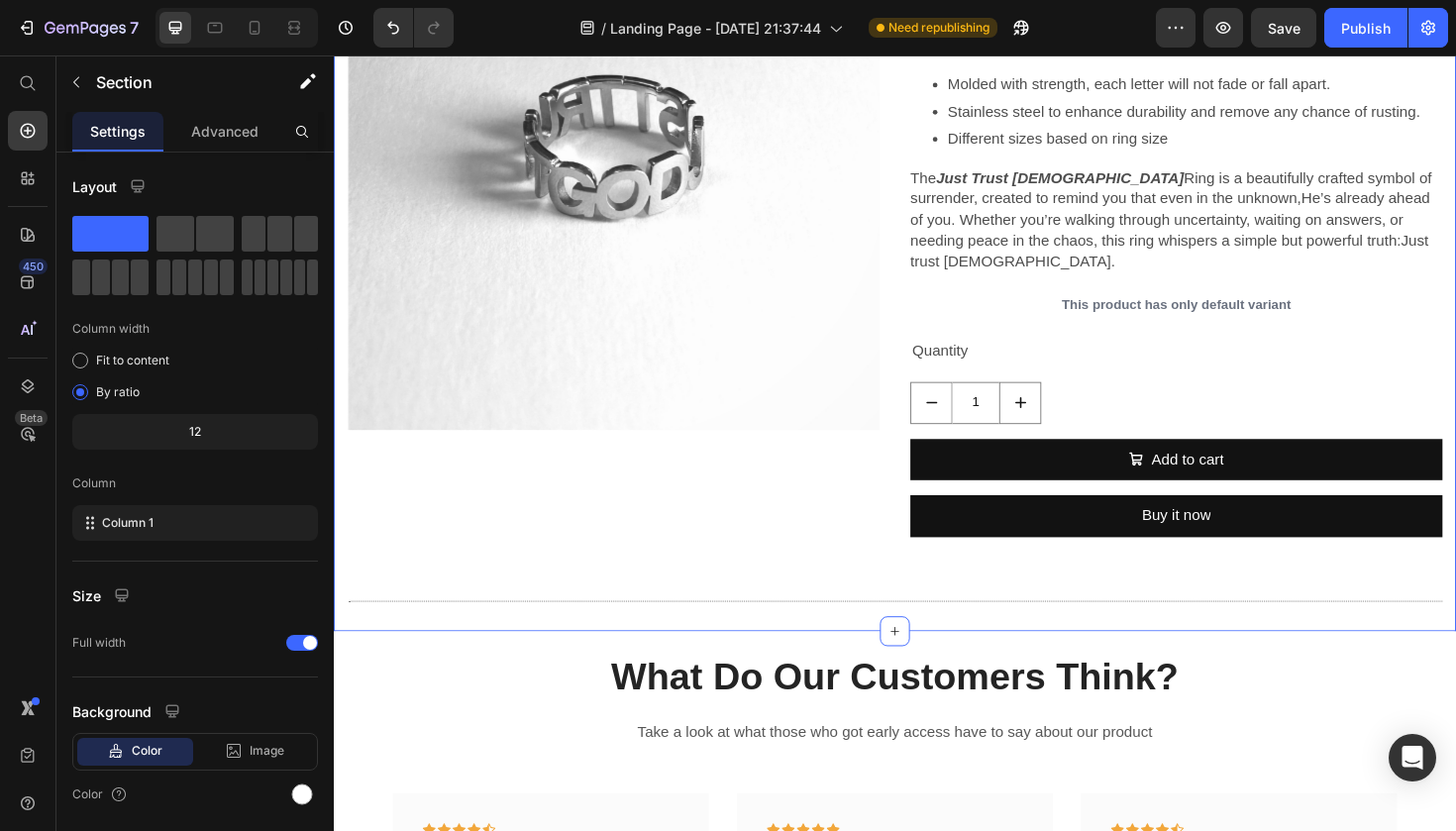 click on "Image JUST Text Block Not  if , Not  when , Not  how -  just .   No conditions, no delays, no overthinking. A call to simply just surrend from your stress, An invitation to quiet the noise and return to what matters most. The shining light amongst the pitches of darkness.   Text Block Row Image TRUST Text Block To let go and   lean in .   Trust  means believing that even in the silence, God is still speaking. To place your faith in not what you see, but in what you believe. It's choosing peace over panic, hope over fear, and God's plan over your own control.  Text Block Row Image GOD Text Block The  beginning  and the  end  of our story.   The anchor of the phrase and the heart of our hope. Our God who sees, who knows, who forgives, and who loves beyond measure. The God who has never failed us, who holds our future and who is always enough.  Text Block Row Row Product Images Just Trust God - Ring Product Title £24.00 Product Price £0.00 Product Price Row Details :
The  Just Trust God 1" at bounding box center (928, 66) 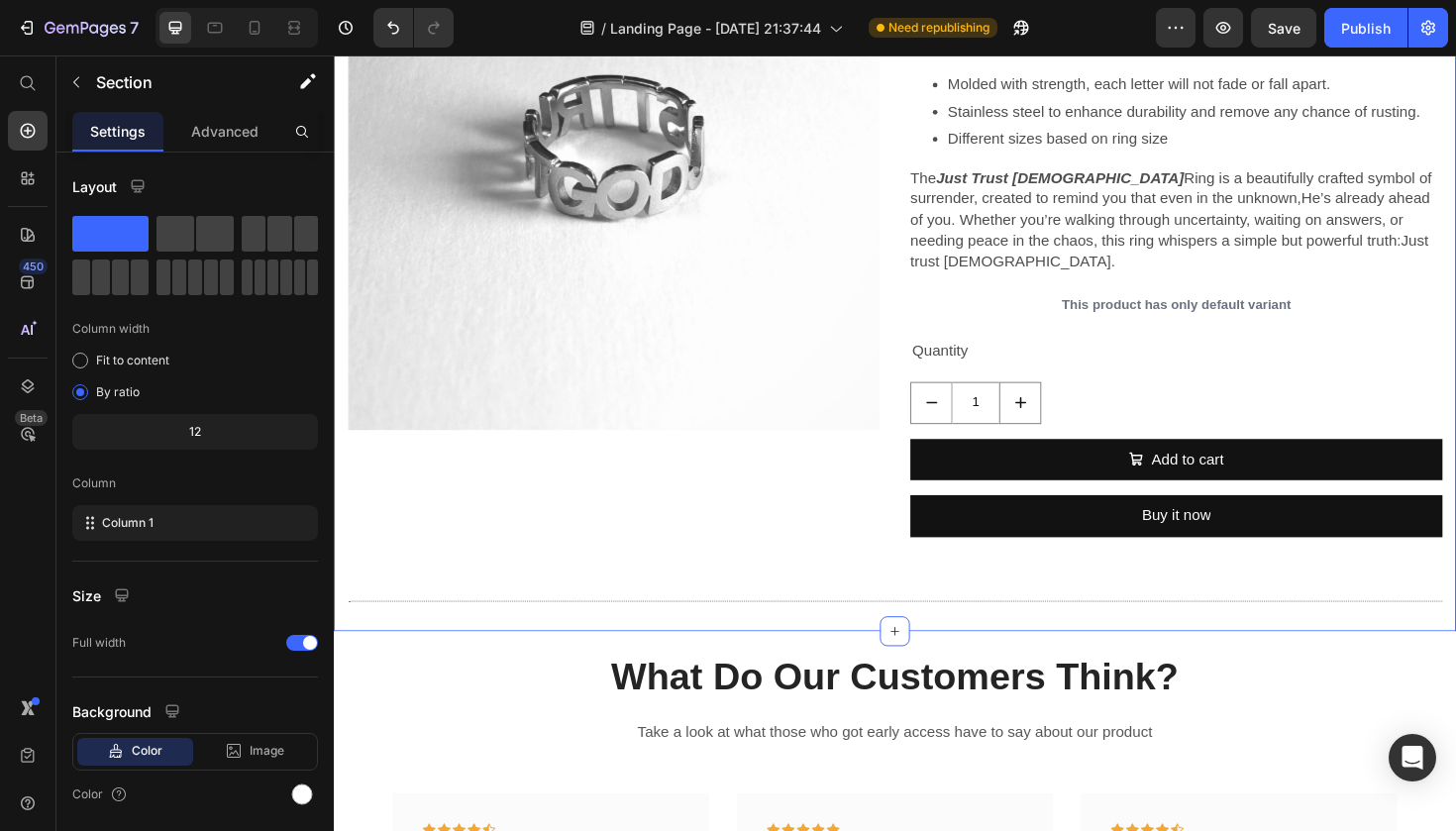 click on "£0.00" at bounding box center (1034, 5) 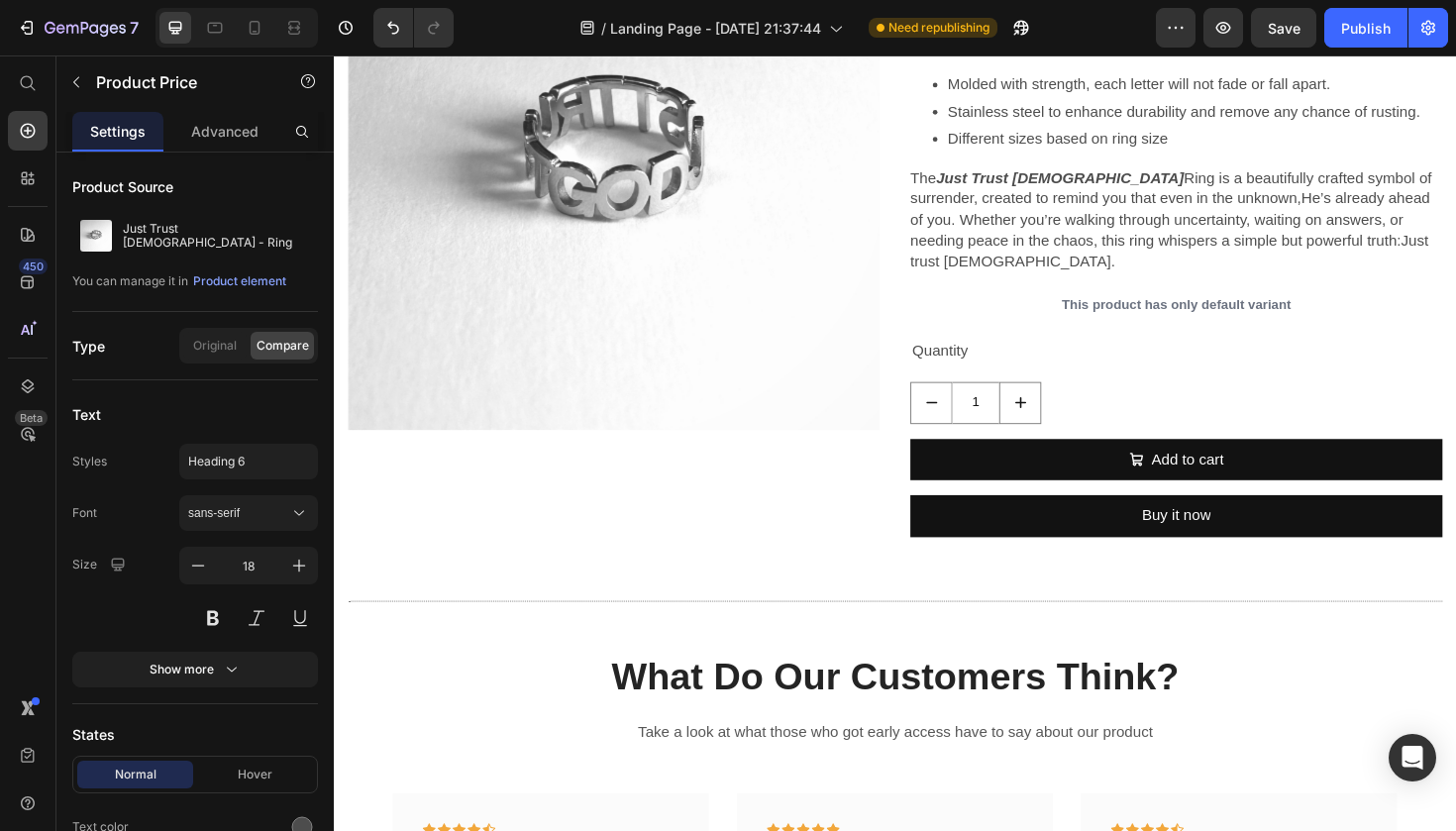 click 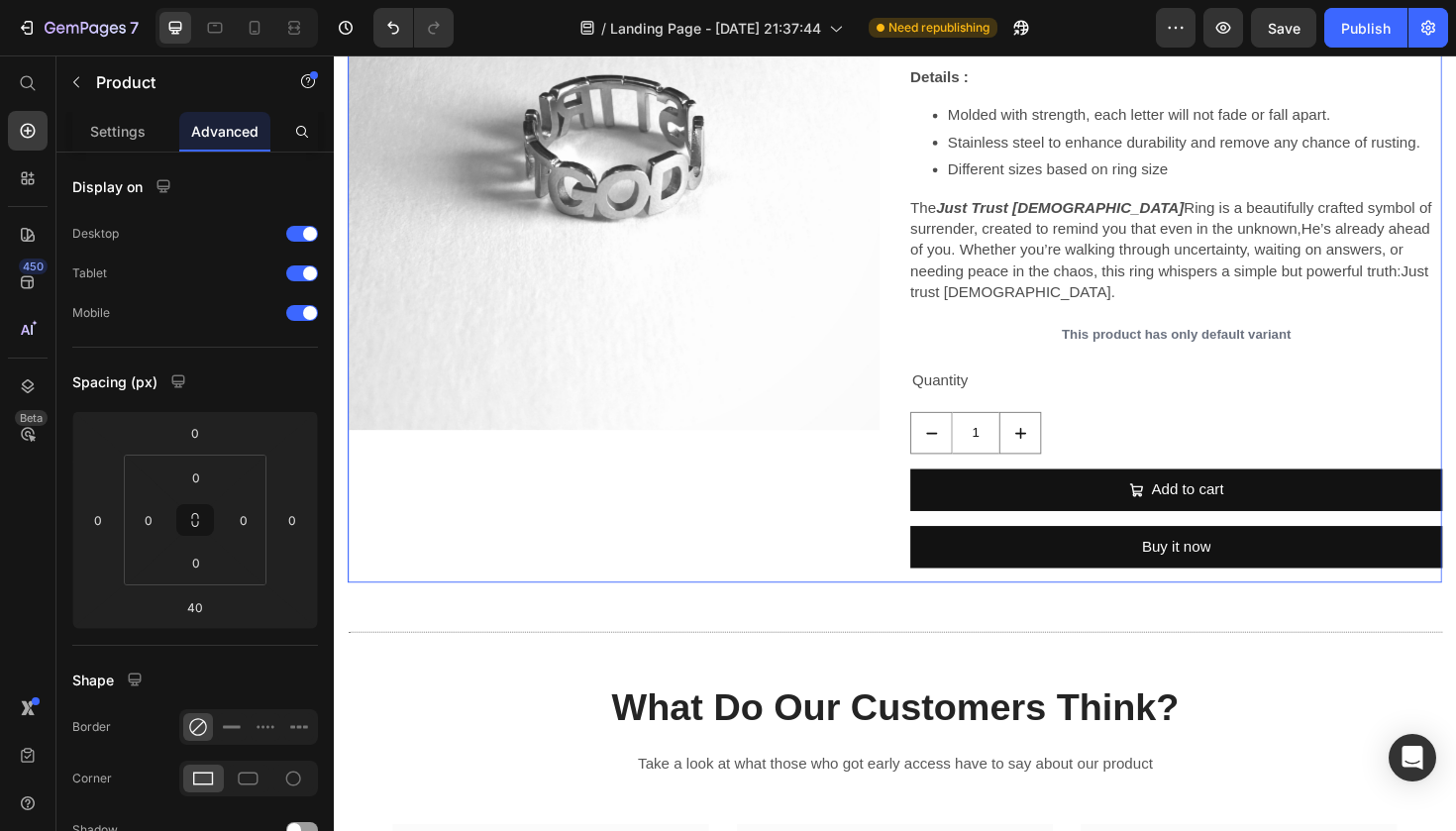 click on "Just Trust God - Ring Product Title £24.00 Product Price
Drop element here Row Details :
Molded with strength, each letter will not fade or fall apart.
Stainless steel to enhance durability and remove any chance of rusting.
Different sizes based on ring size
The  Just Trust God  Ring is a beautifully crafted symbol of surrender, created to remind you that even in the unknown,  He’s already ahead of you . Whether you’re walking through uncertainty, waiting on answers, or needing peace in the chaos, this ring whispers a simple but powerful truth:  Just trust God. Product Description This product has only default variant Product Variants & Swatches Quantity Text Block 1 Product Quantity
Add to cart Add to Cart Buy it now Dynamic Checkout" at bounding box center (1225, 251) 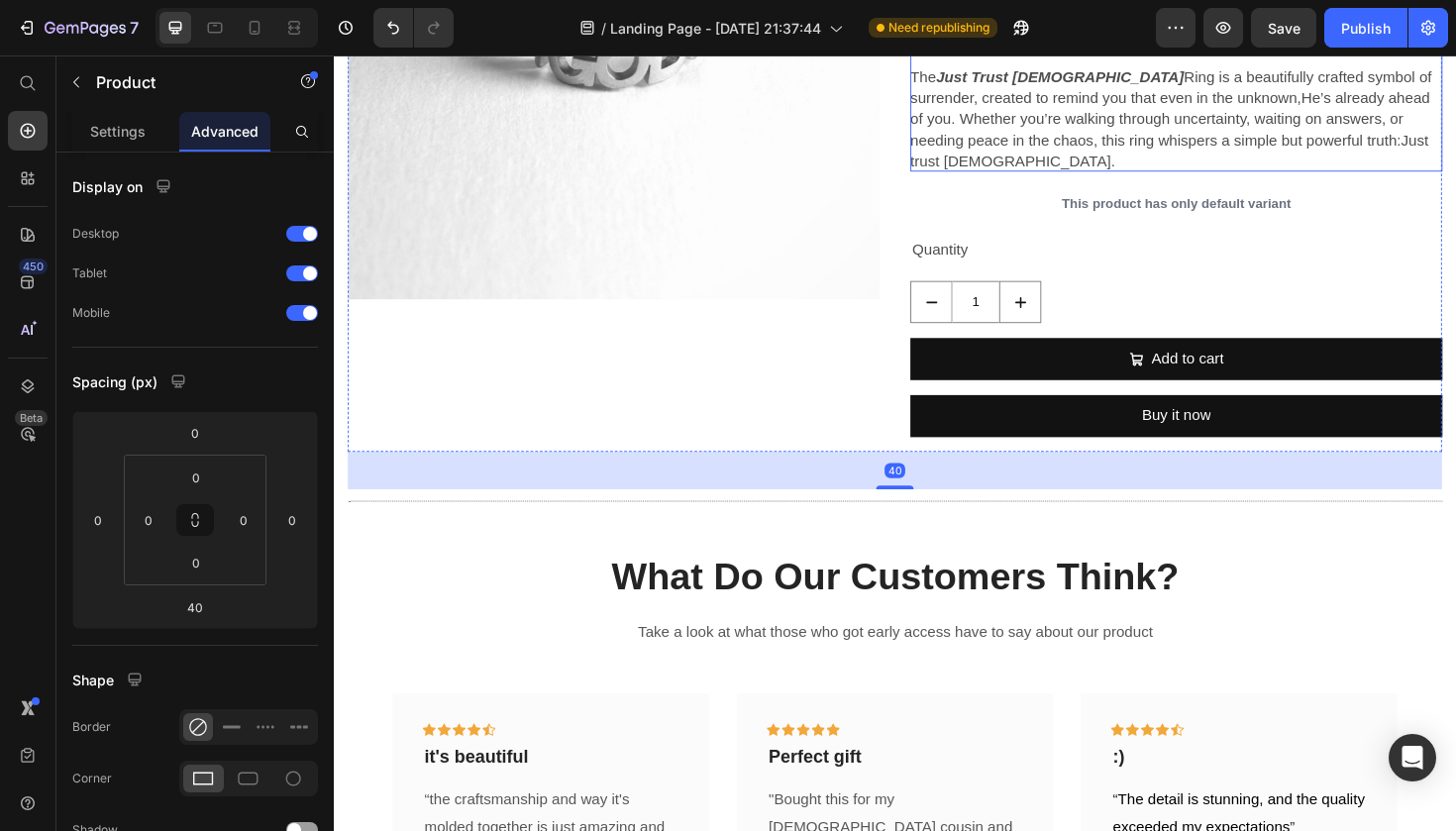 scroll, scrollTop: 1149, scrollLeft: 0, axis: vertical 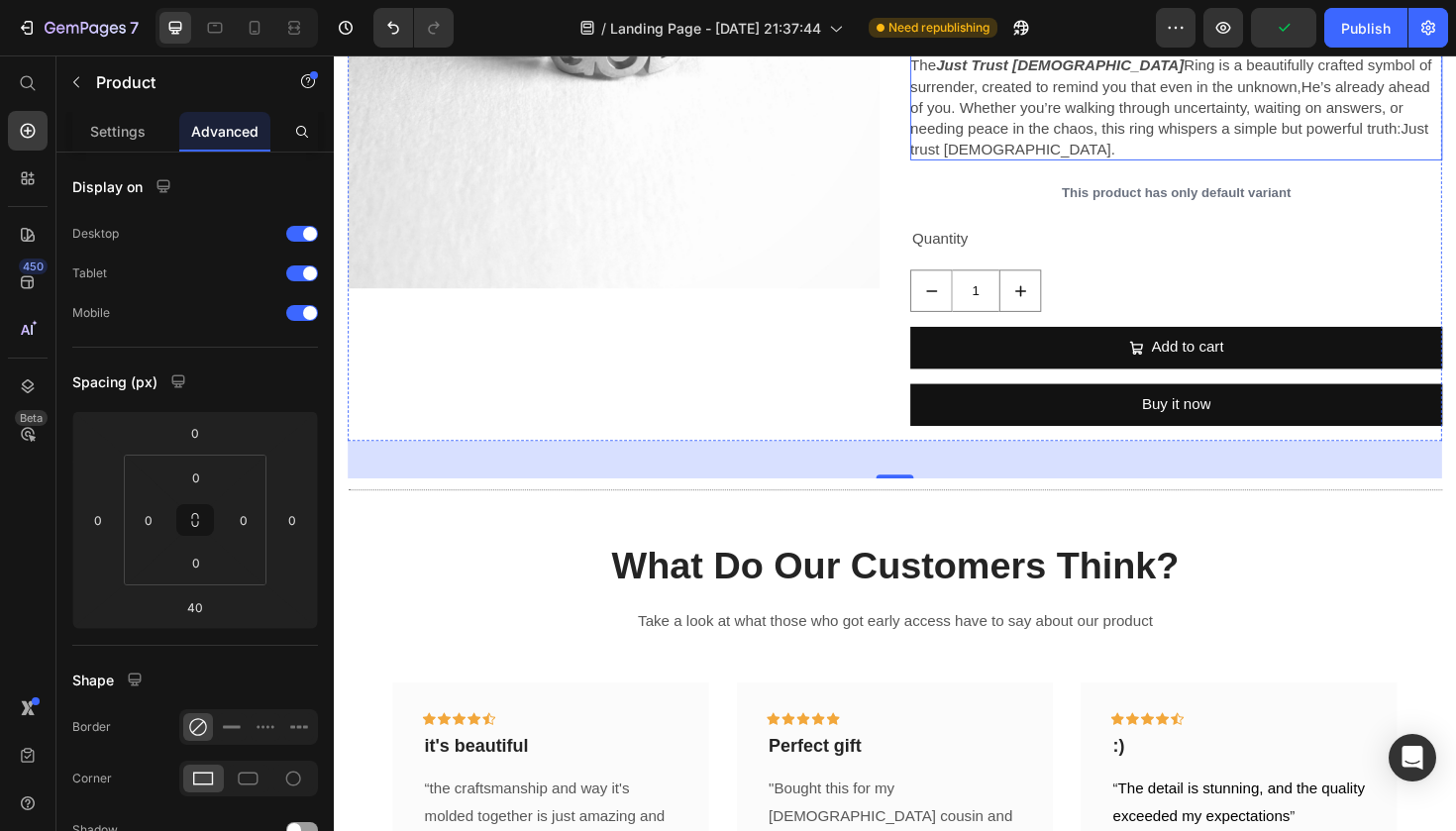 click on "Details :
Molded with strength, each letter will not fade or fall apart.
Stainless steel to enhance durability and remove any chance of rusting.
Different sizes based on ring size
The  Just Trust God  Ring is a beautifully crafted symbol of surrender, created to remind you that even in the unknown,  He’s already ahead of you . Whether you’re walking through uncertainty, waiting on answers, or needing peace in the chaos, this ring whispers a simple but powerful truth:  Just trust God." at bounding box center (1225, 42) 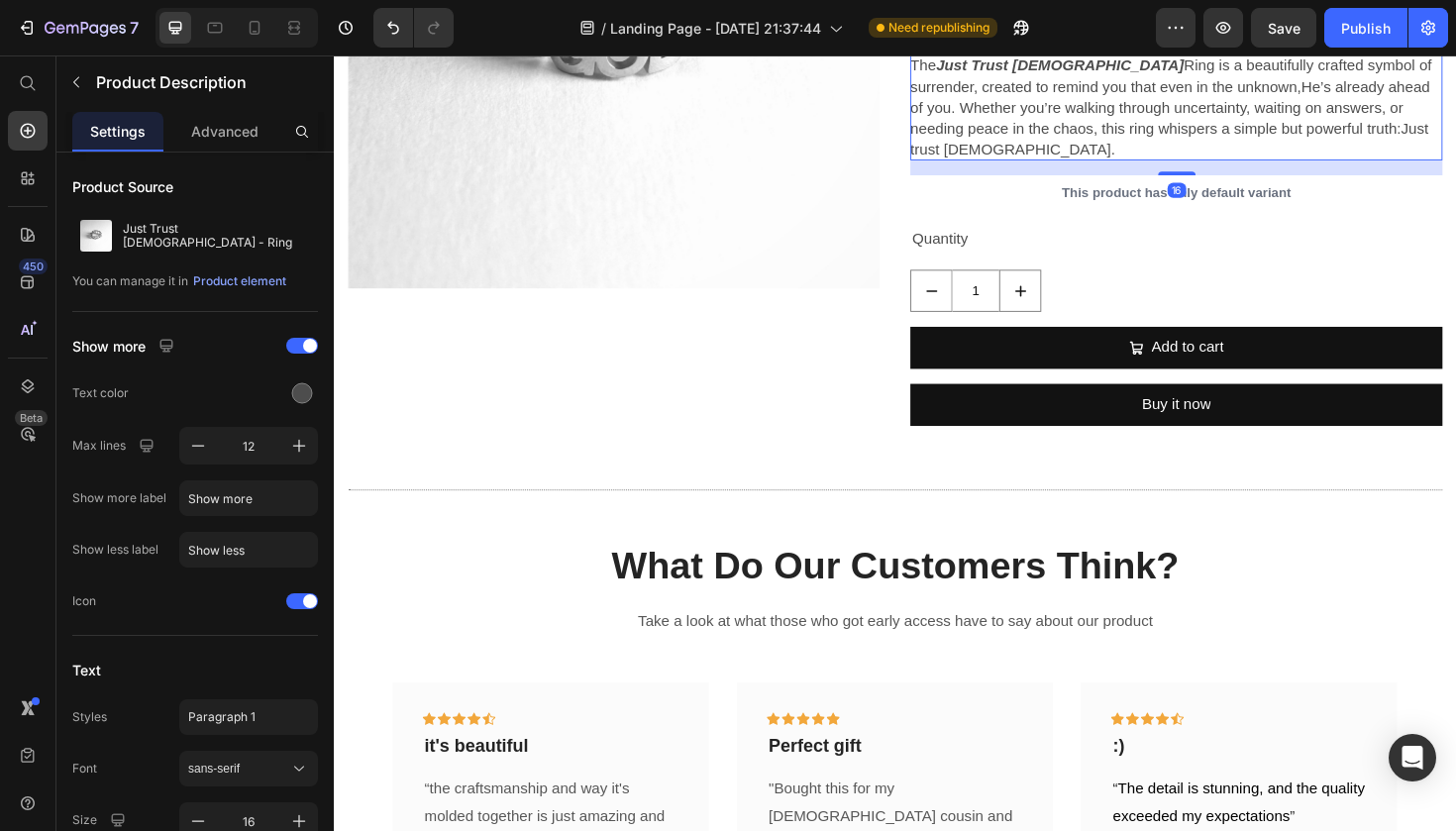 click on "Molded with strength, each letter will not fade or fall apart.
Stainless steel to enhance durability and remove any chance of rusting.
Different sizes based on ring size" at bounding box center (1225, -3) 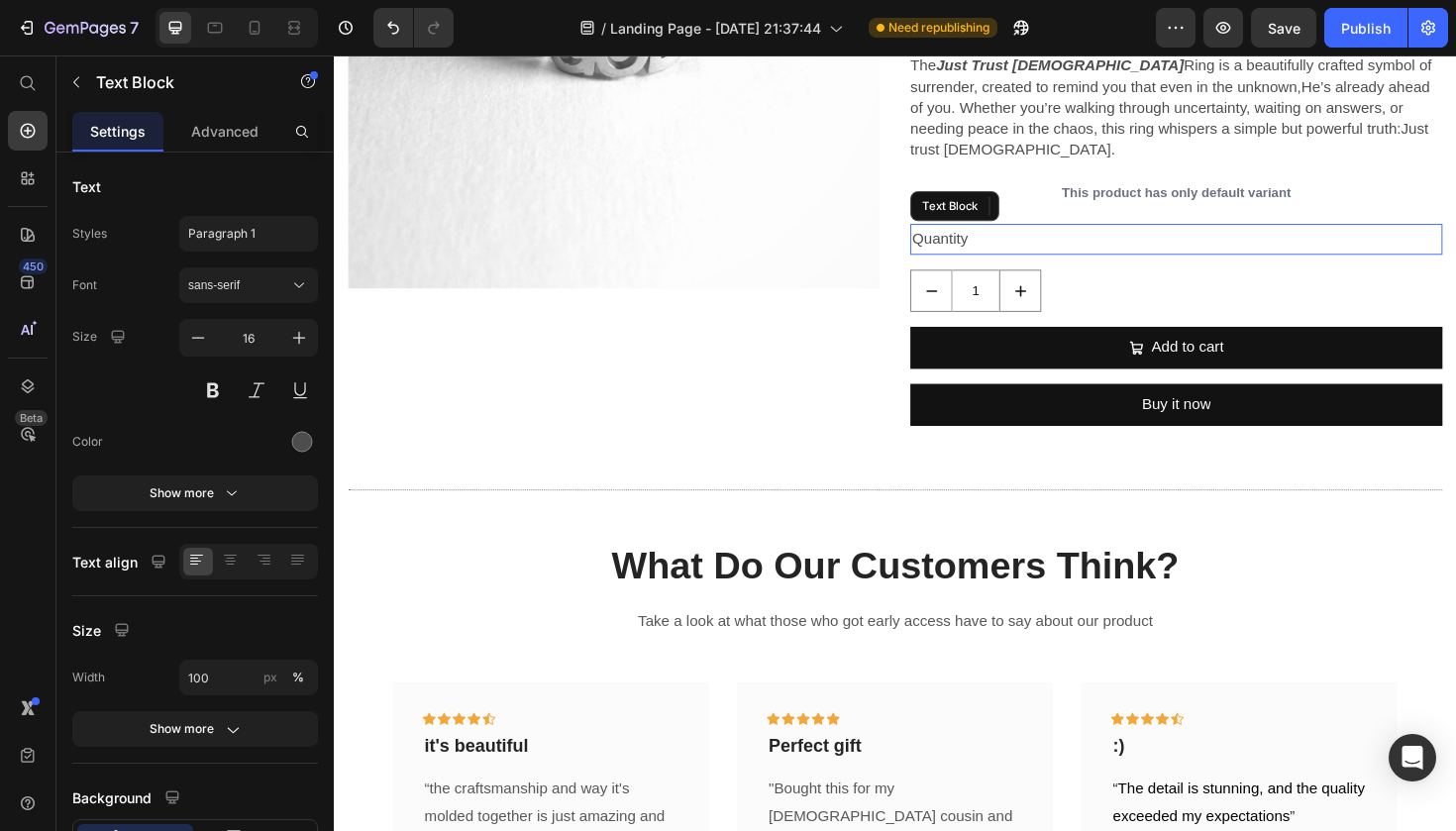 click on "Quantity" at bounding box center (1225, 250) 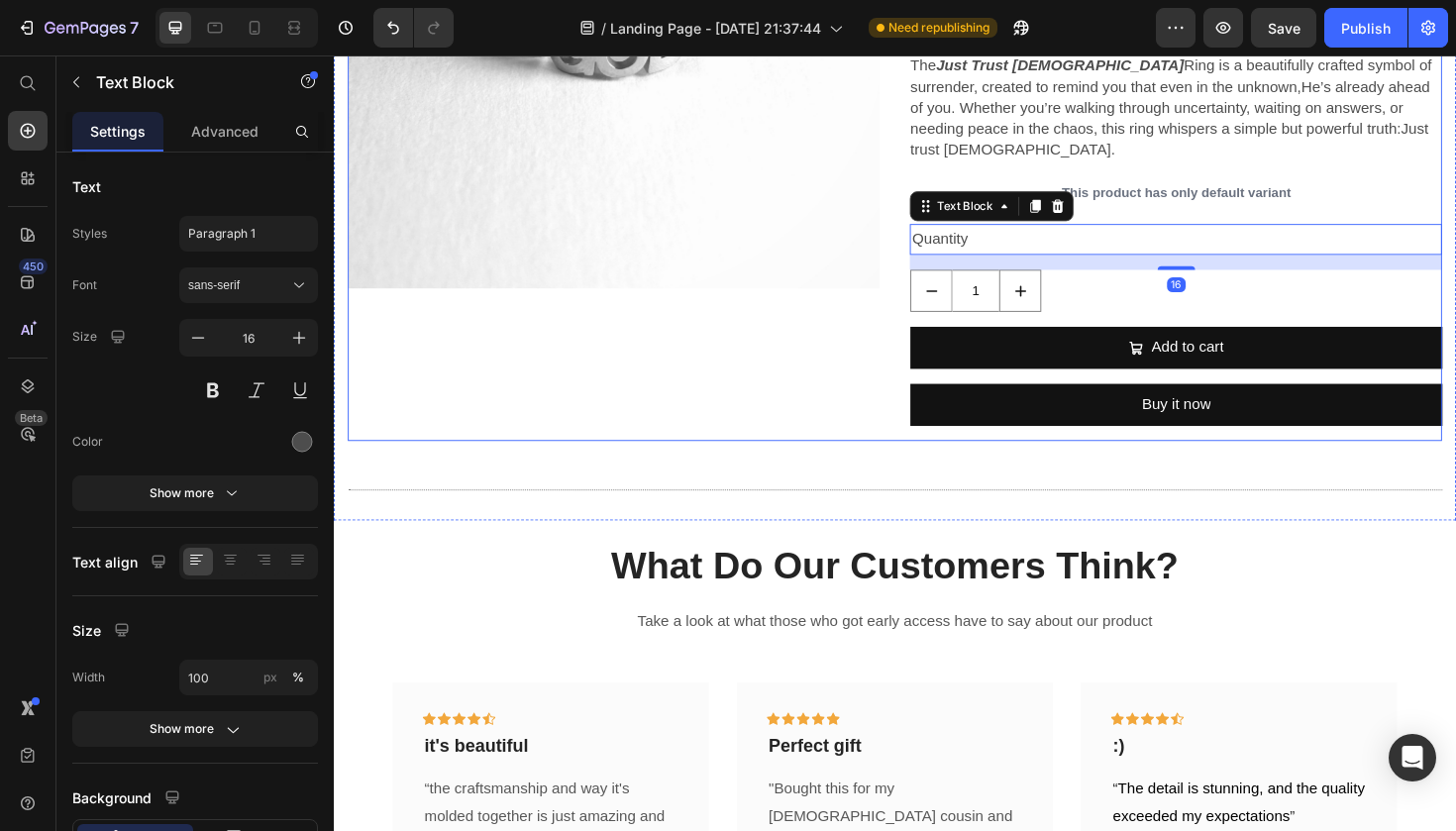 click on "This product has only default variant" at bounding box center (1225, 200) 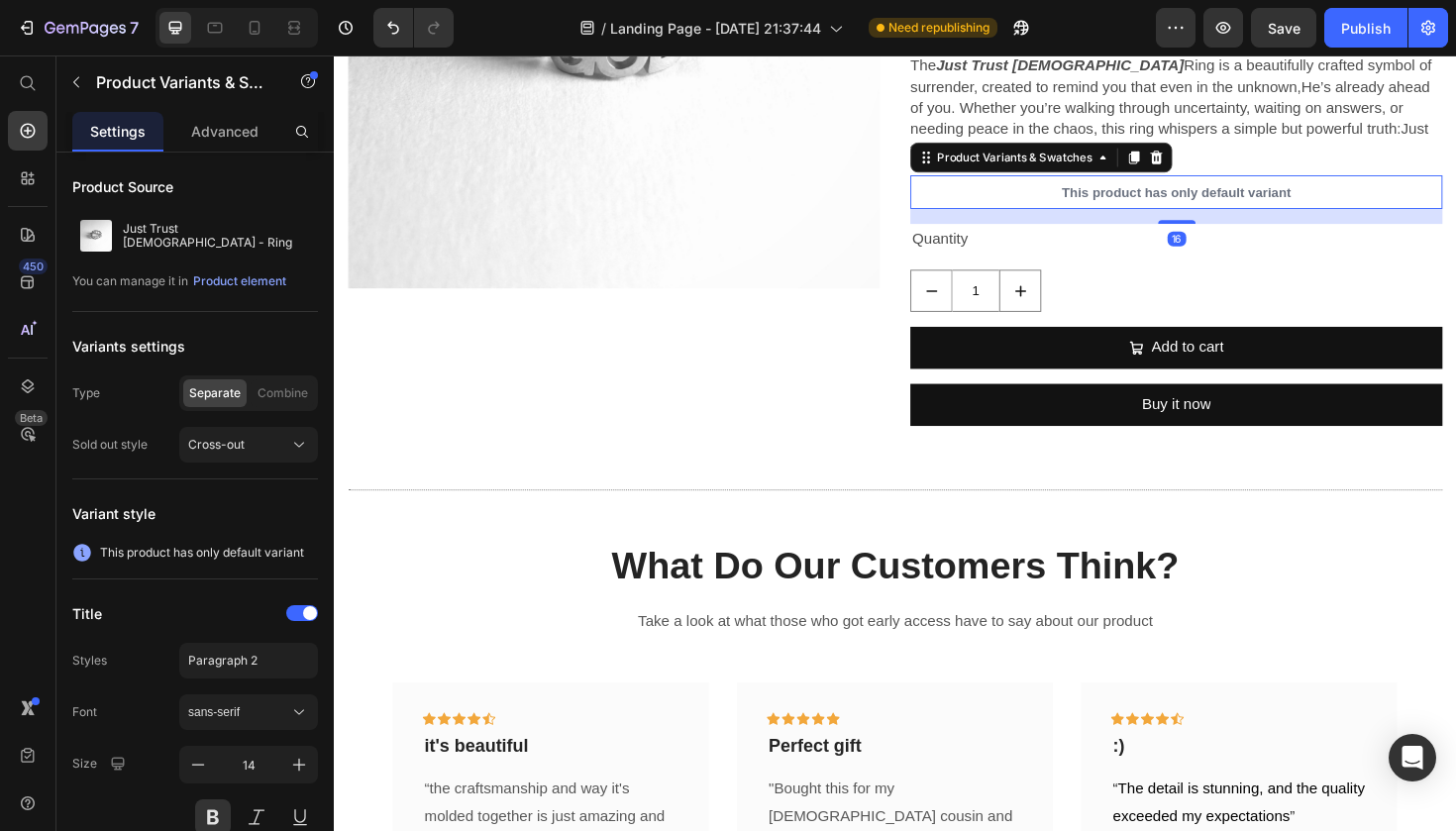 click on "This product has only default variant" at bounding box center (1225, 200) 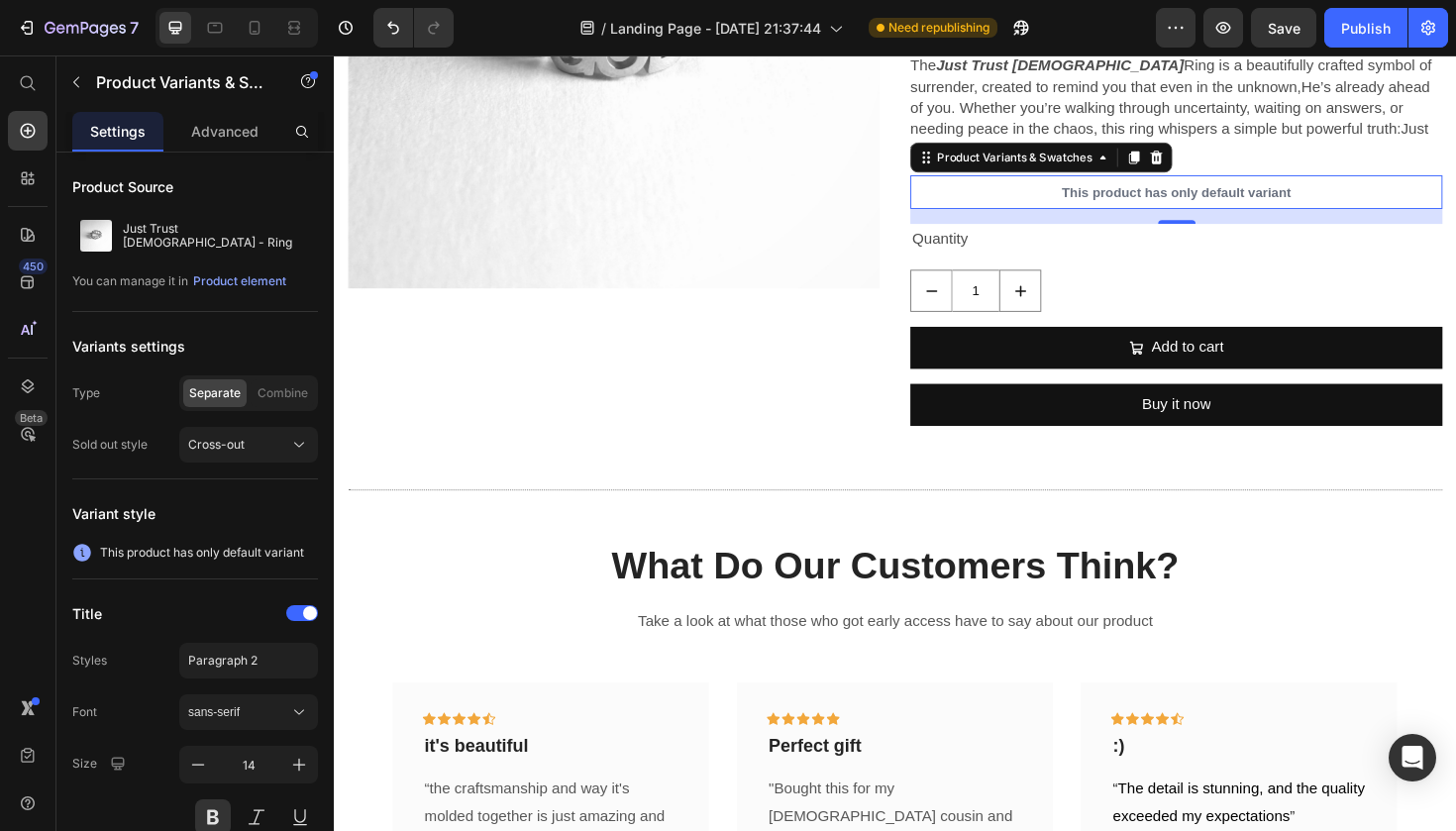 click on "This product has only default variant" at bounding box center (1225, 200) 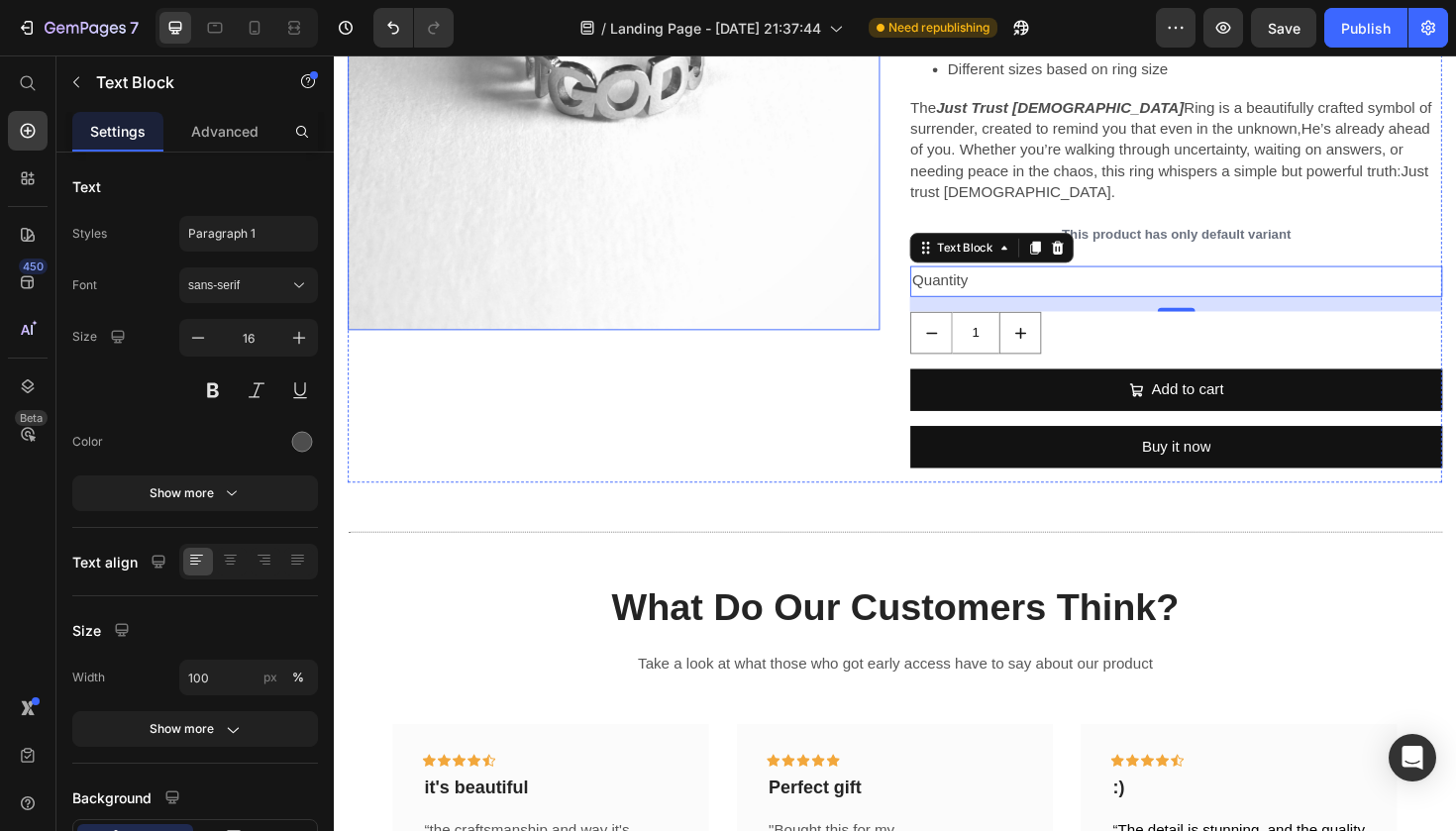 scroll, scrollTop: 1062, scrollLeft: 0, axis: vertical 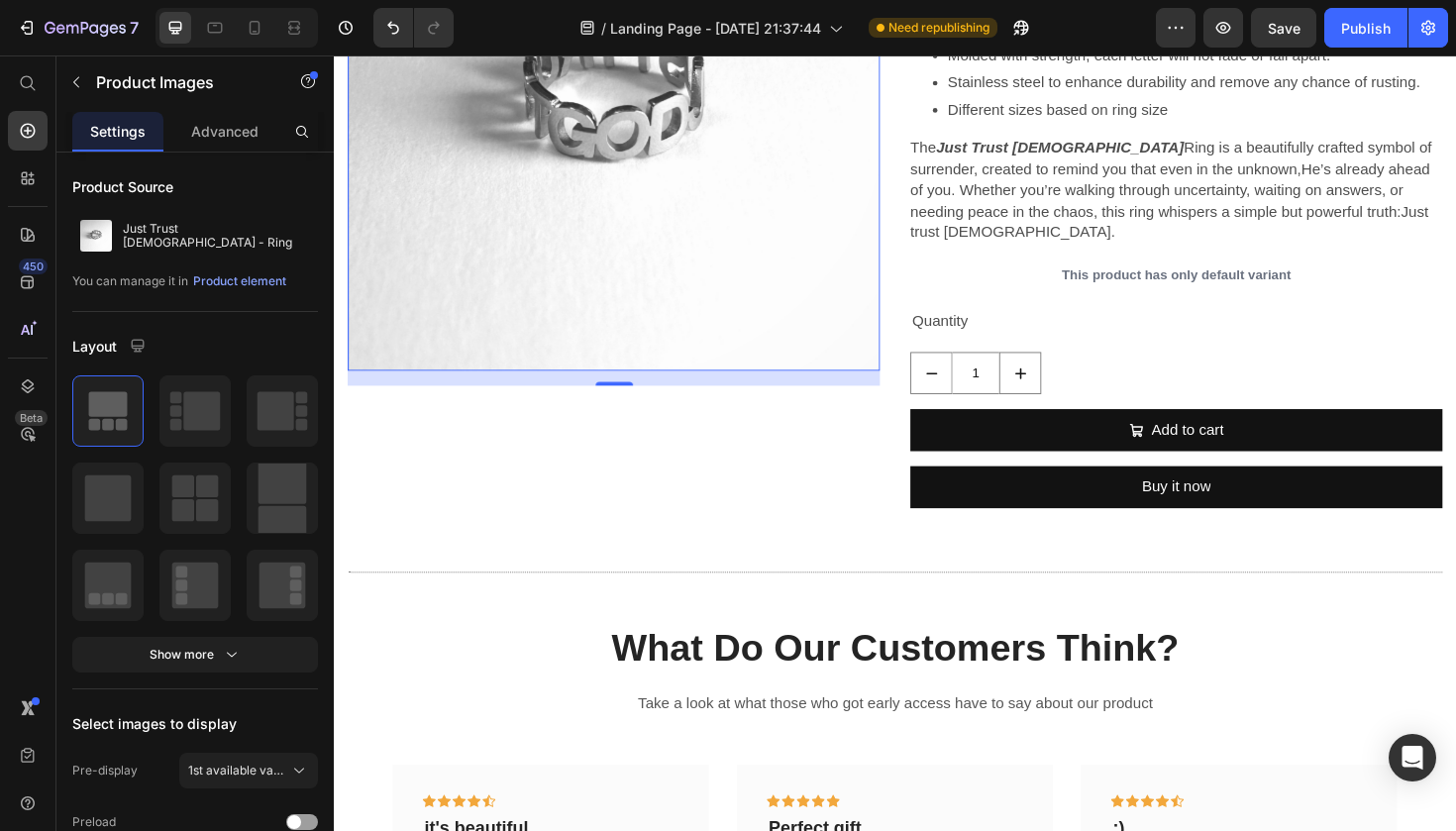click at bounding box center (630, 107) 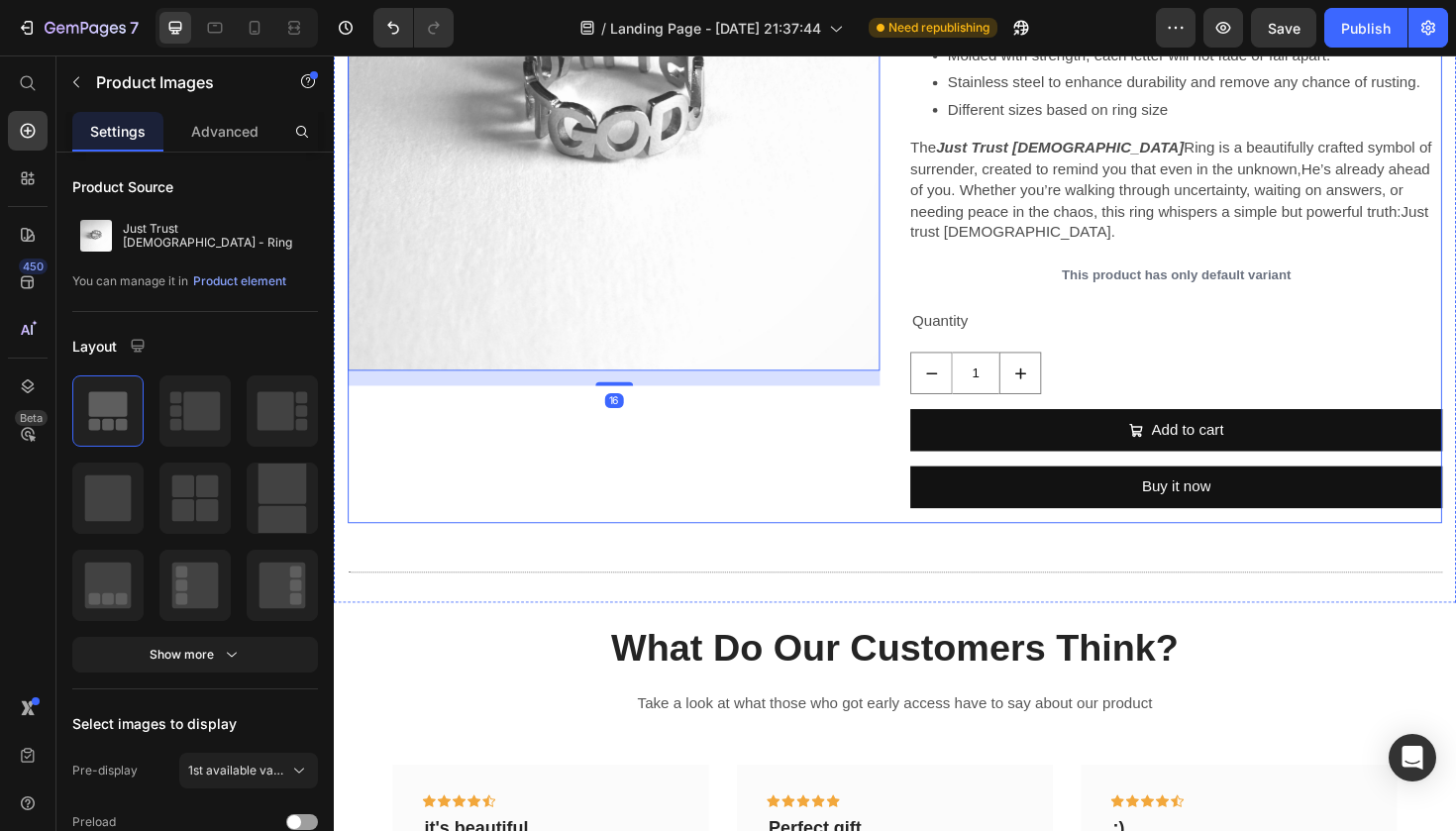 click on "Product Images   16" at bounding box center (630, 187) 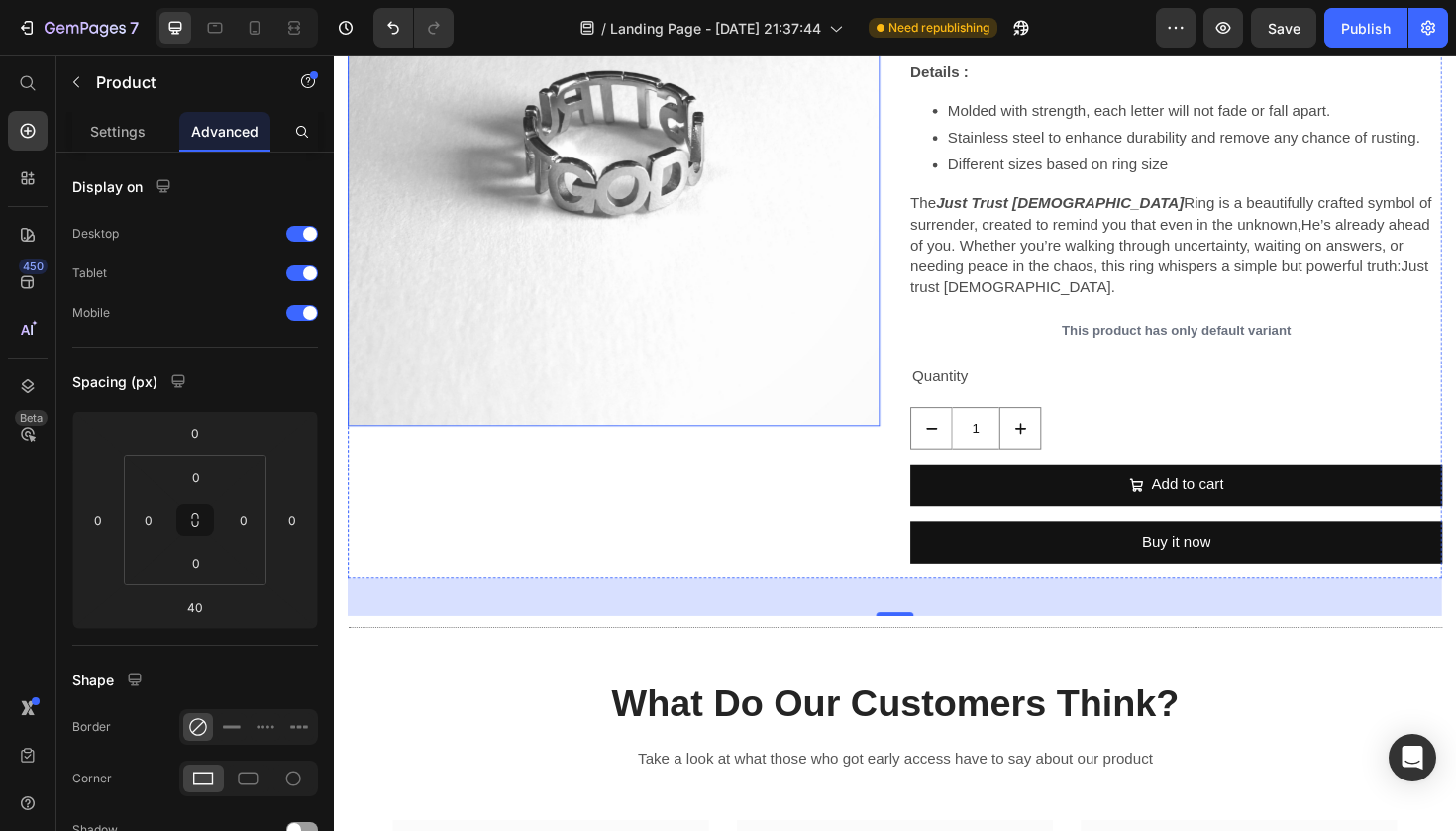 scroll, scrollTop: 1006, scrollLeft: 0, axis: vertical 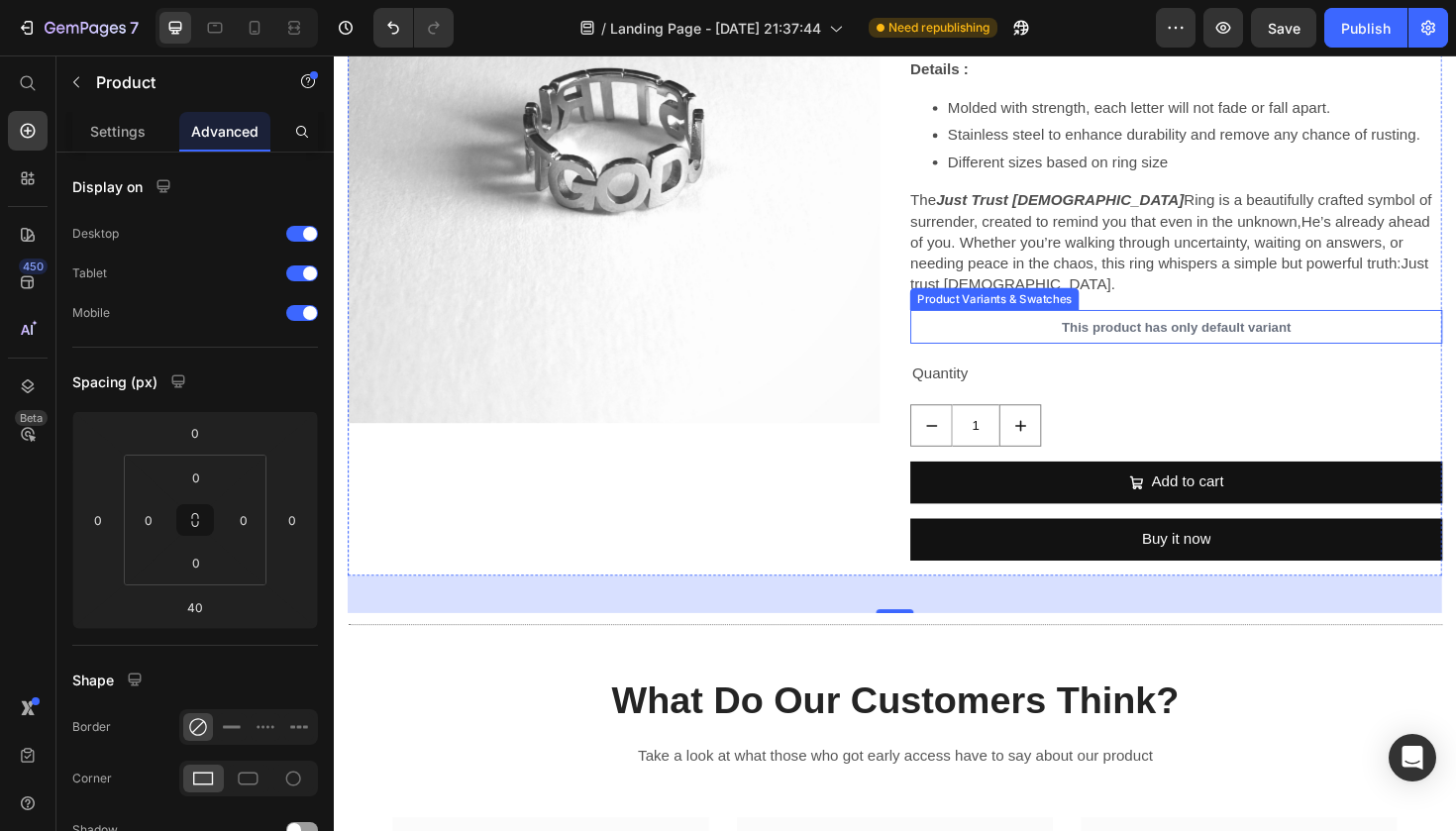 click on "This product has only default variant" at bounding box center (1225, 343) 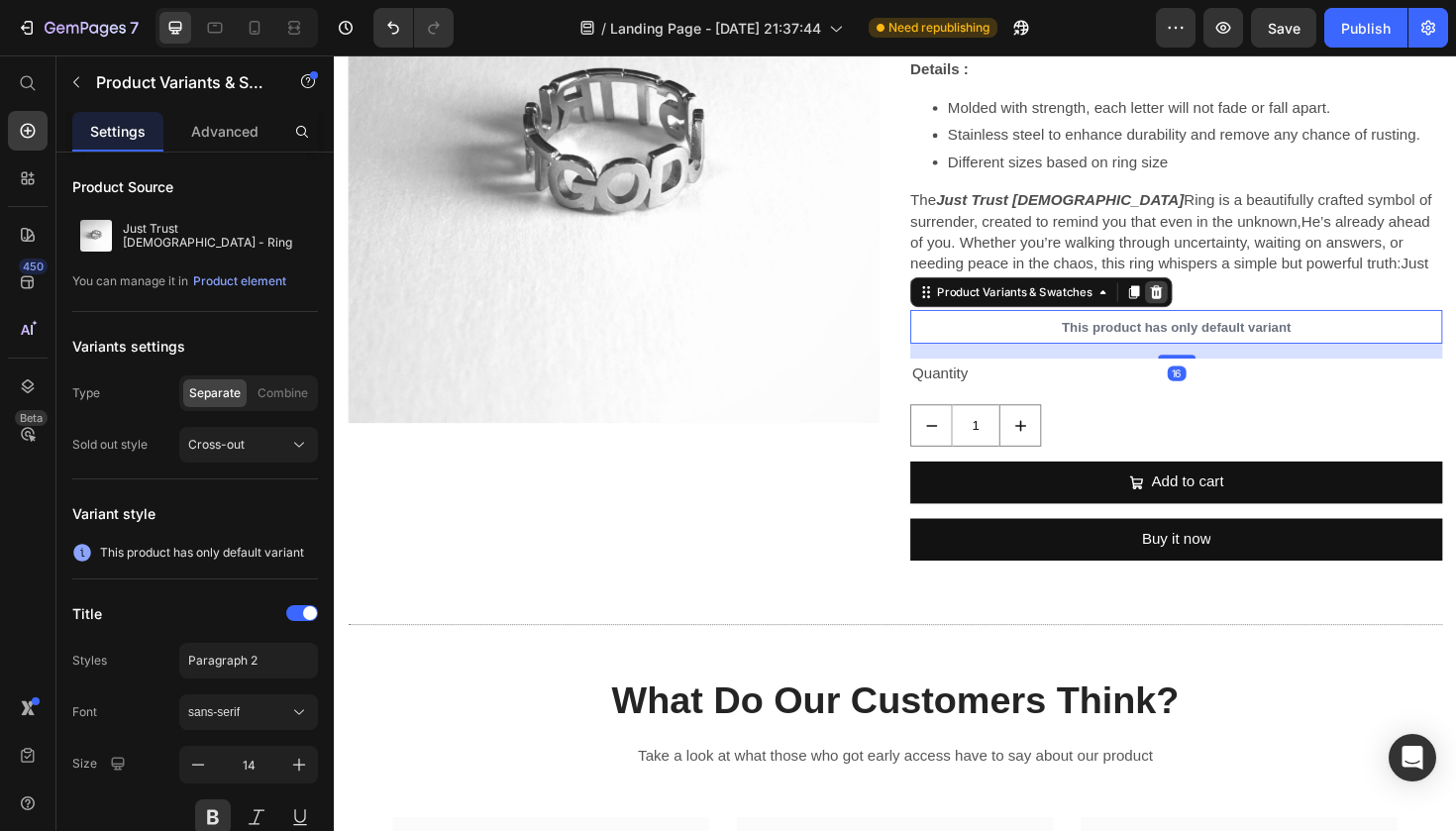click 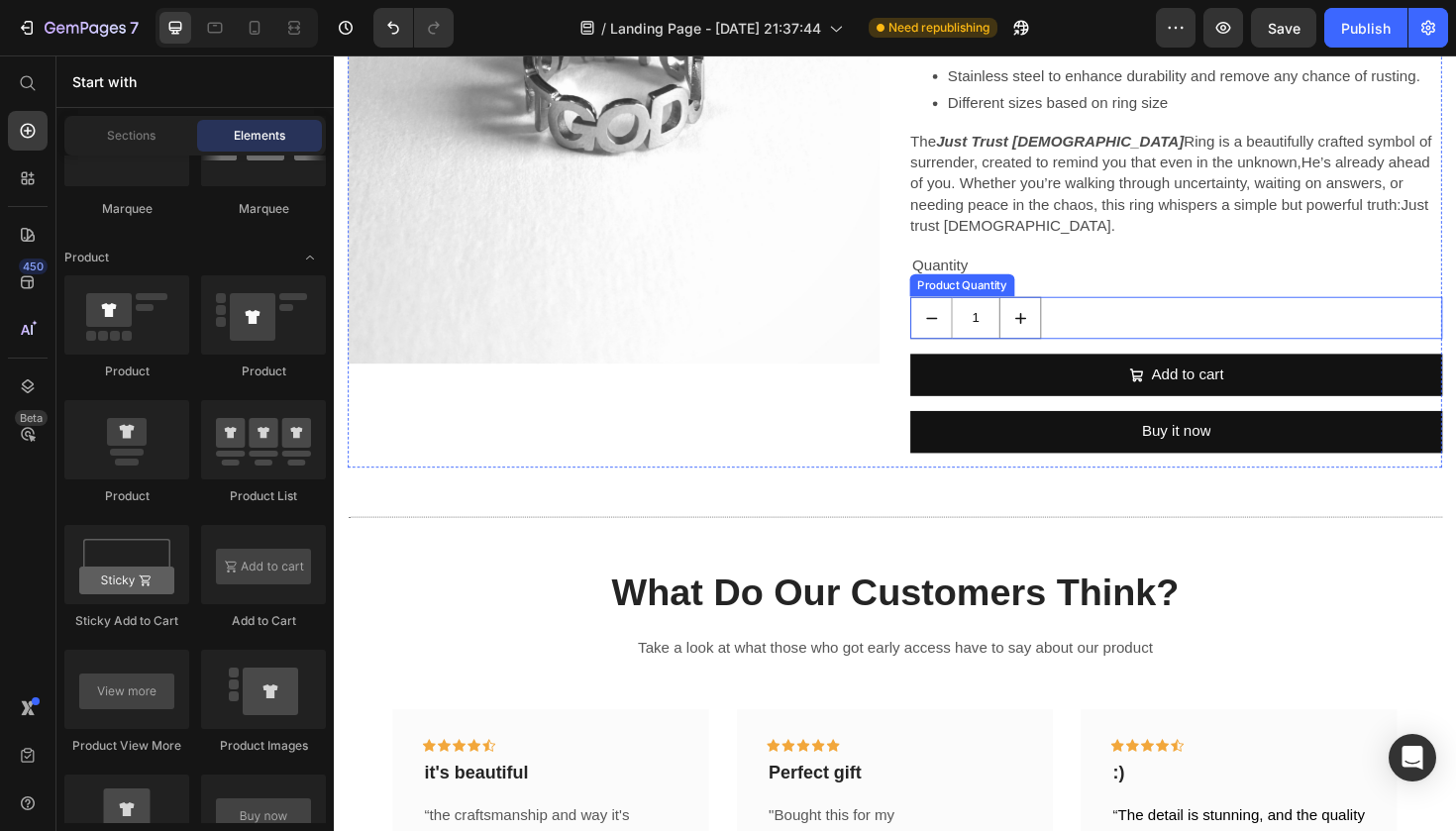 scroll, scrollTop: 1066, scrollLeft: 0, axis: vertical 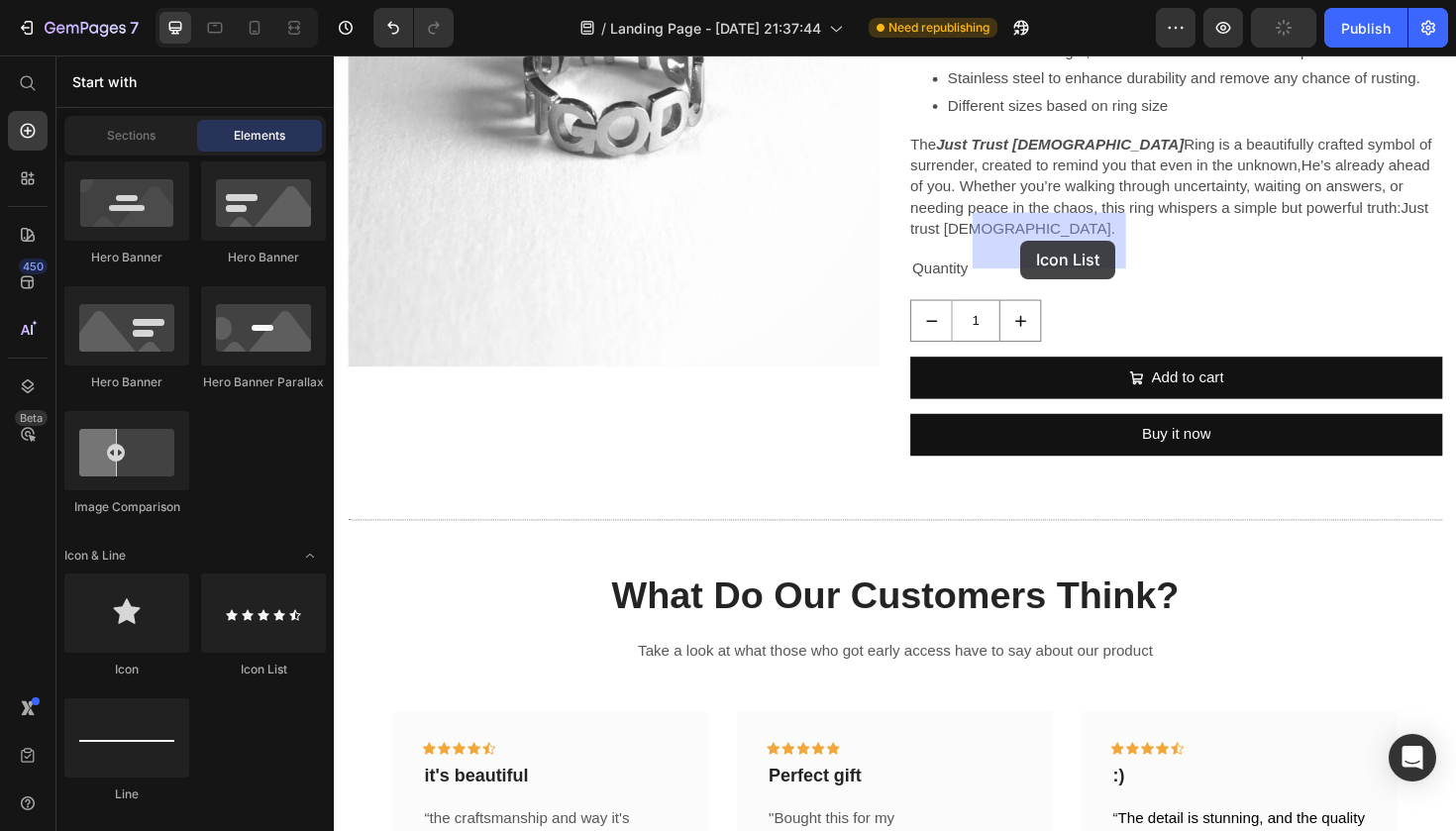 drag, startPoint x: 585, startPoint y: 679, endPoint x: 1058, endPoint y: 251, distance: 637.89733 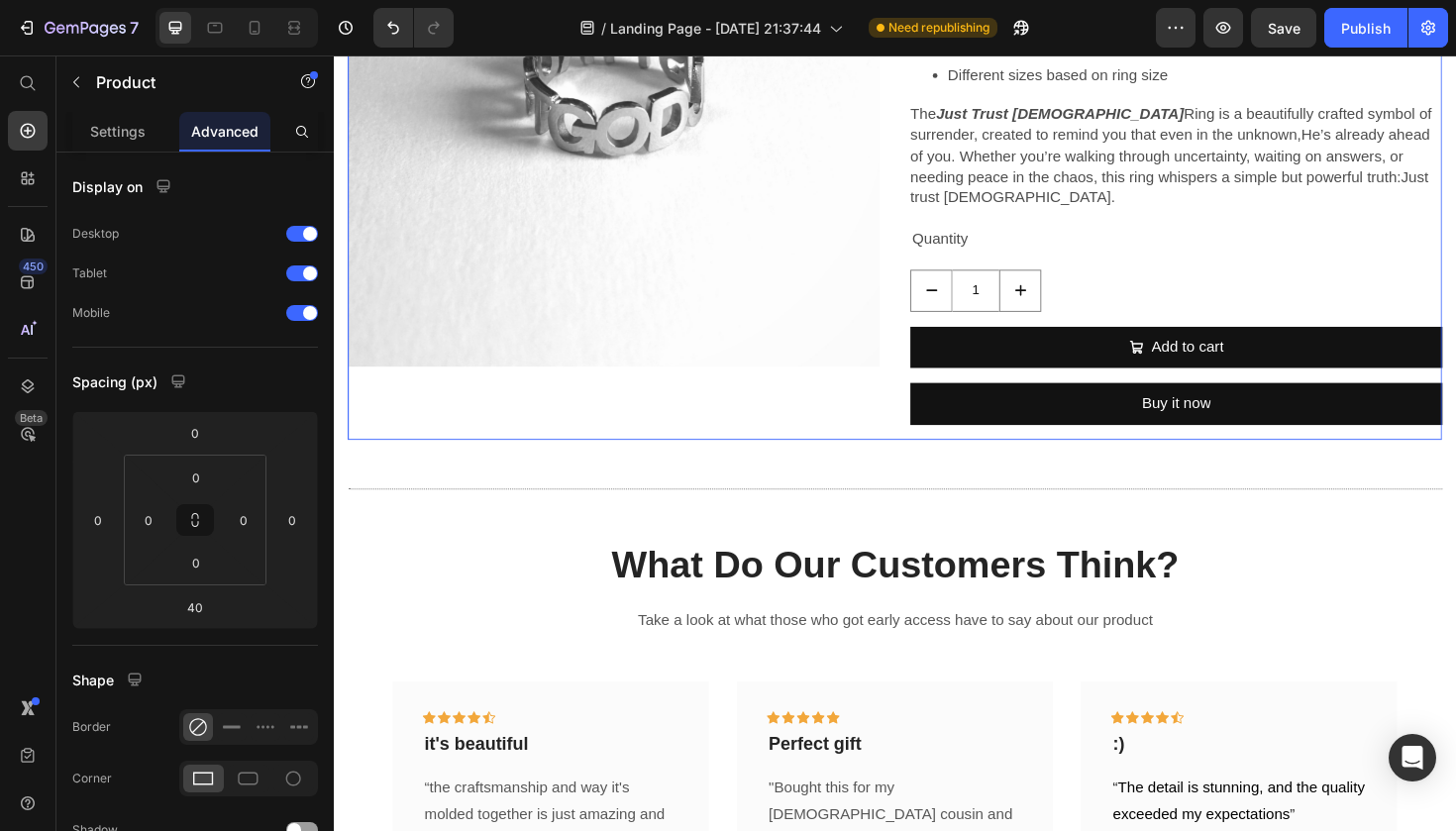 click on "Just Trust God - Ring Product Title £24.00 Product Price Icon Icon Icon Icon Icon Icon List   0 Row Details :
Molded with strength, each letter will not fade or fall apart.
Stainless steel to enhance durability and remove any chance of rusting.
Different sizes based on ring size
The  Just Trust God  Ring is a beautifully crafted symbol of surrender, created to remind you that even in the unknown,  He’s already ahead of you . Whether you’re walking through uncertainty, waiting on answers, or needing peace in the chaos, this ring whispers a simple but powerful truth:  Just trust God. Product Description Quantity Text Block 1 Product Quantity
Add to cart Add to Cart Buy it now Dynamic Checkout" at bounding box center [1225, 142] 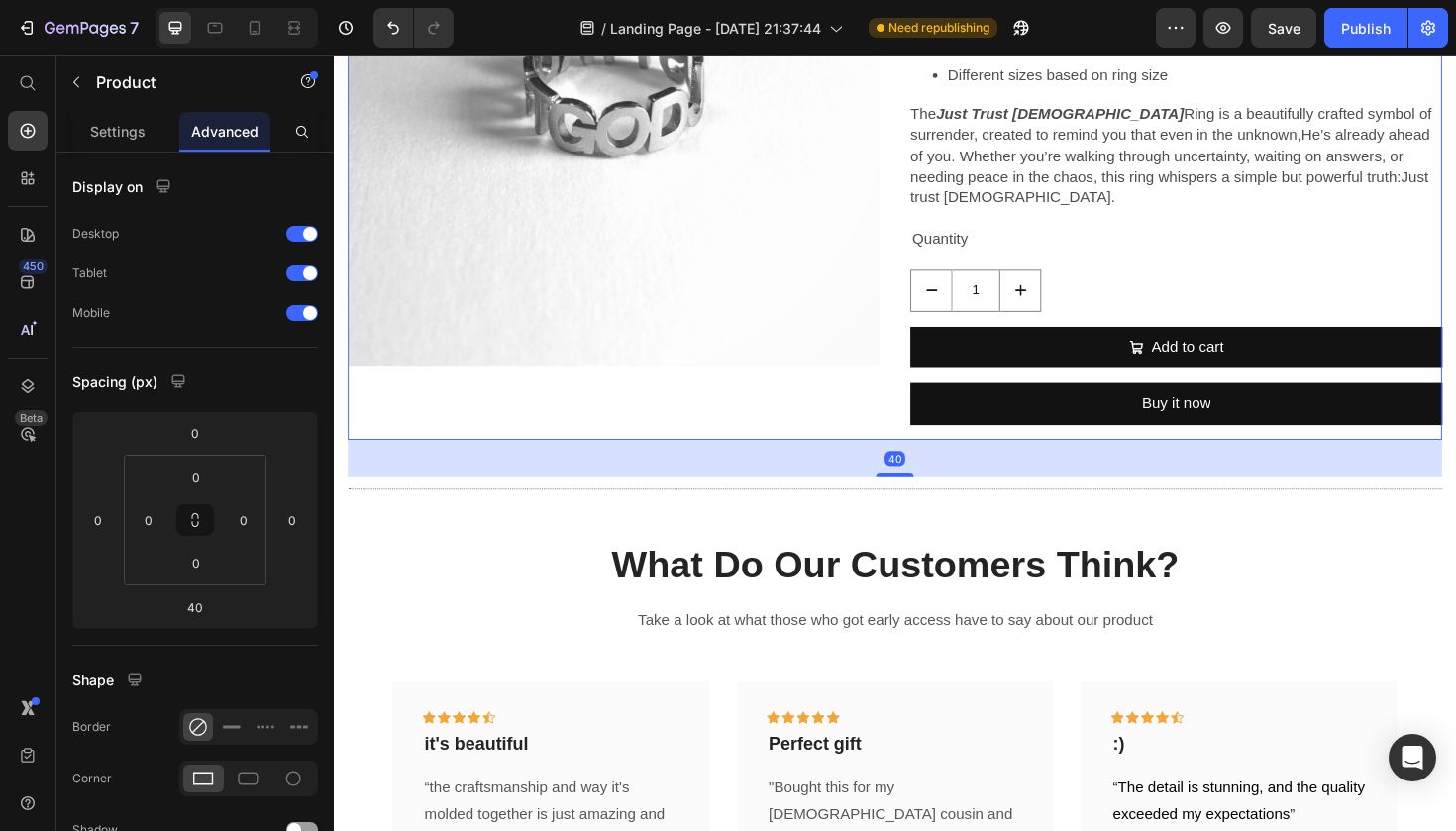 click 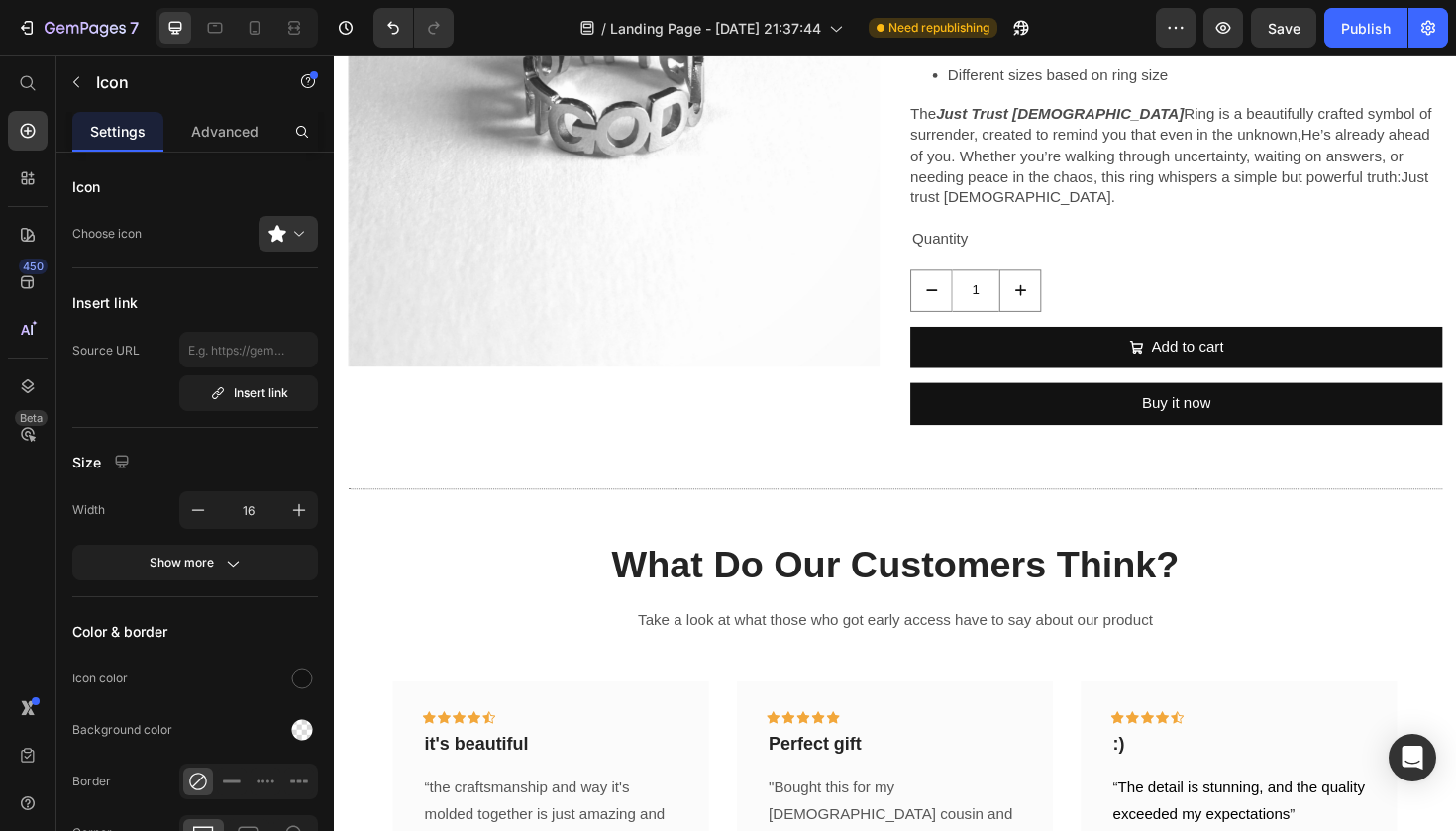 click 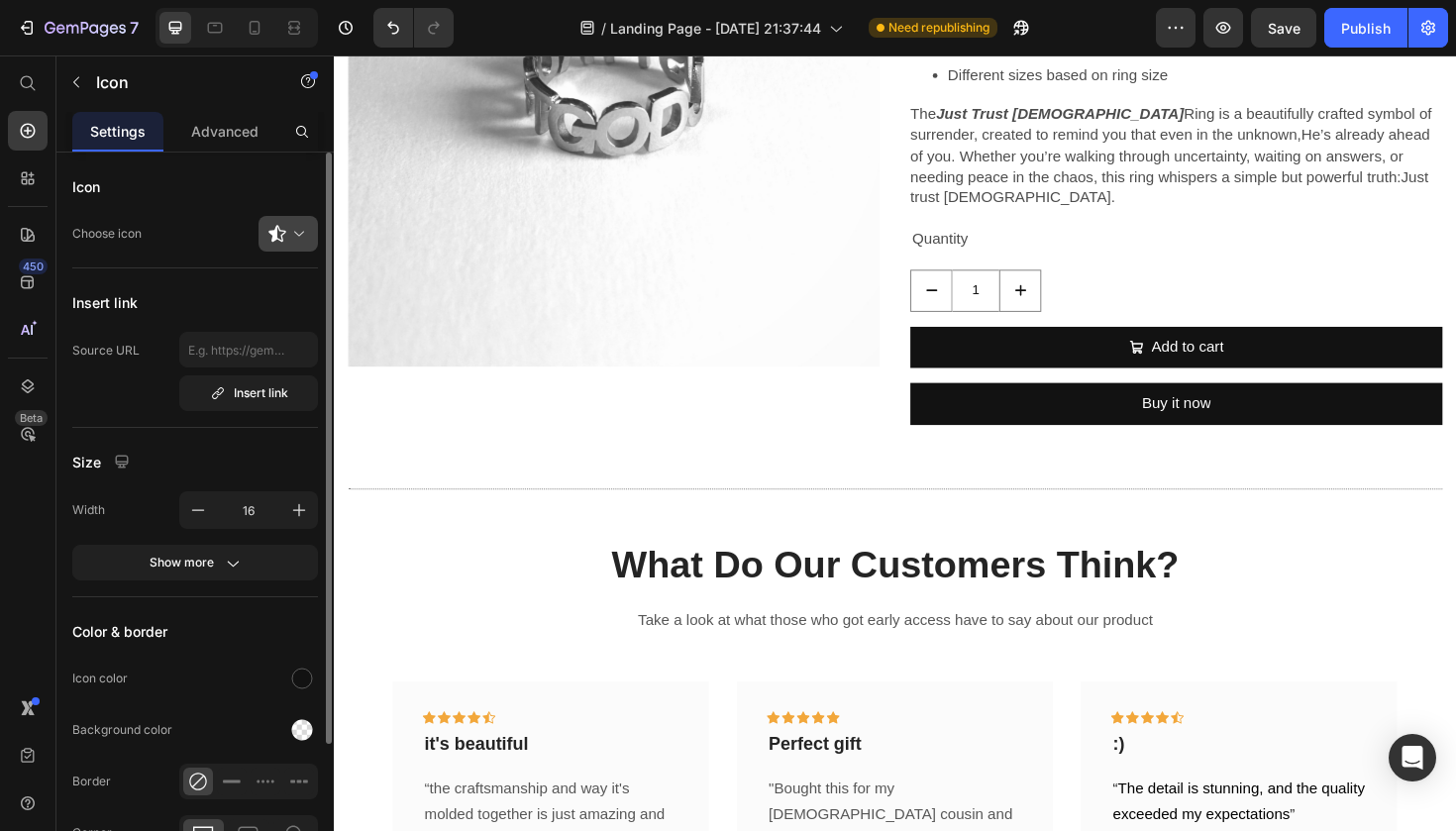 click at bounding box center [296, 234] 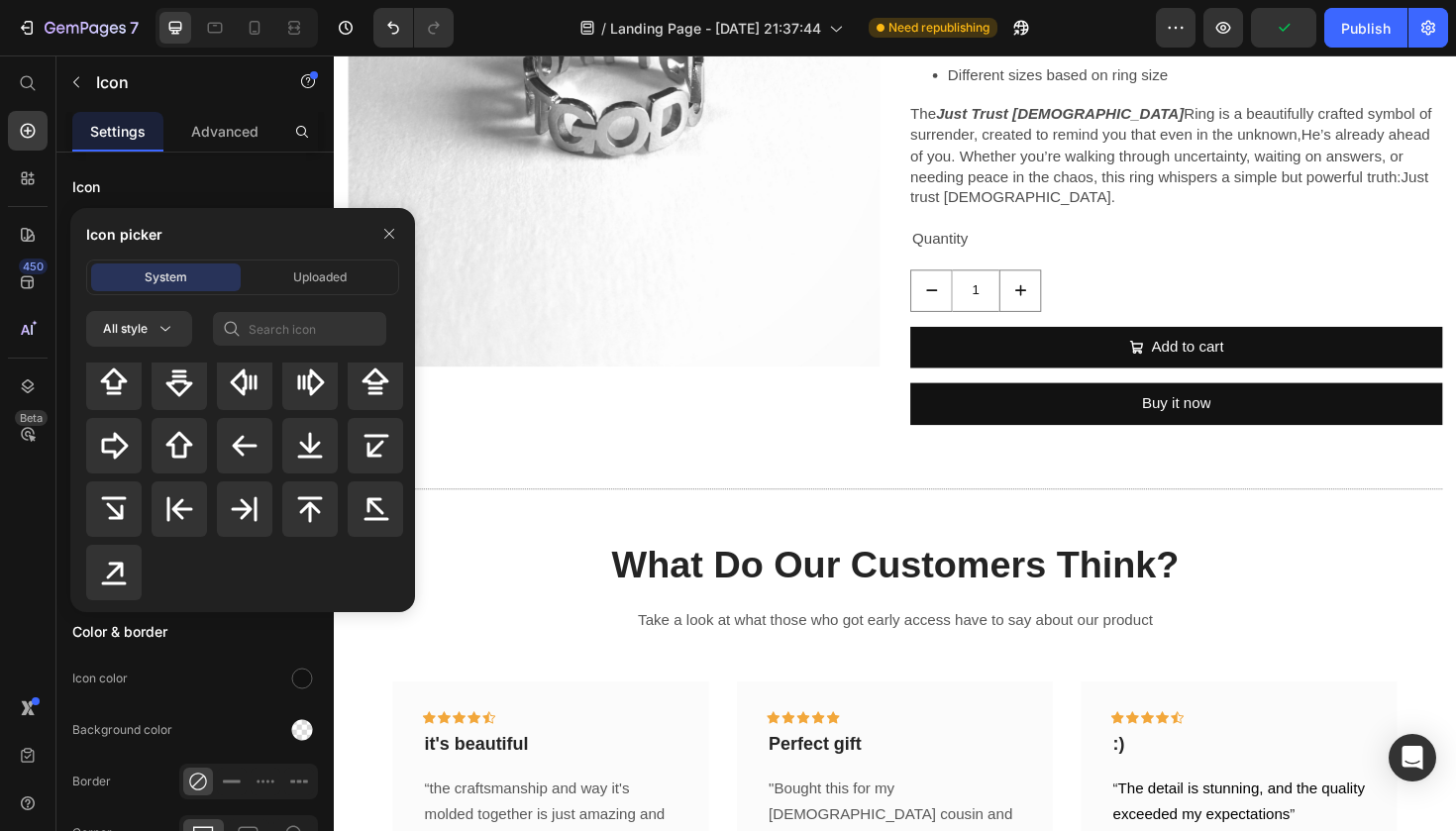 scroll, scrollTop: 919, scrollLeft: 0, axis: vertical 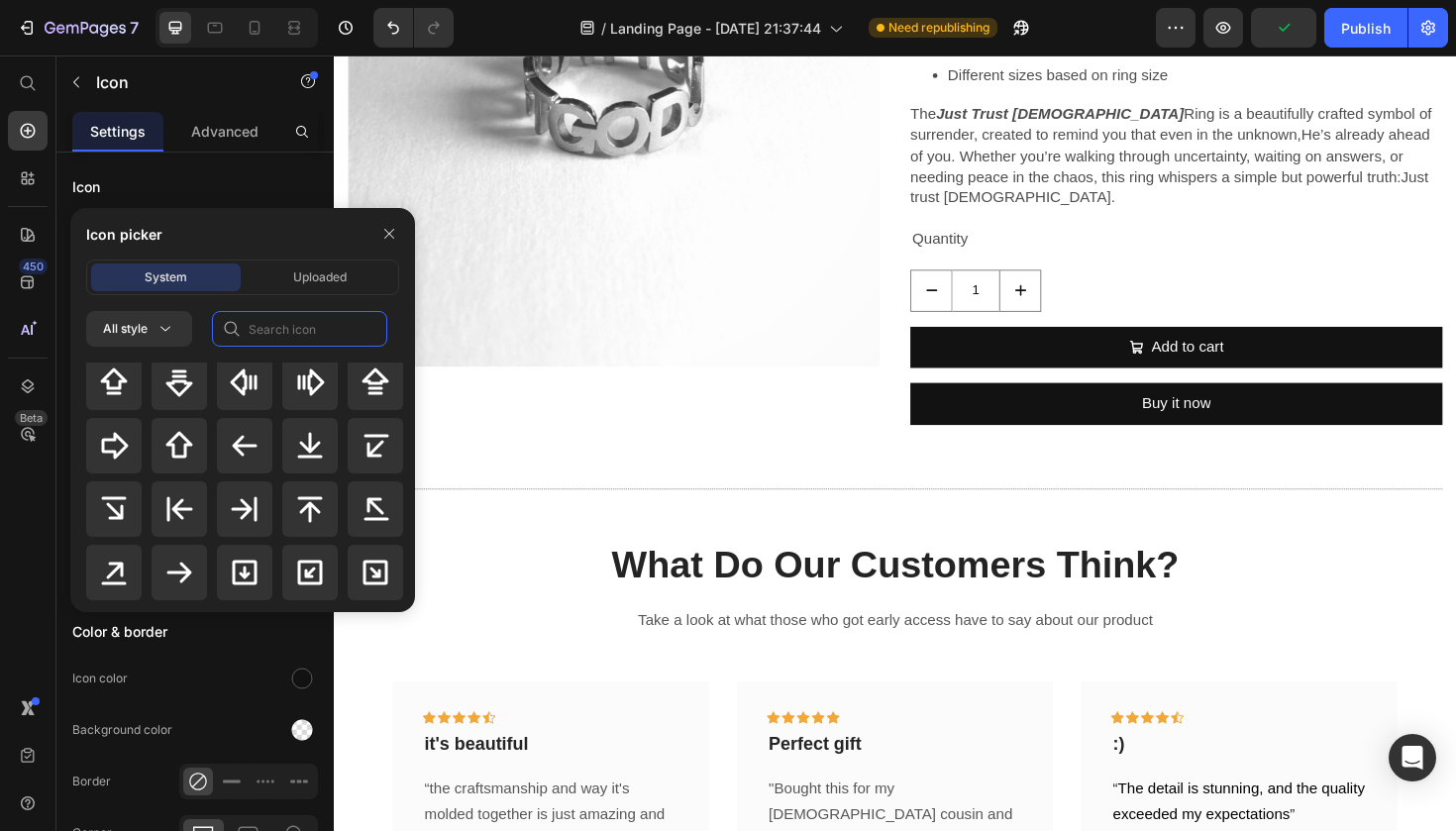 click 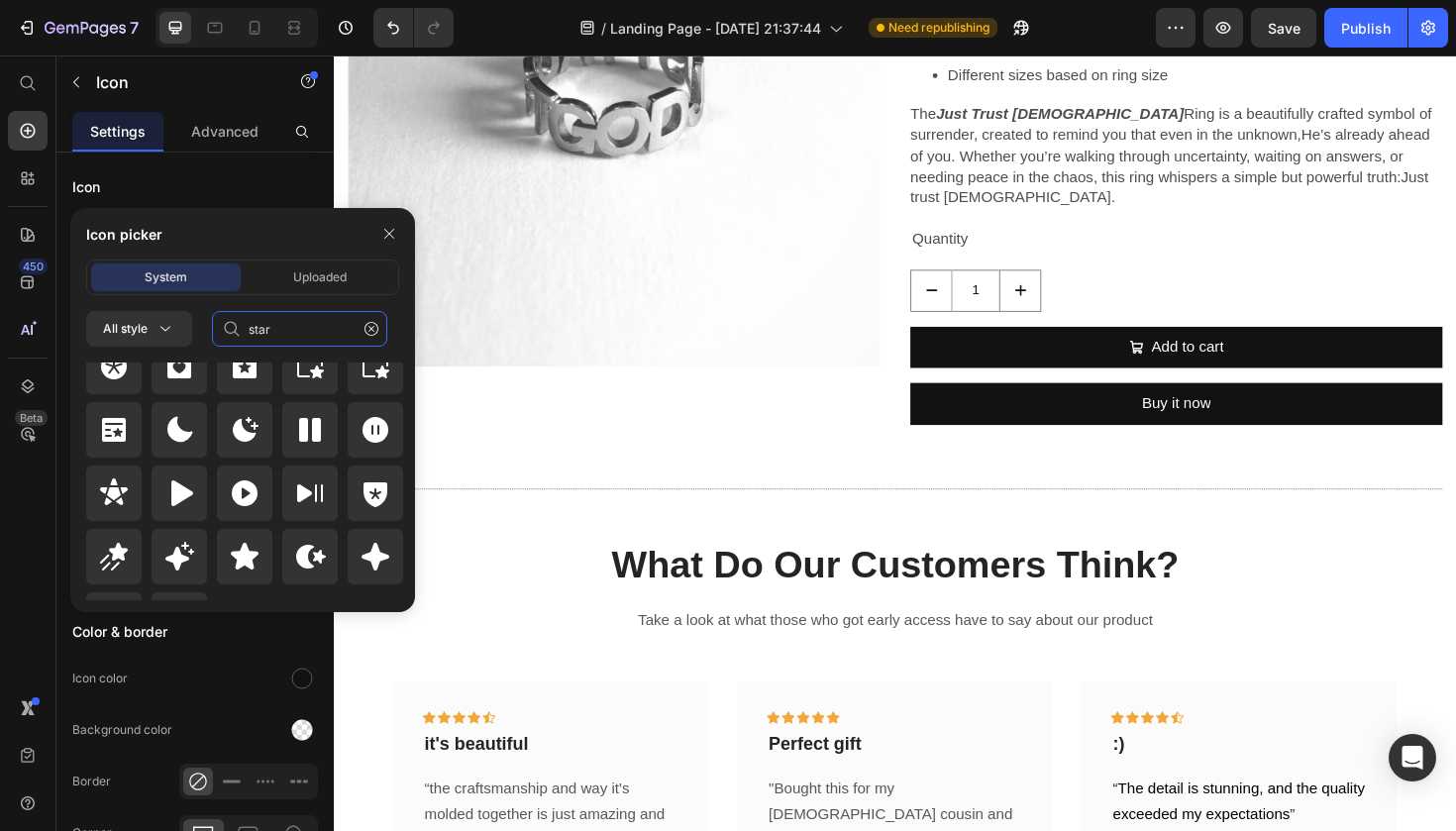 scroll, scrollTop: 837, scrollLeft: 0, axis: vertical 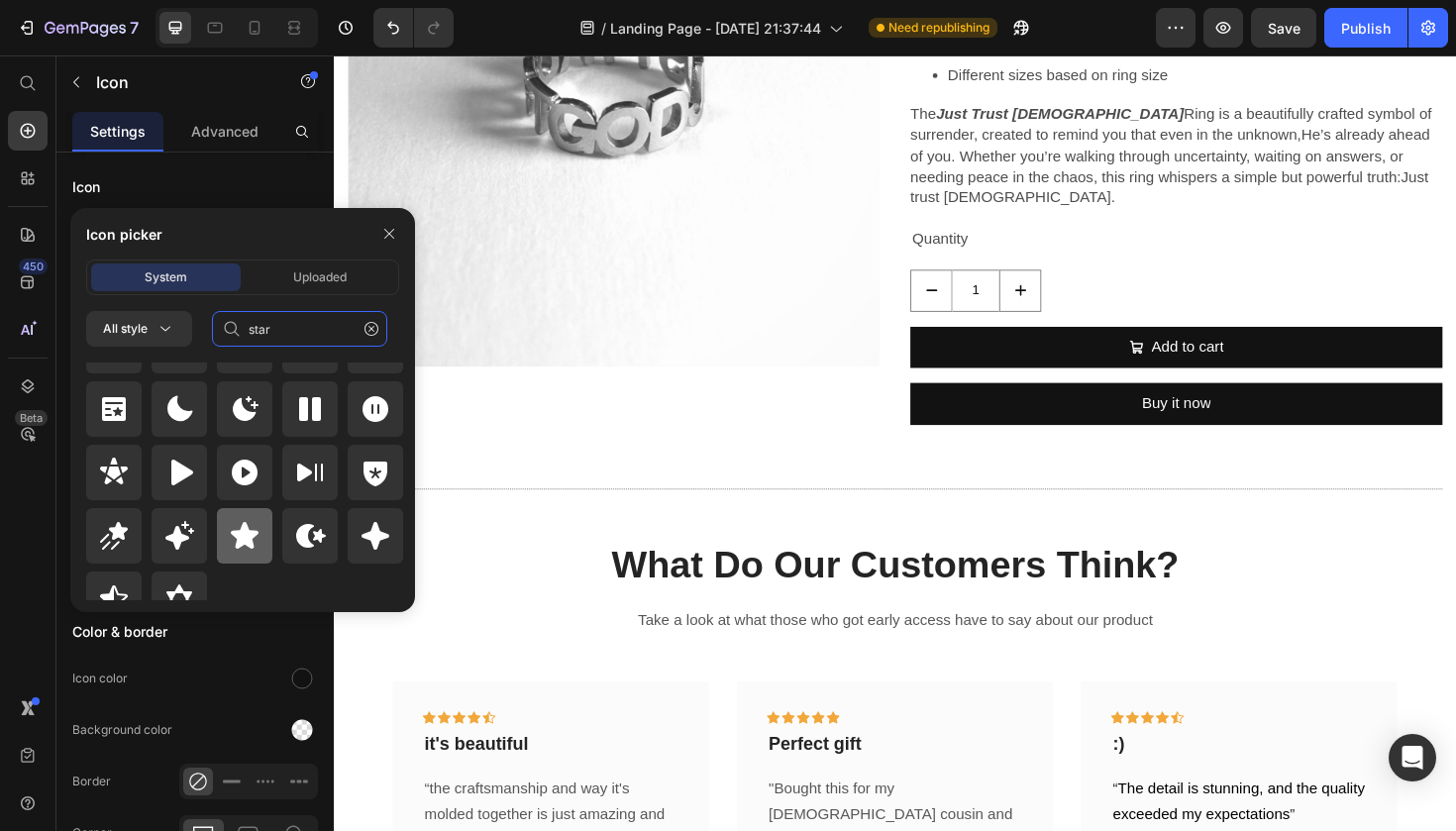 type on "star" 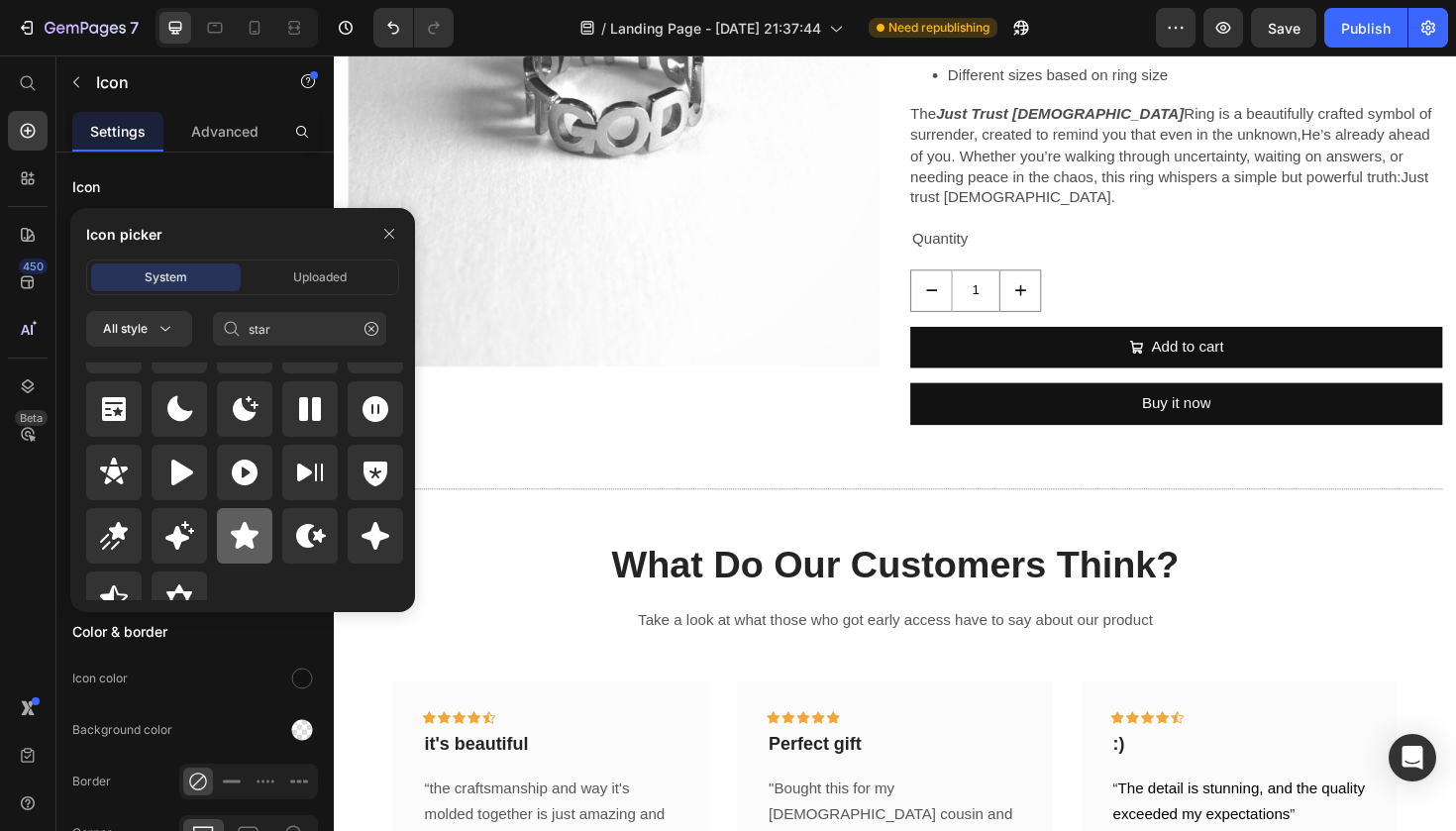 click 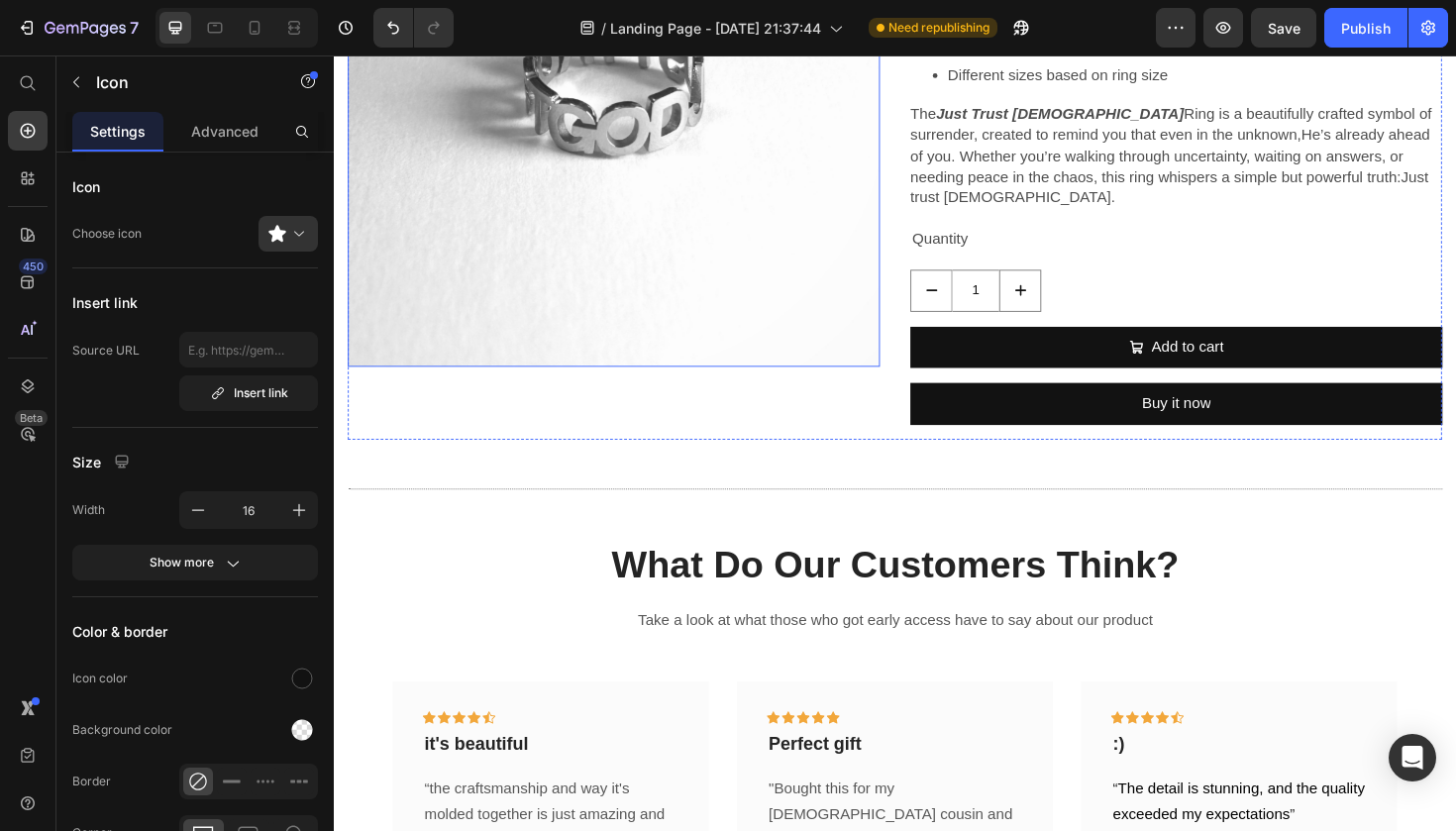 click at bounding box center (630, 103) 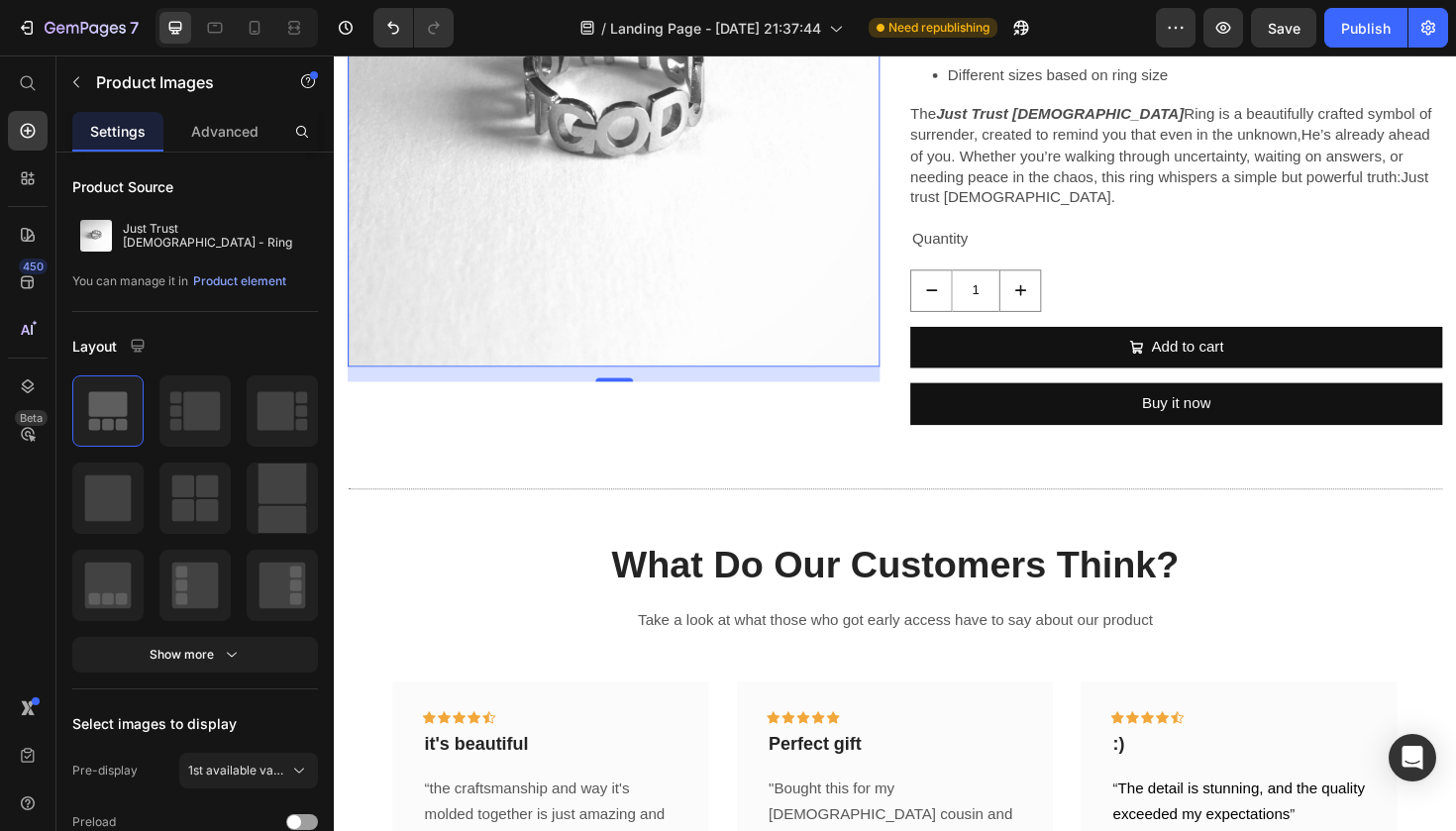 click on "Icon" at bounding box center (1078, -62) 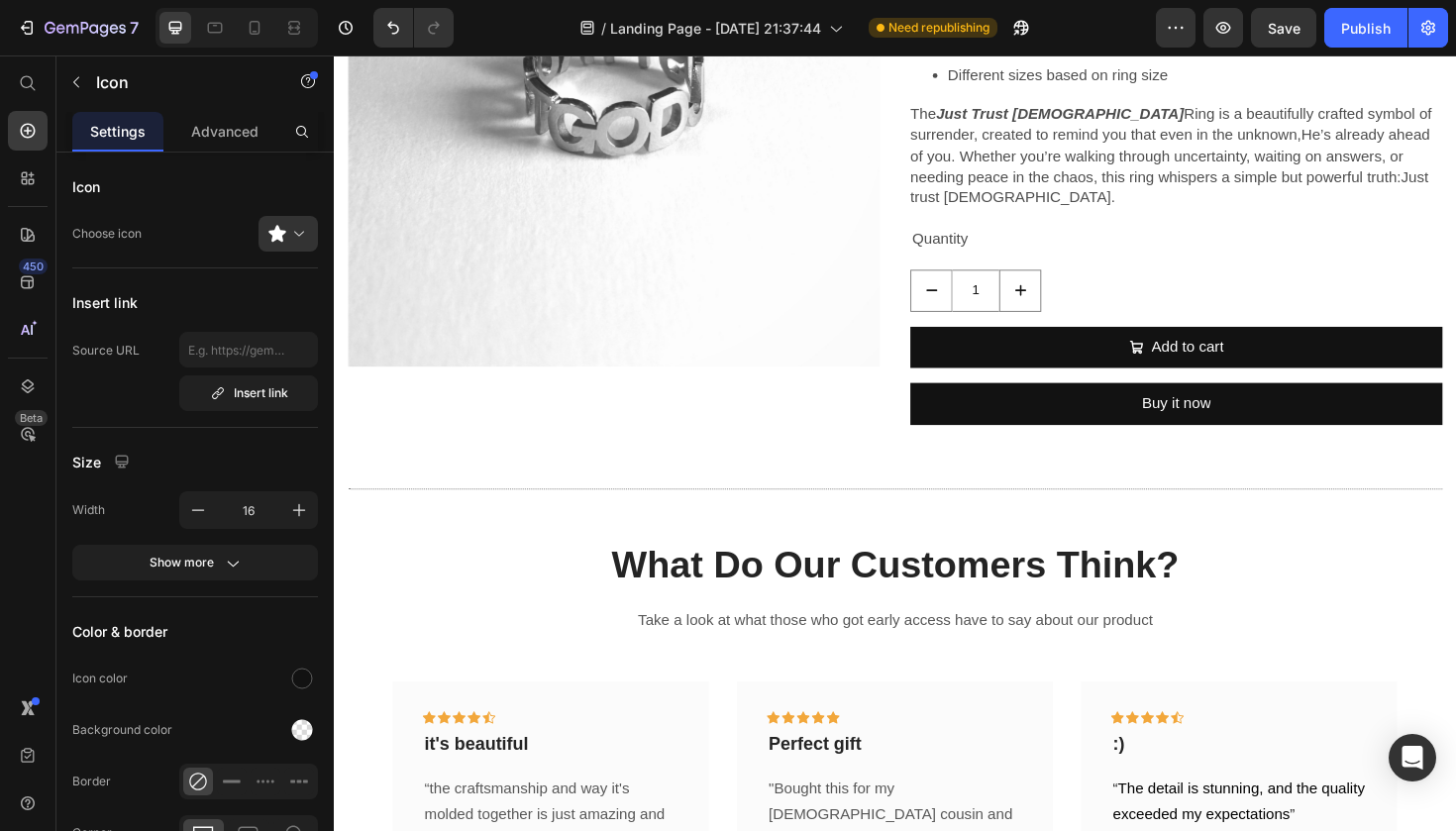 click 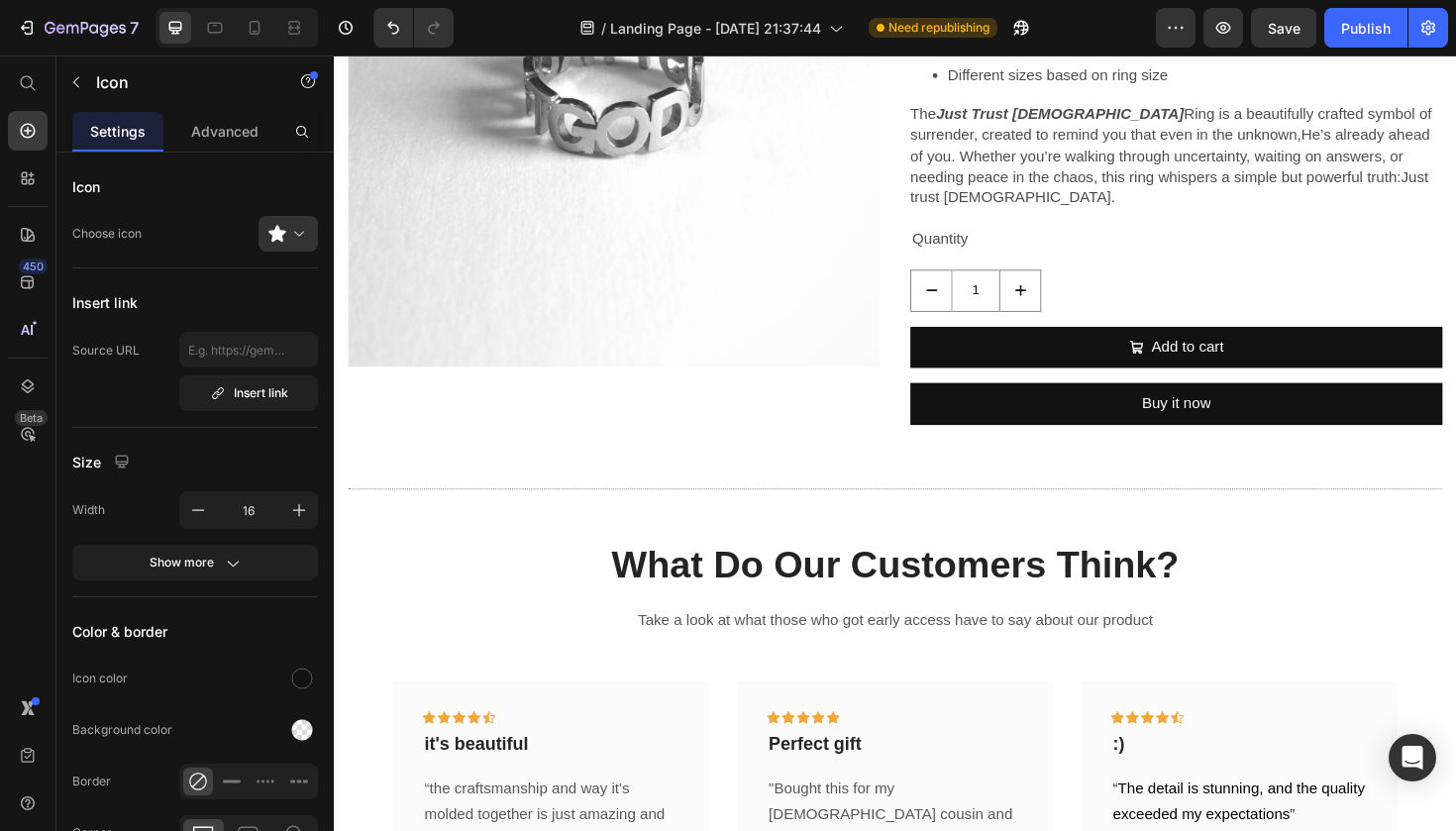 click on "Icon" at bounding box center (1018, -62) 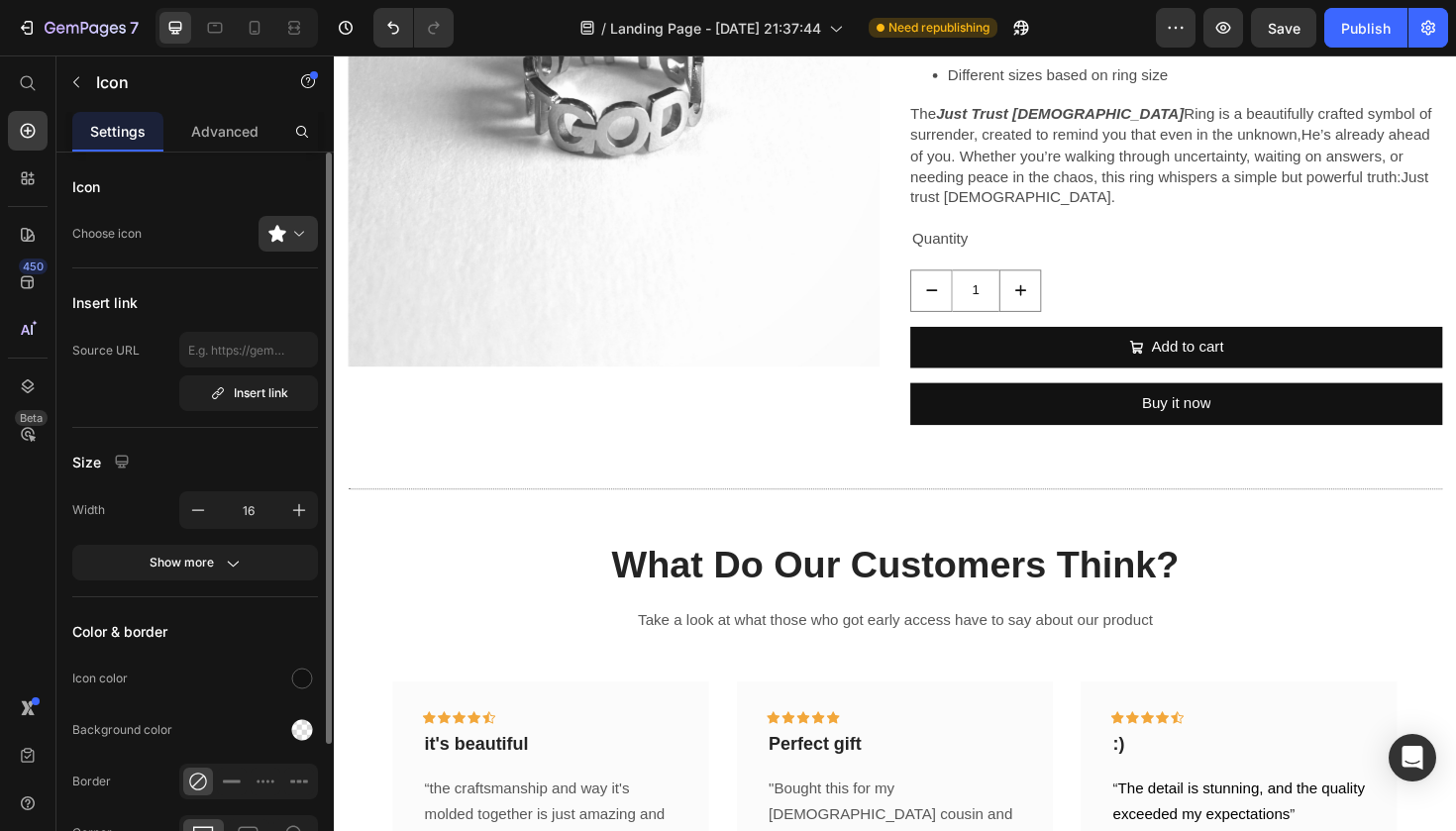 scroll, scrollTop: 161, scrollLeft: 0, axis: vertical 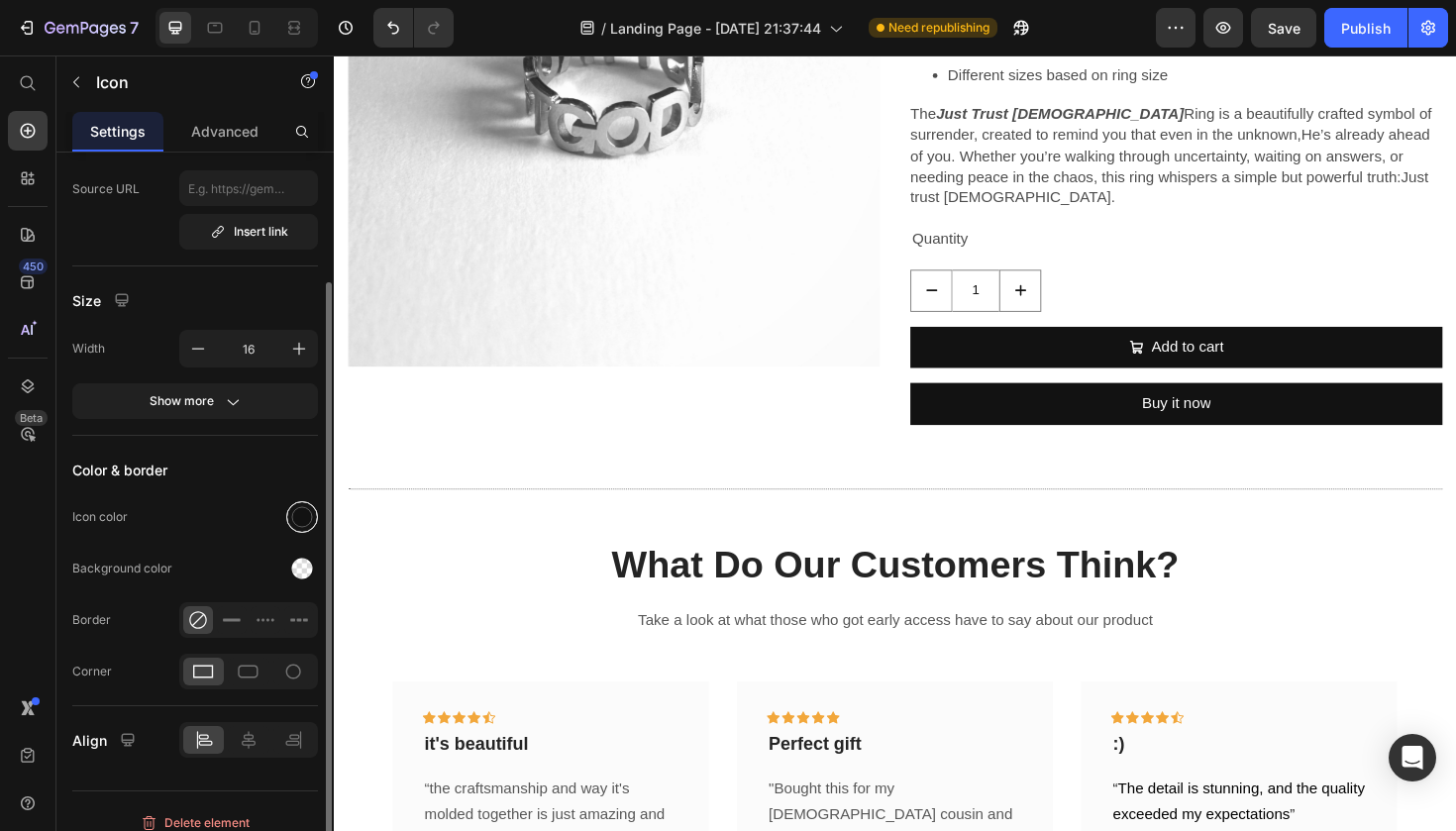 click at bounding box center [302, 517] 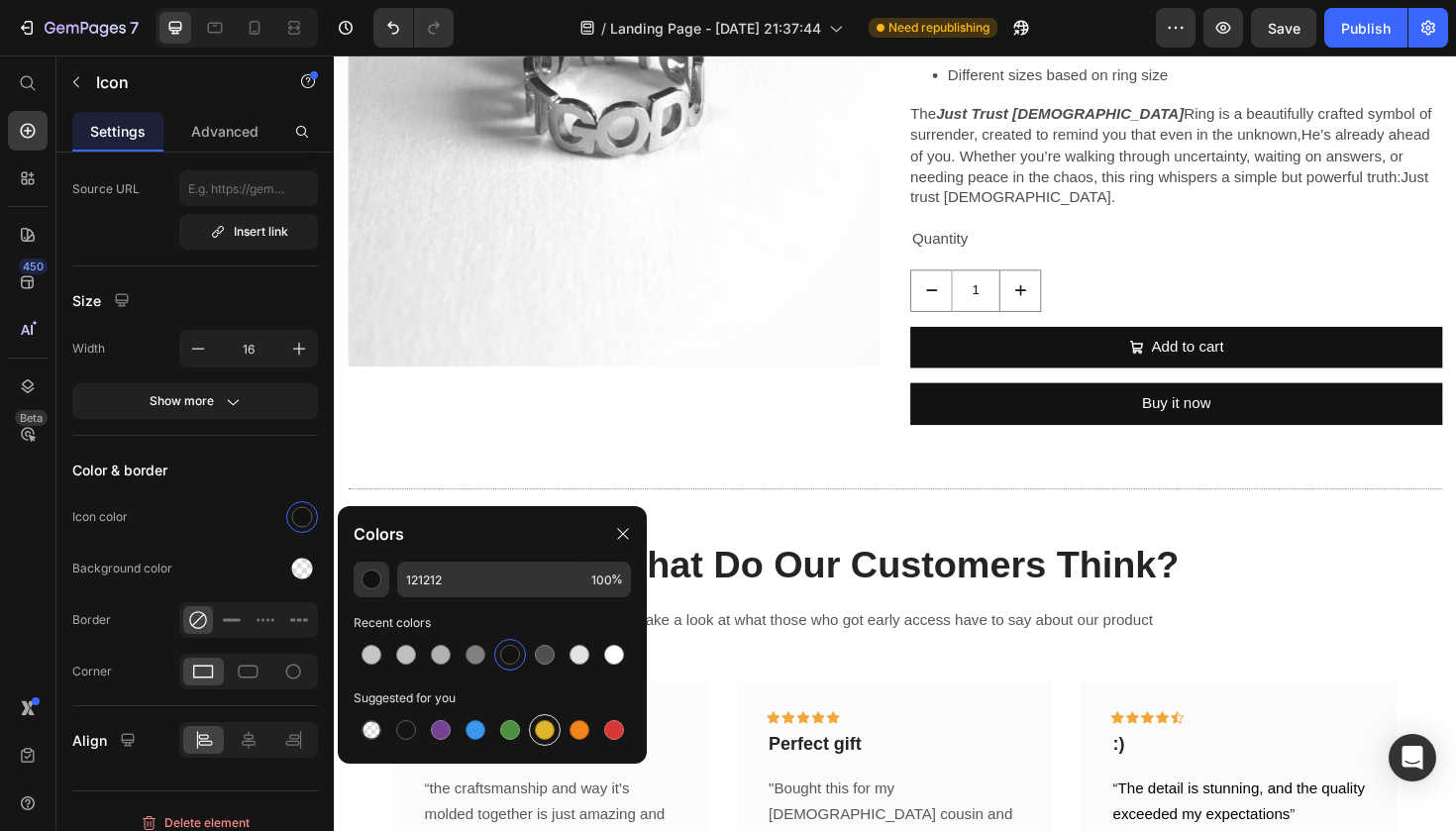click at bounding box center [545, 730] 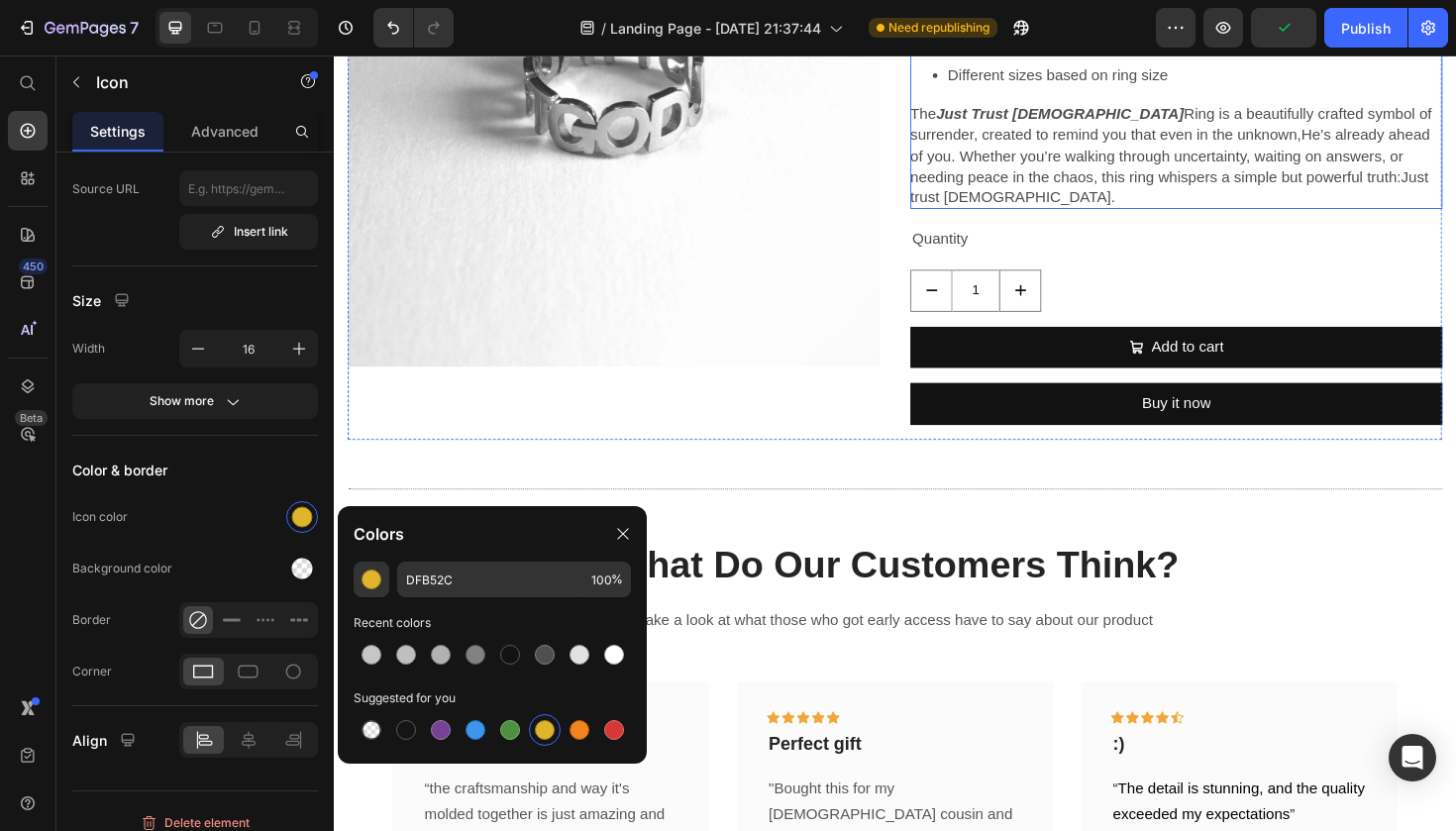 click on "Details :
Molded with strength, each letter will not fade or fall apart.
Stainless steel to enhance durability and remove any chance of rusting.
Different sizes based on ring size
The  Just Trust God  Ring is a beautifully crafted symbol of surrender, created to remind you that even in the unknown,  He’s already ahead of you . Whether you’re walking through uncertainty, waiting on answers, or needing peace in the chaos, this ring whispers a simple but powerful truth:  Just trust God." at bounding box center [1225, 92] 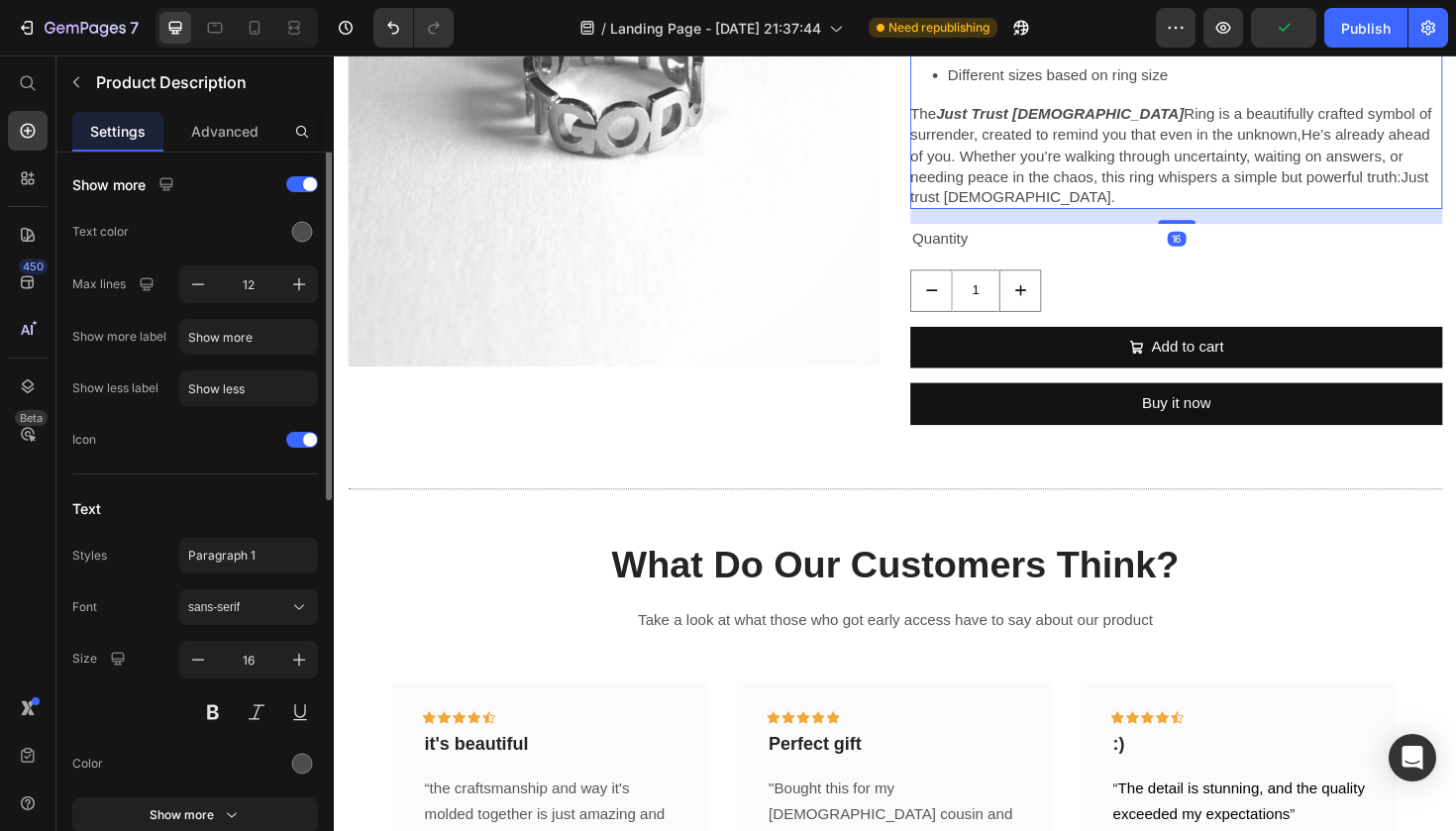 scroll, scrollTop: 0, scrollLeft: 0, axis: both 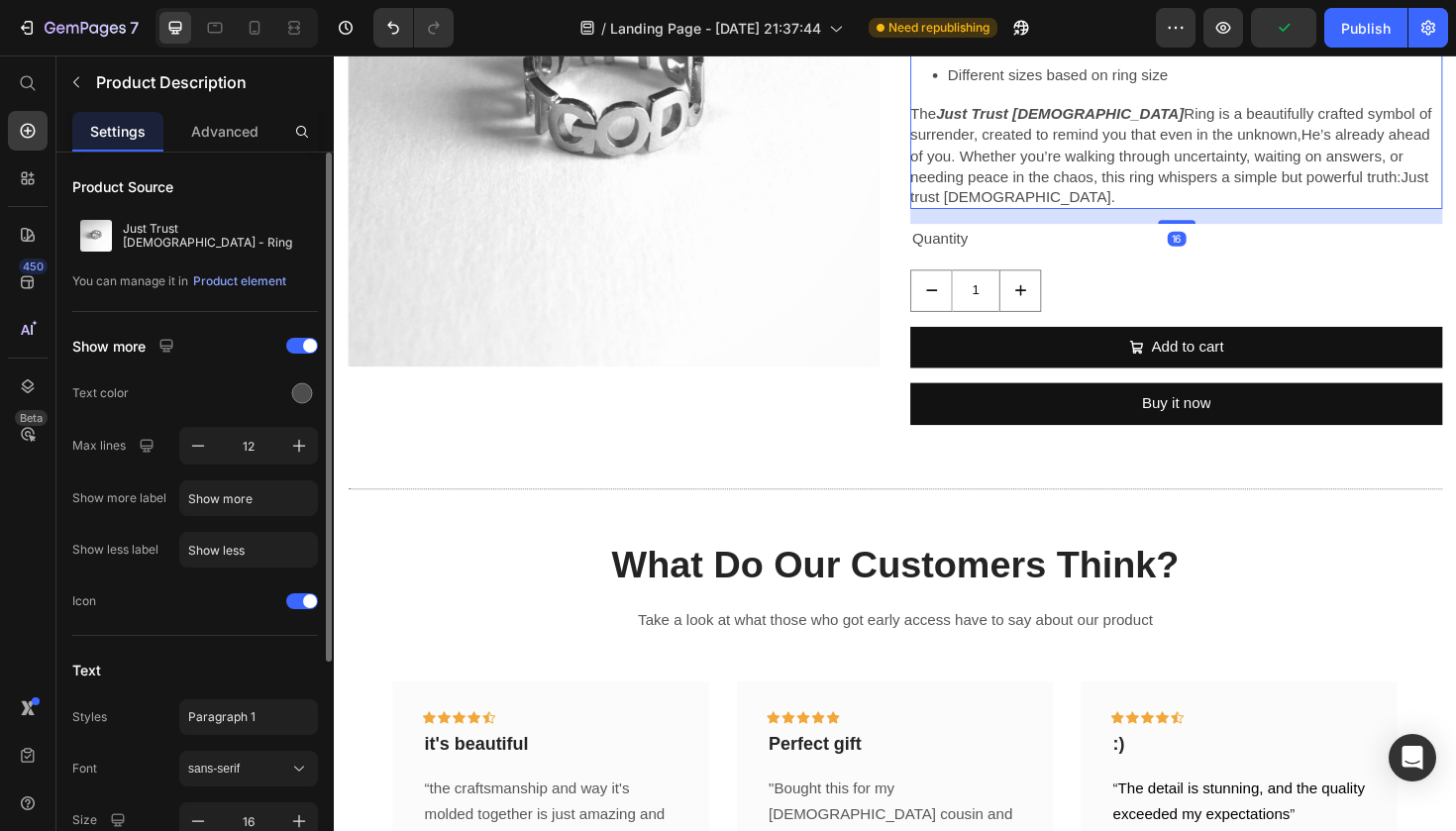 click on "£24.00 Product Price Icon Icon Icon Icon
Icon Icon List Row" at bounding box center [1225, -62] 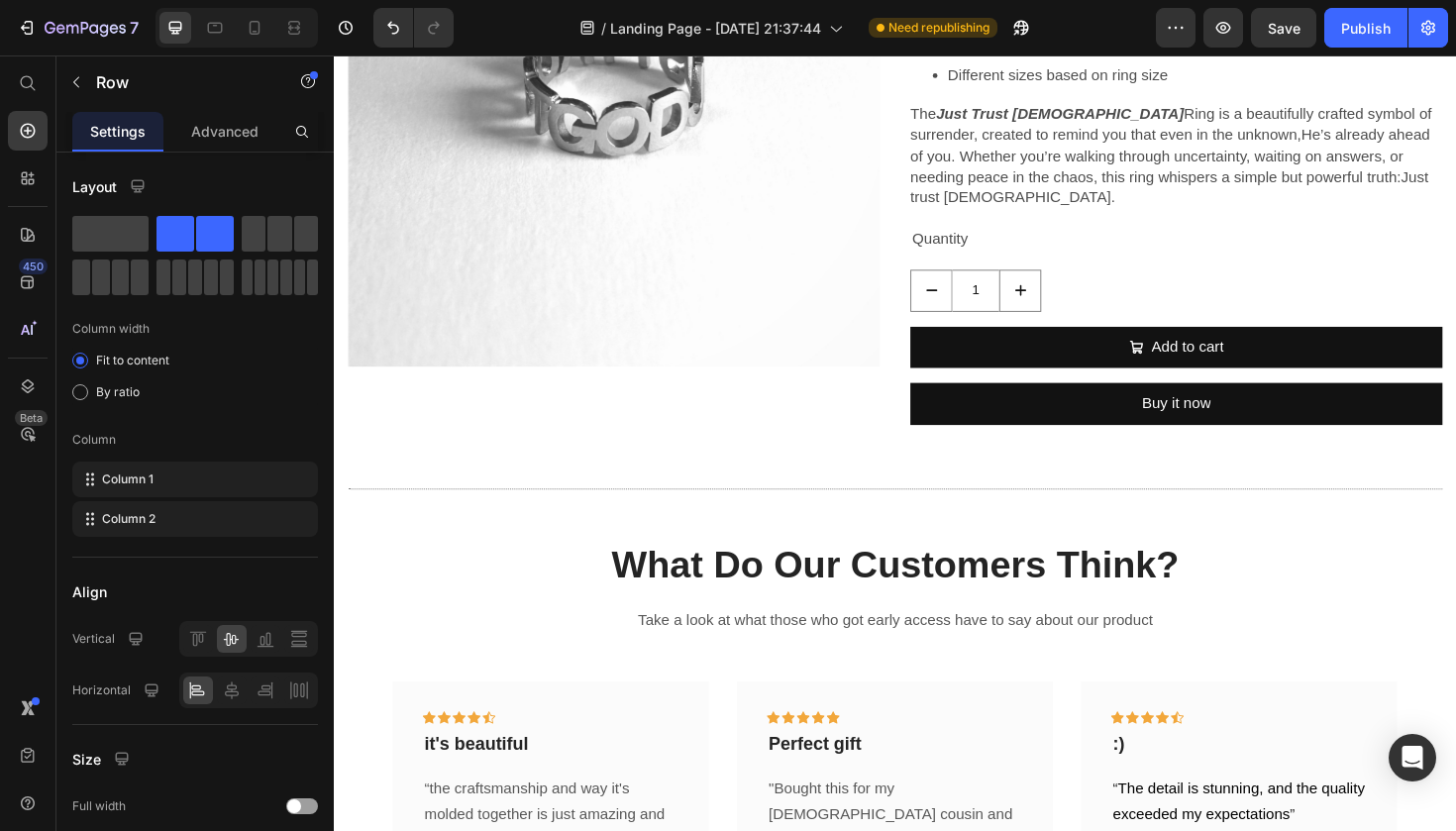 click 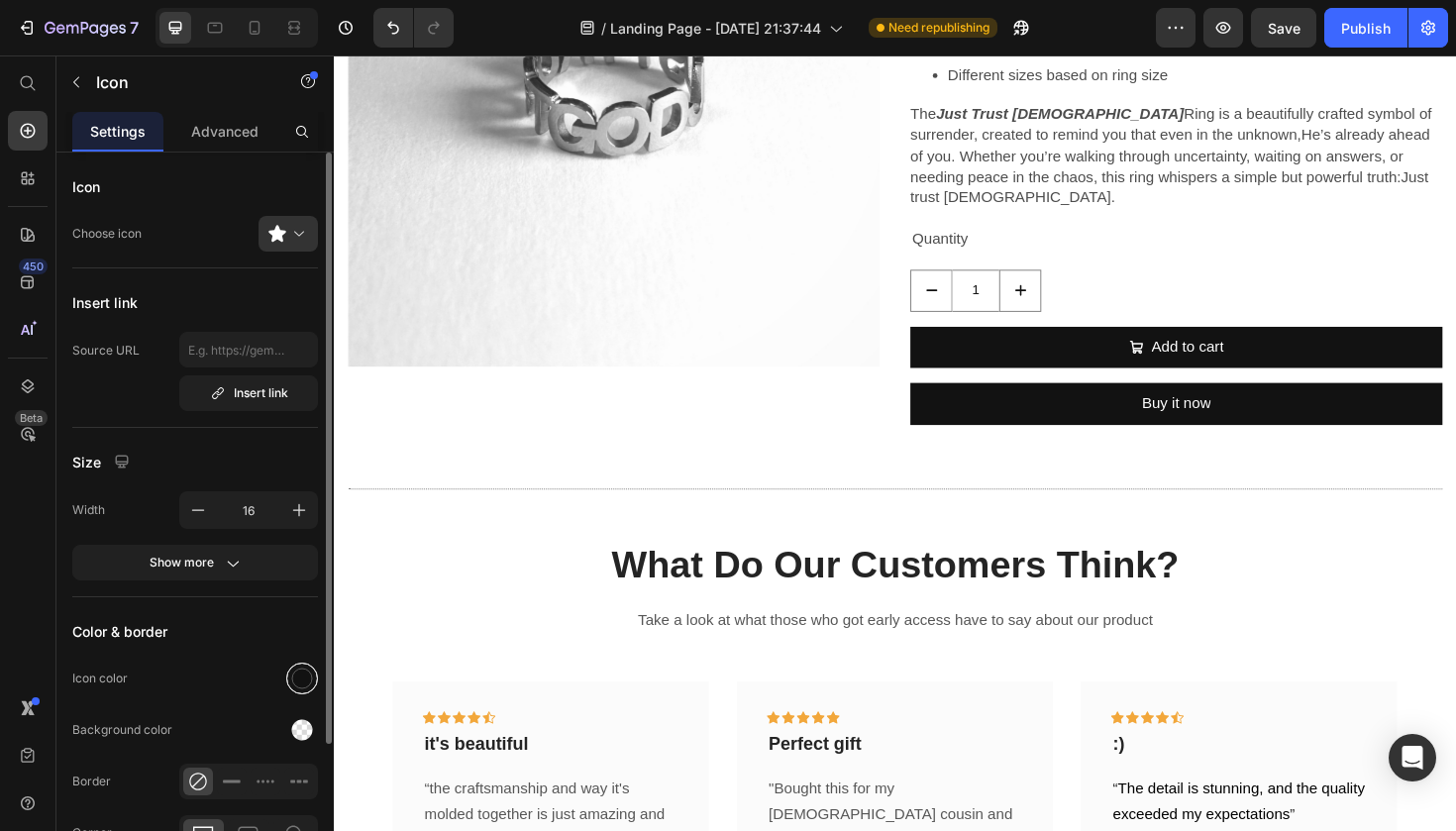 click at bounding box center [302, 678] 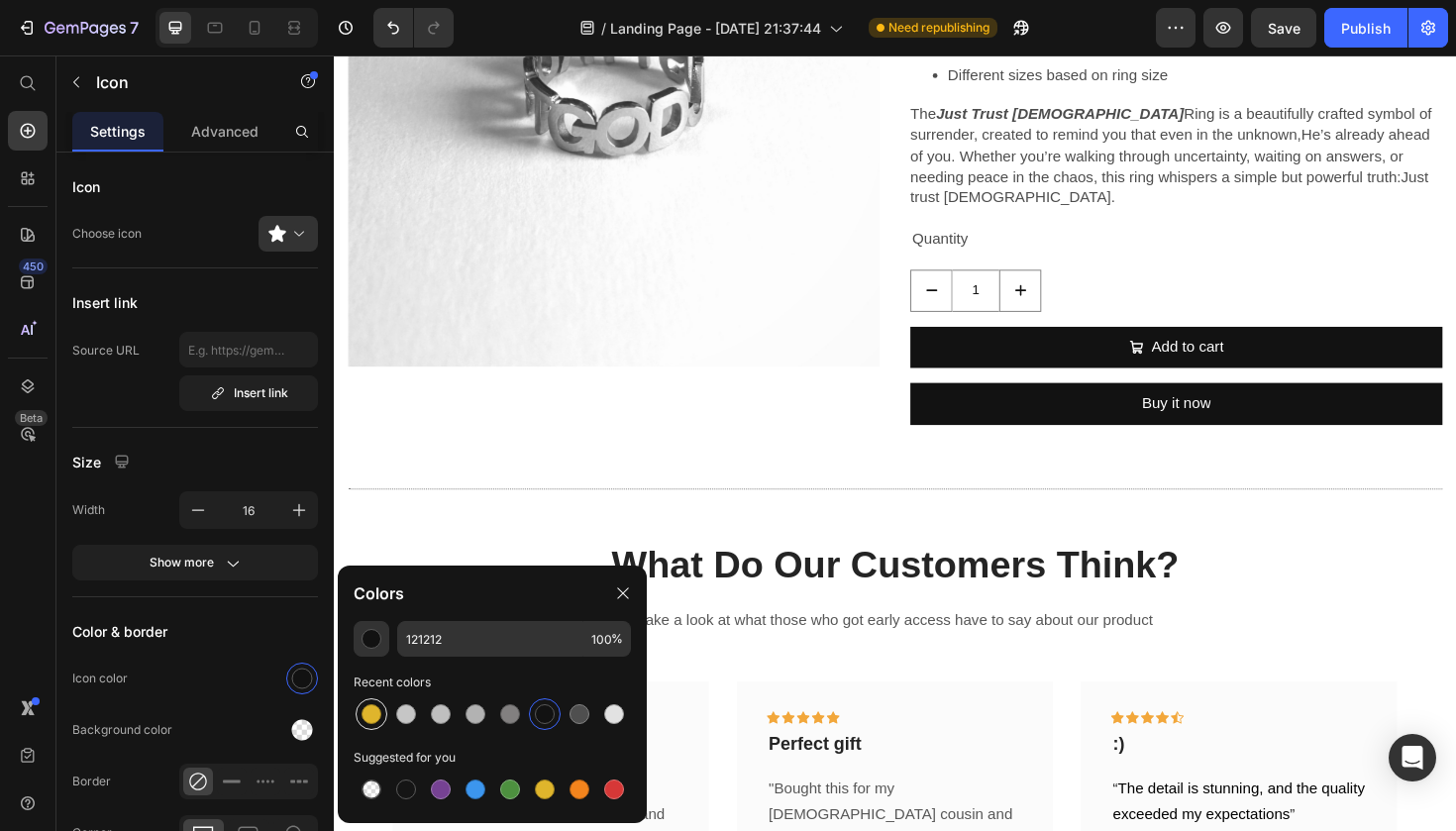click at bounding box center (371, 714) 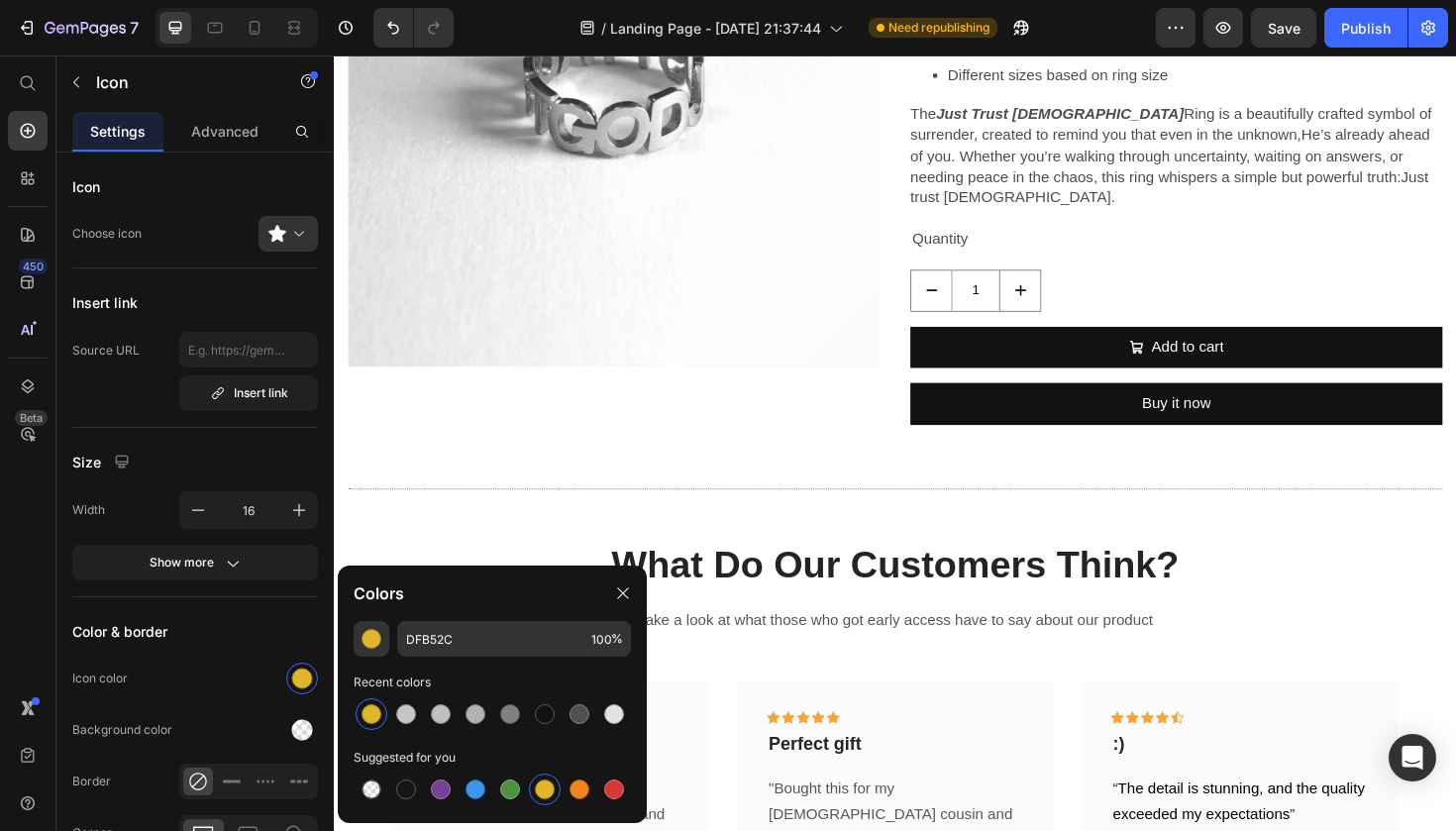 click 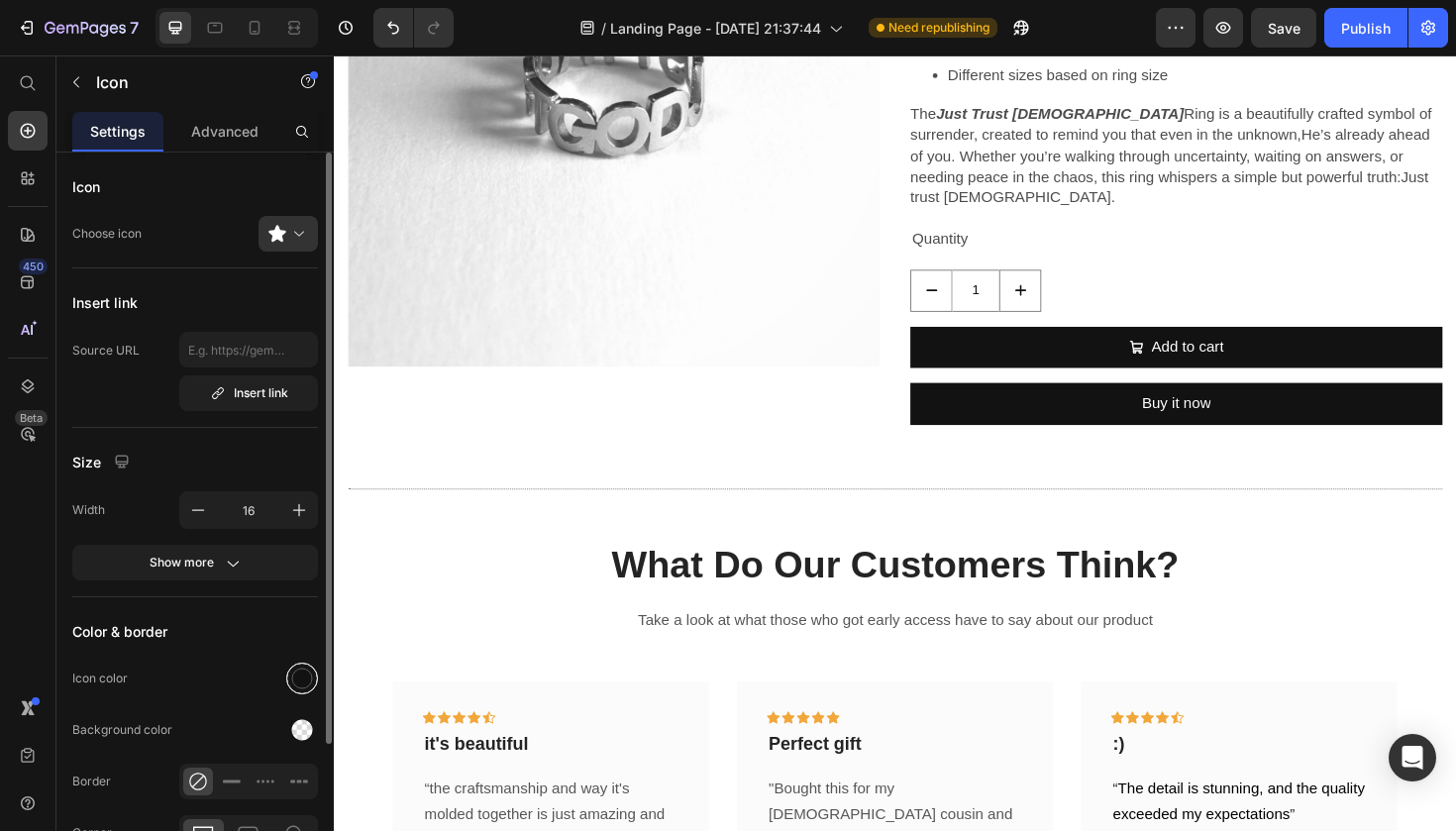 click at bounding box center [302, 678] 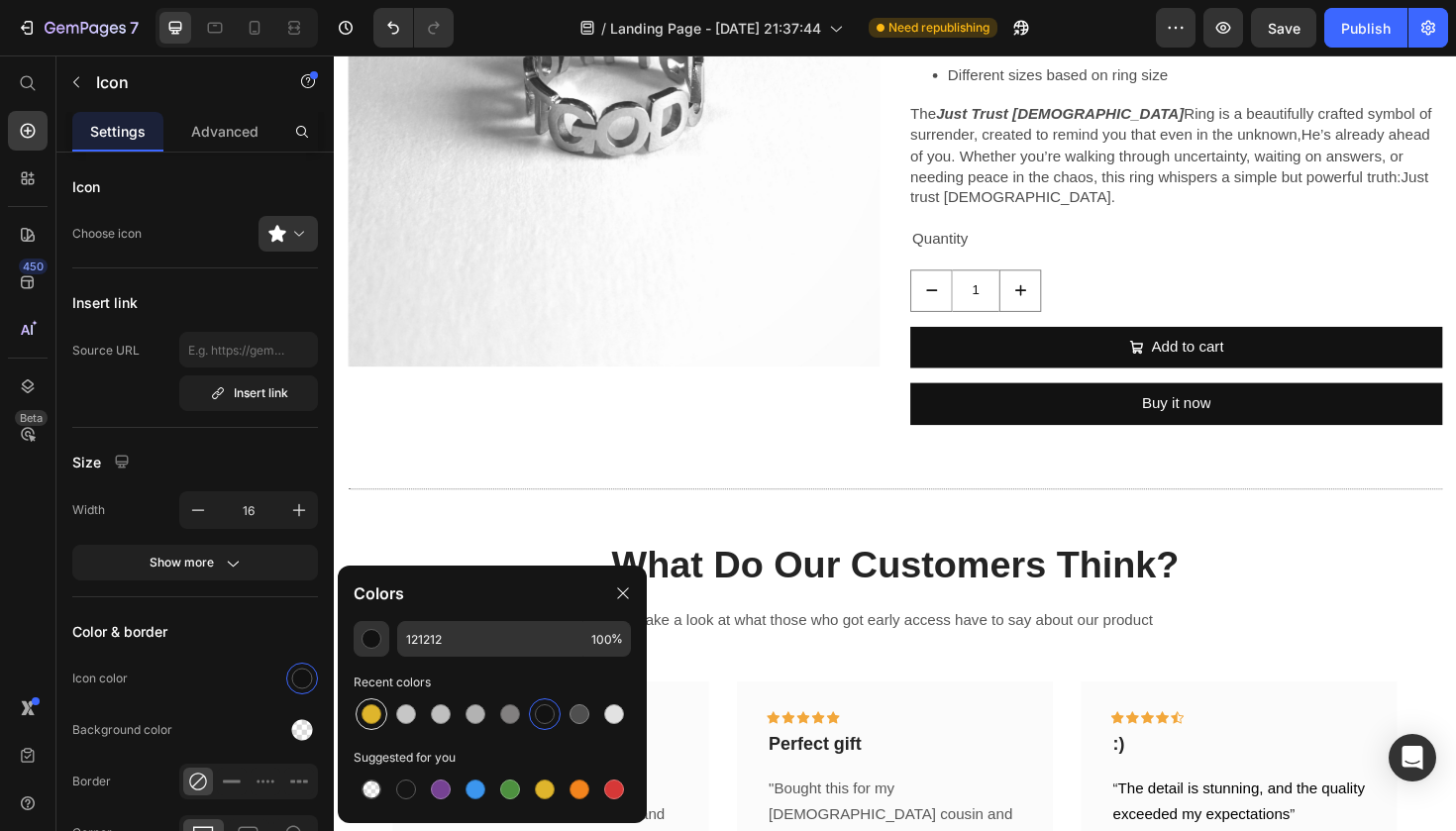 click at bounding box center [371, 714] 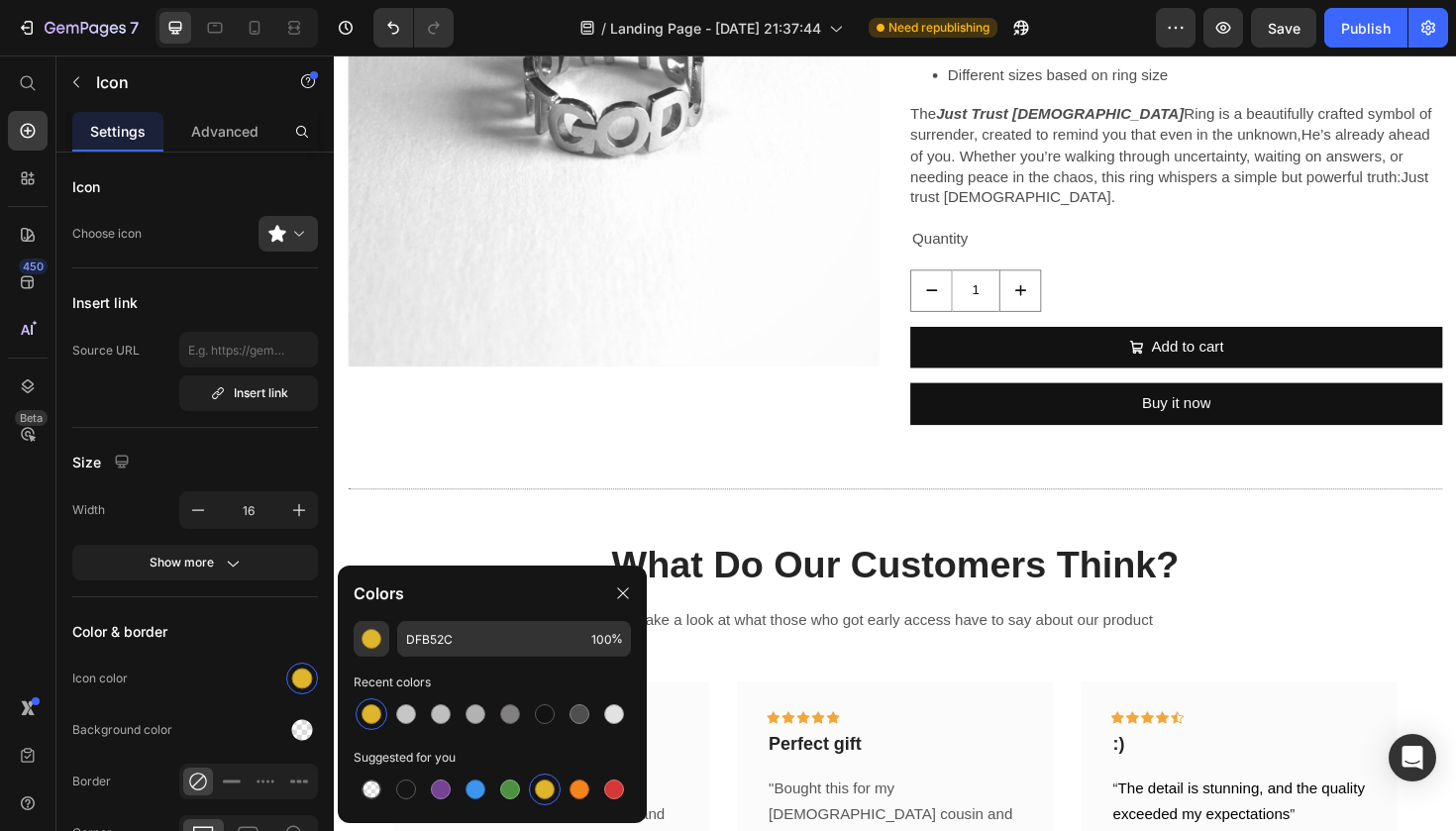click on "Icon" at bounding box center [1078, -62] 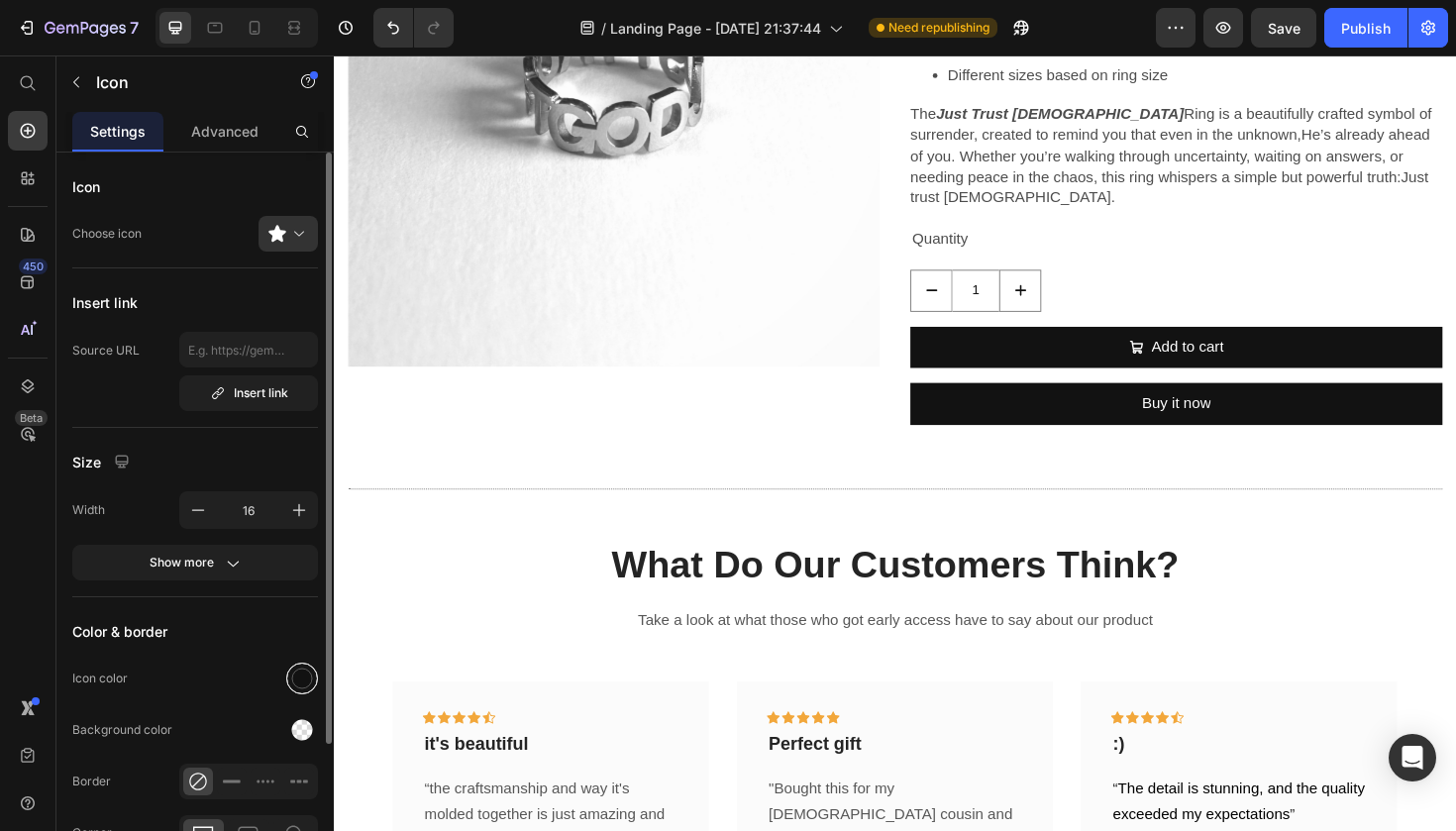 click at bounding box center [302, 678] 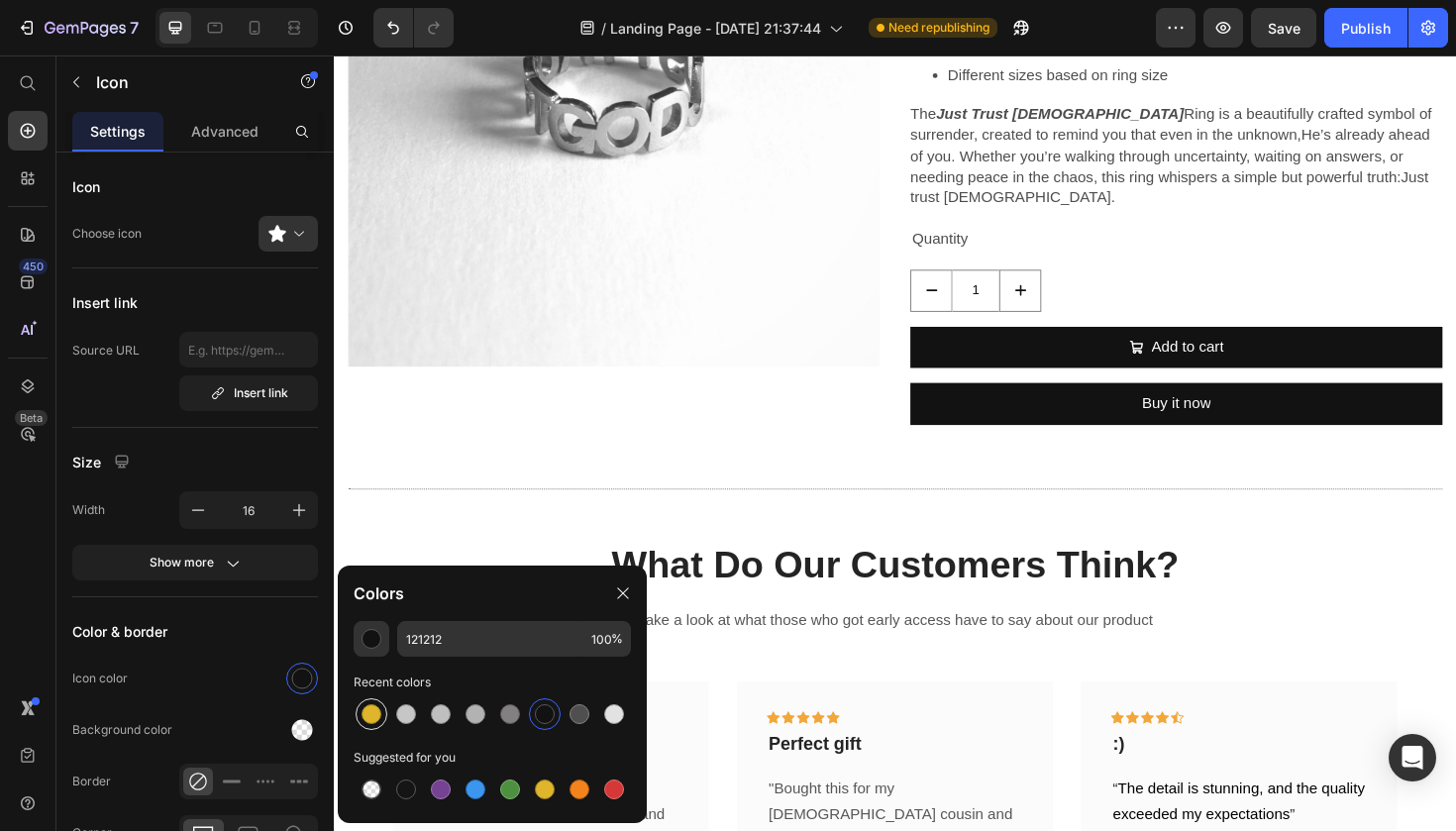 click at bounding box center [371, 714] 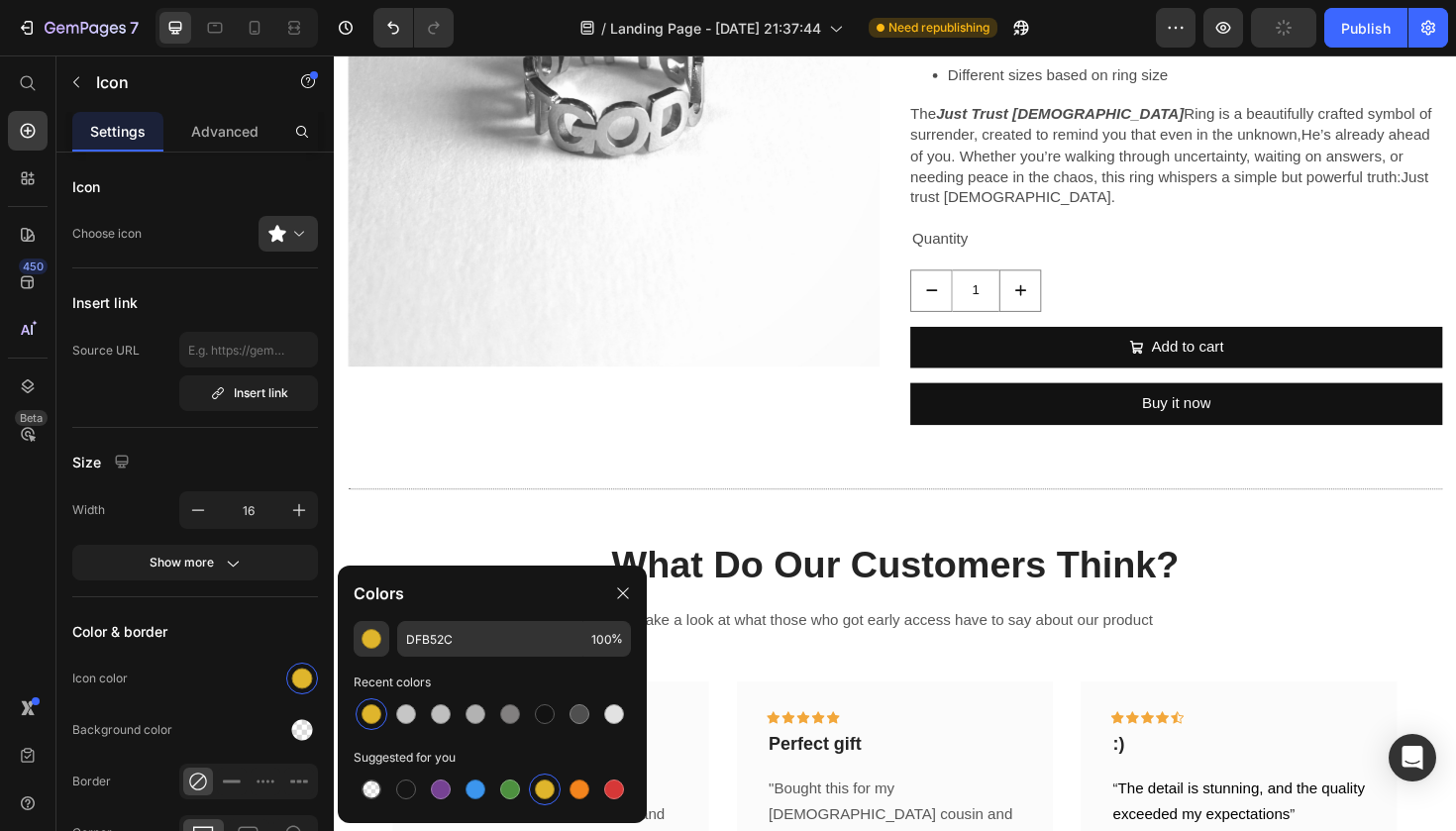 click 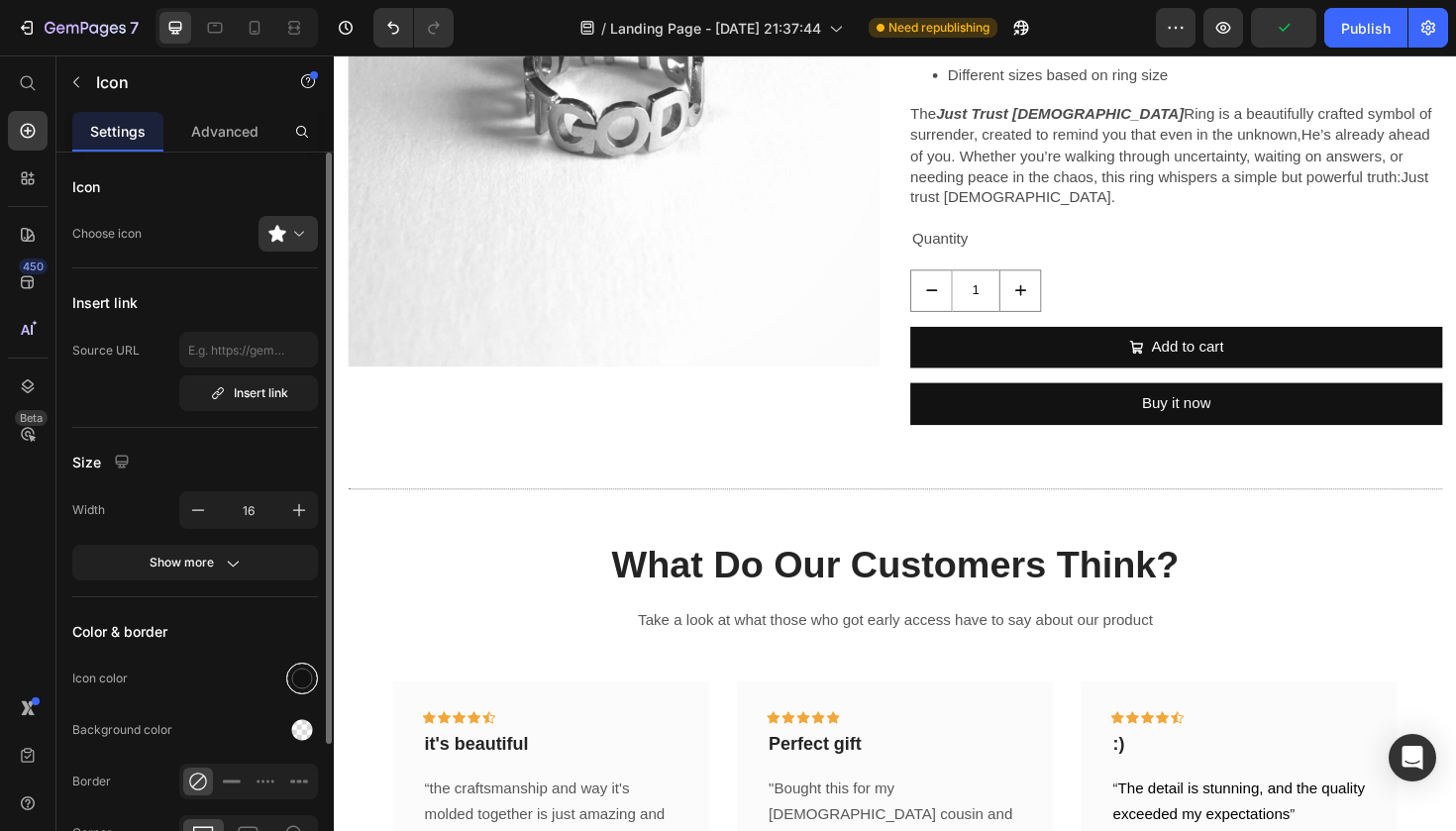 click at bounding box center (302, 678) 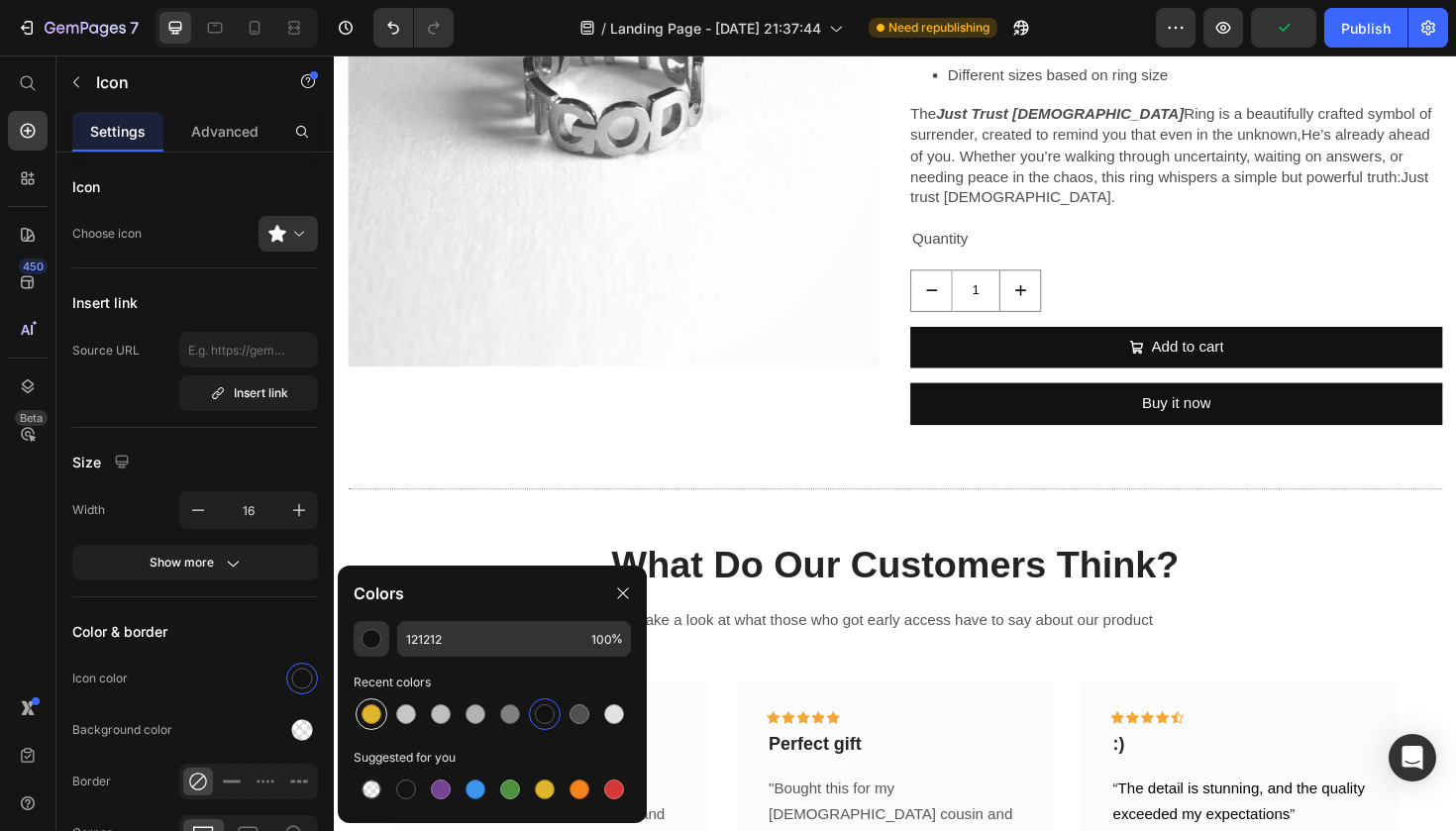 click at bounding box center [371, 714] 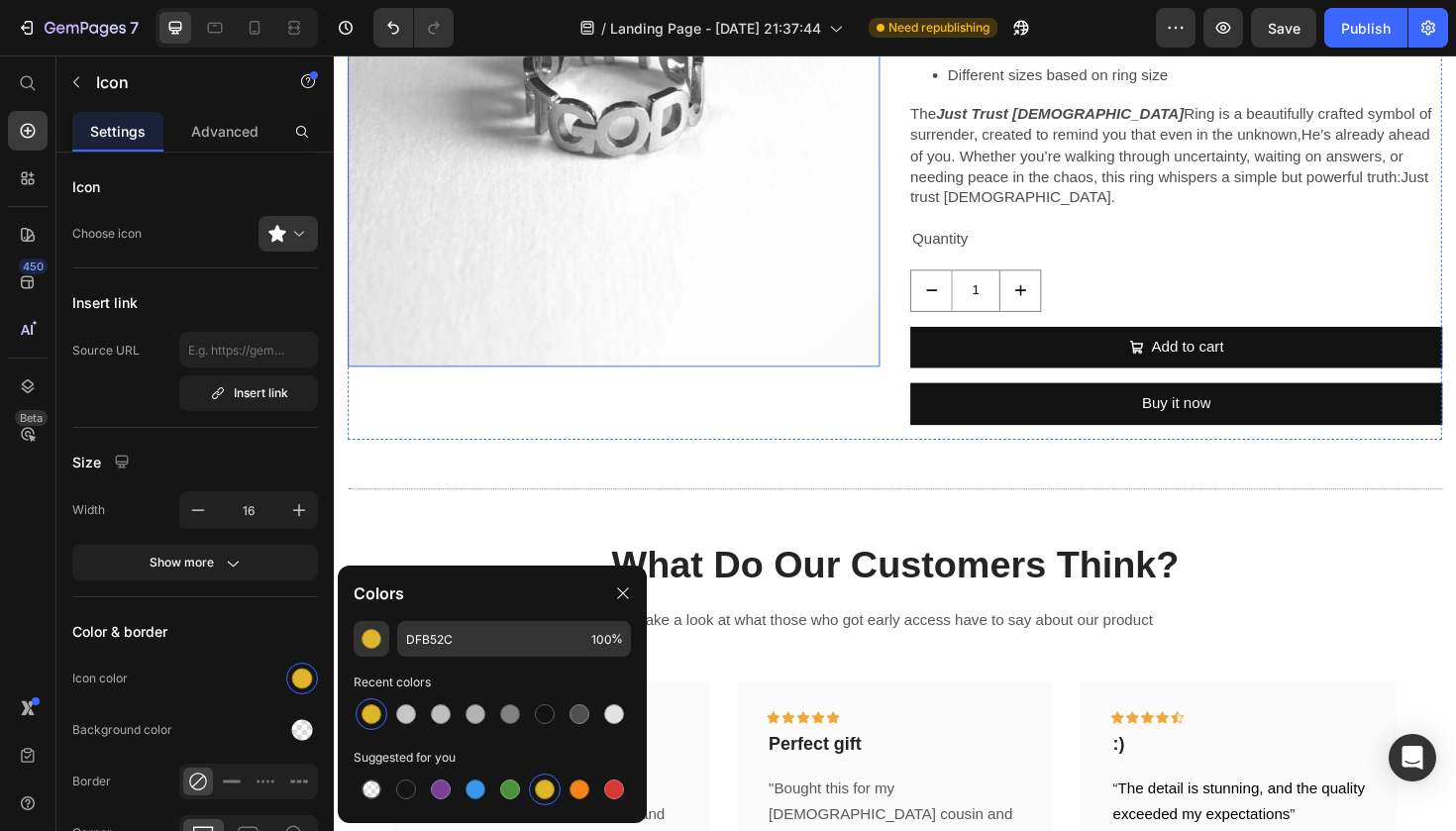 click at bounding box center (630, 103) 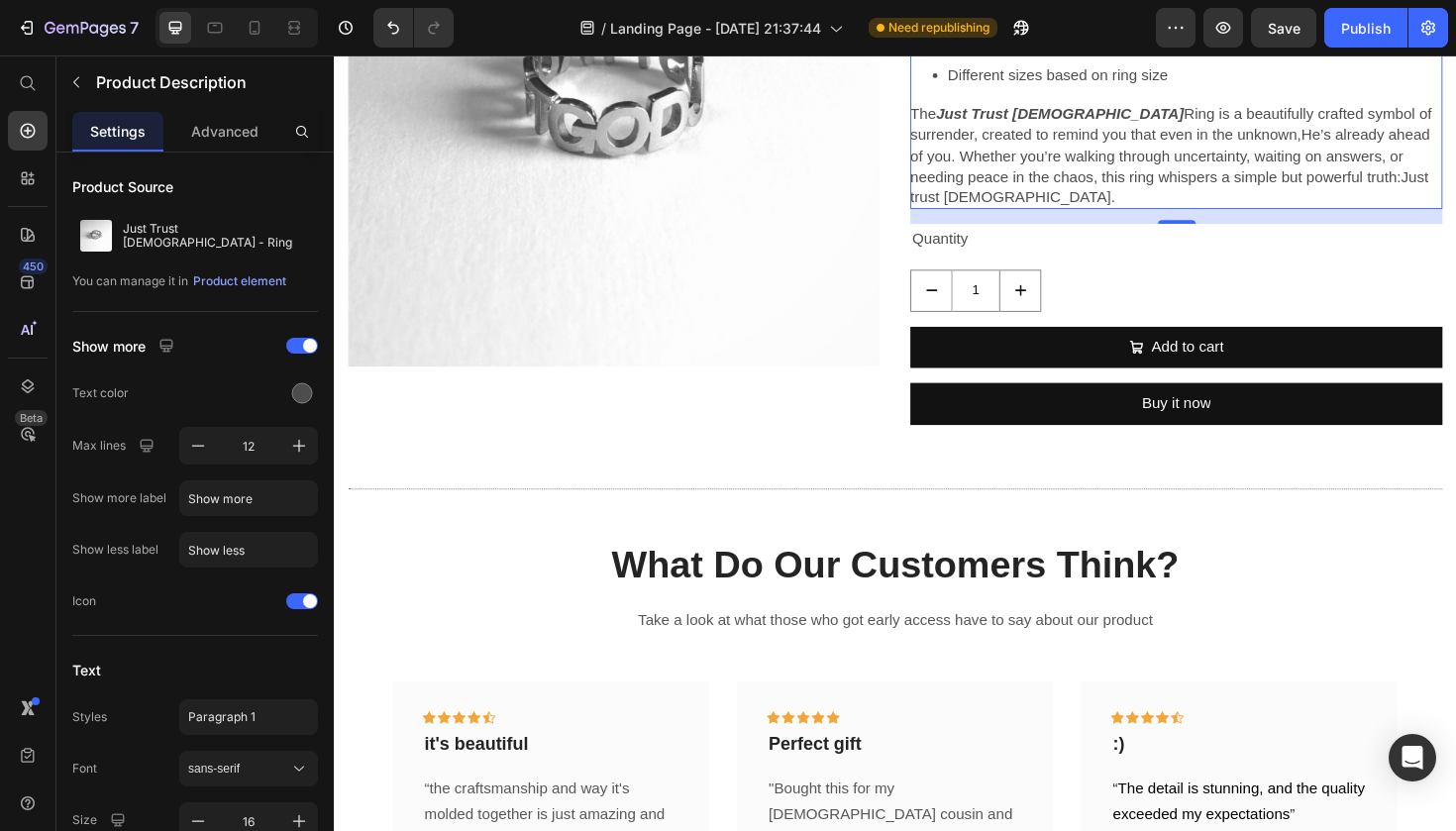 click on "Ring is a beautifully crafted symbol of surrender, created to remind you that even in the unknown," at bounding box center [1220, 128] 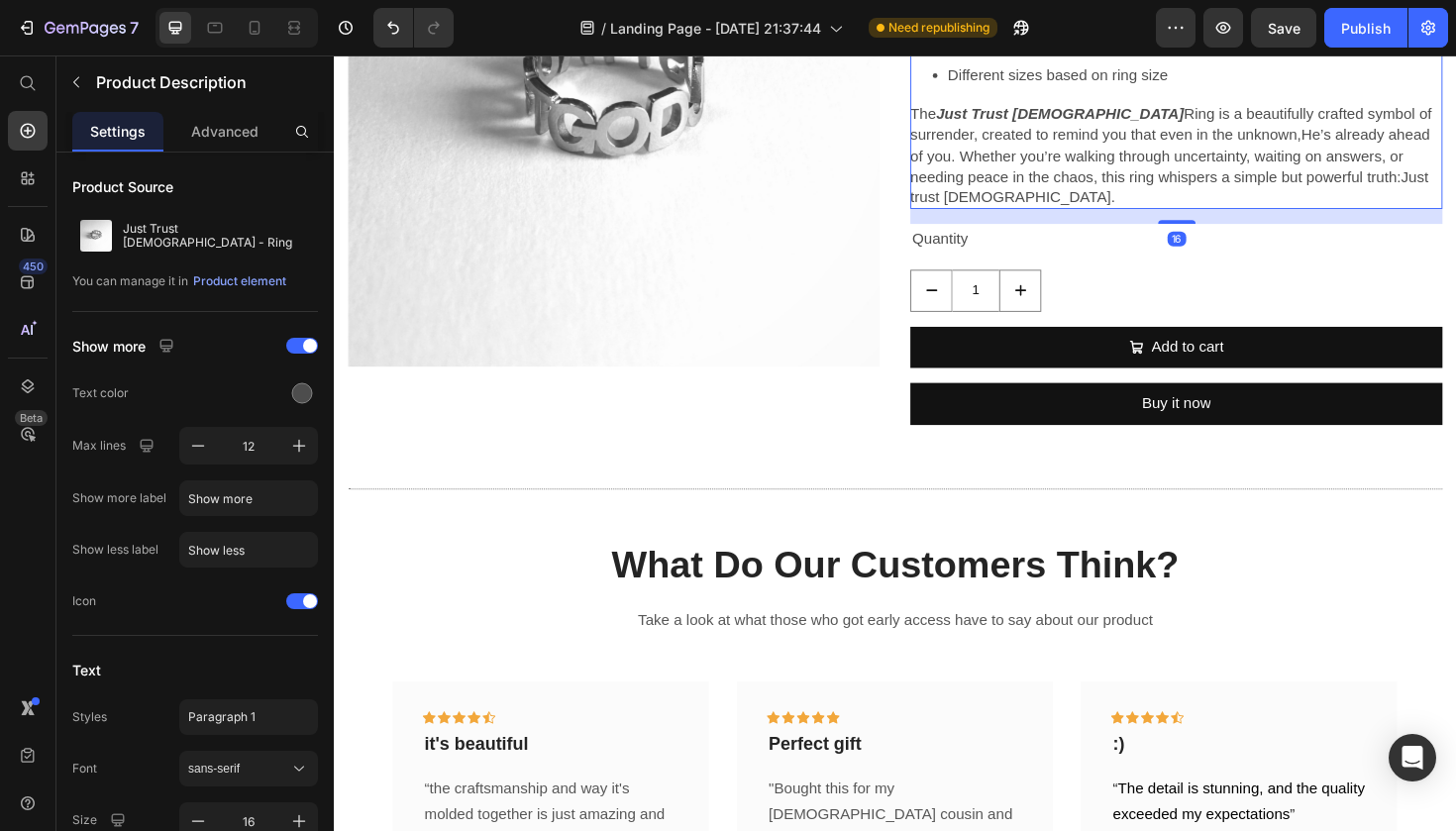 click on "Details :" at bounding box center (1225, -22) 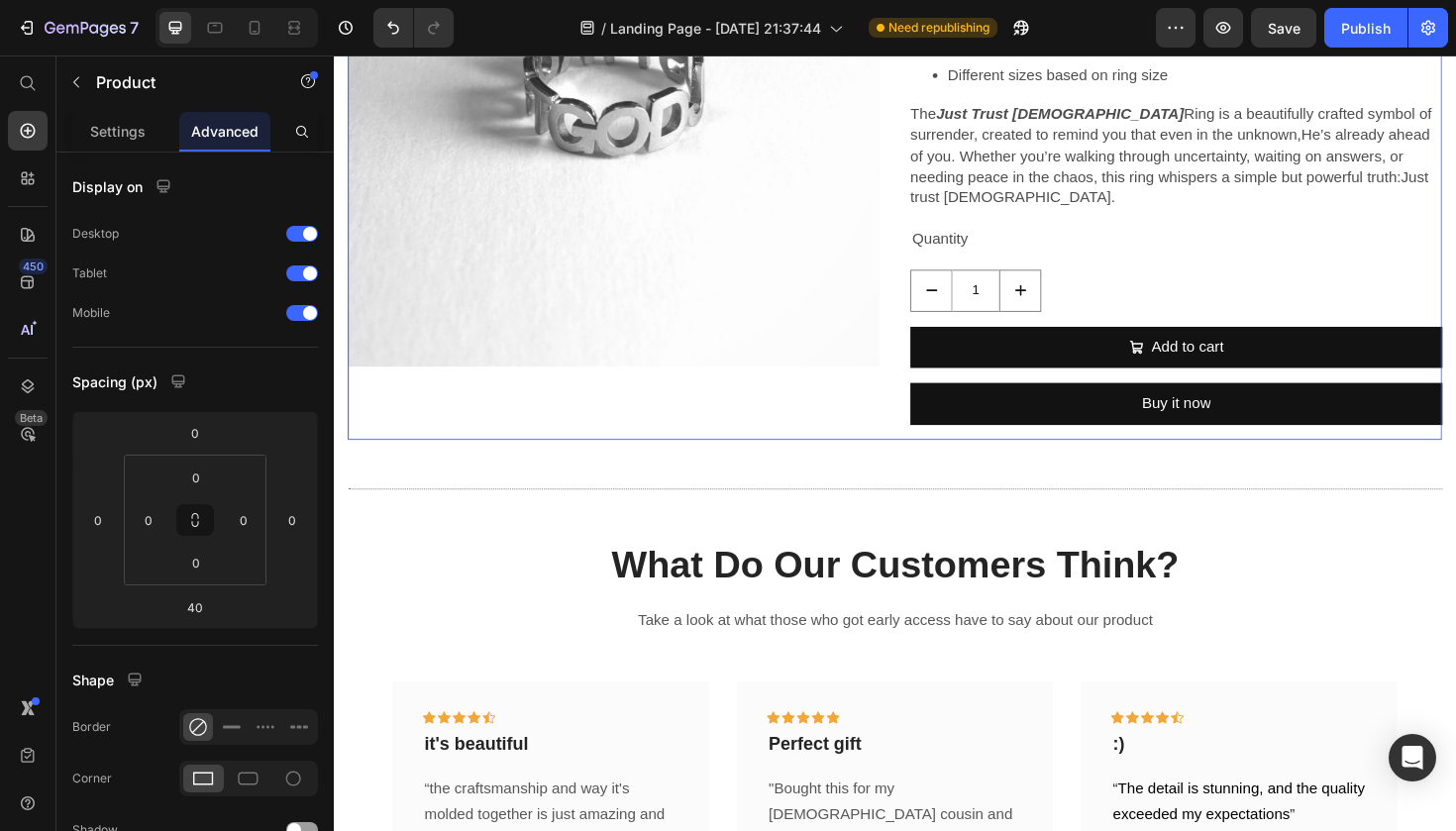 click on "Just Trust God - Ring Product Title £24.00 Product Price Icon Icon Icon Icon
Icon Icon List Row Details :
Molded with strength, each letter will not fade or fall apart.
Stainless steel to enhance durability and remove any chance of rusting.
Different sizes based on ring size
The  Just Trust God  Ring is a beautifully crafted symbol of surrender, created to remind you that even in the unknown,  He’s already ahead of you . Whether you’re walking through uncertainty, waiting on answers, or needing peace in the chaos, this ring whispers a simple but powerful truth:  Just trust God. Product Description   Edit content in Shopify 16 Quantity Text Block 1 Product Quantity
Add to cart Add to Cart Buy it now Dynamic Checkout" at bounding box center (1225, 142) 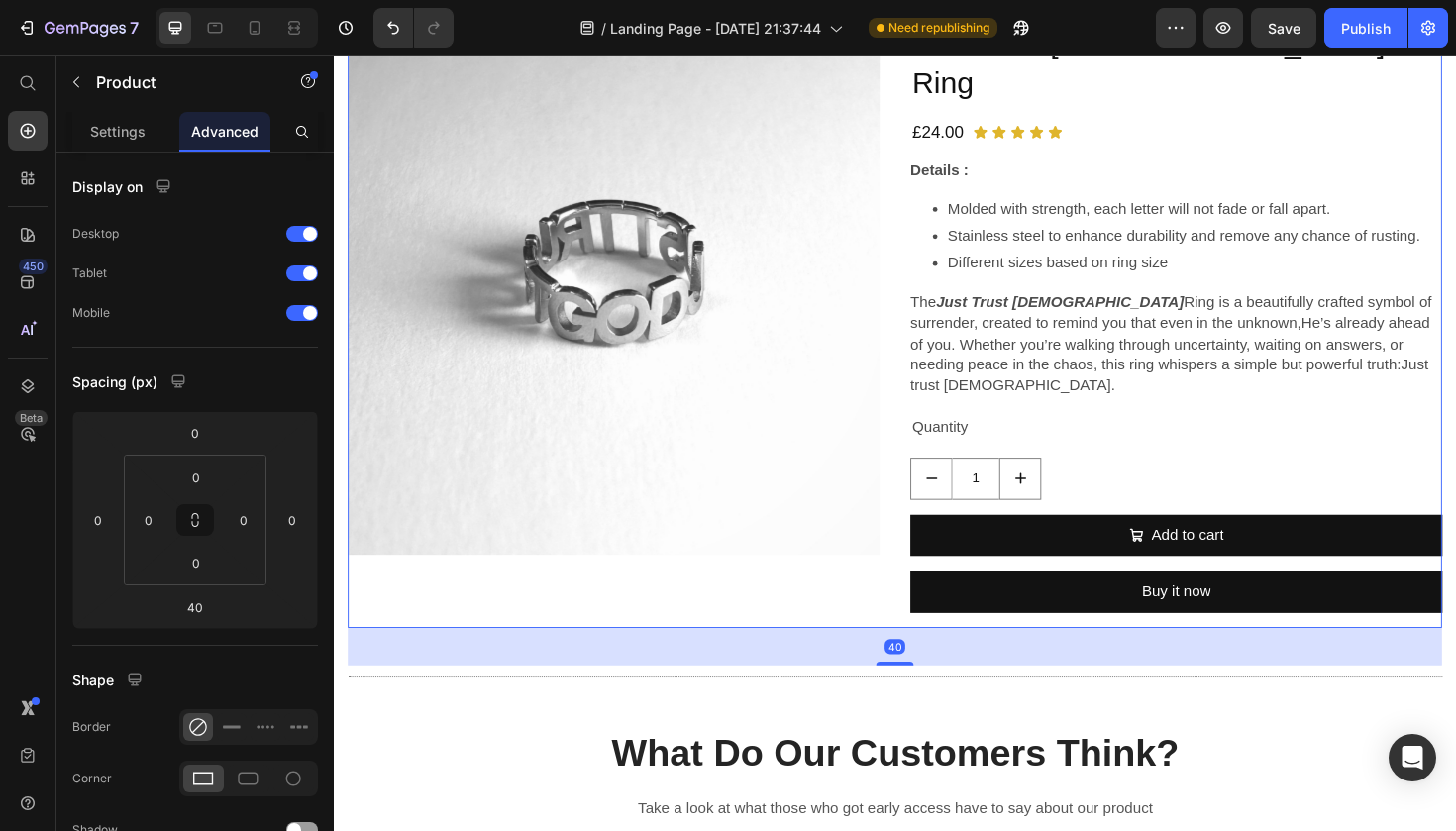 scroll, scrollTop: 853, scrollLeft: 0, axis: vertical 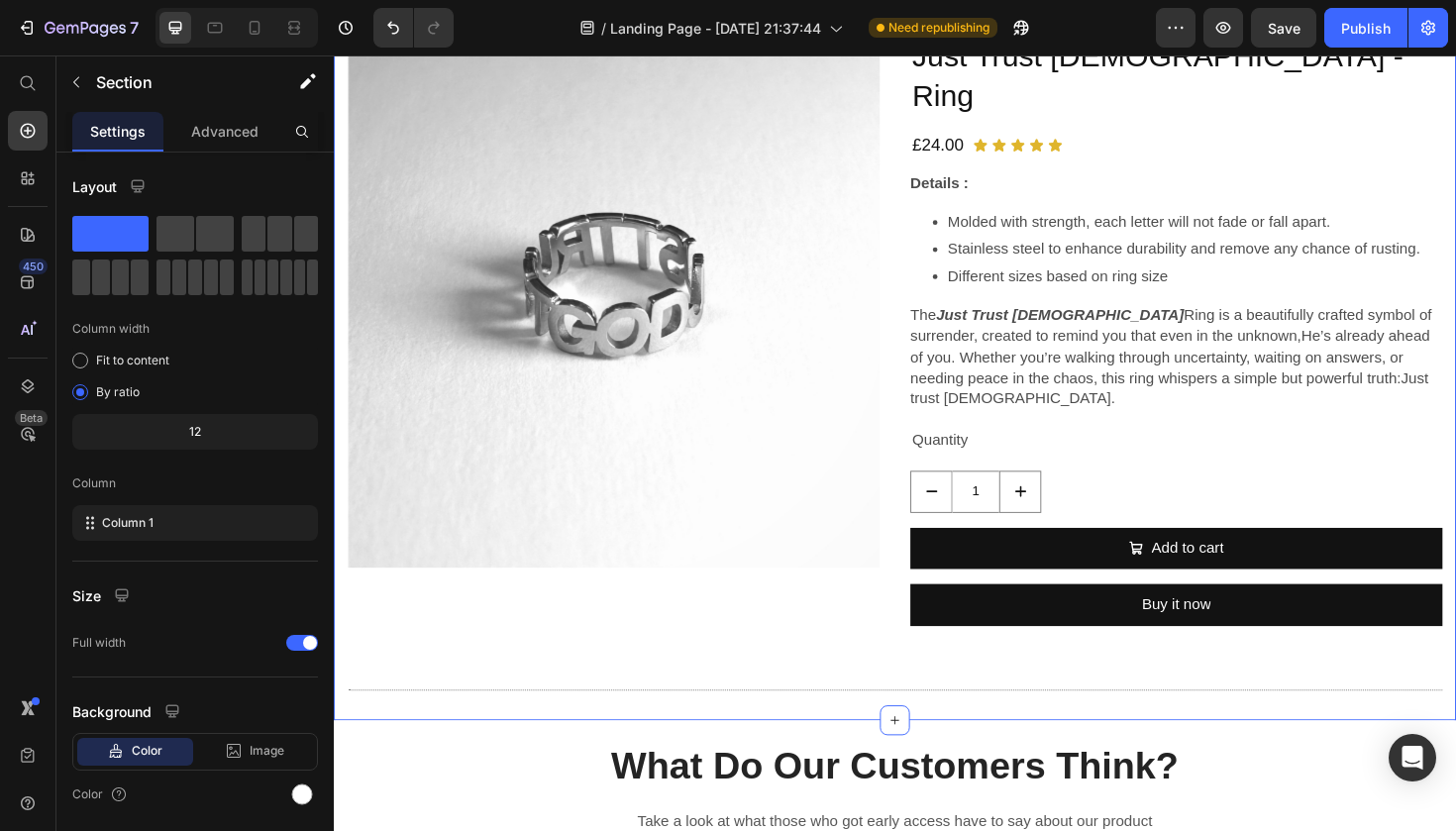 click on "Image JUST Text Block Not  if , Not  when , Not  how -  just .   No conditions, no delays, no overthinking. A call to simply just surrend from your stress, An invitation to quiet the noise and return to what matters most. The shining light amongst the pitches of darkness.   Text Block Row Image TRUST Text Block To let go and   lean in .   Trust  means believing that even in the silence, God is still speaking. To place your faith in not what you see, but in what you believe. It's choosing peace over panic, hope over fear, and God's plan over your own control.  Text Block Row Image GOD Text Block The  beginning  and the  end  of our story.   The anchor of the phrase and the heart of our hope. Our God who sees, who knows, who forgives, and who loves beyond measure. The God who has never failed us, who holds our future and who is always enough.  Text Block Row Row Product Images Just Trust God - Ring Product Title £24.00 Product Price Icon Icon Icon Icon
Icon Icon List Row Details :" at bounding box center (928, 186) 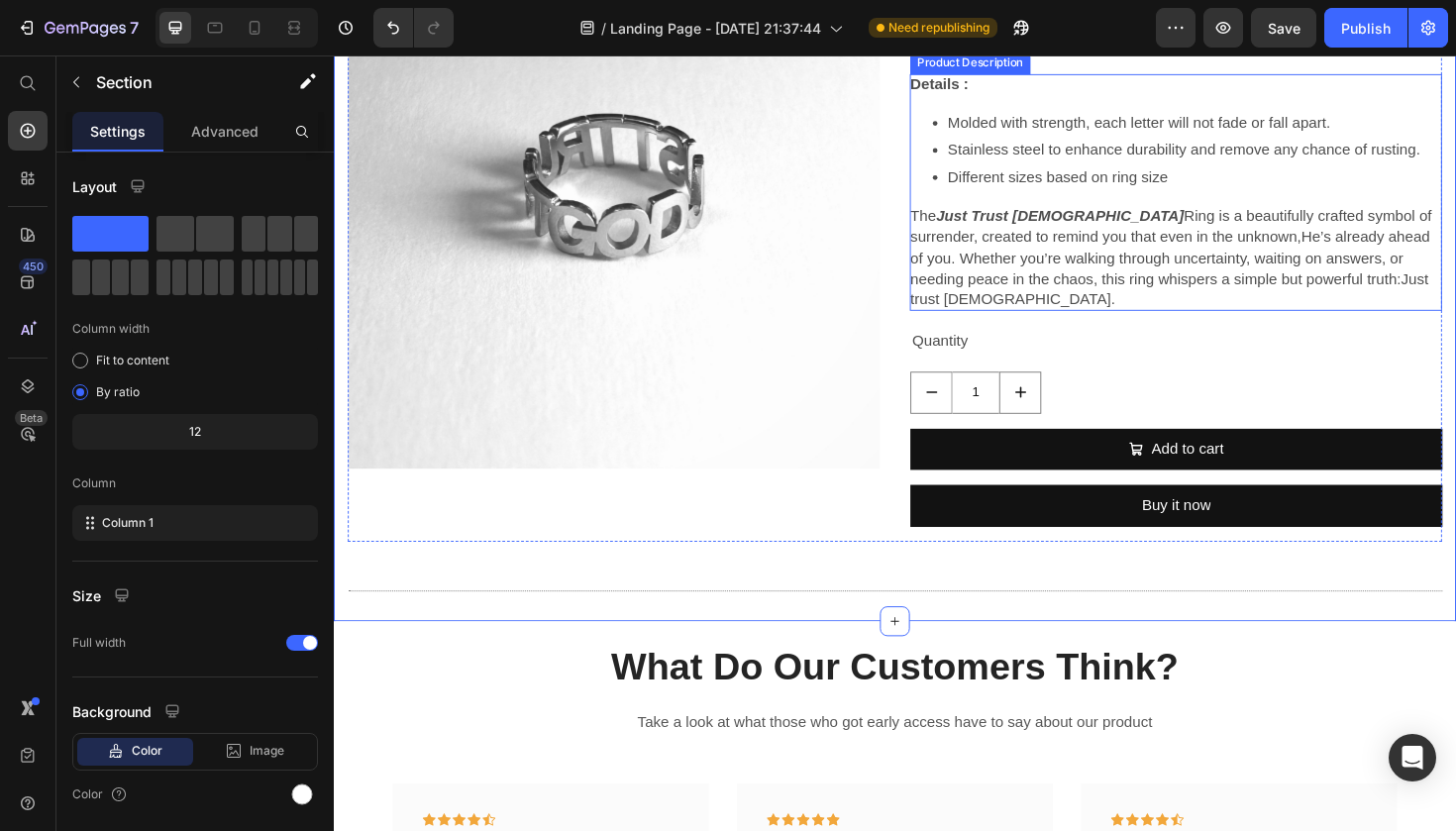 scroll, scrollTop: 758, scrollLeft: 0, axis: vertical 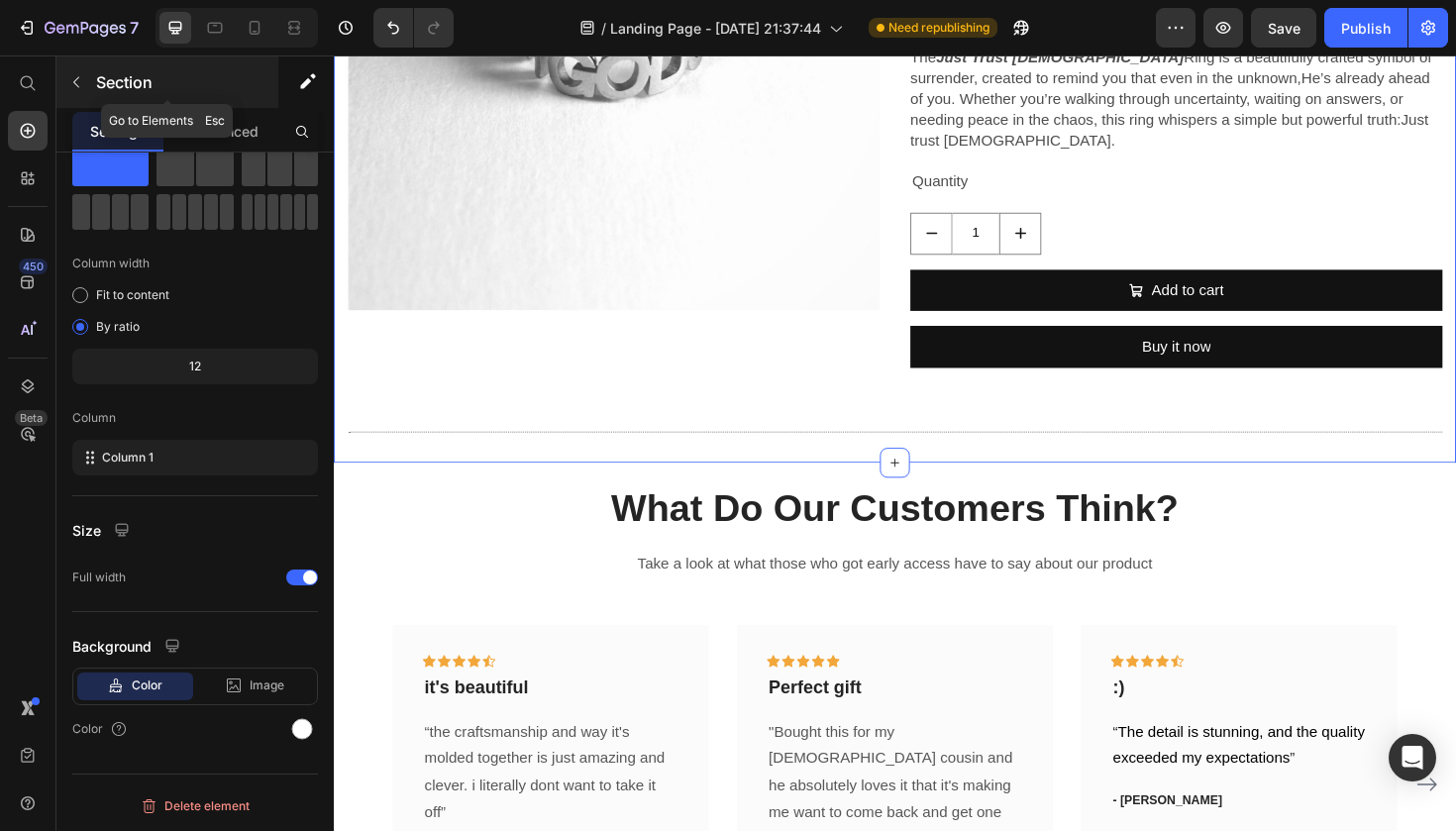 click at bounding box center (76, 82) 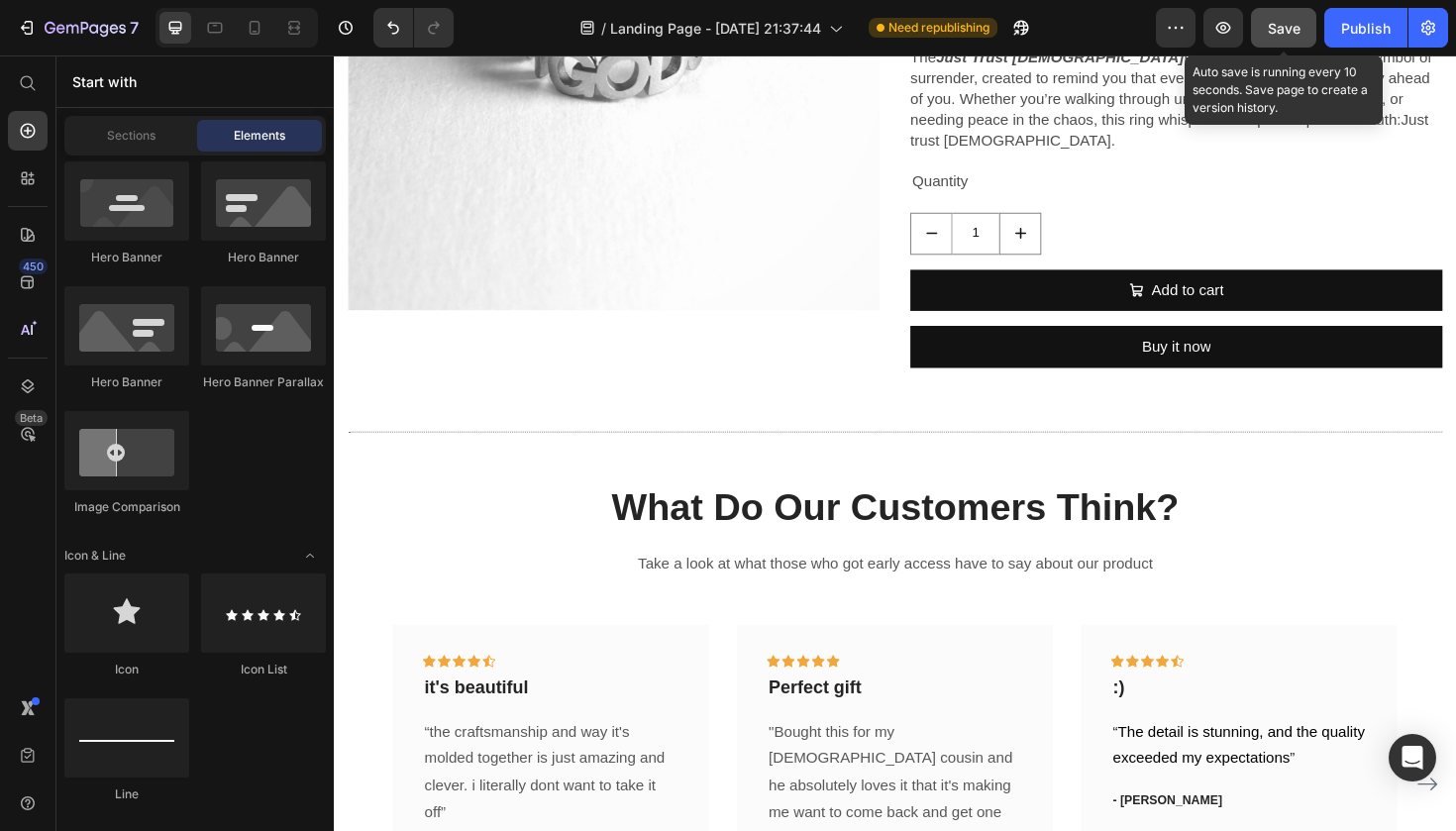 click on "Save" at bounding box center [1284, 28] 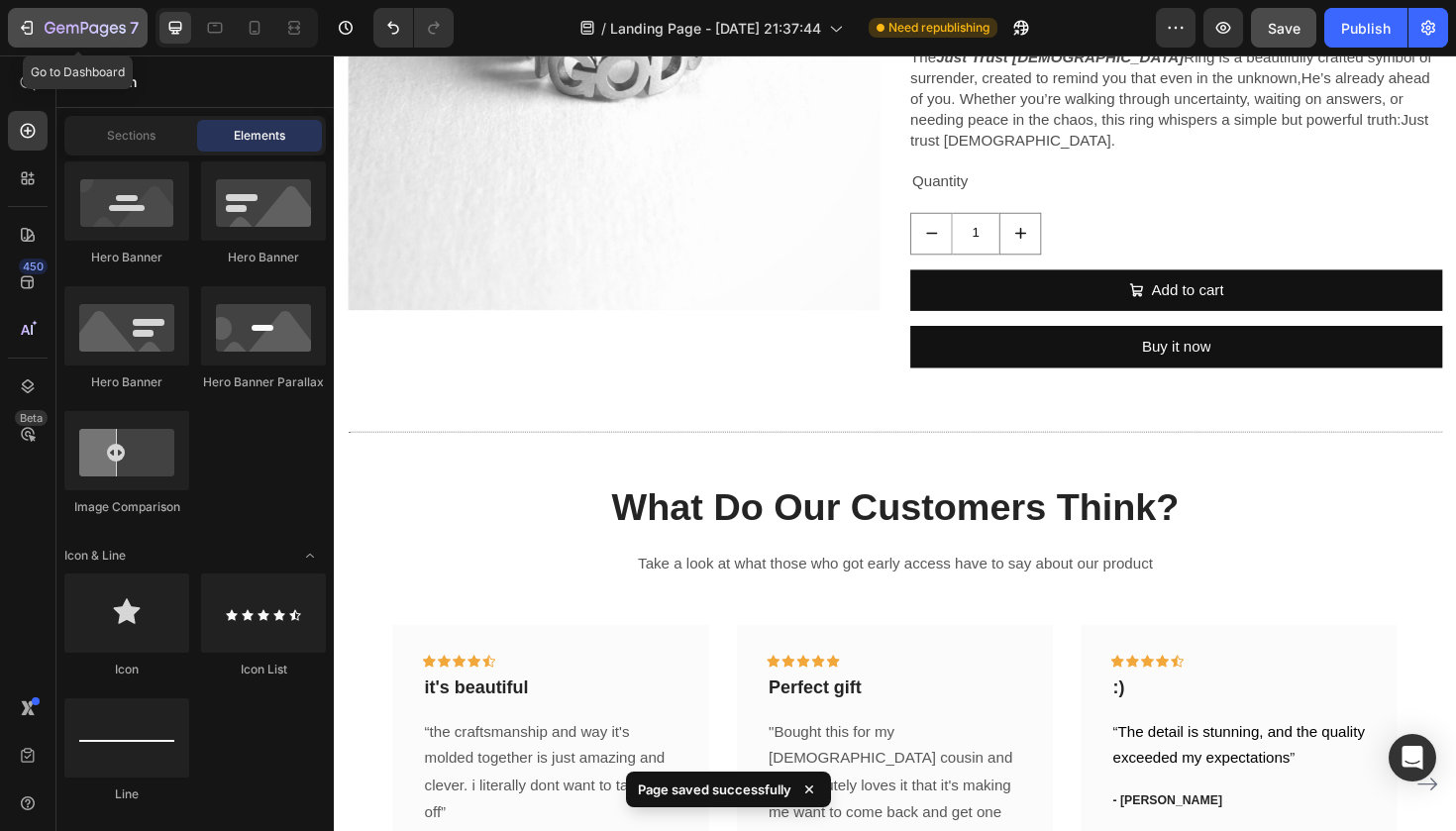 click 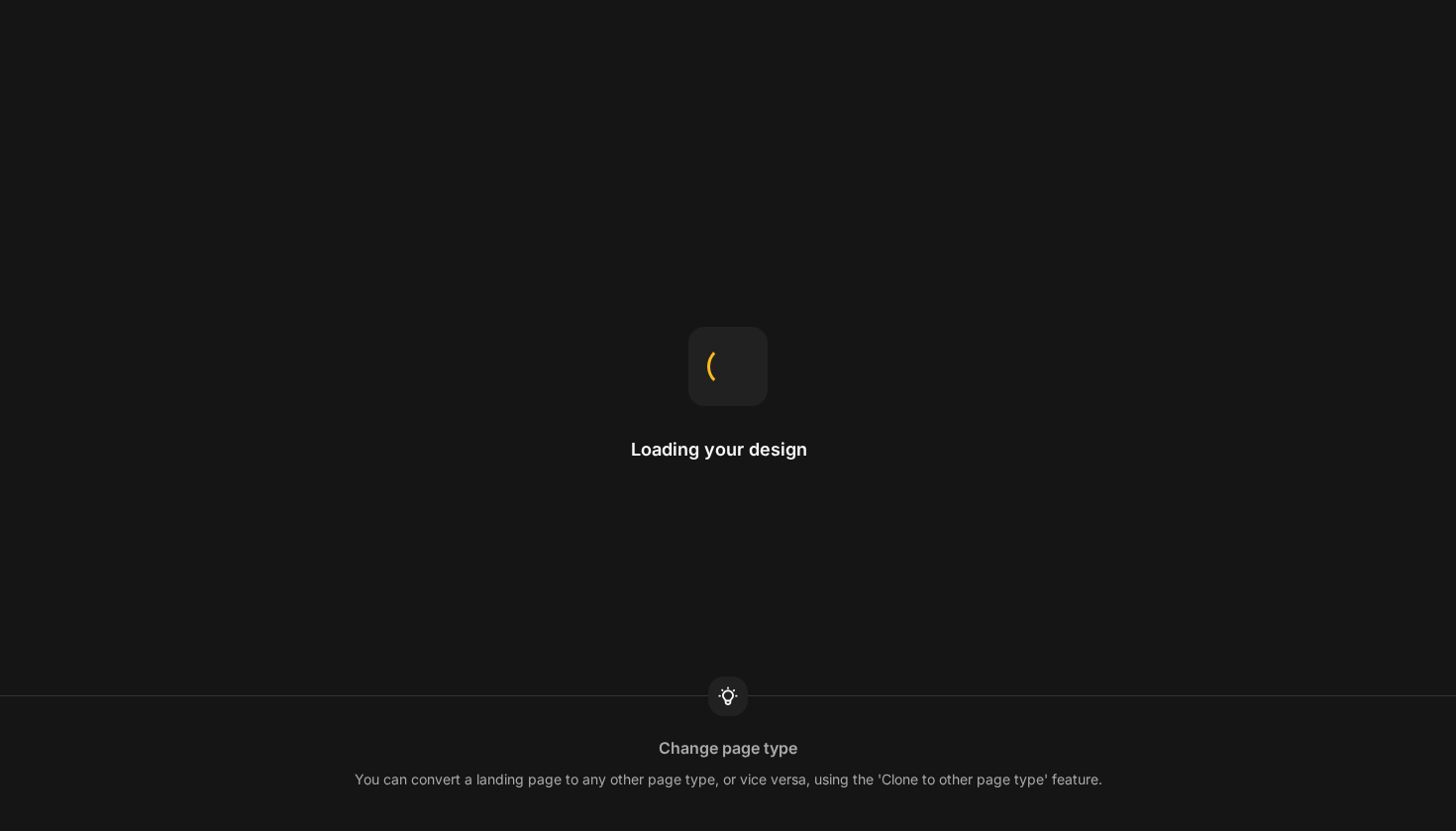 scroll, scrollTop: 0, scrollLeft: 0, axis: both 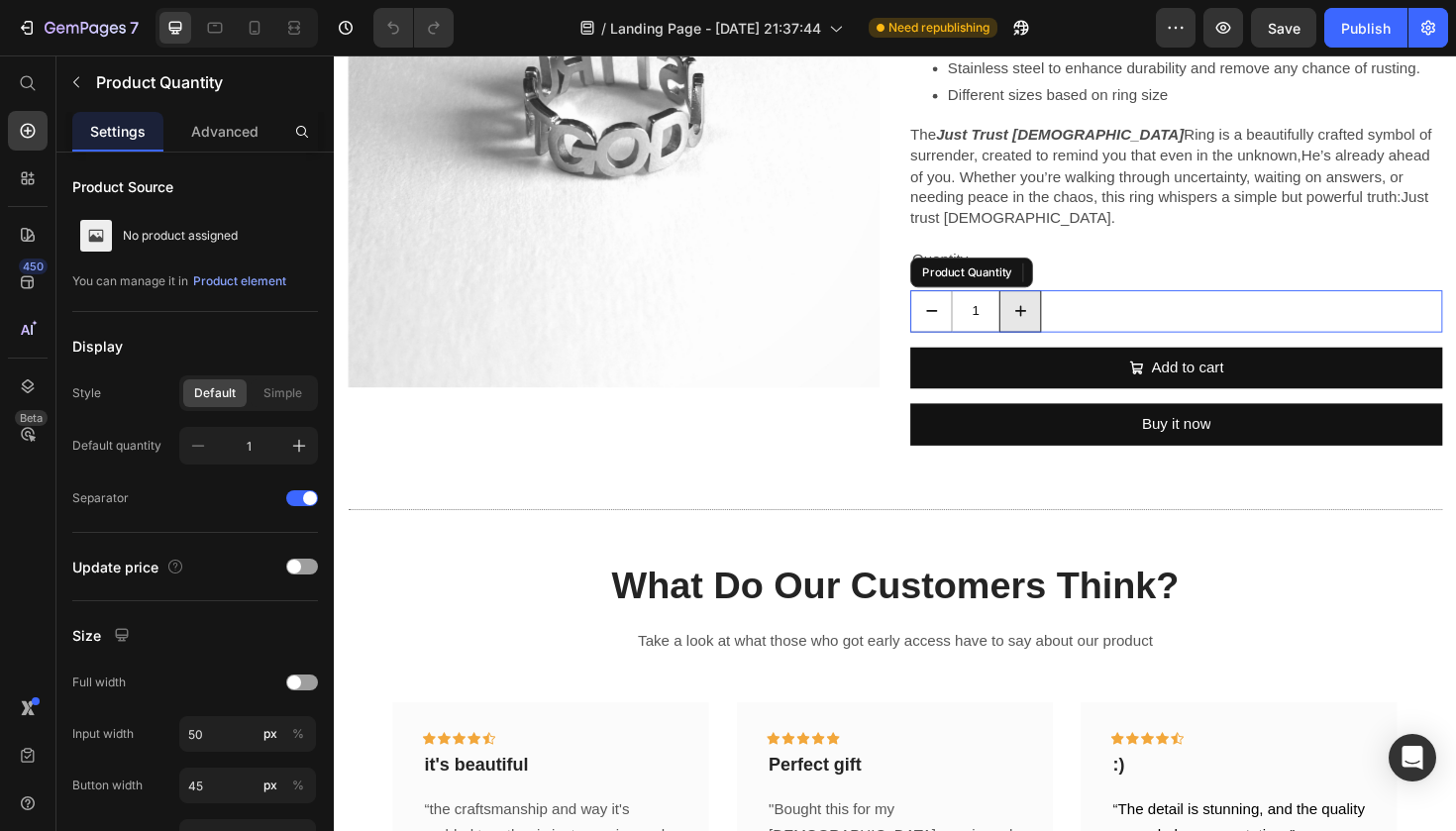 click 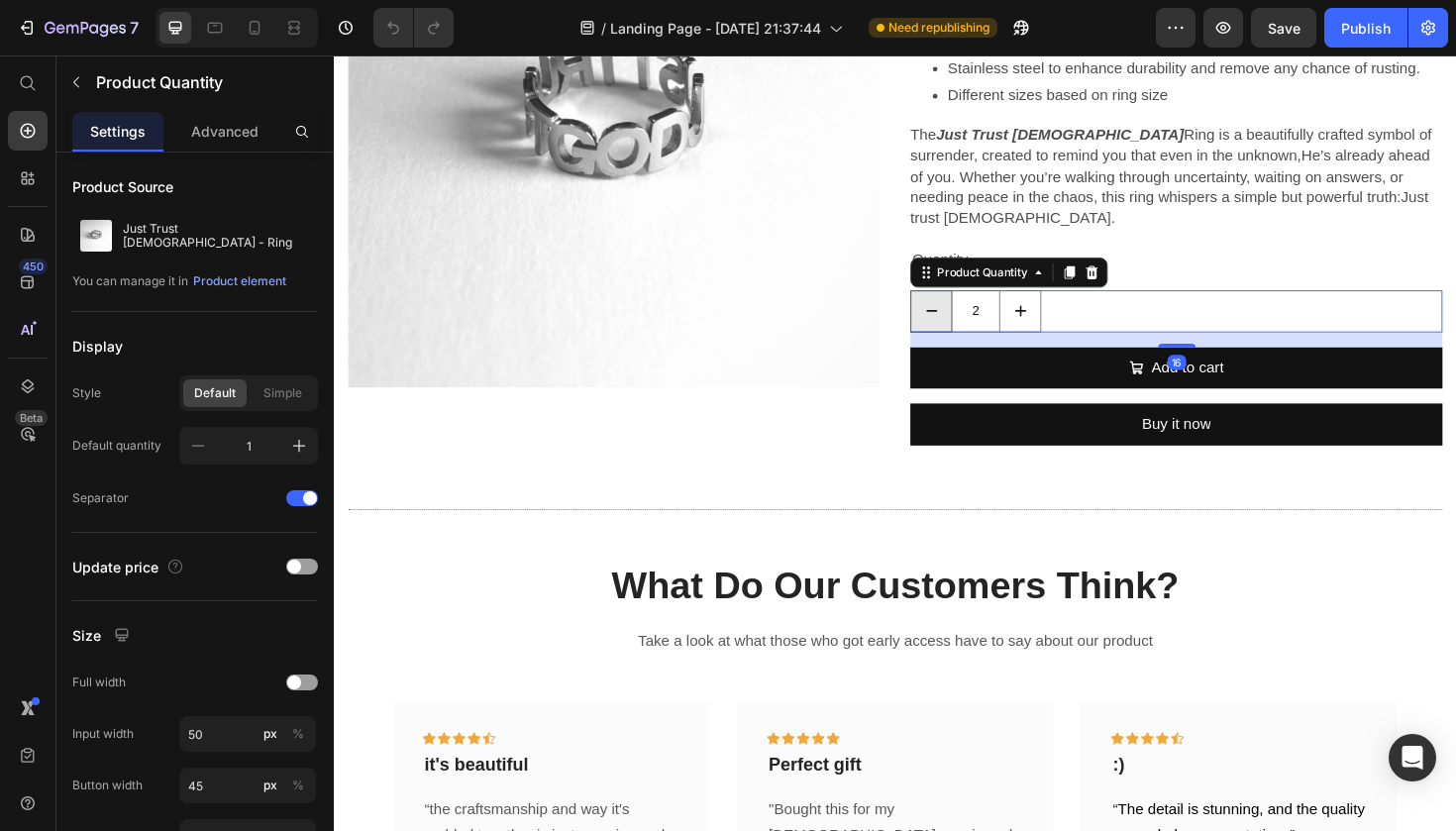 click 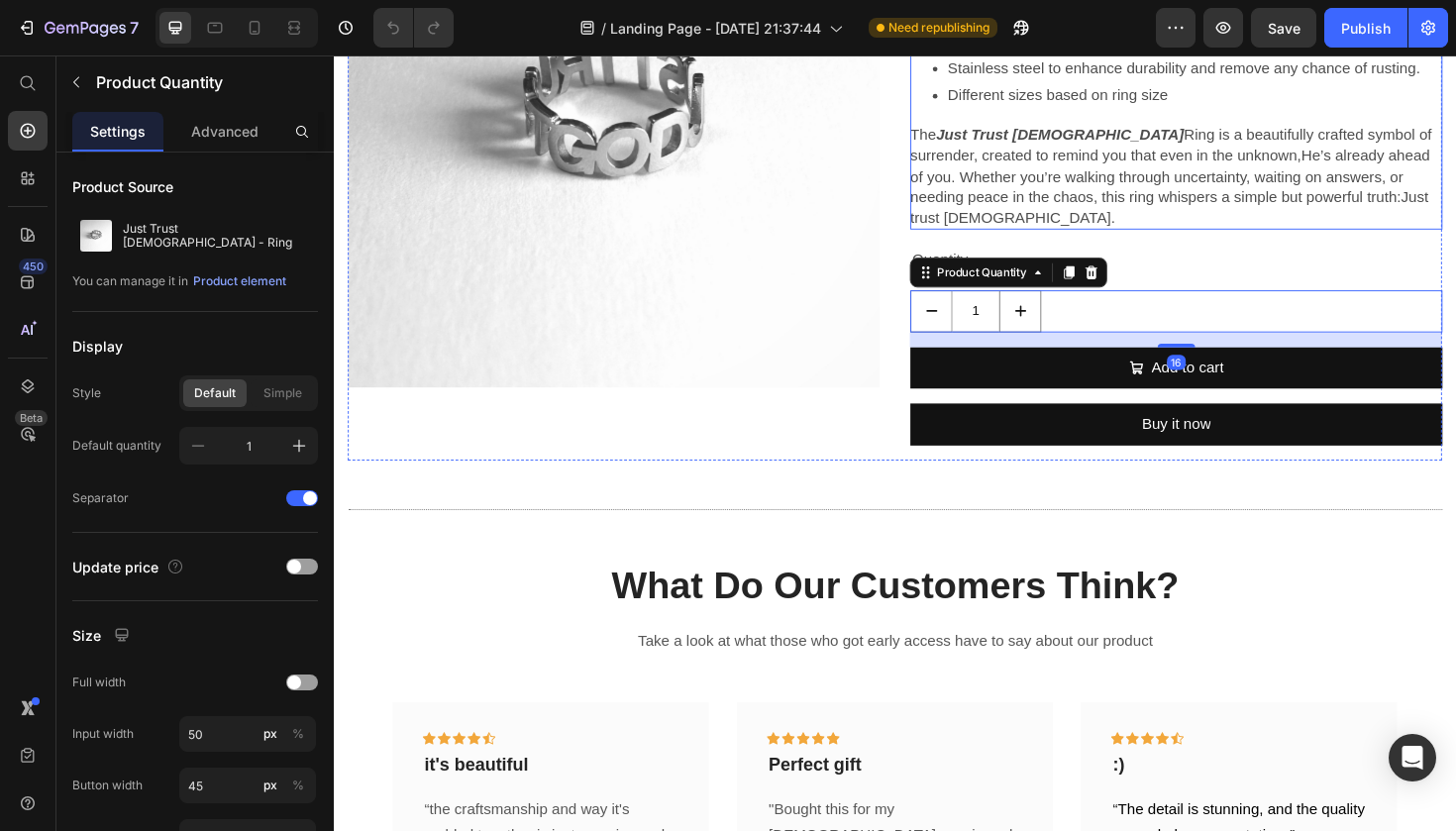 click on ". Whether you’re walking through uncertainty, waiting on answers, or needing peace in the chaos, this ring whispers a simple but powerful truth:" at bounding box center [1204, 194] 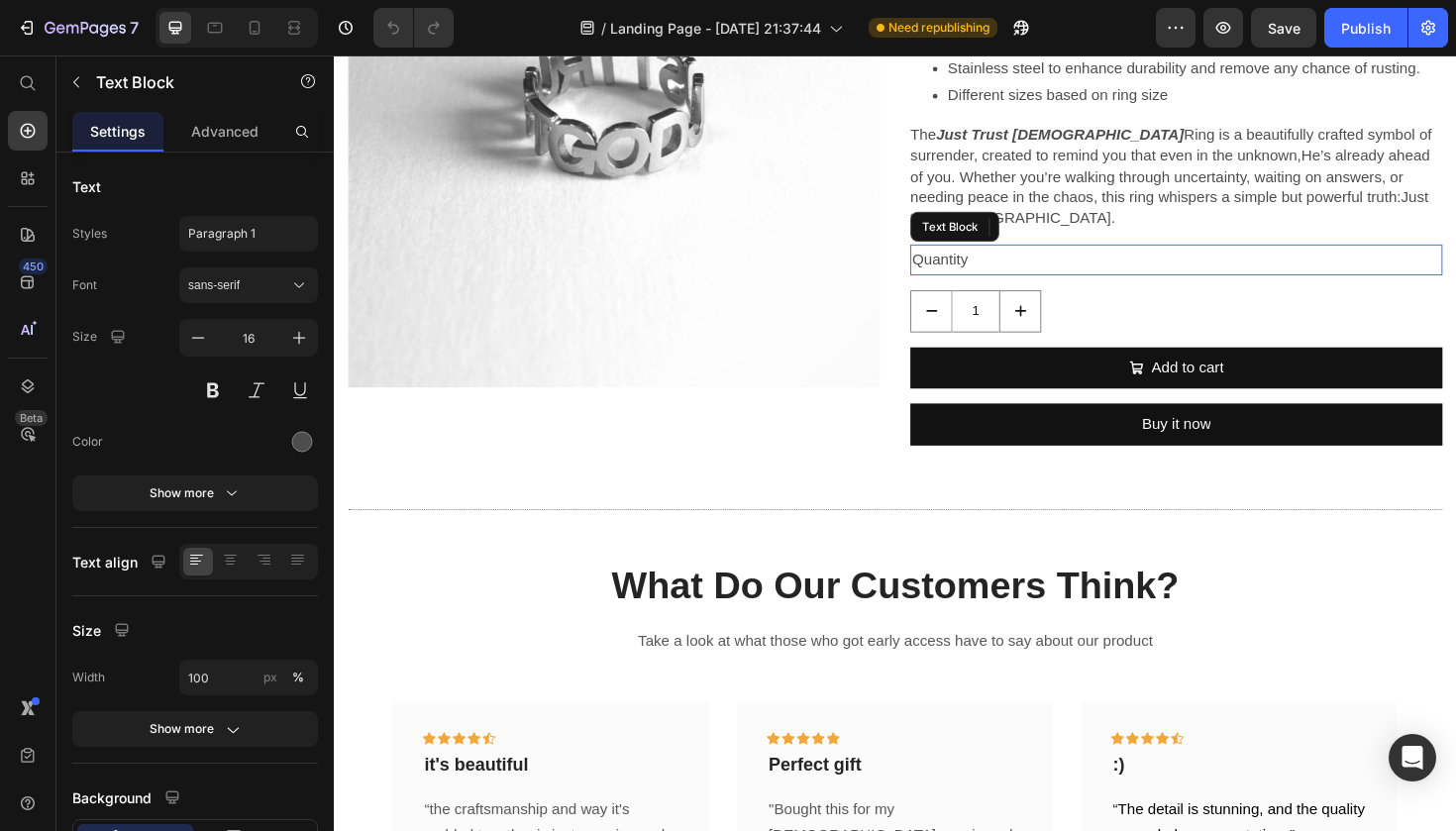 click on "Quantity" at bounding box center (1225, 271) 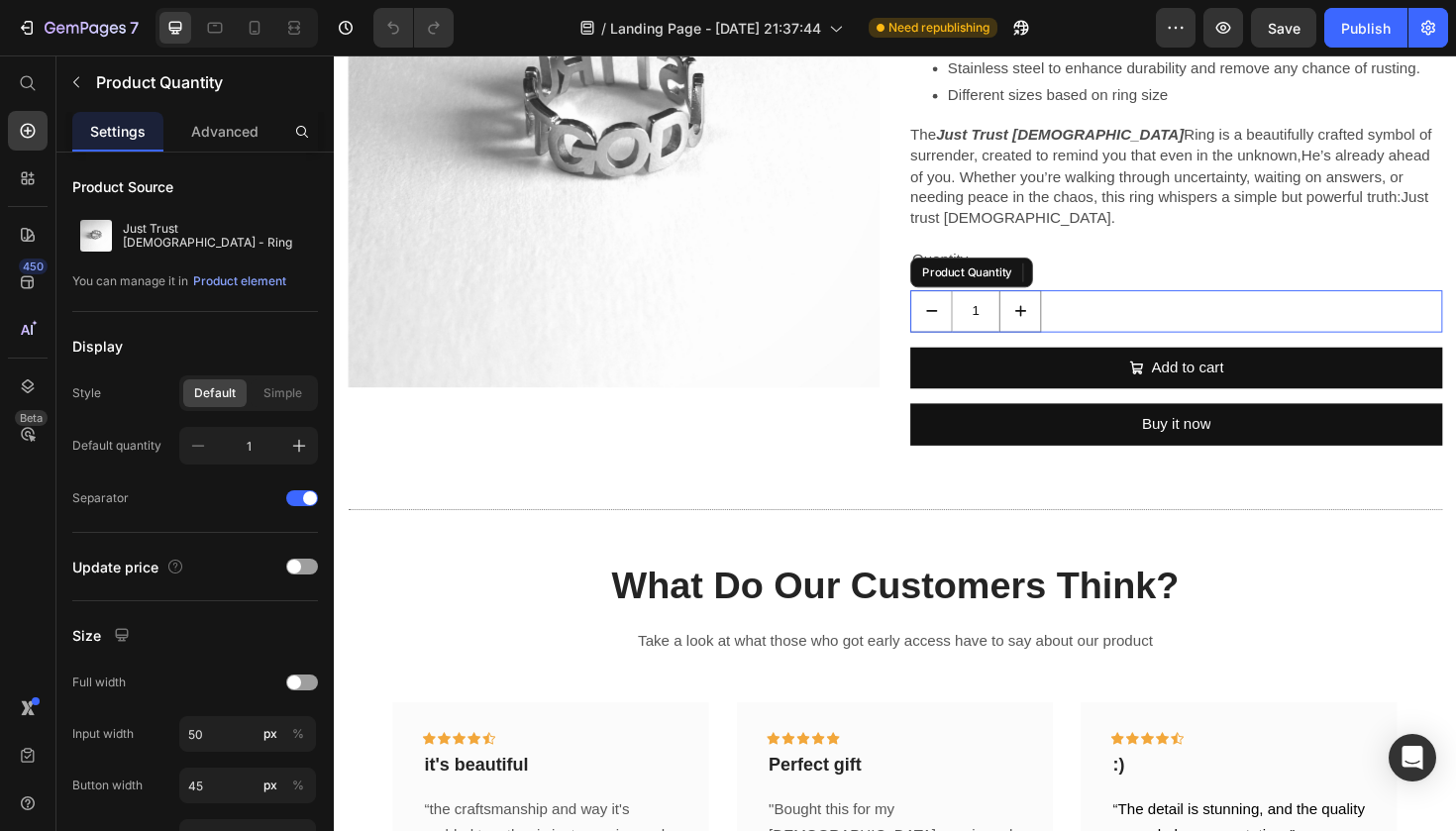 click on "1" at bounding box center [1225, 326] 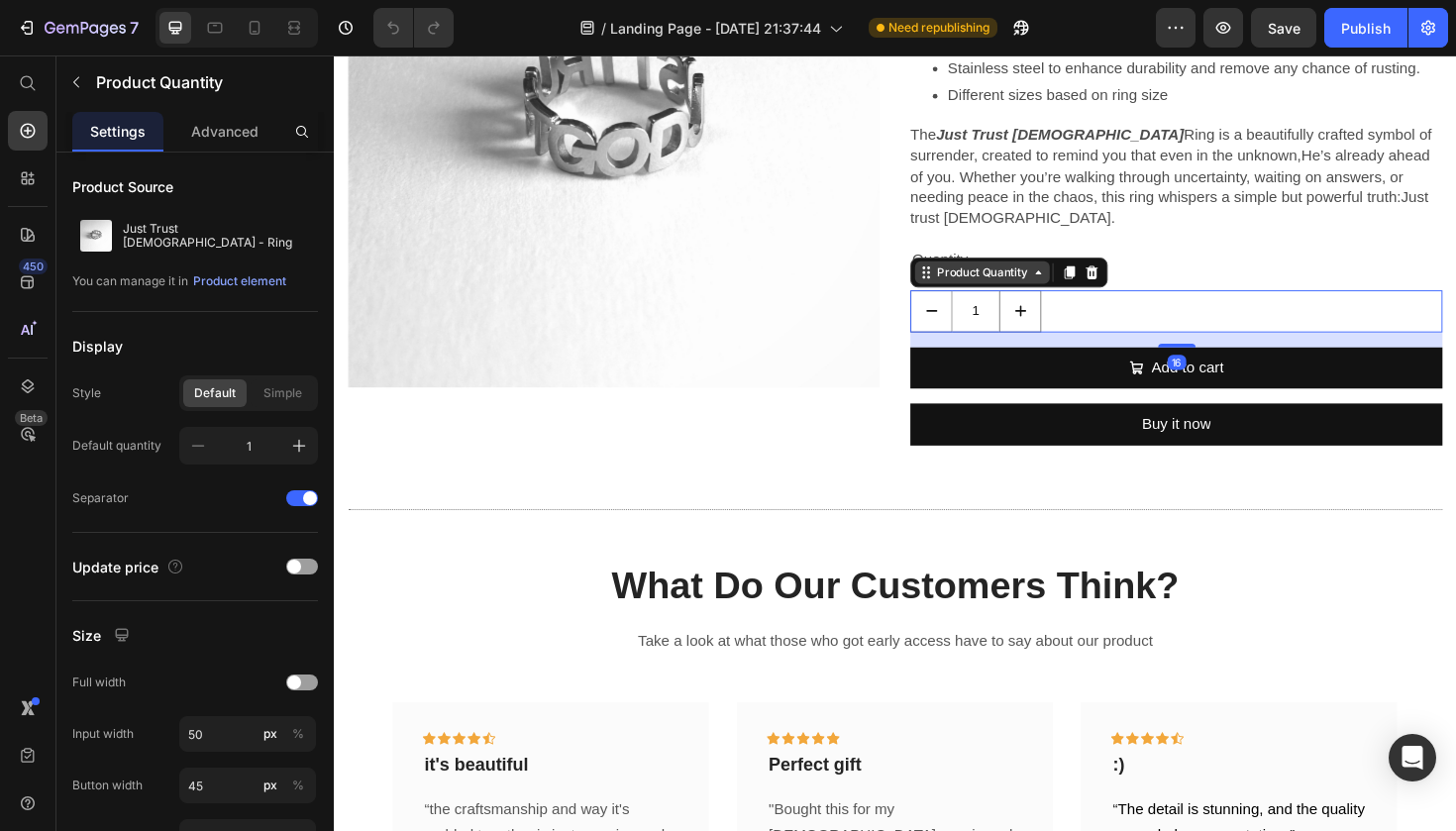 click 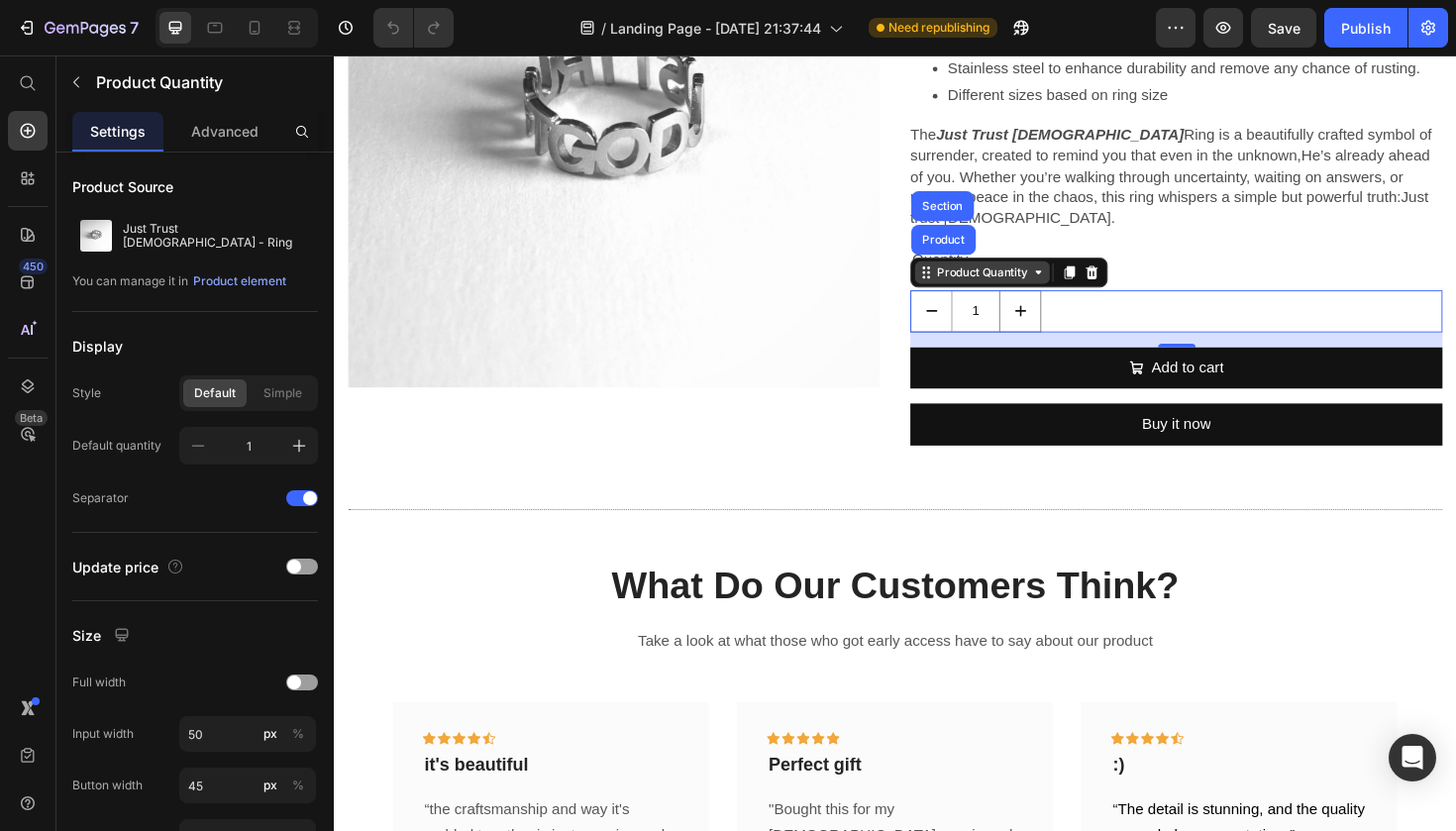 click 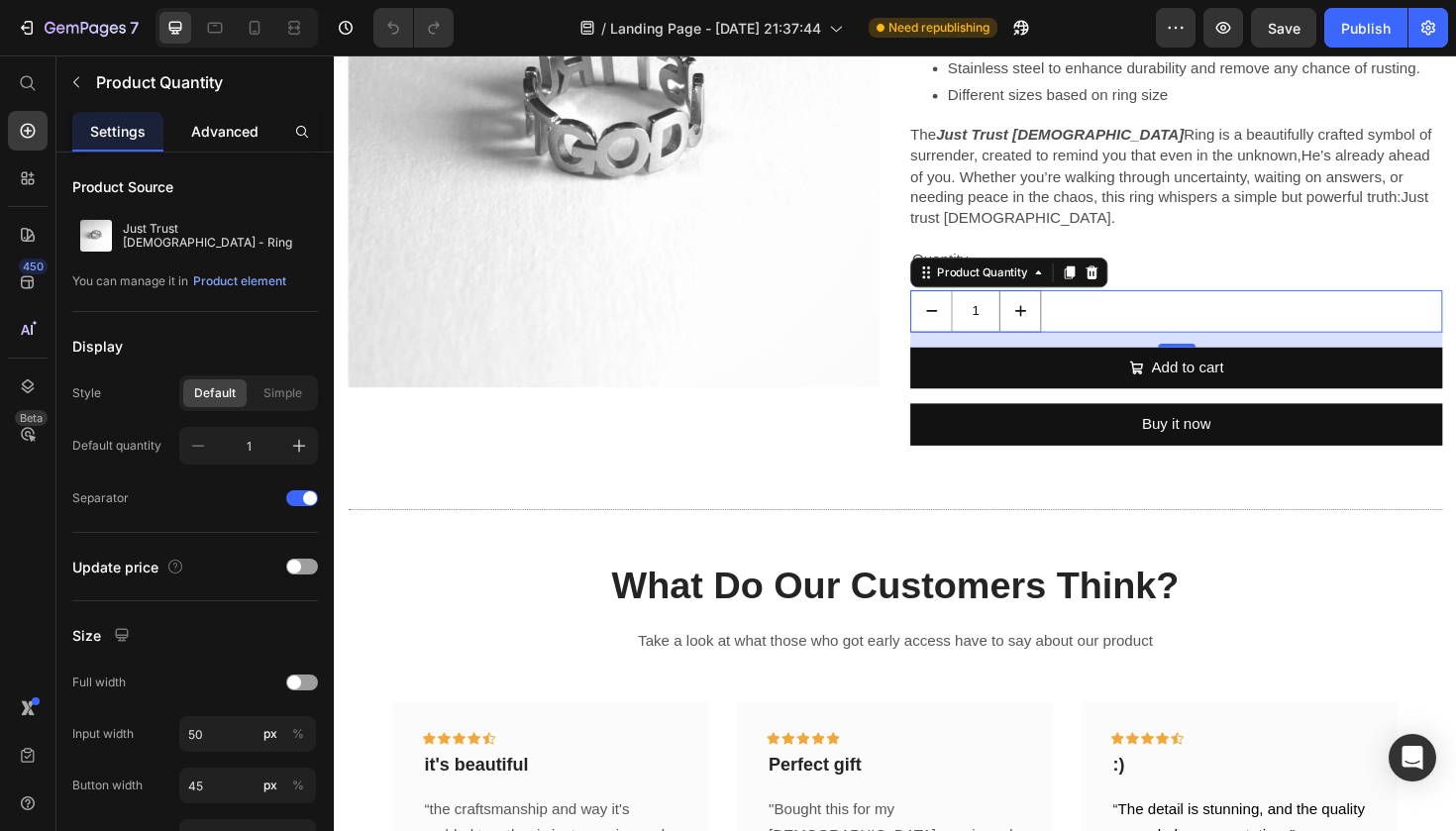 click on "Advanced" at bounding box center [225, 131] 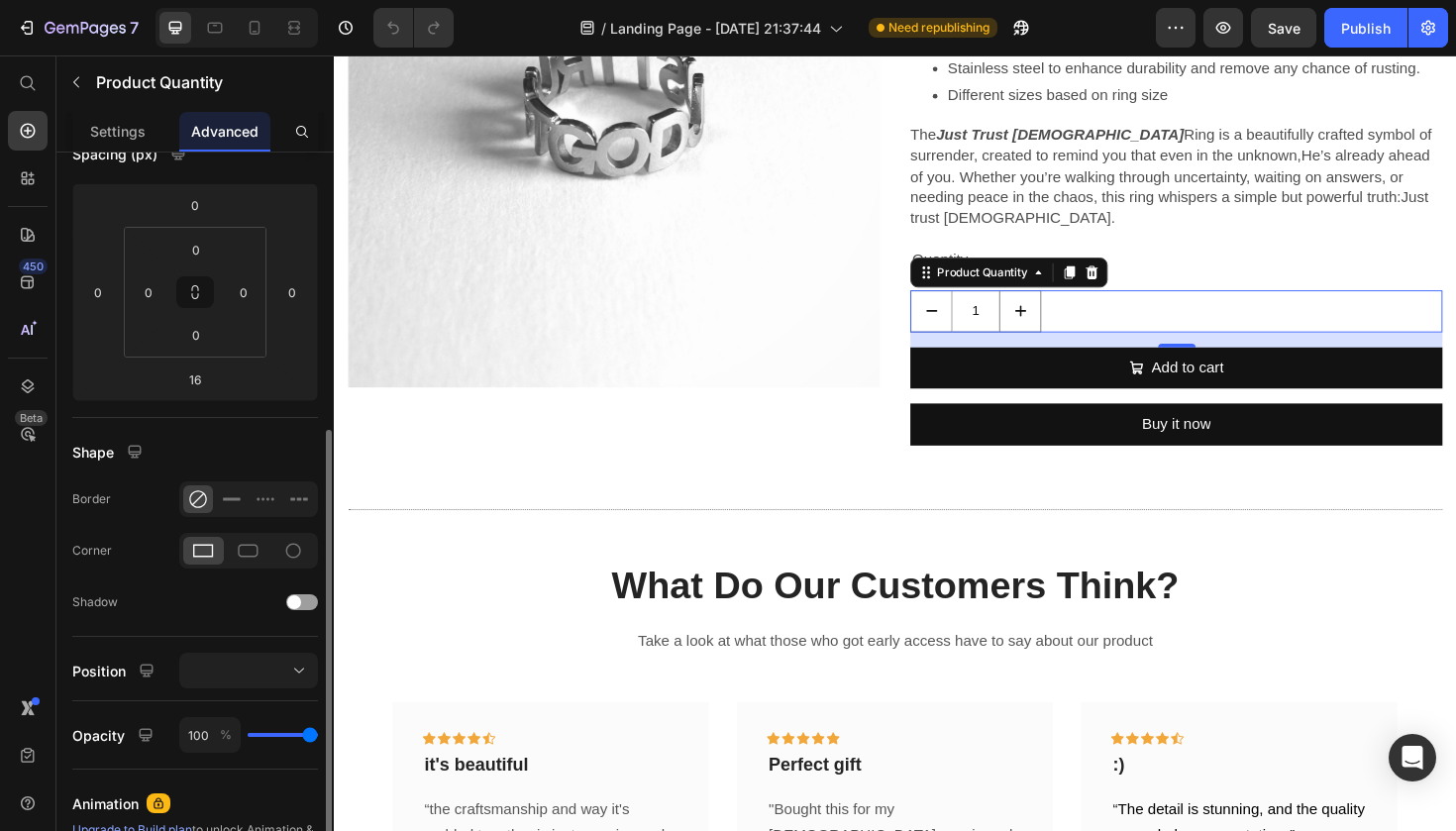 scroll, scrollTop: 322, scrollLeft: 0, axis: vertical 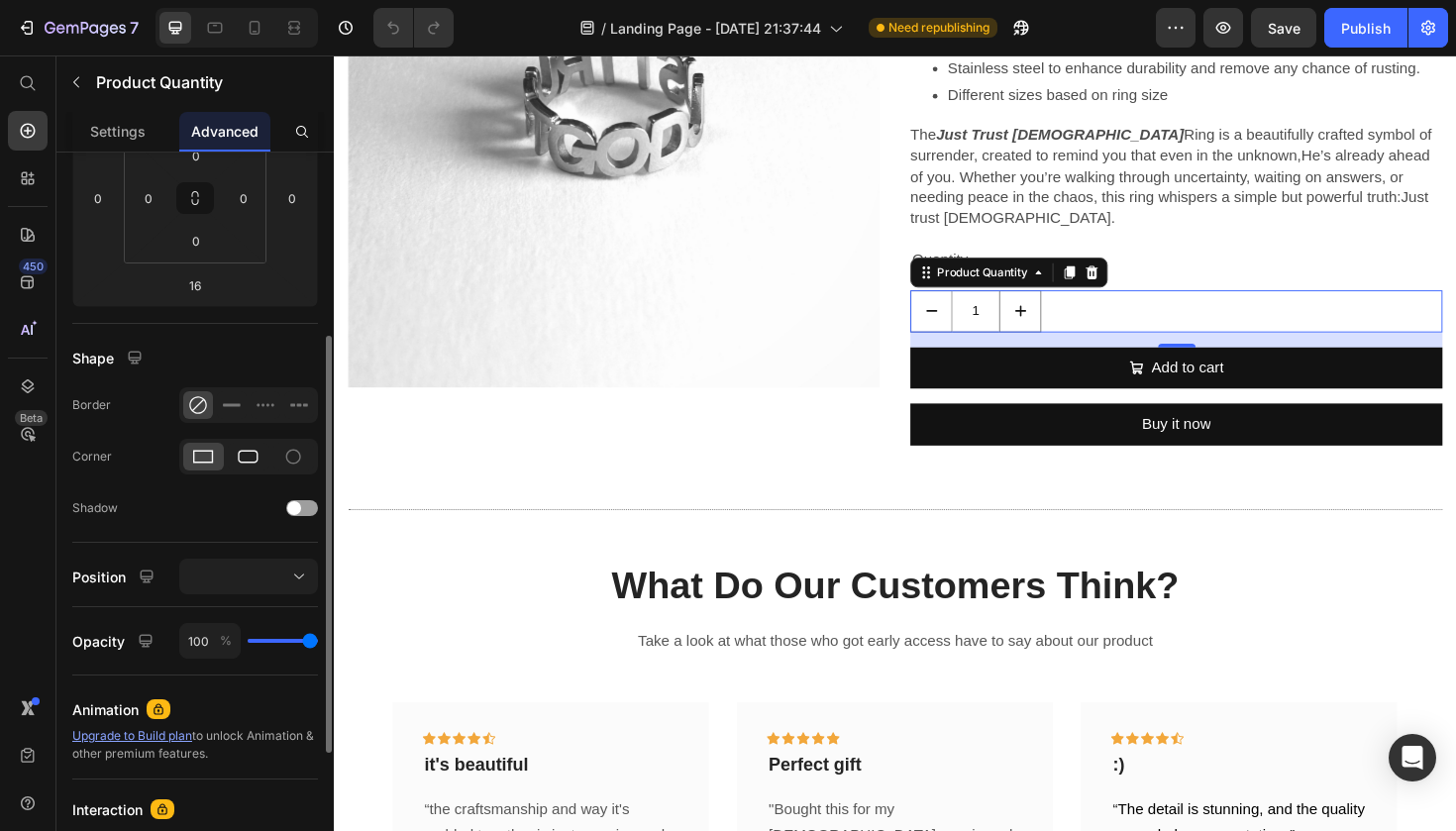 click 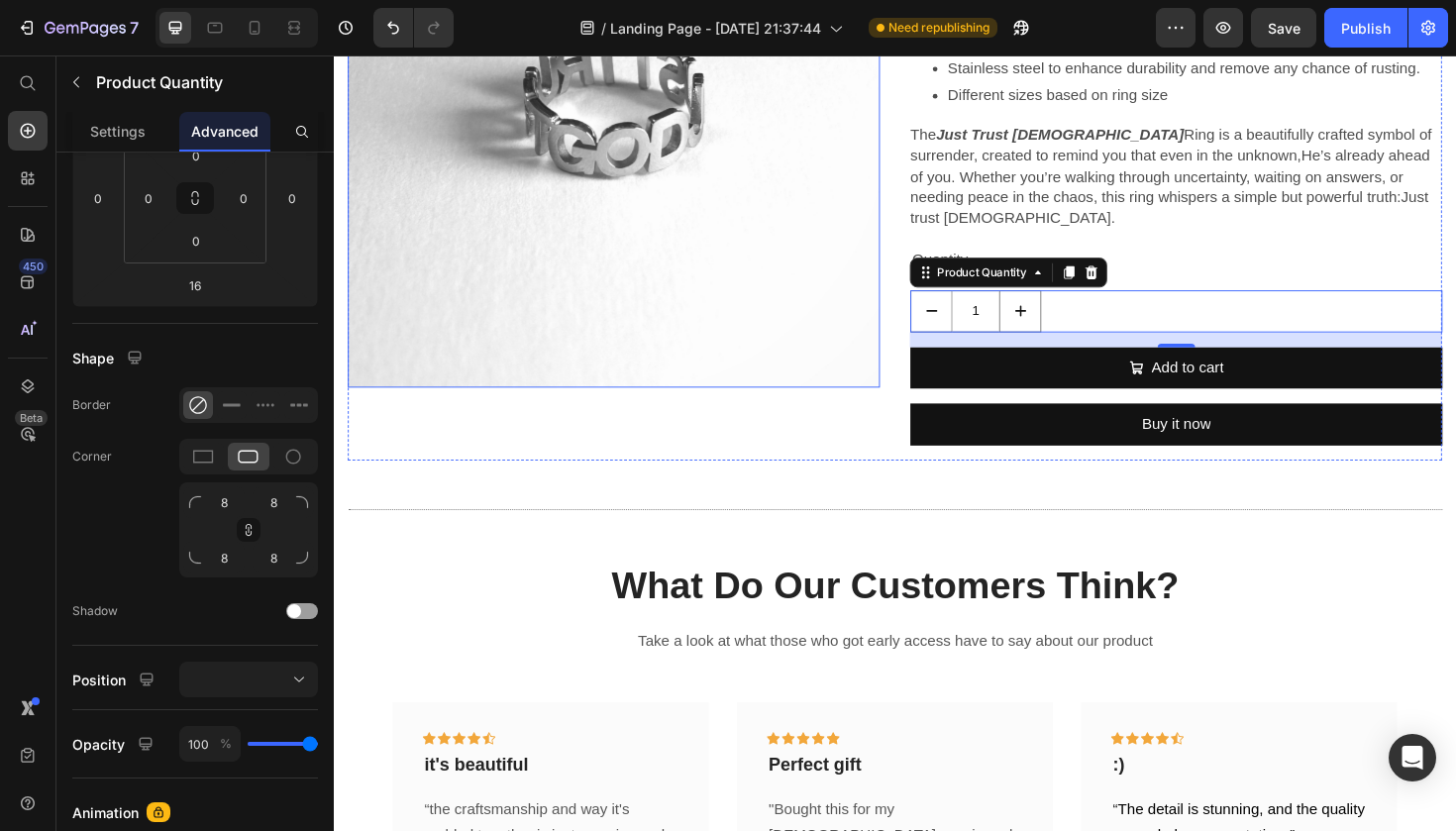 click at bounding box center [630, 125] 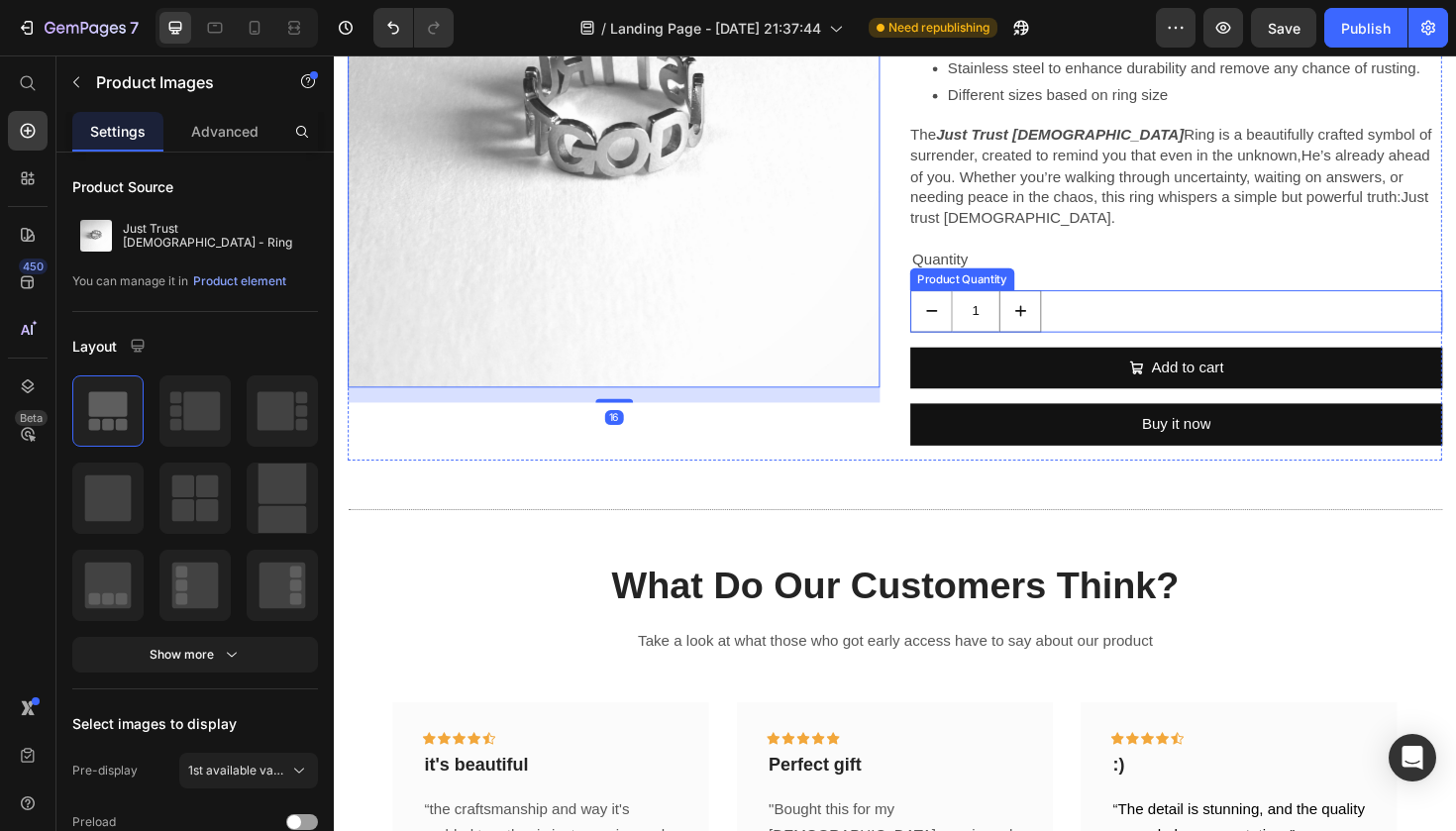 click on "1" at bounding box center [1225, 326] 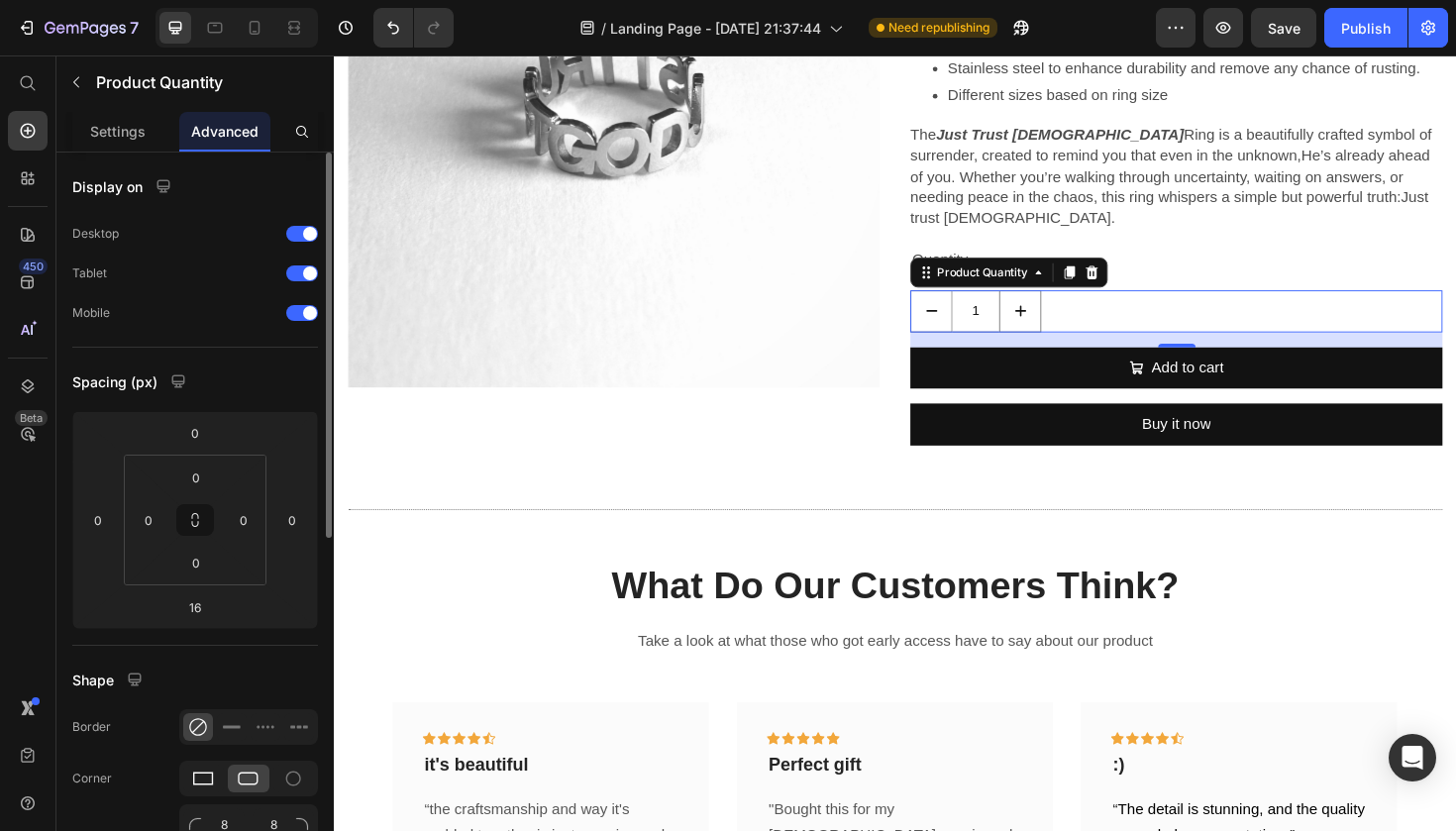 click 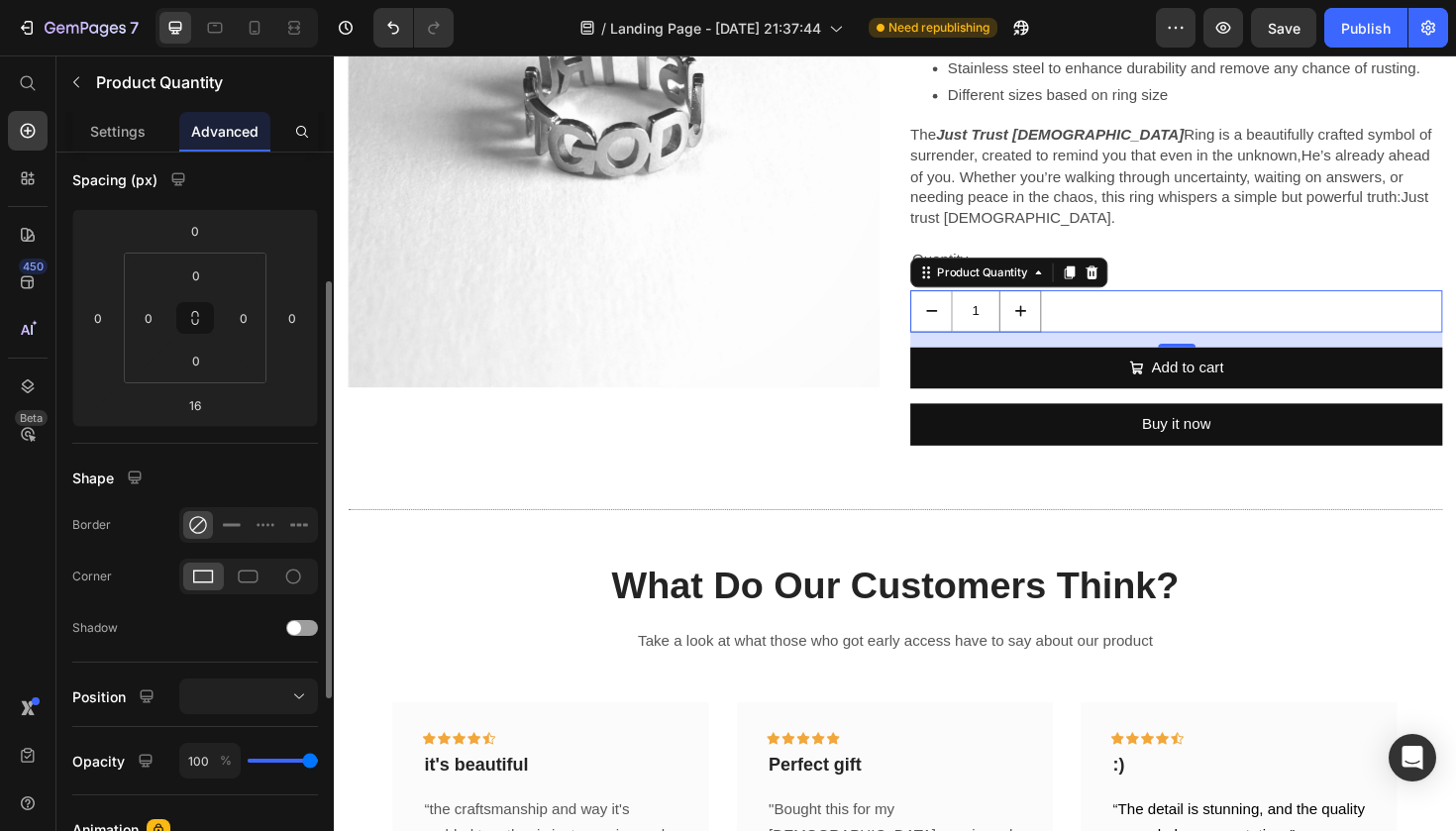 scroll, scrollTop: 213, scrollLeft: 0, axis: vertical 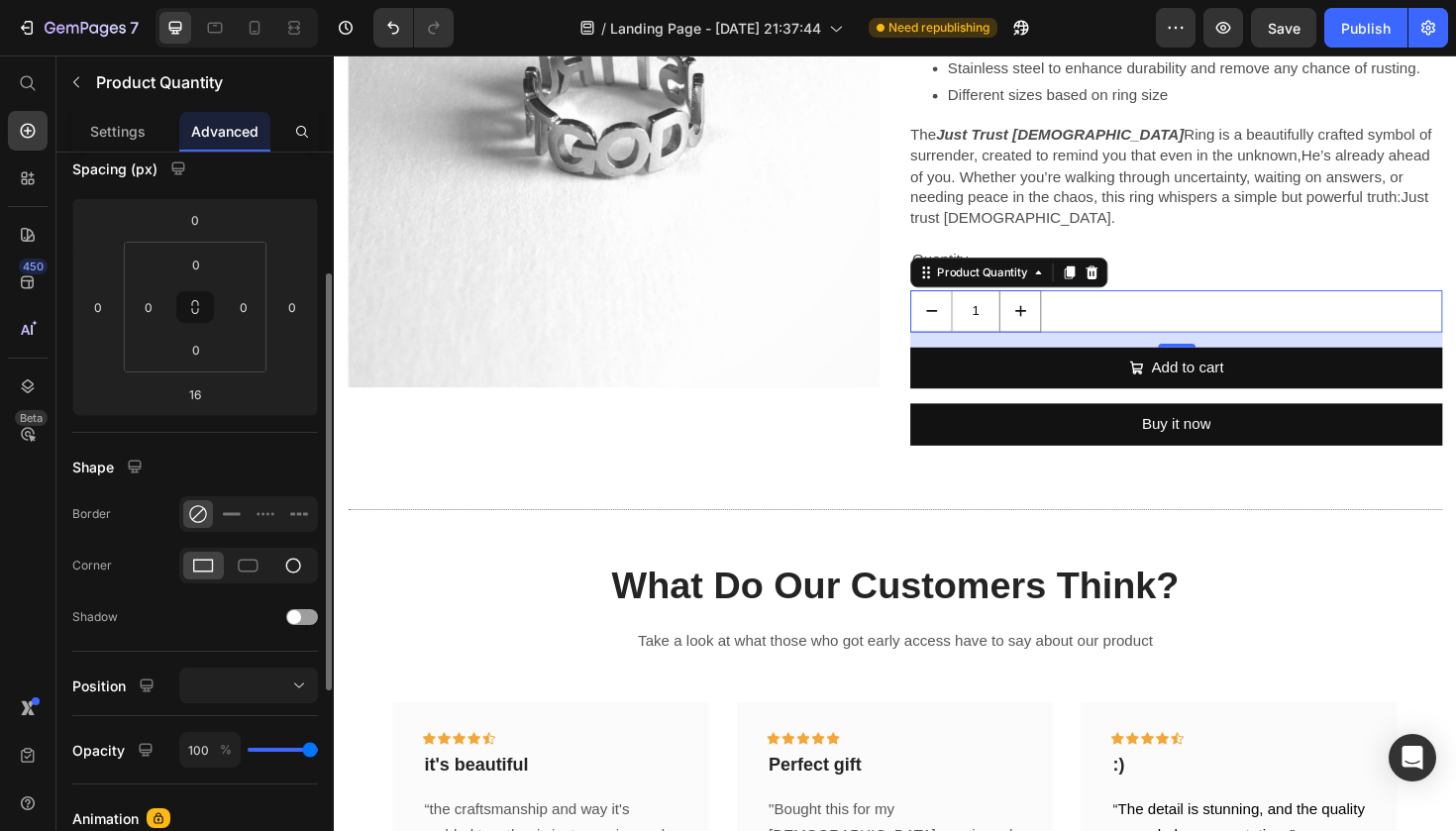 click 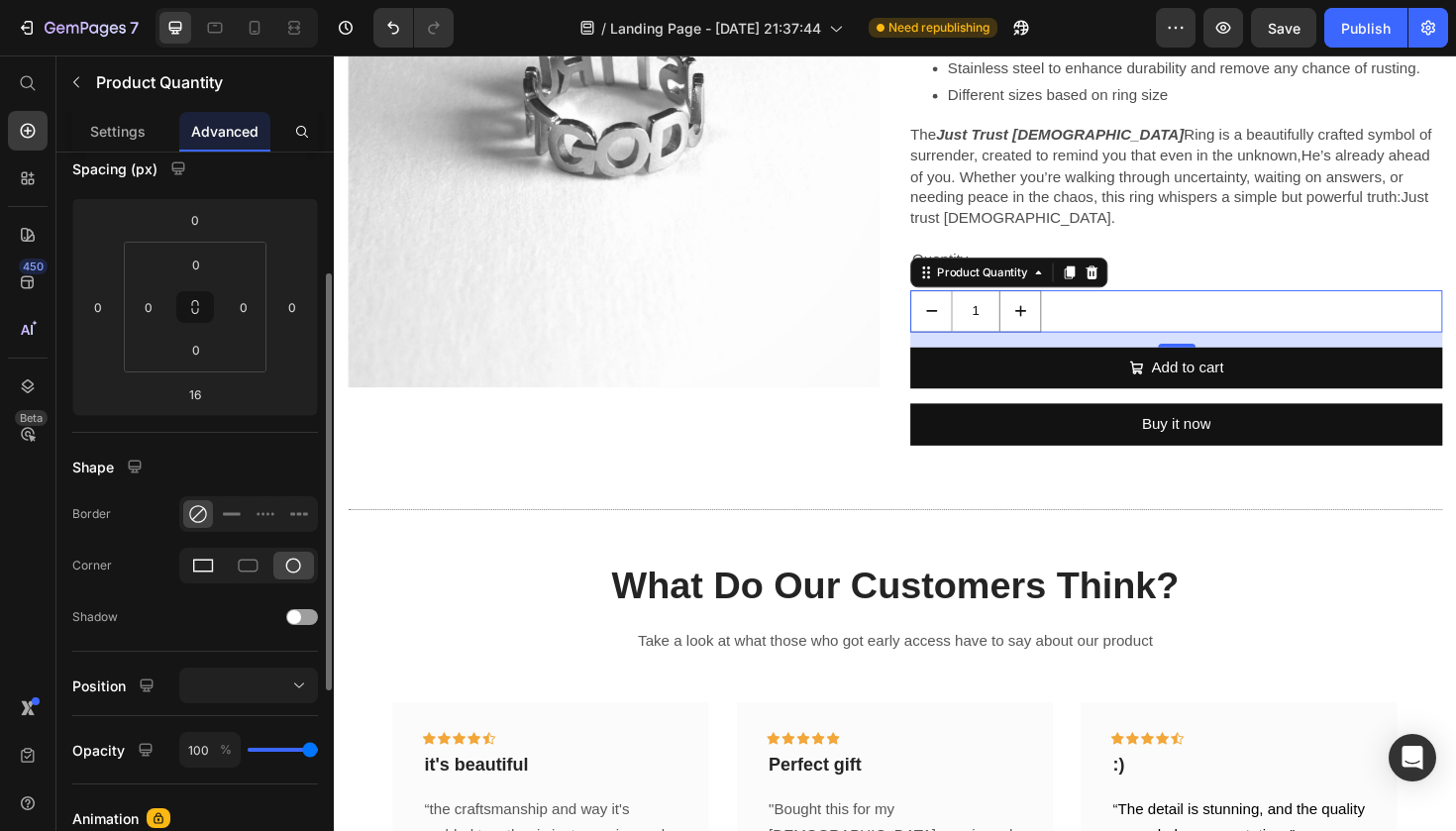 click 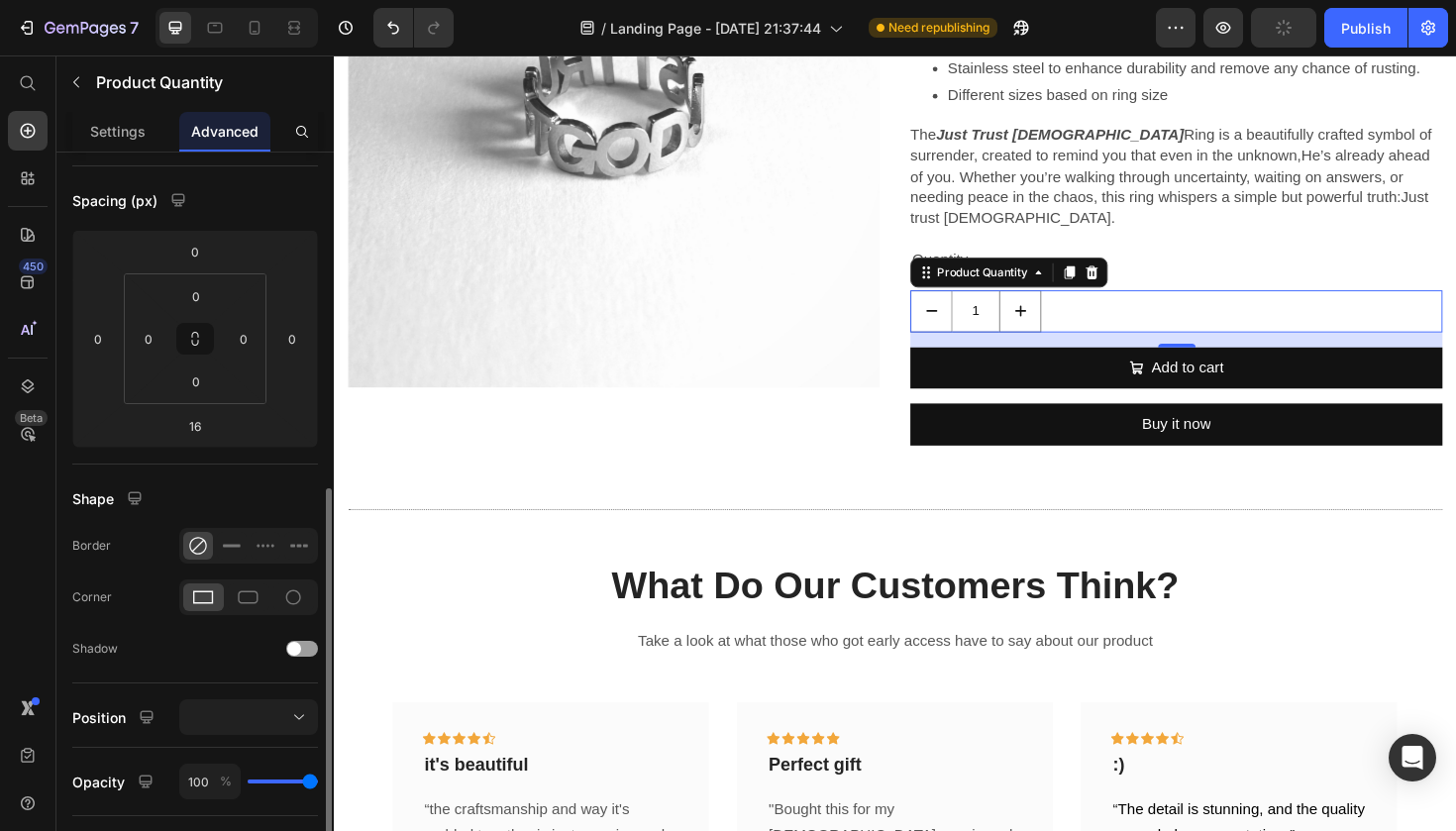 scroll, scrollTop: 0, scrollLeft: 0, axis: both 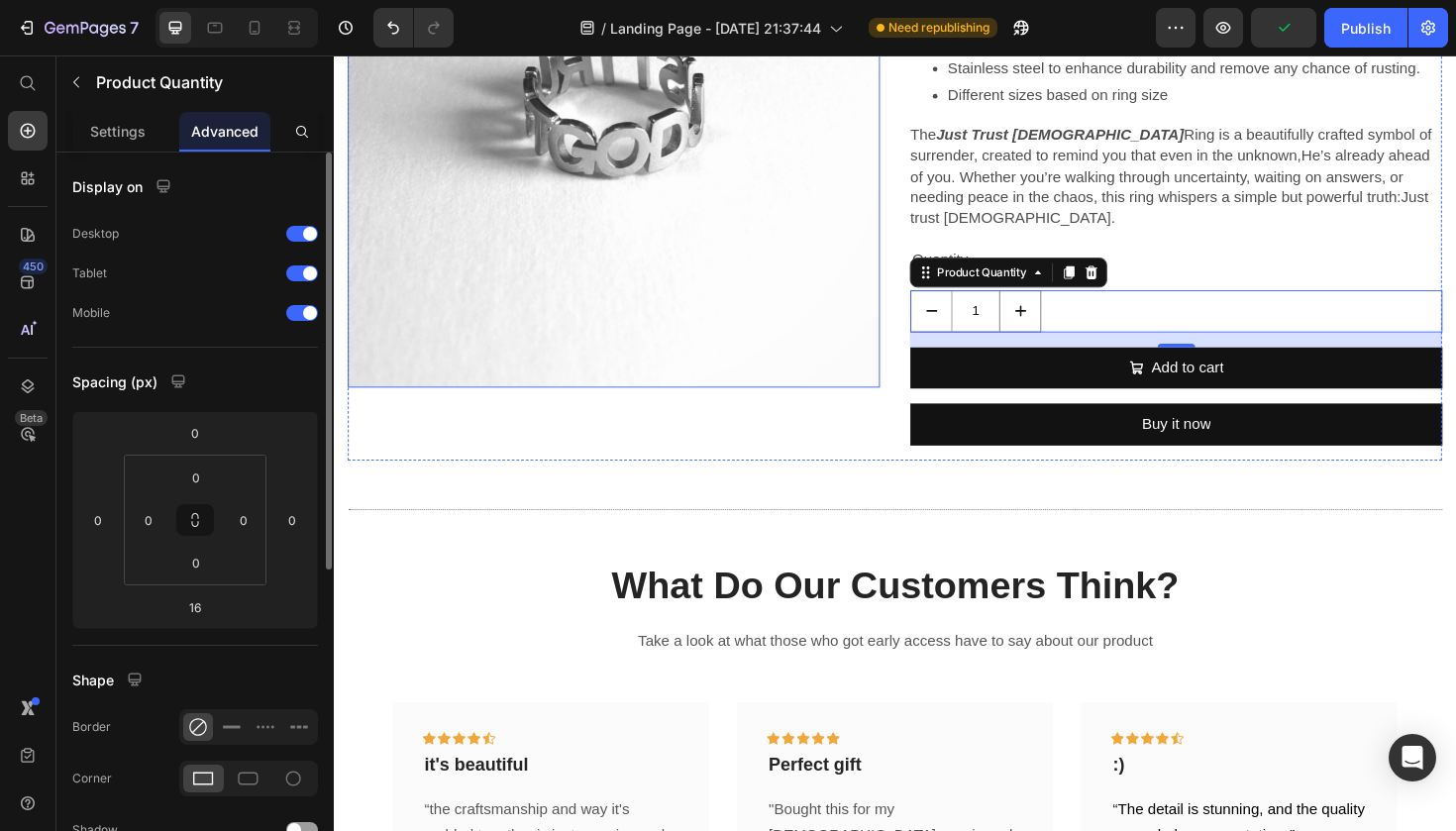 click at bounding box center [630, 125] 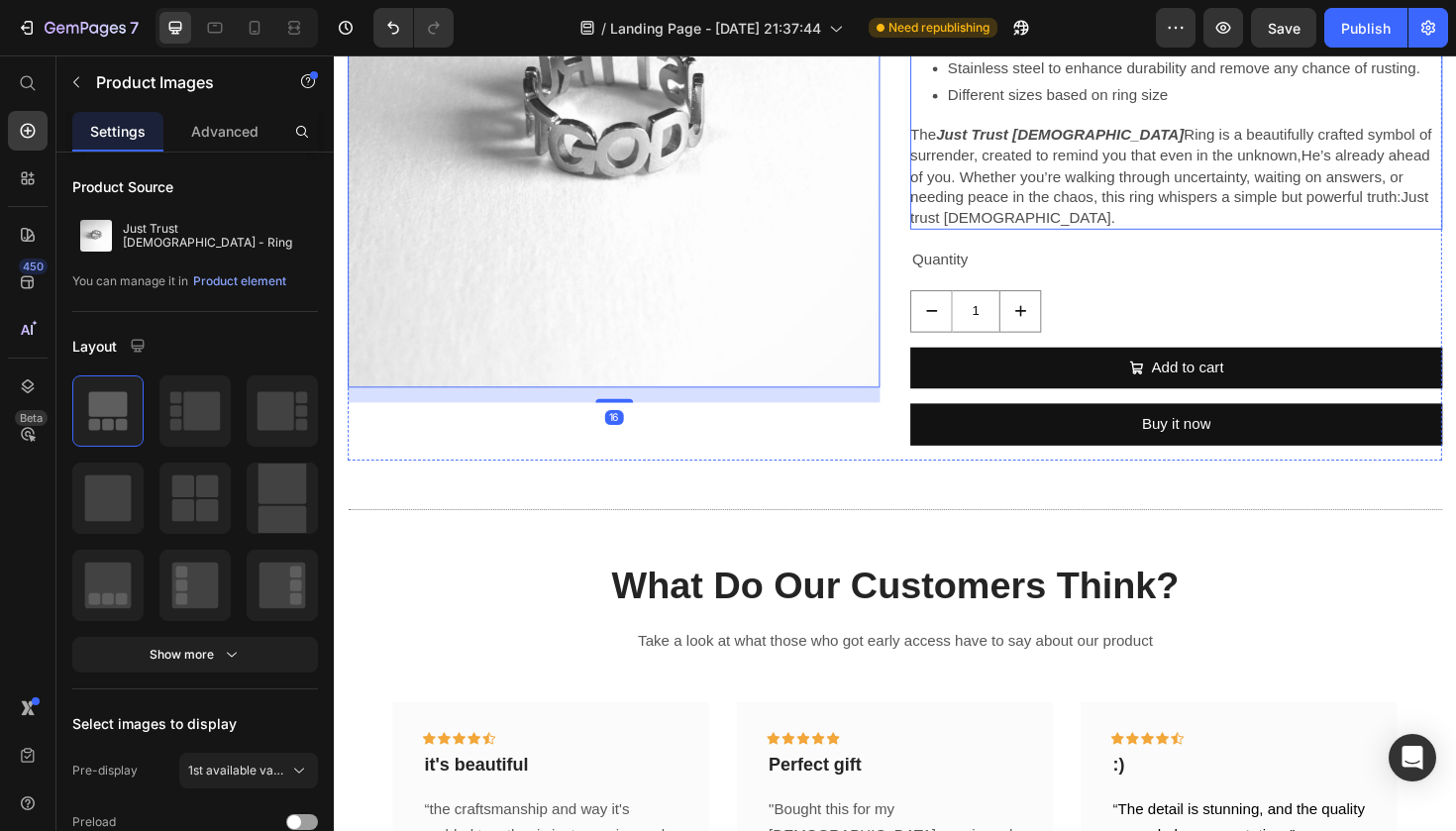 click on "Details :" at bounding box center [1225, 0] 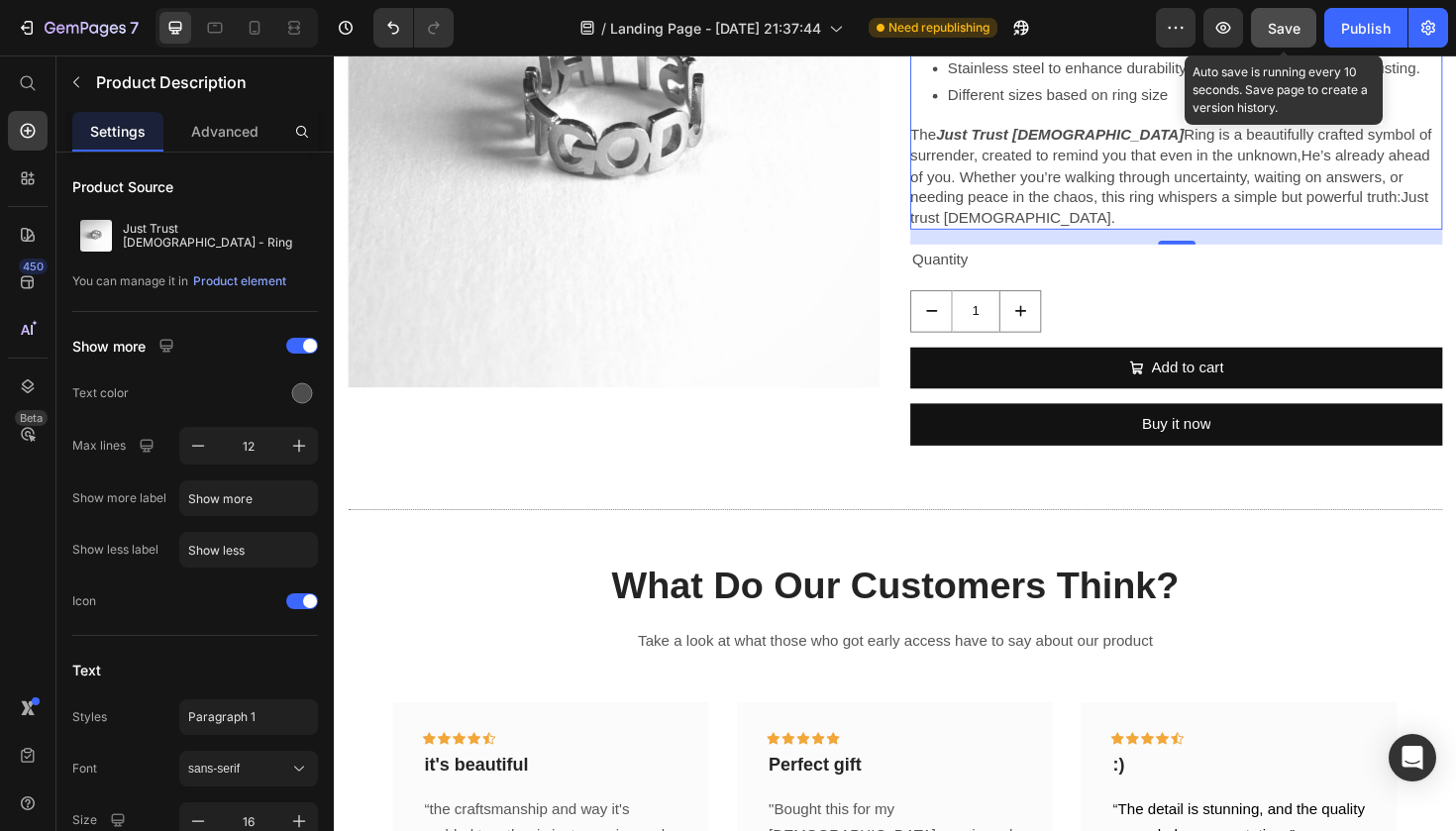 click on "Save" at bounding box center [1284, 28] 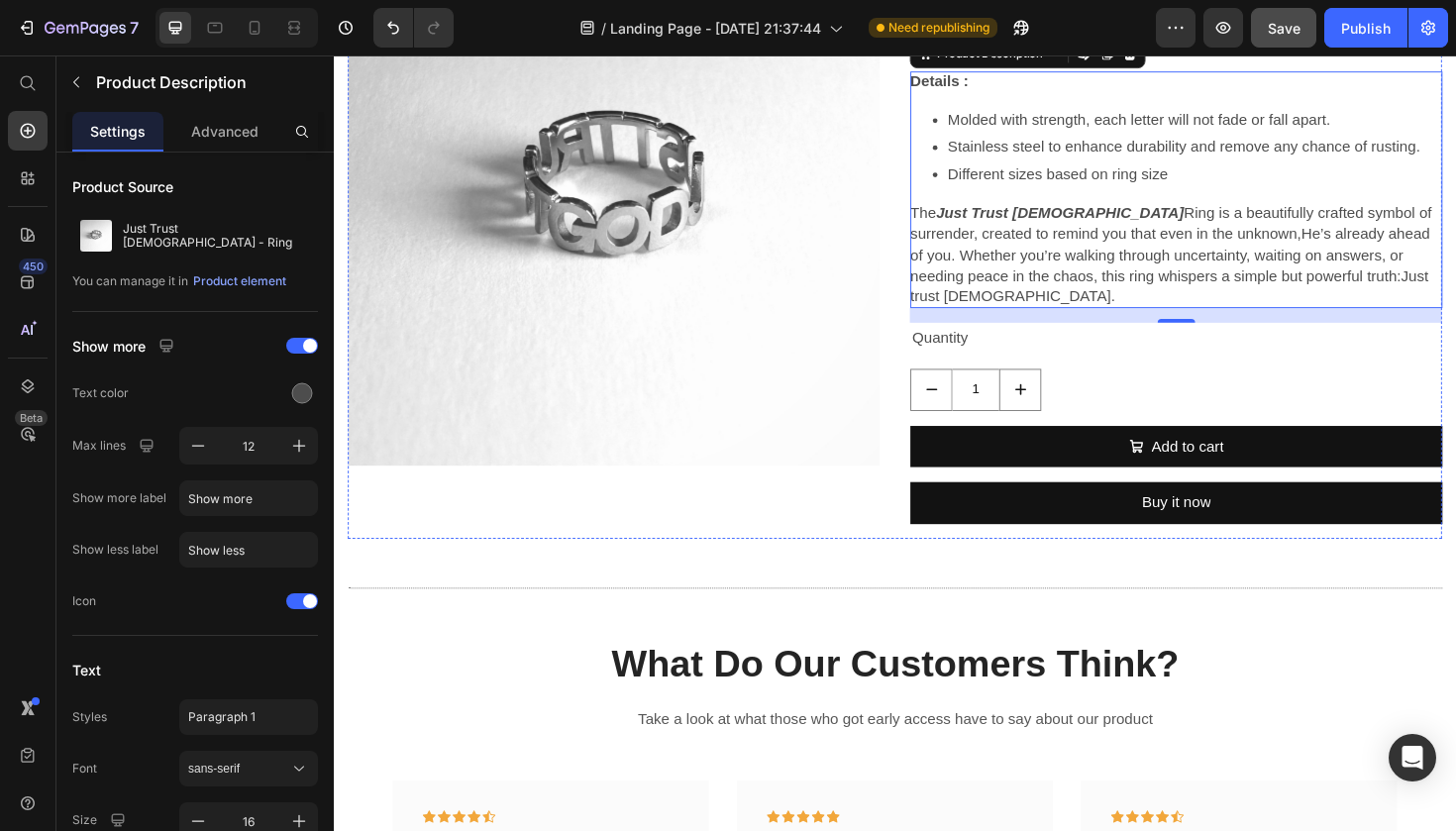 scroll, scrollTop: 965, scrollLeft: 0, axis: vertical 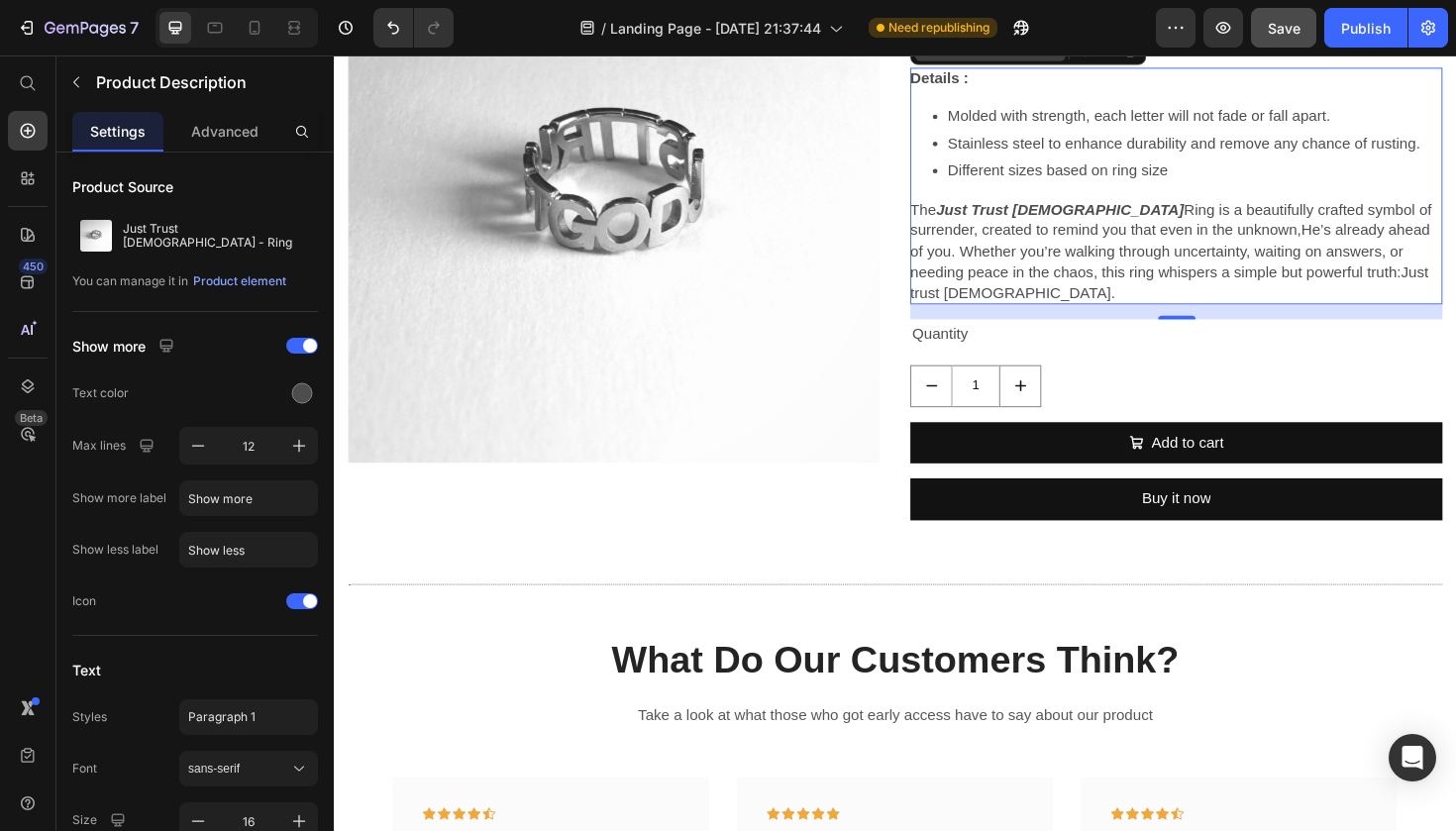 click 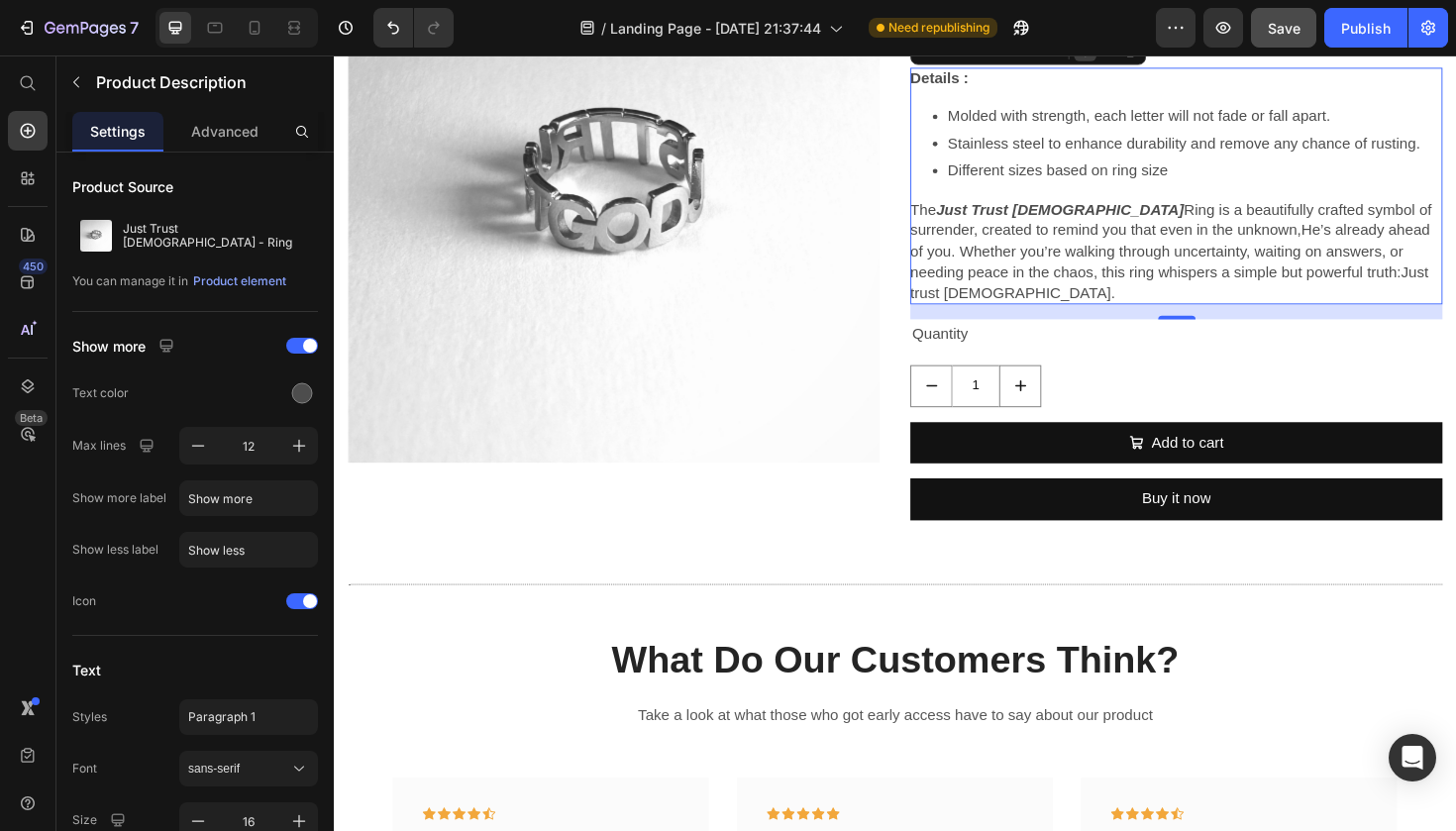 click 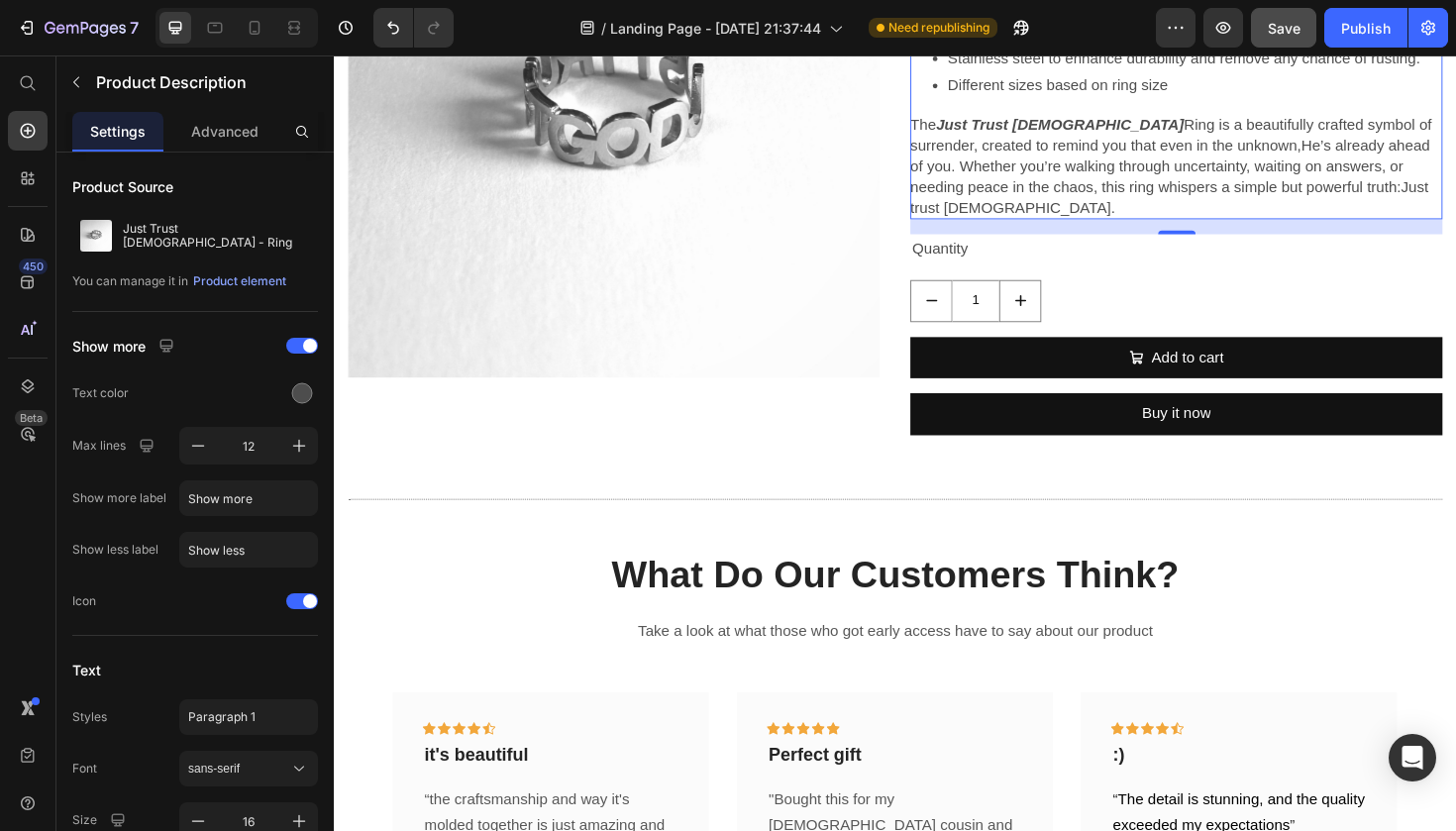 scroll, scrollTop: 1124, scrollLeft: 0, axis: vertical 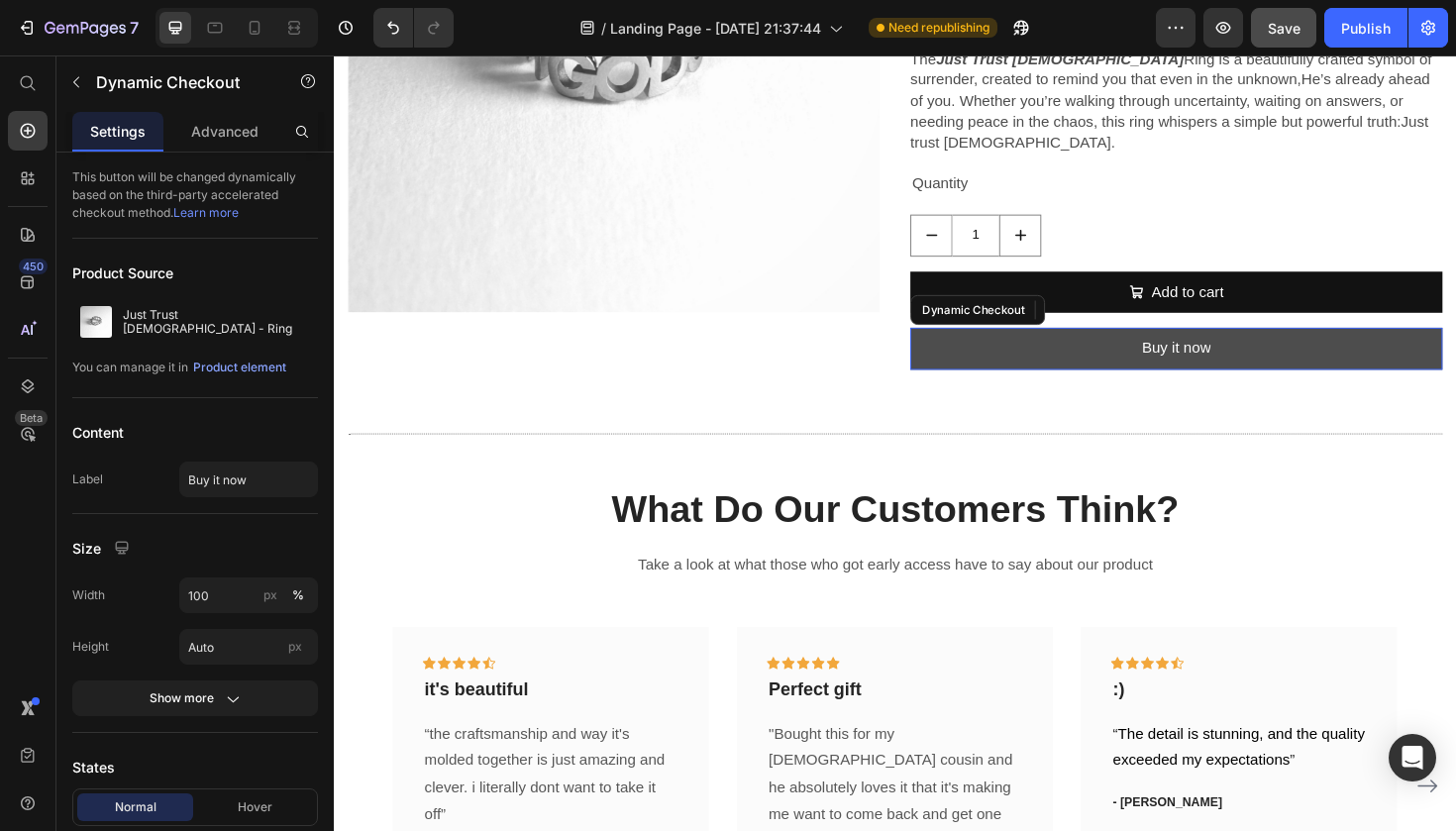 click on "Buy it now" at bounding box center (1225, 365) 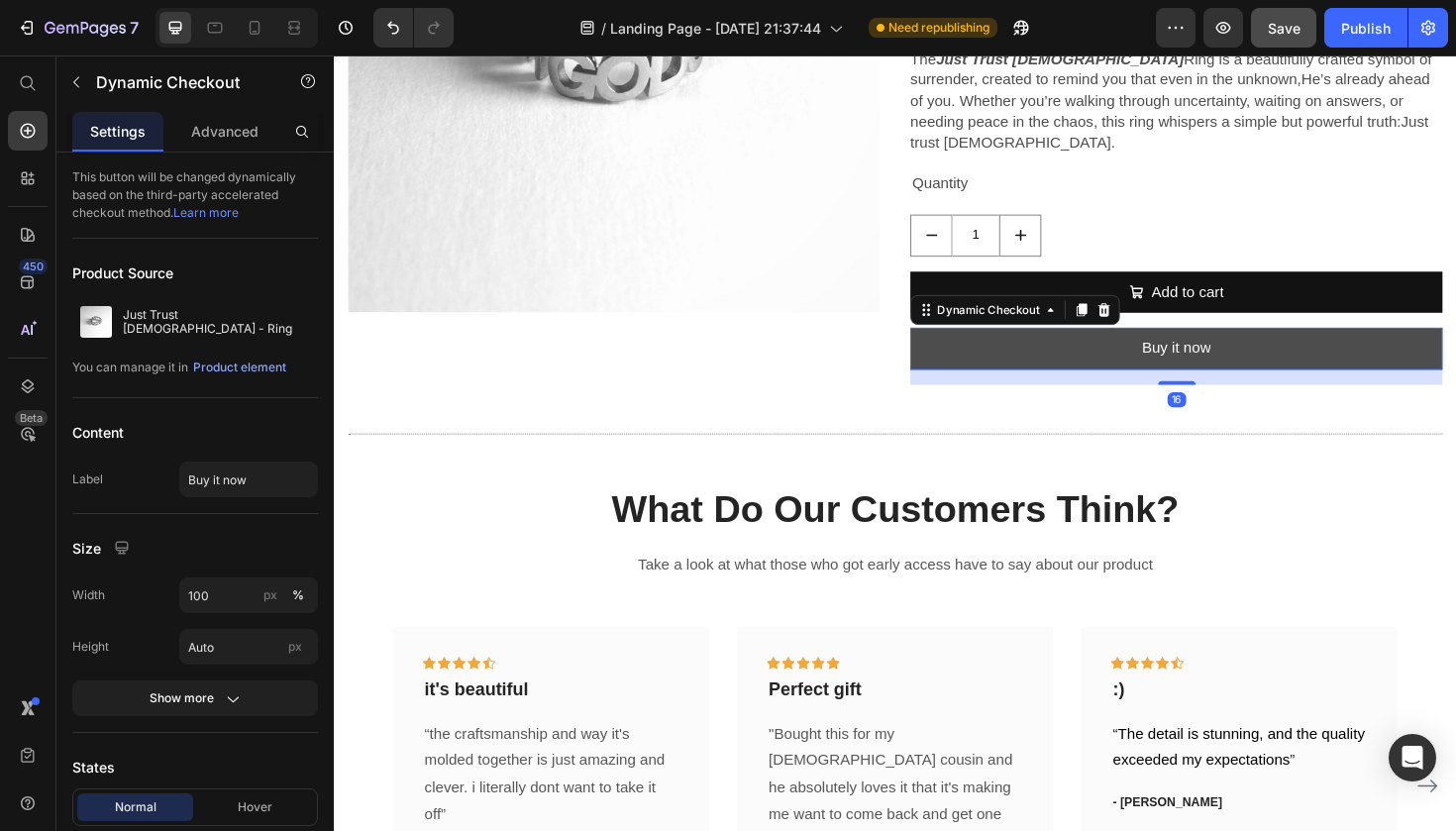 click on "Buy it now" at bounding box center (1225, 365) 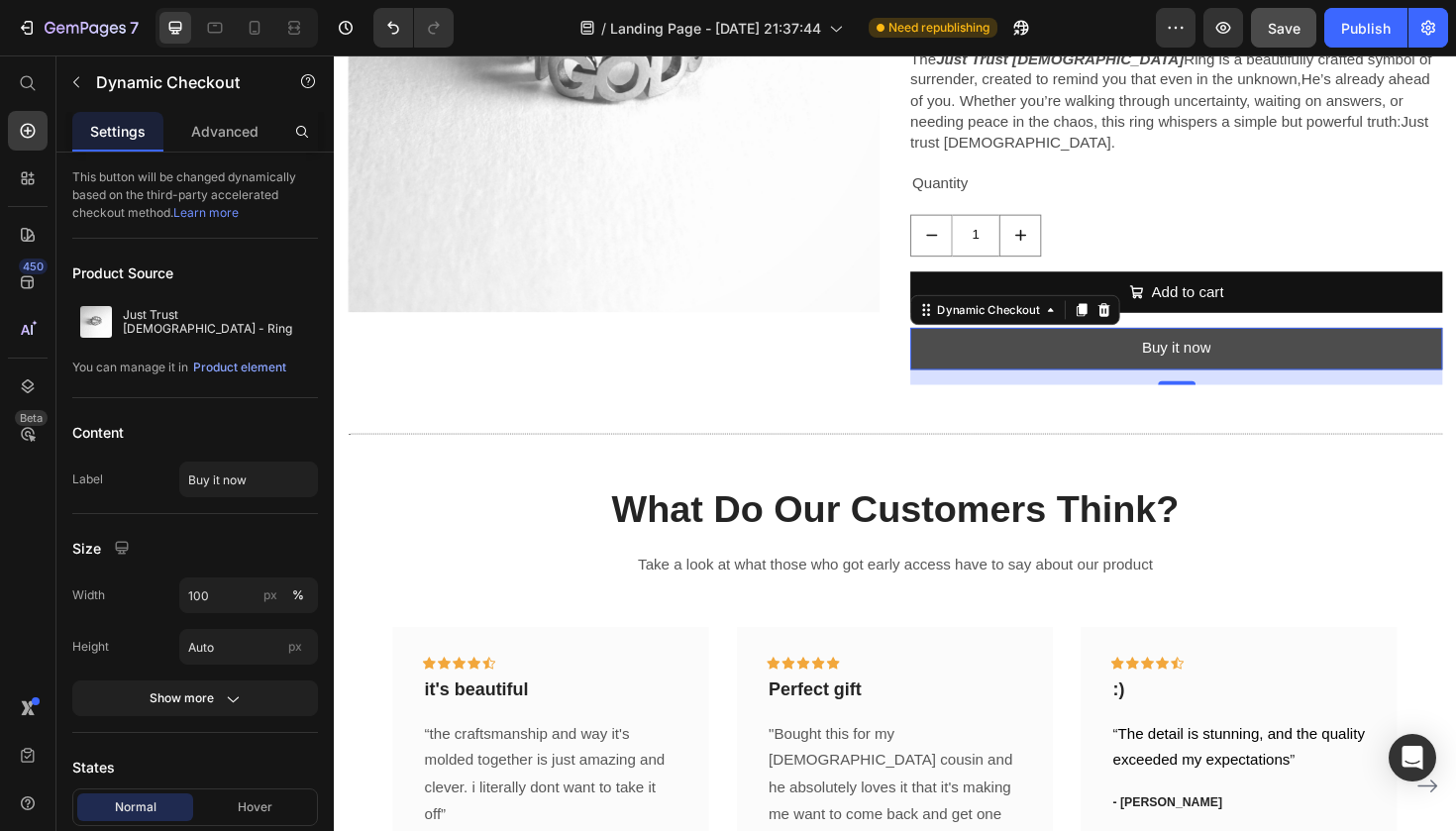click on "Buy it now" at bounding box center [1225, 365] 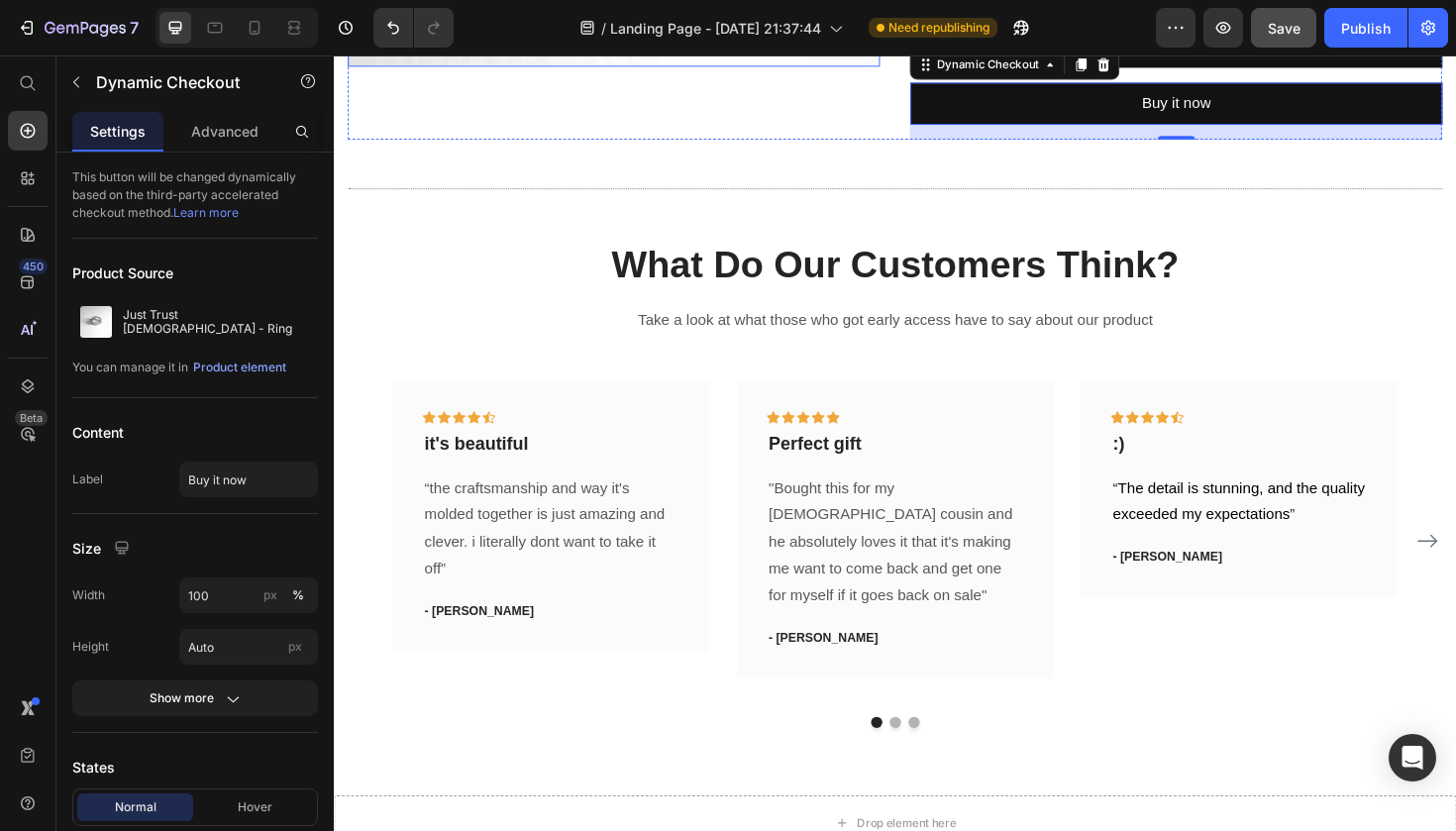 scroll, scrollTop: 1490, scrollLeft: 0, axis: vertical 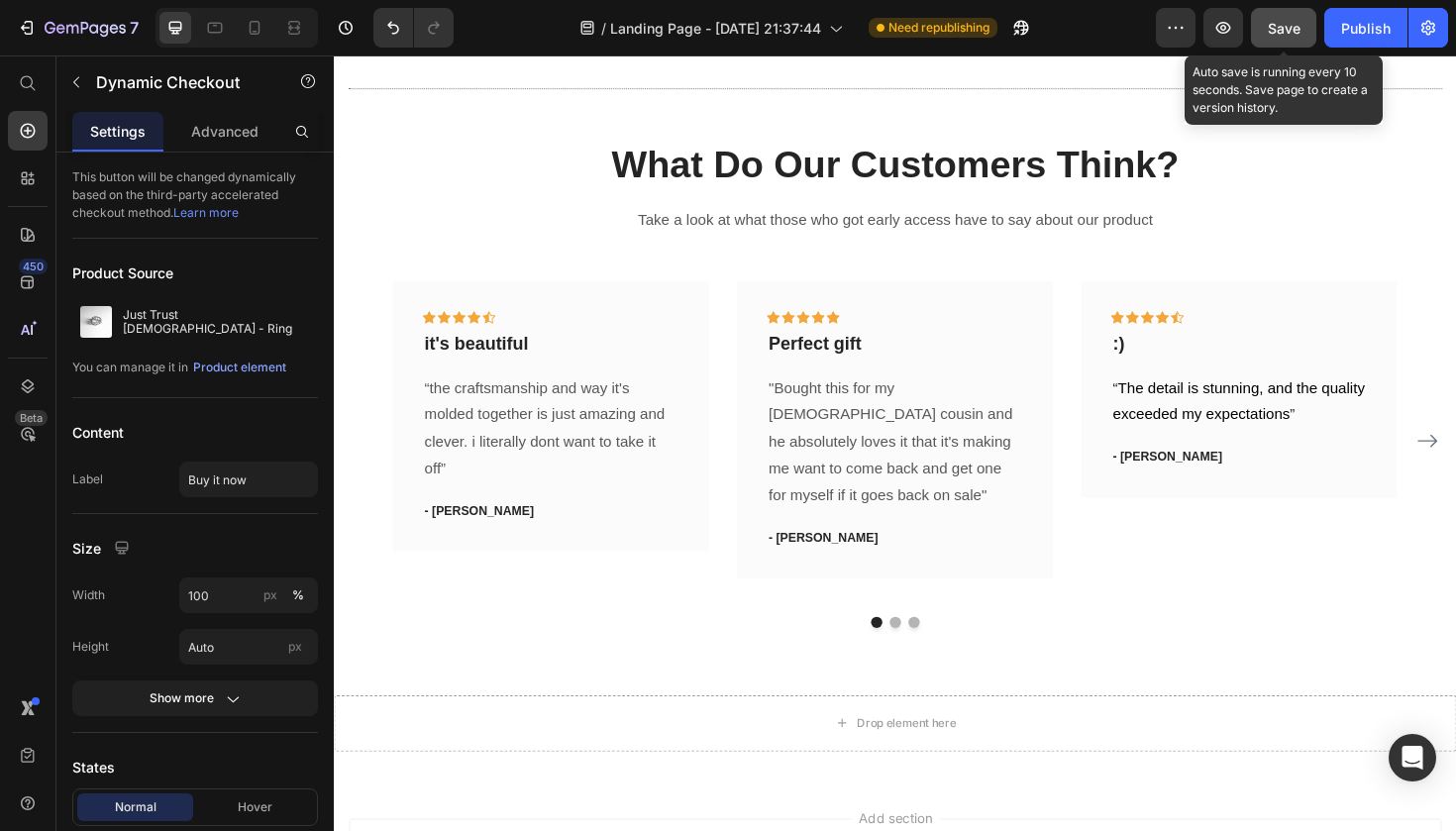 click on "Save" at bounding box center (1284, 28) 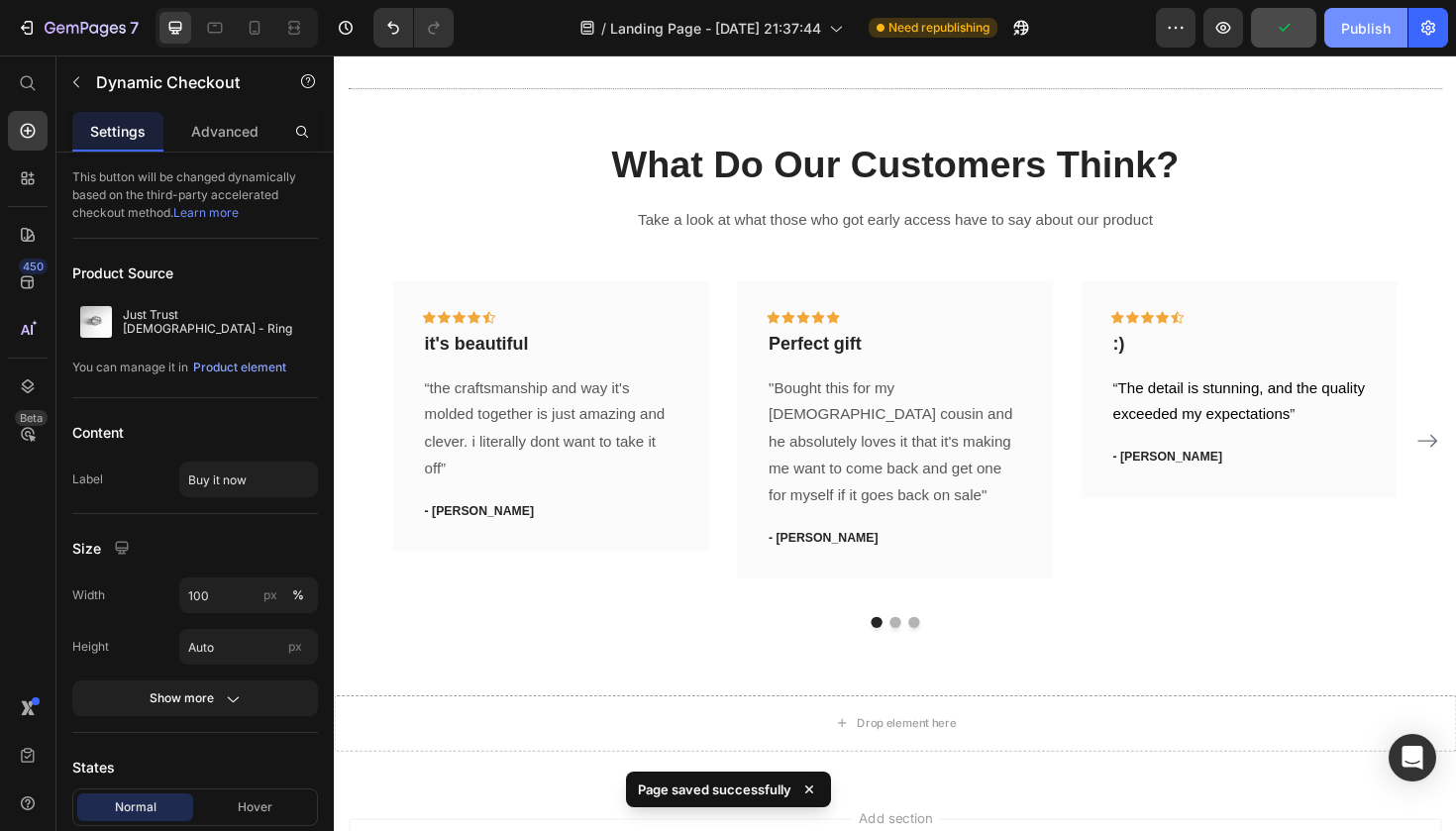 click on "Publish" 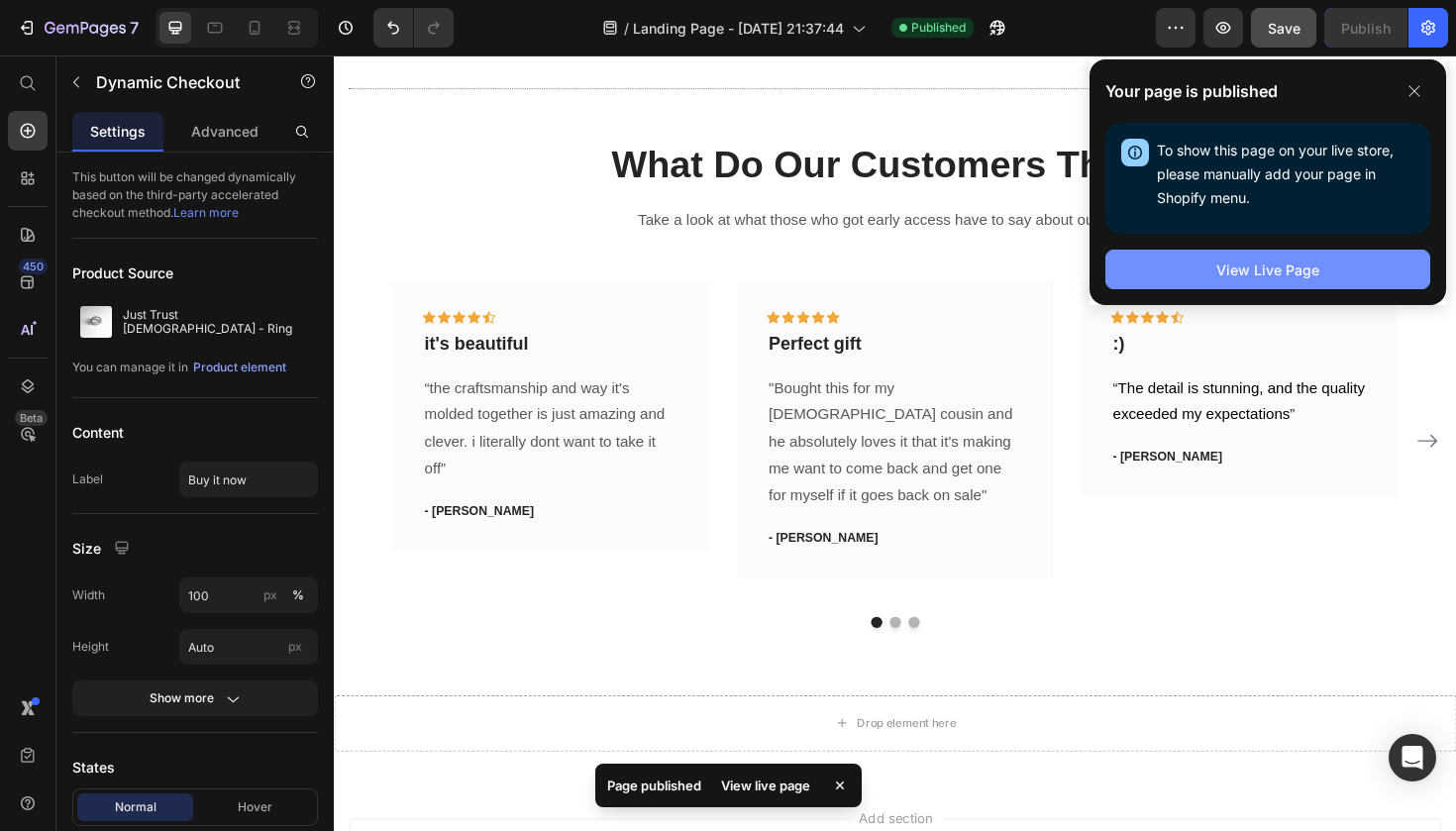 click on "View Live Page" at bounding box center [1268, 269] 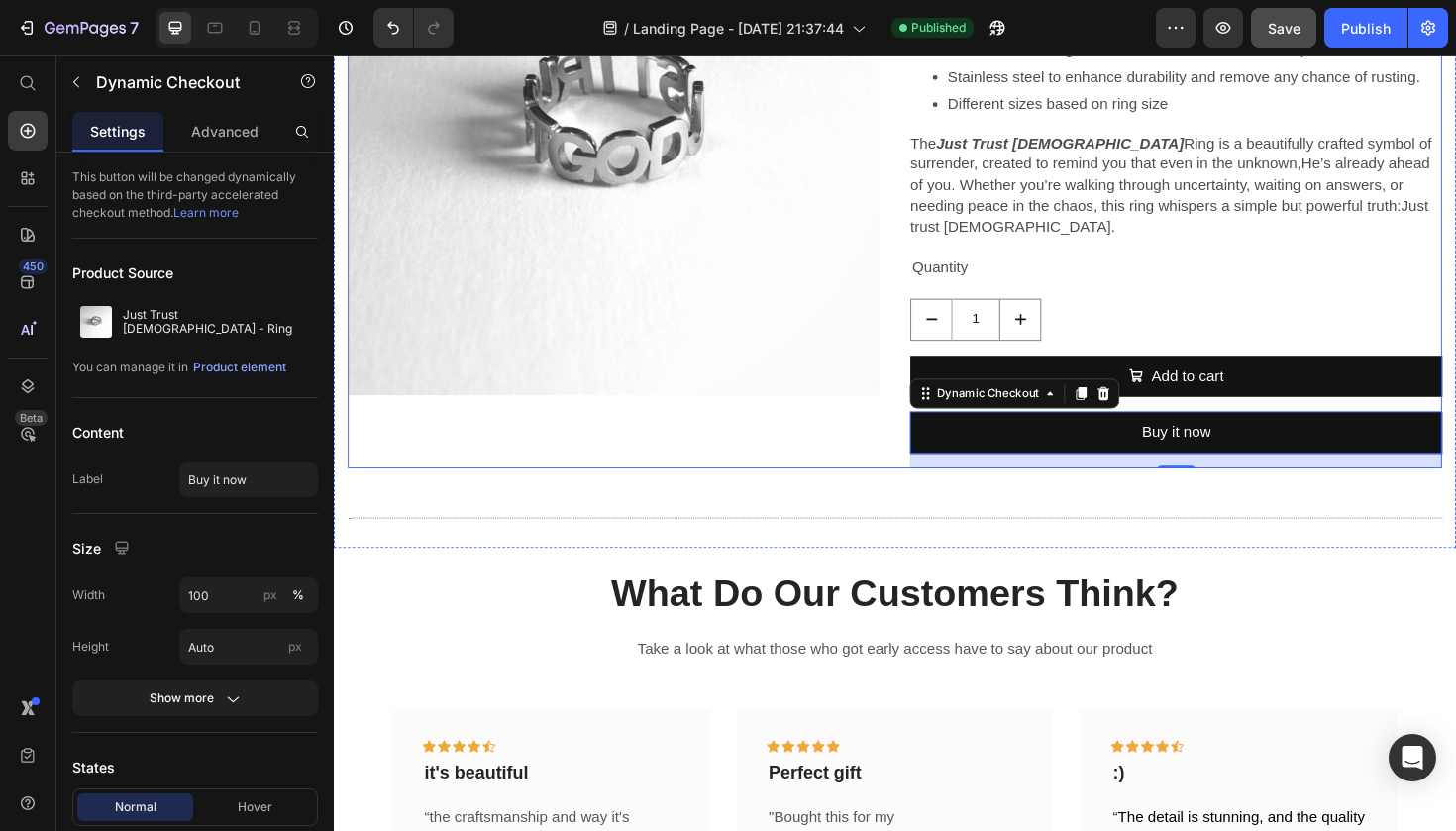scroll, scrollTop: 1017, scrollLeft: 0, axis: vertical 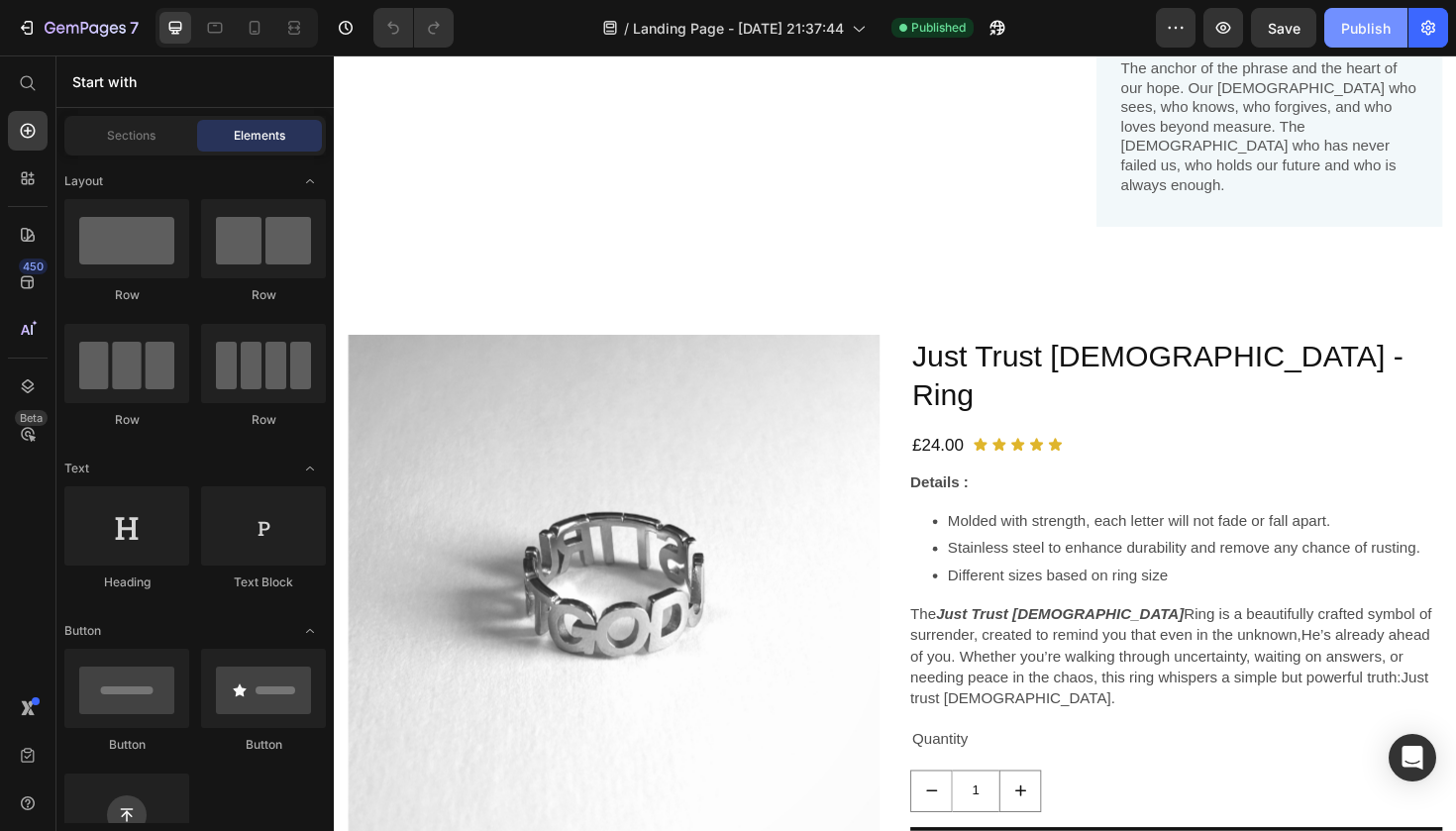 click on "Publish" at bounding box center [1366, 28] 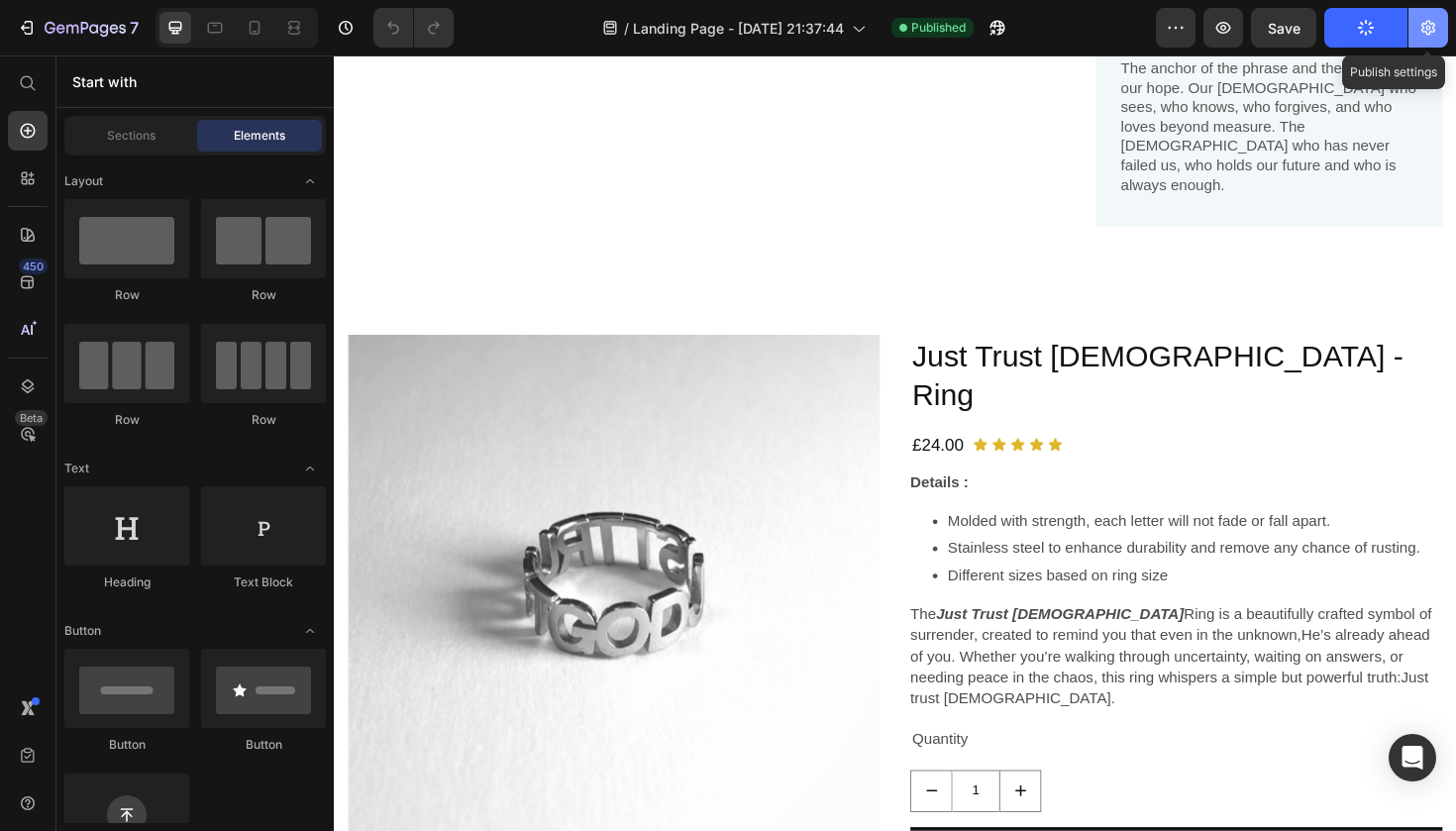 click 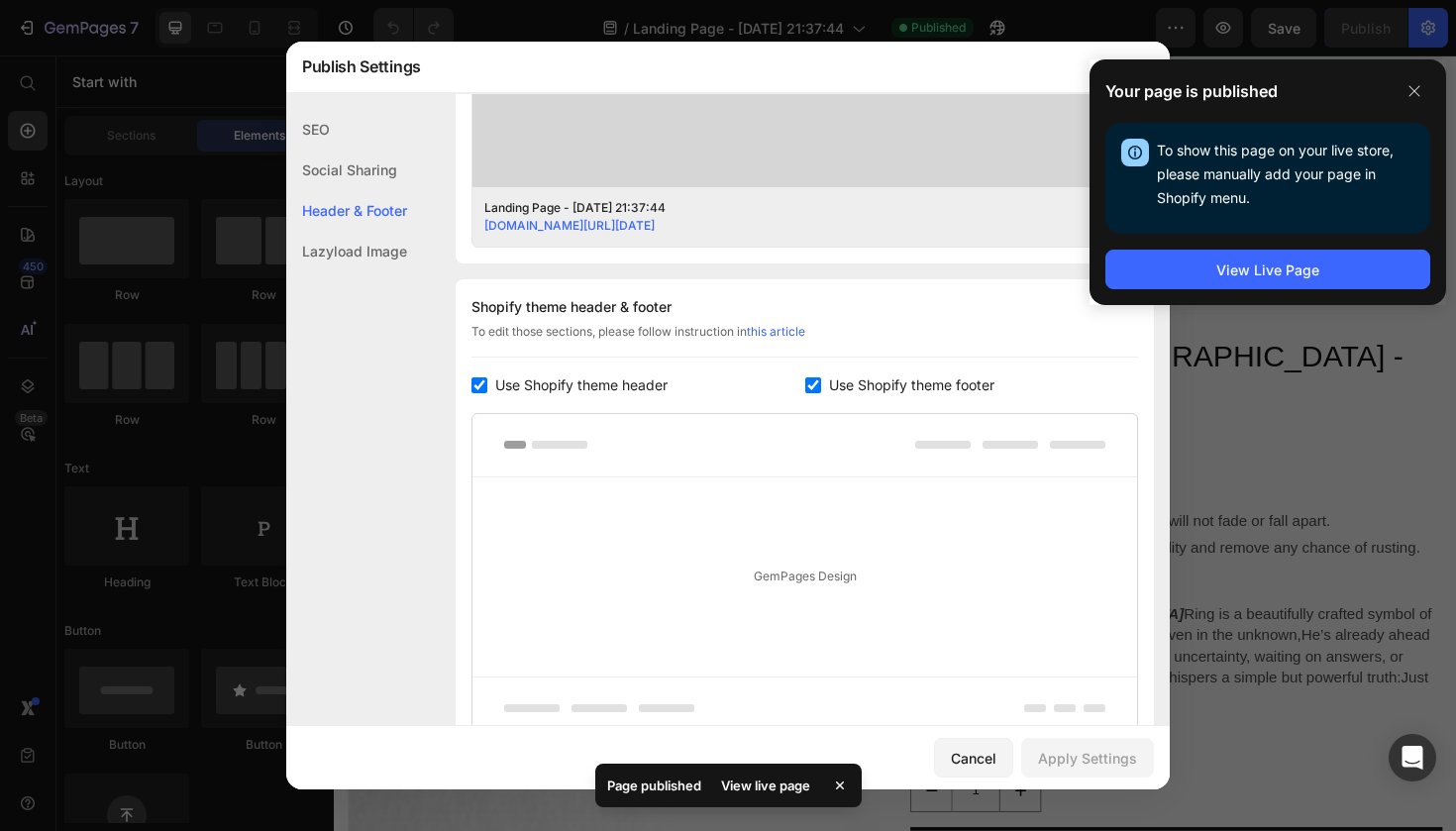 scroll, scrollTop: 768, scrollLeft: 0, axis: vertical 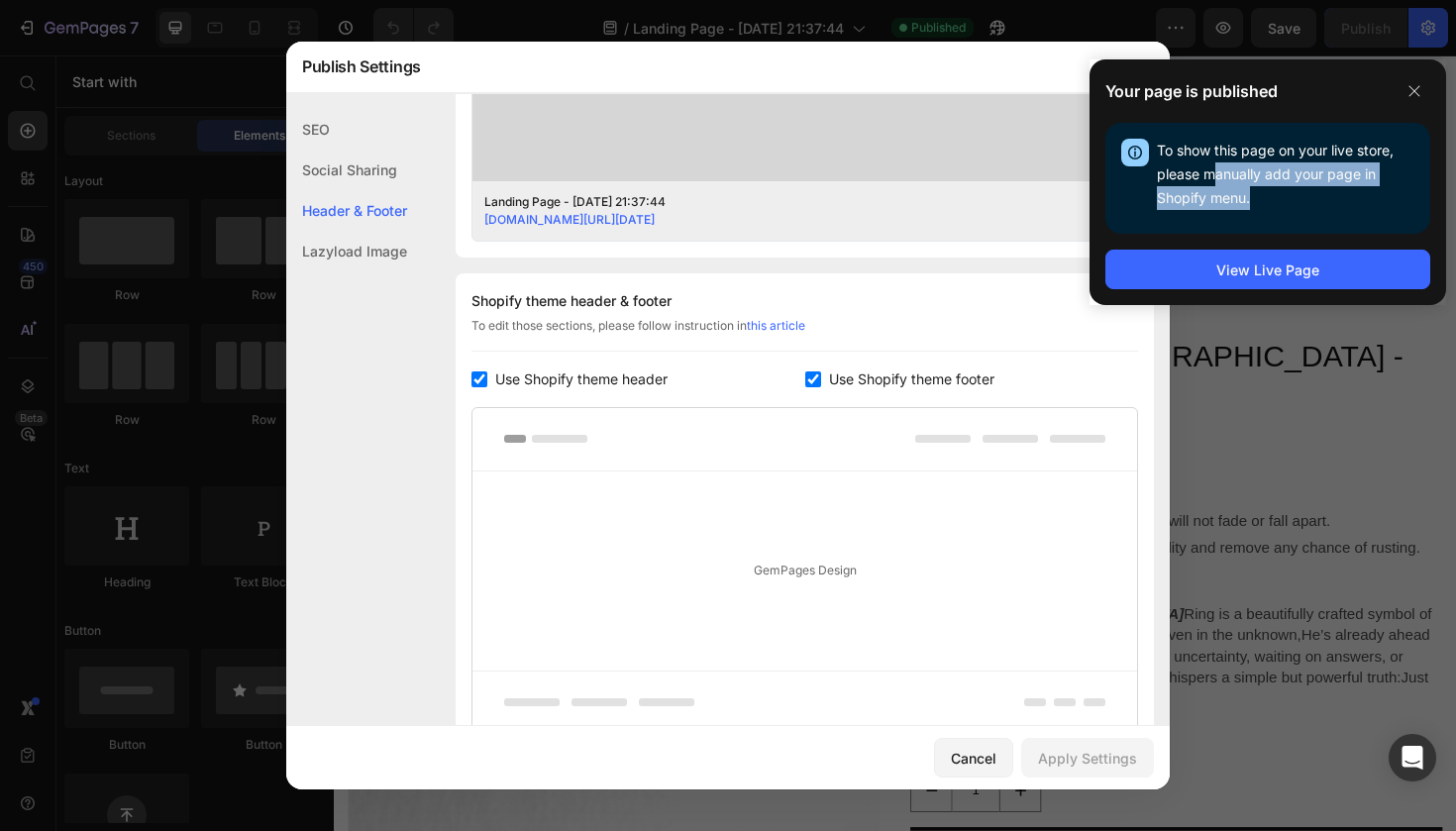 drag, startPoint x: 1217, startPoint y: 176, endPoint x: 1261, endPoint y: 210, distance: 55.605755 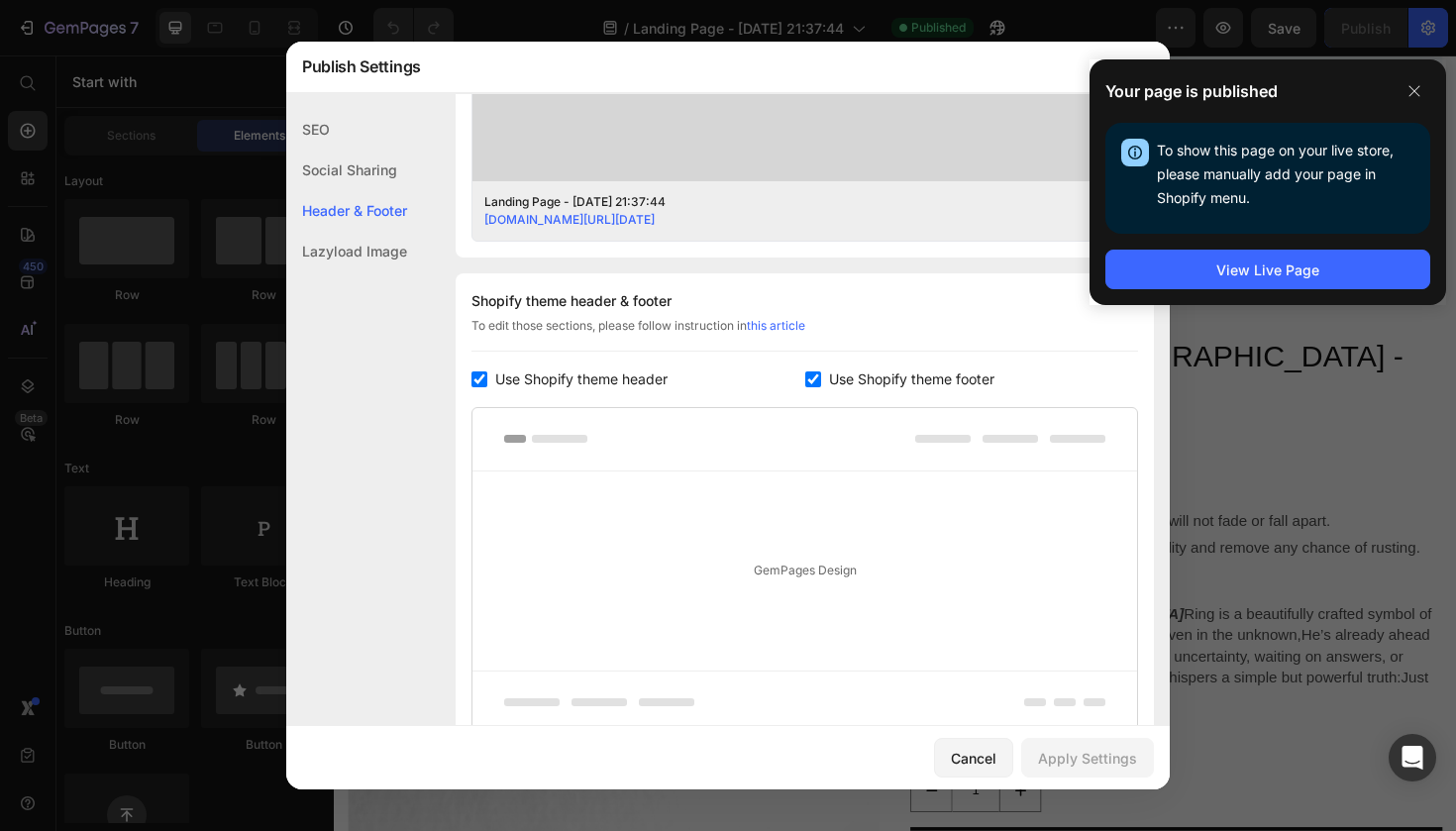 click on "To show this page on your live store, please manually add your page in Shopify menu. Open Shopify Menu" at bounding box center (1286, 178) 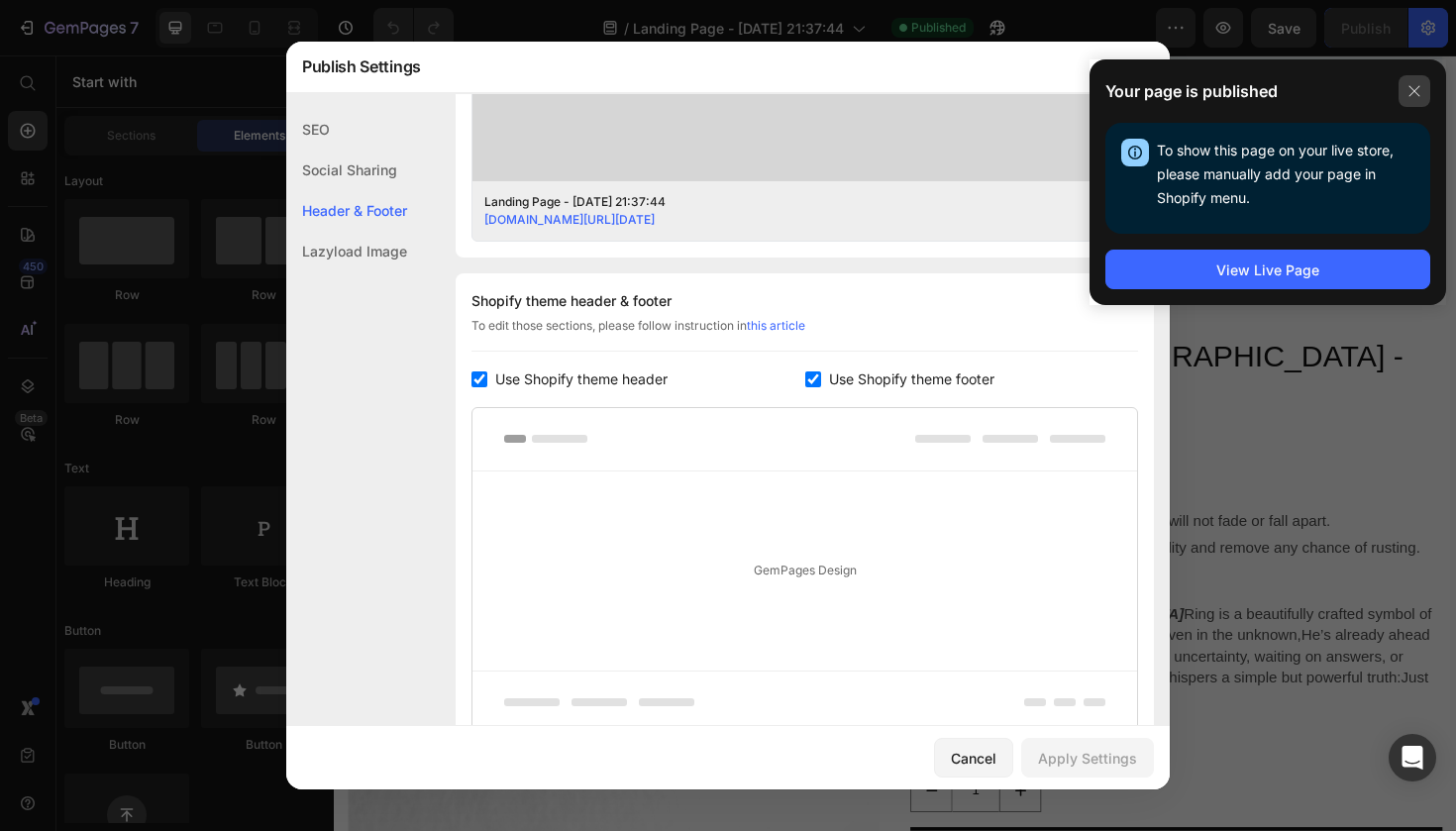 click 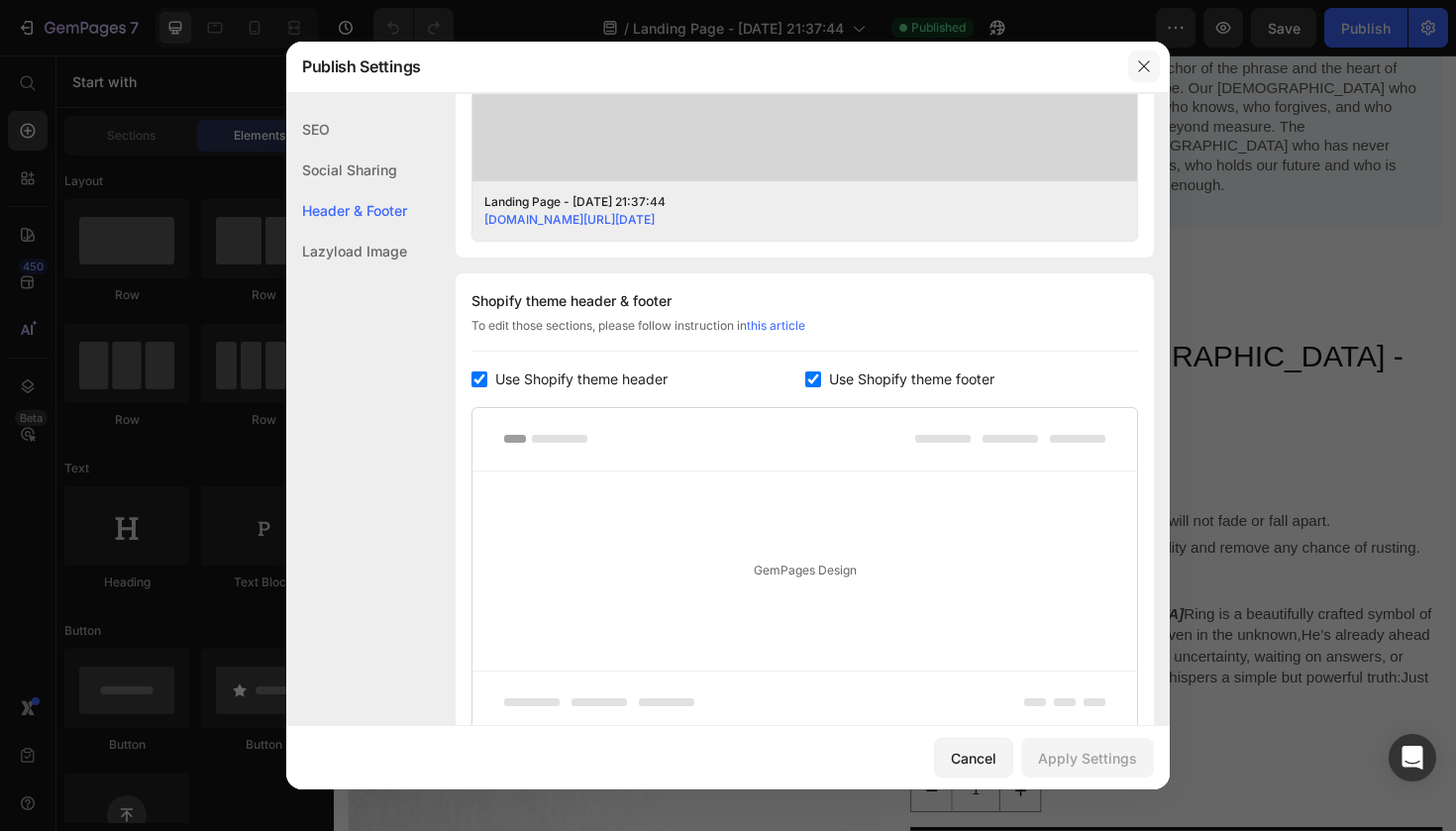 click 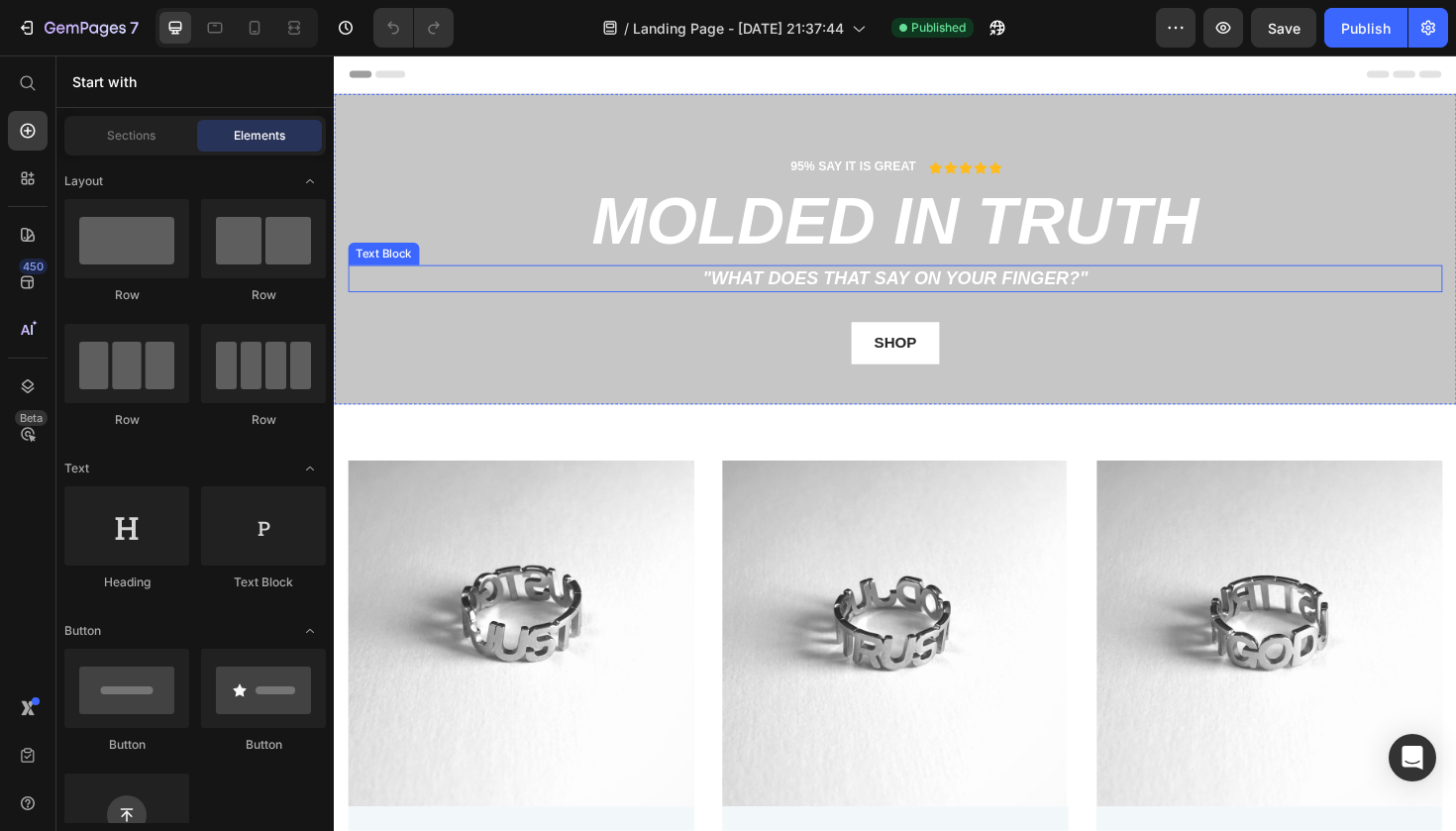 scroll, scrollTop: 0, scrollLeft: 0, axis: both 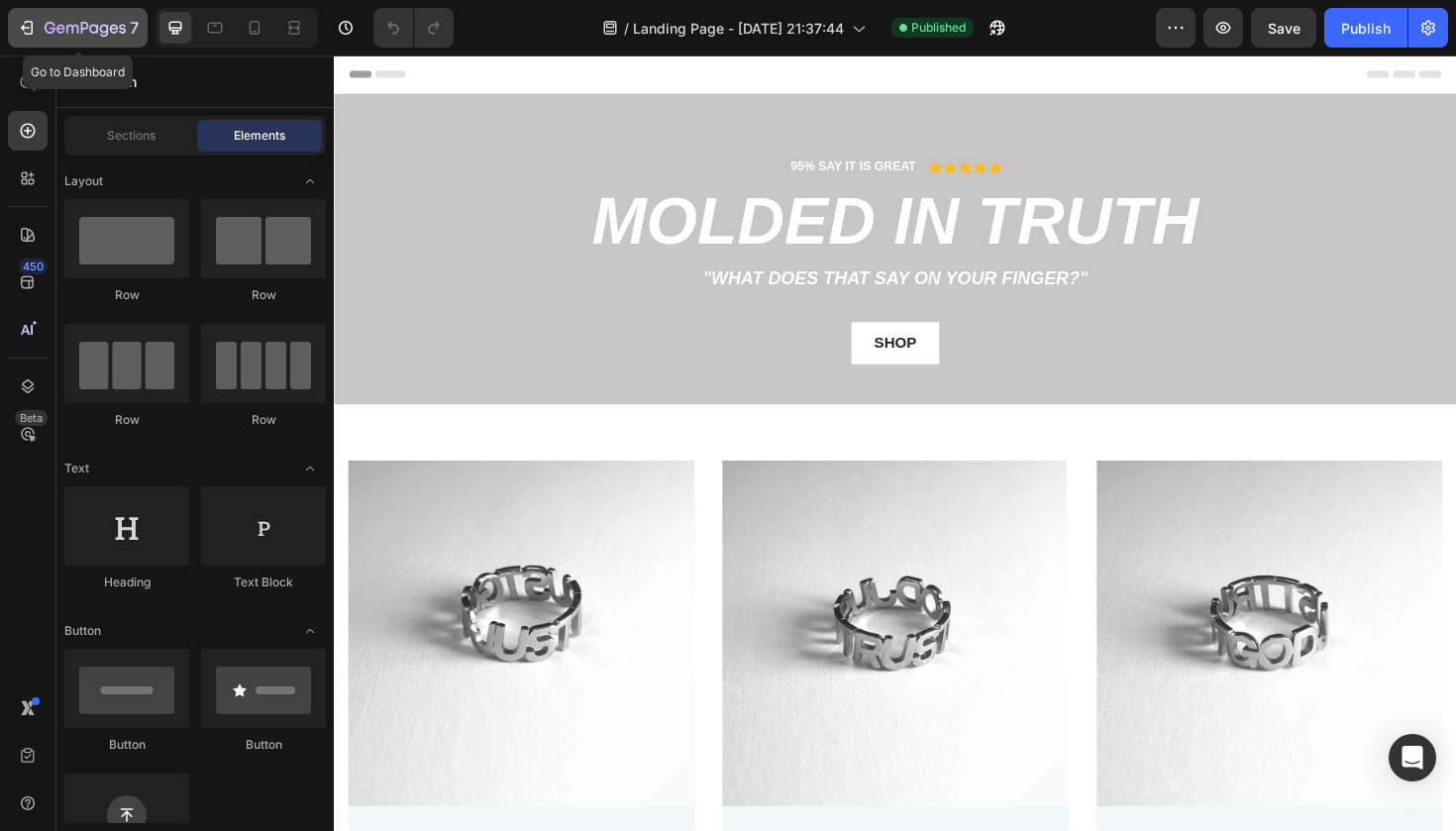 click 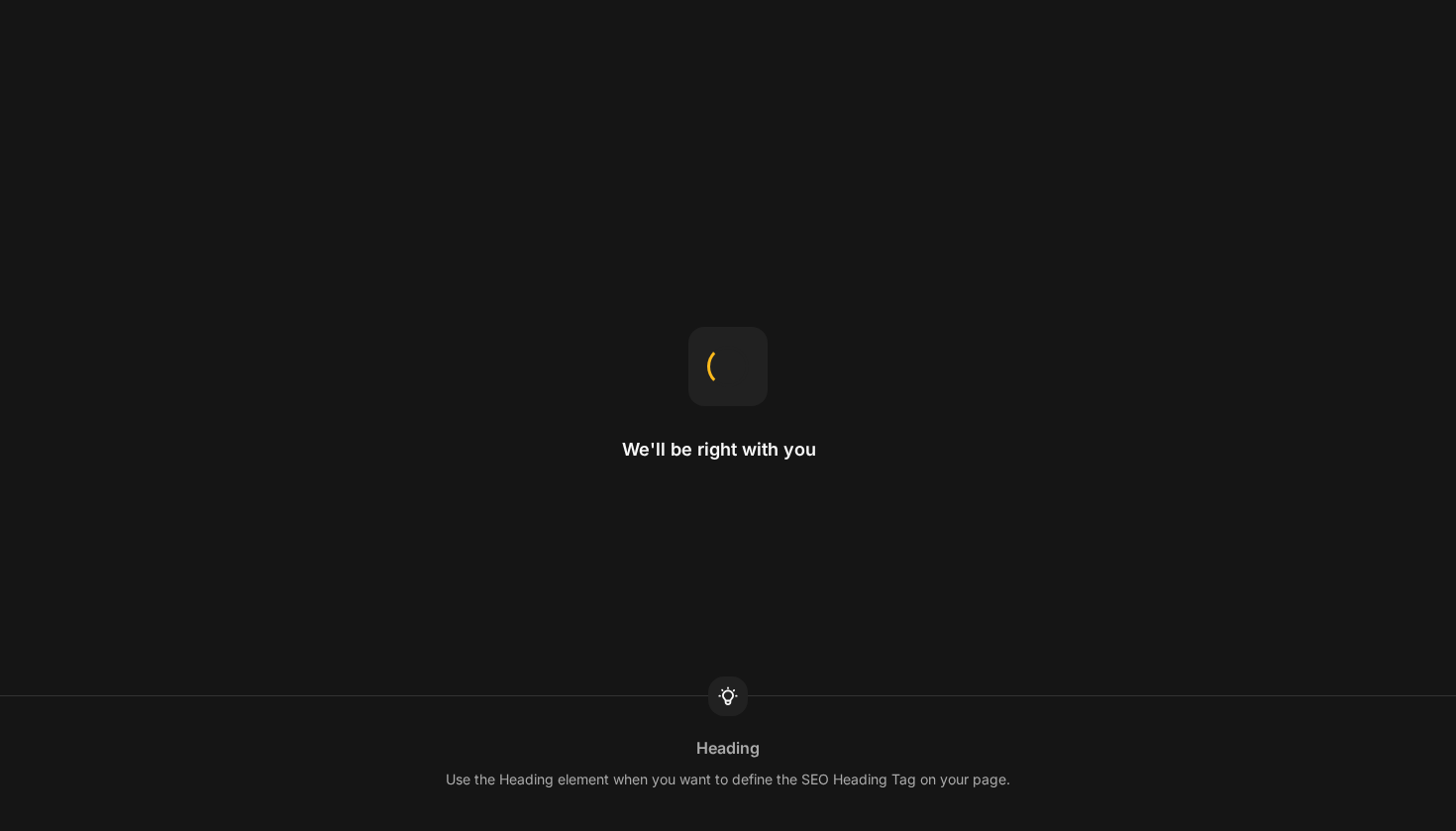 scroll, scrollTop: 0, scrollLeft: 0, axis: both 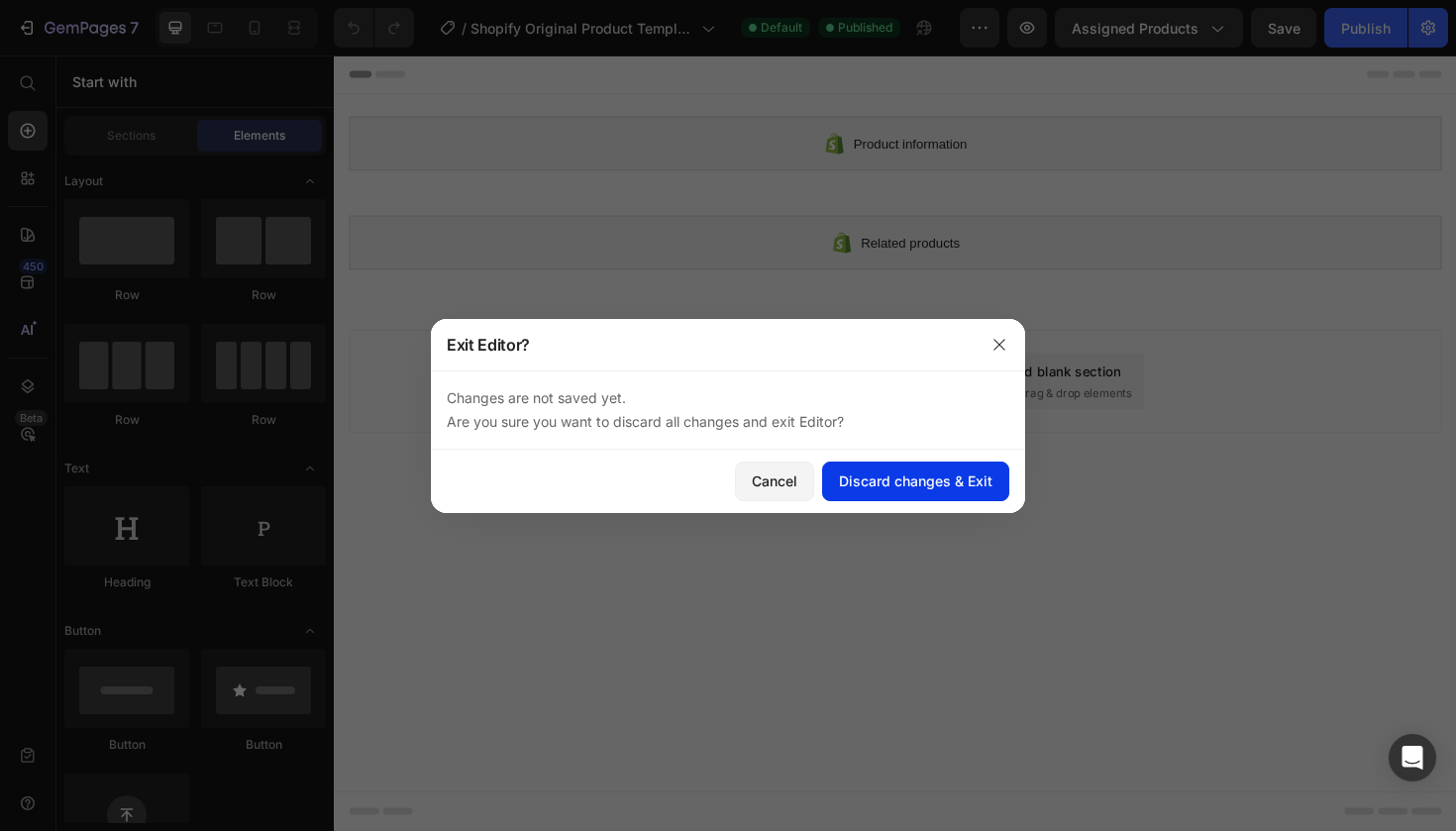 click on "Discard changes & Exit" at bounding box center [915, 480] 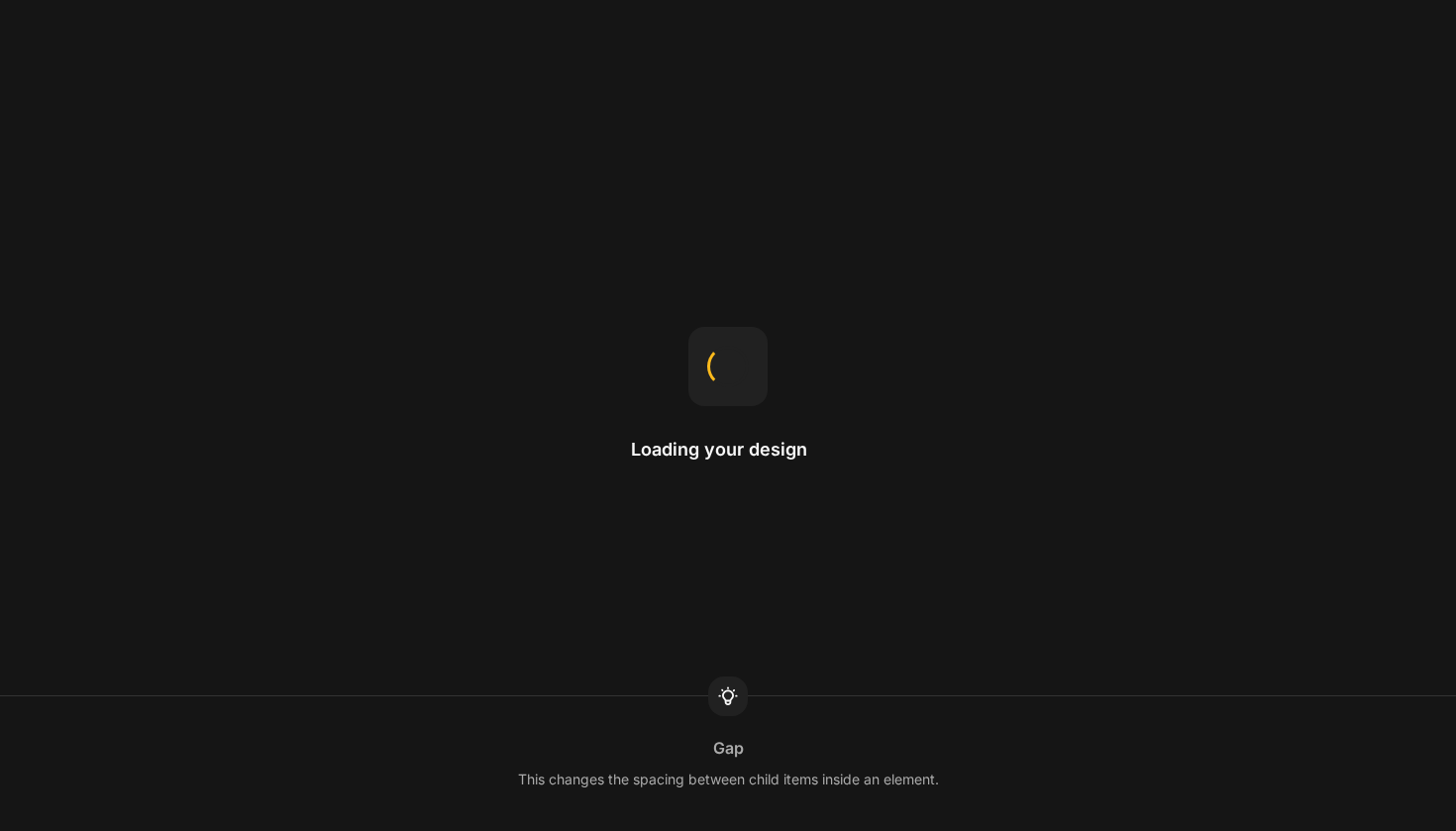 scroll, scrollTop: 0, scrollLeft: 0, axis: both 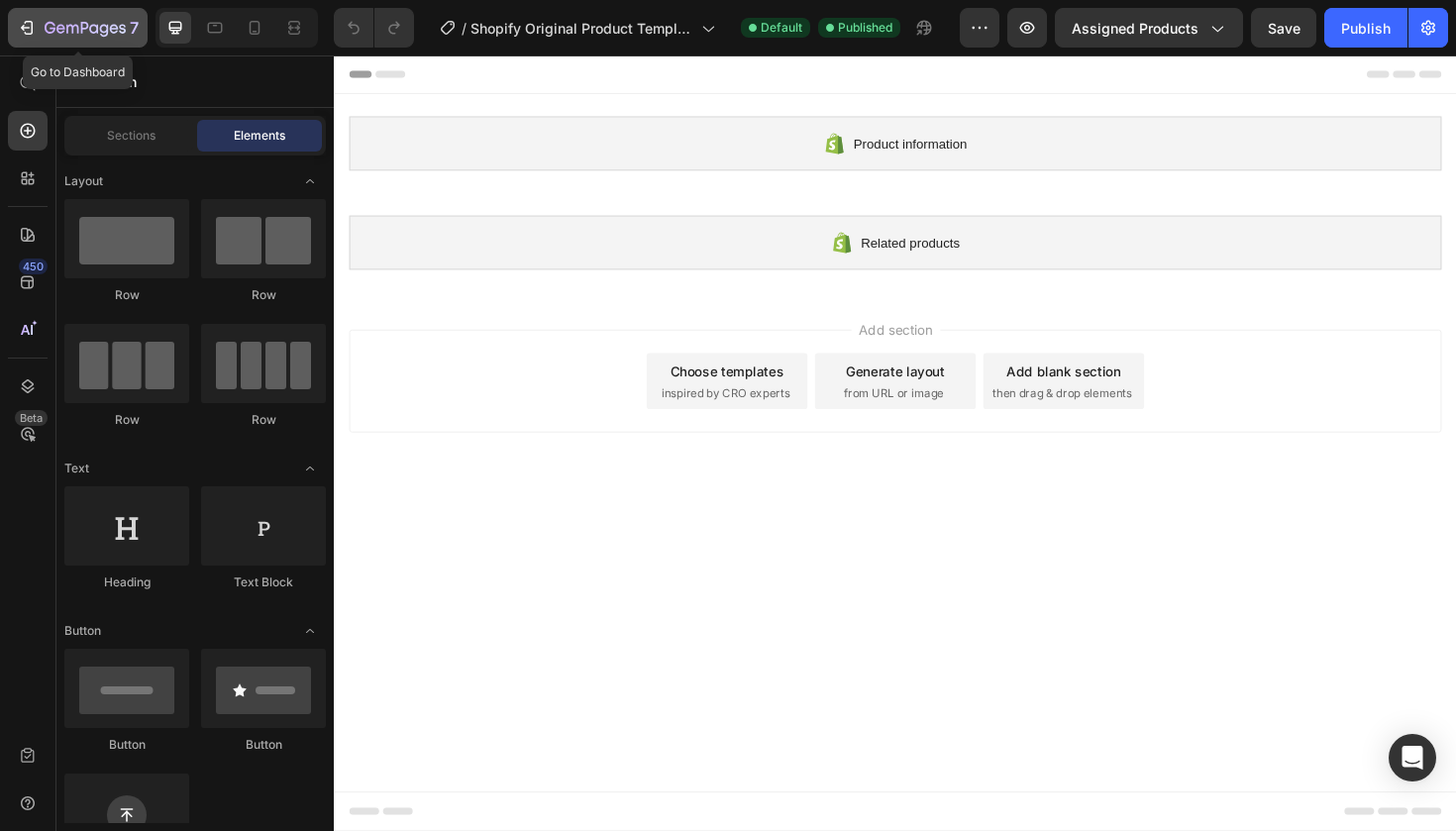 click 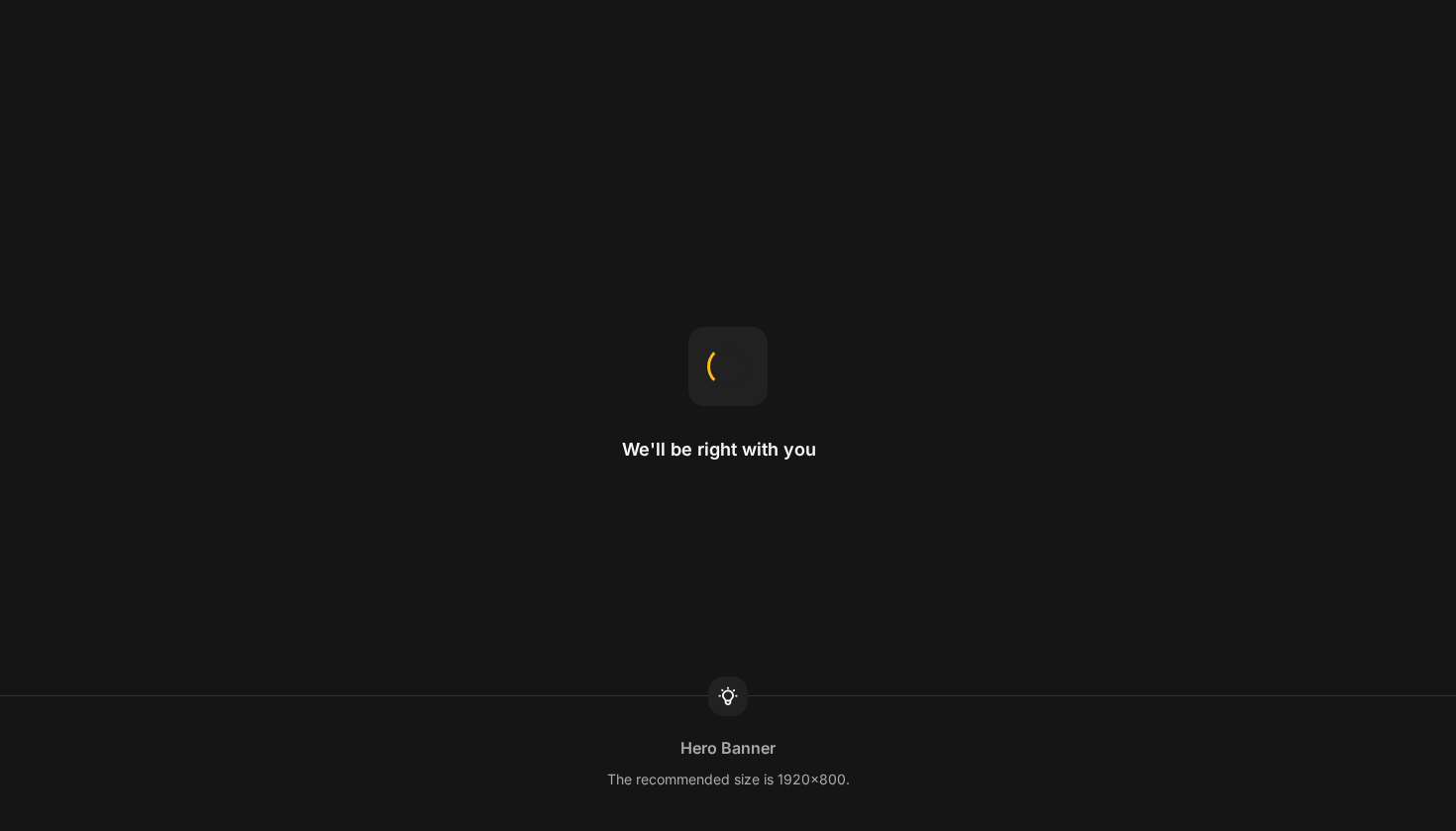 scroll, scrollTop: 0, scrollLeft: 0, axis: both 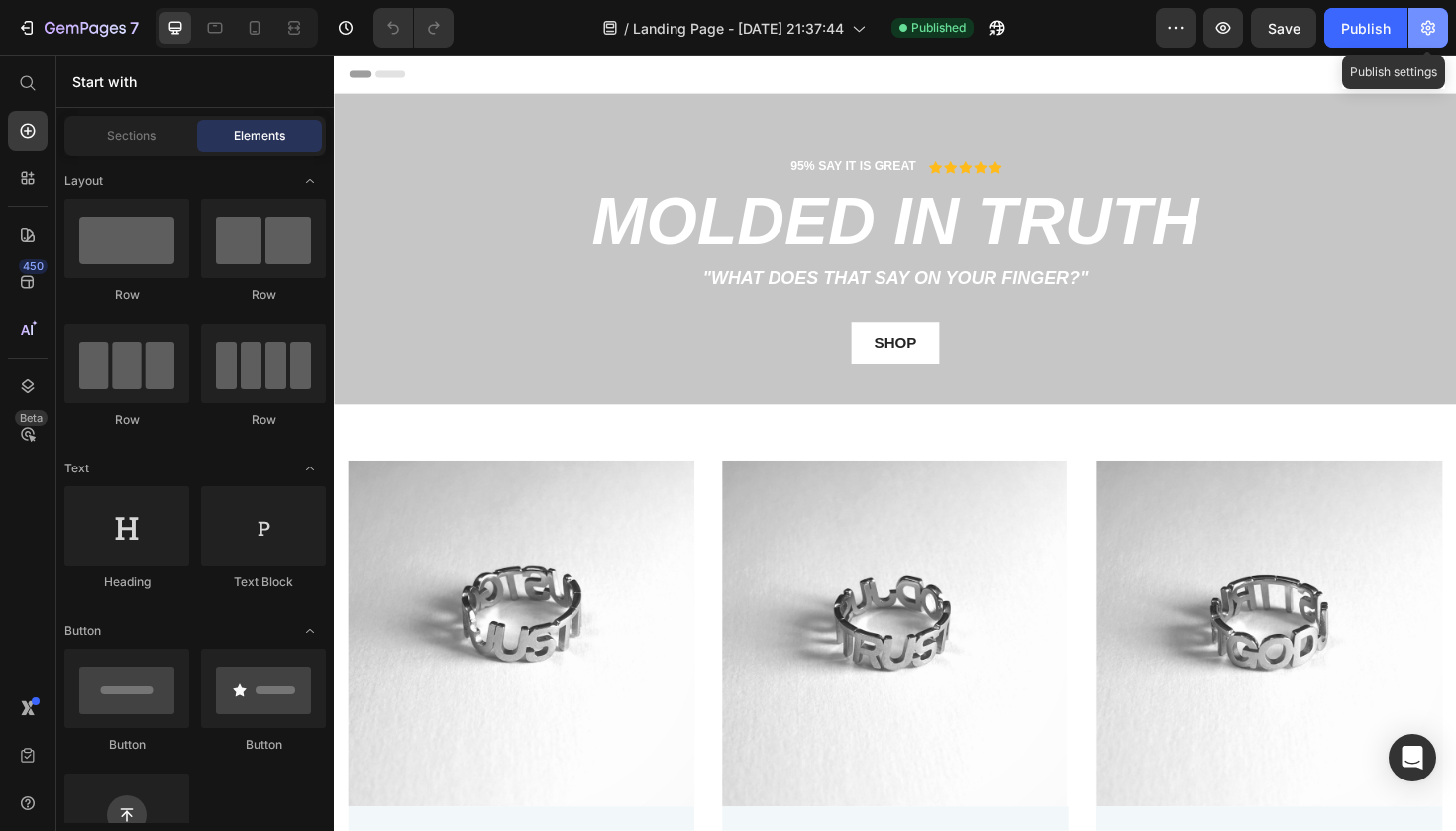 click 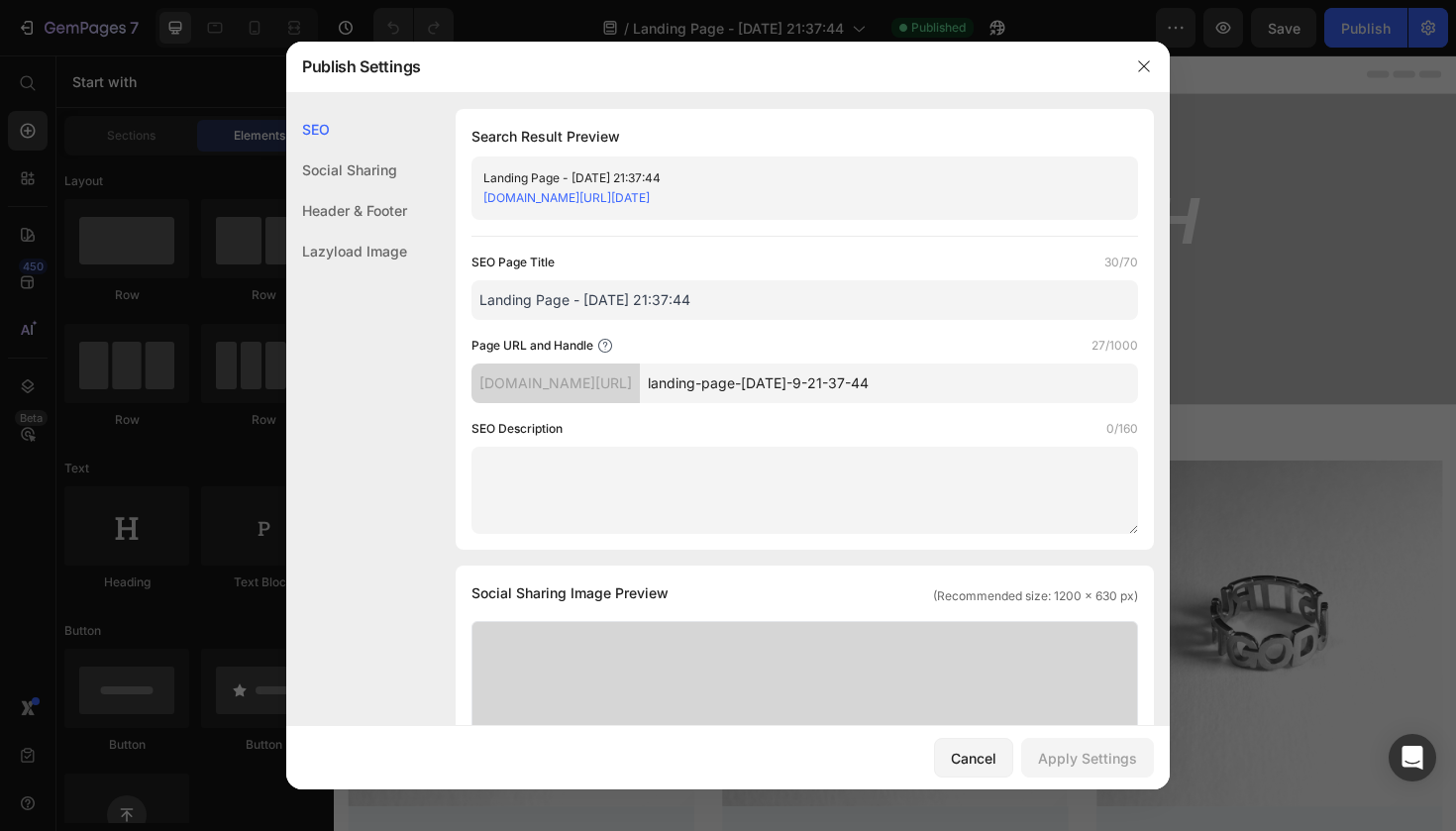 scroll, scrollTop: 0, scrollLeft: 0, axis: both 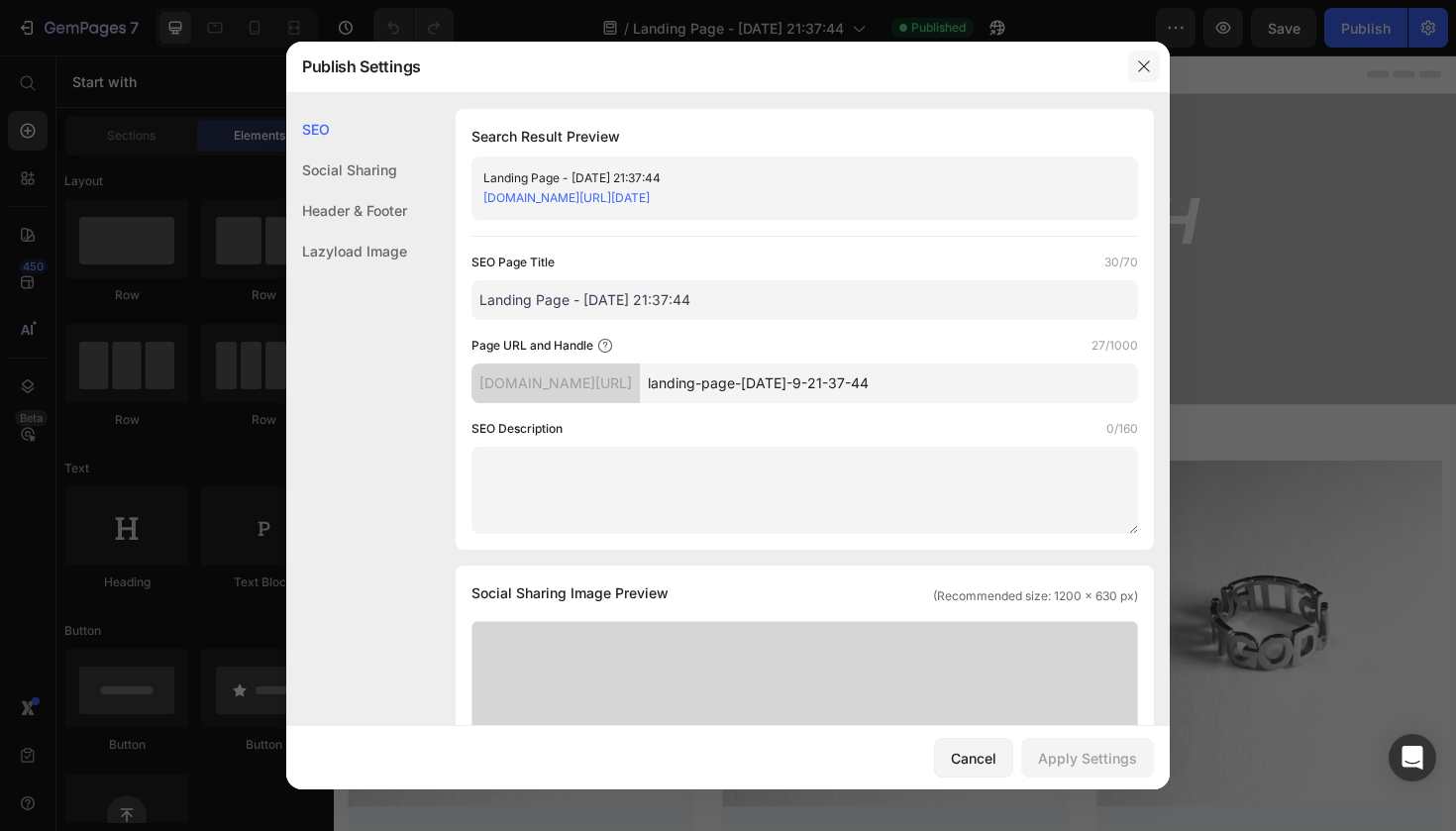 click 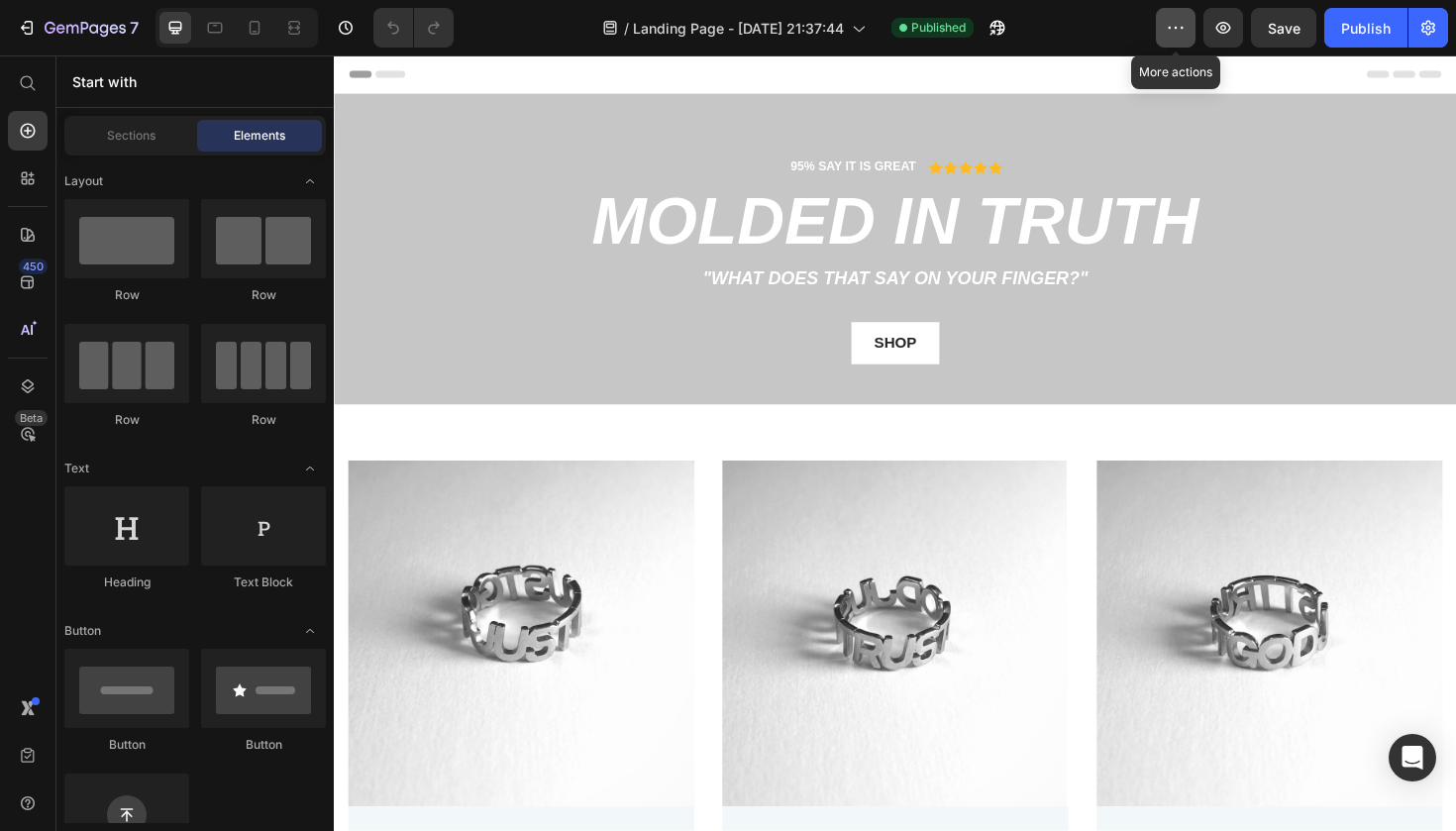 click 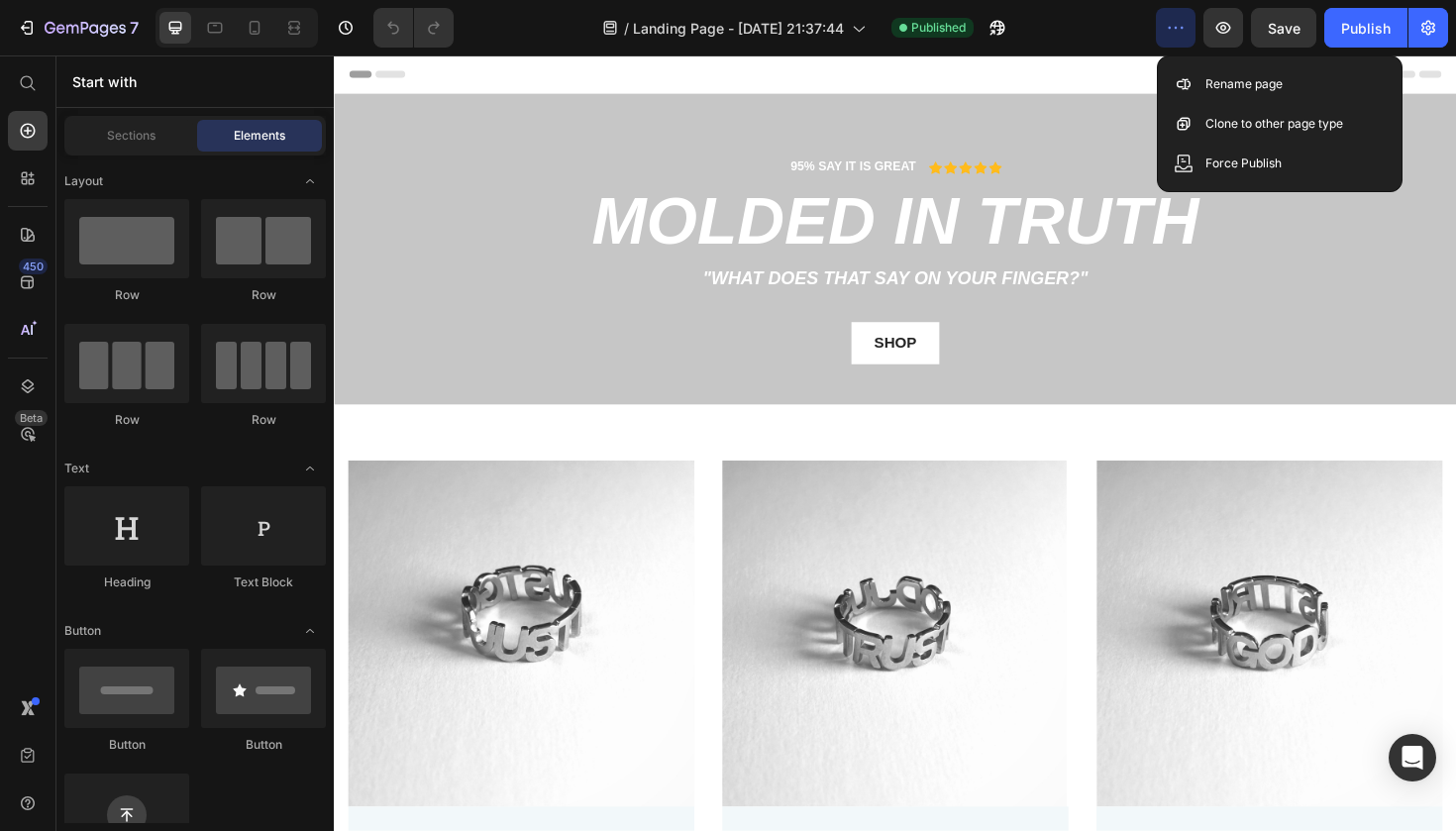 click 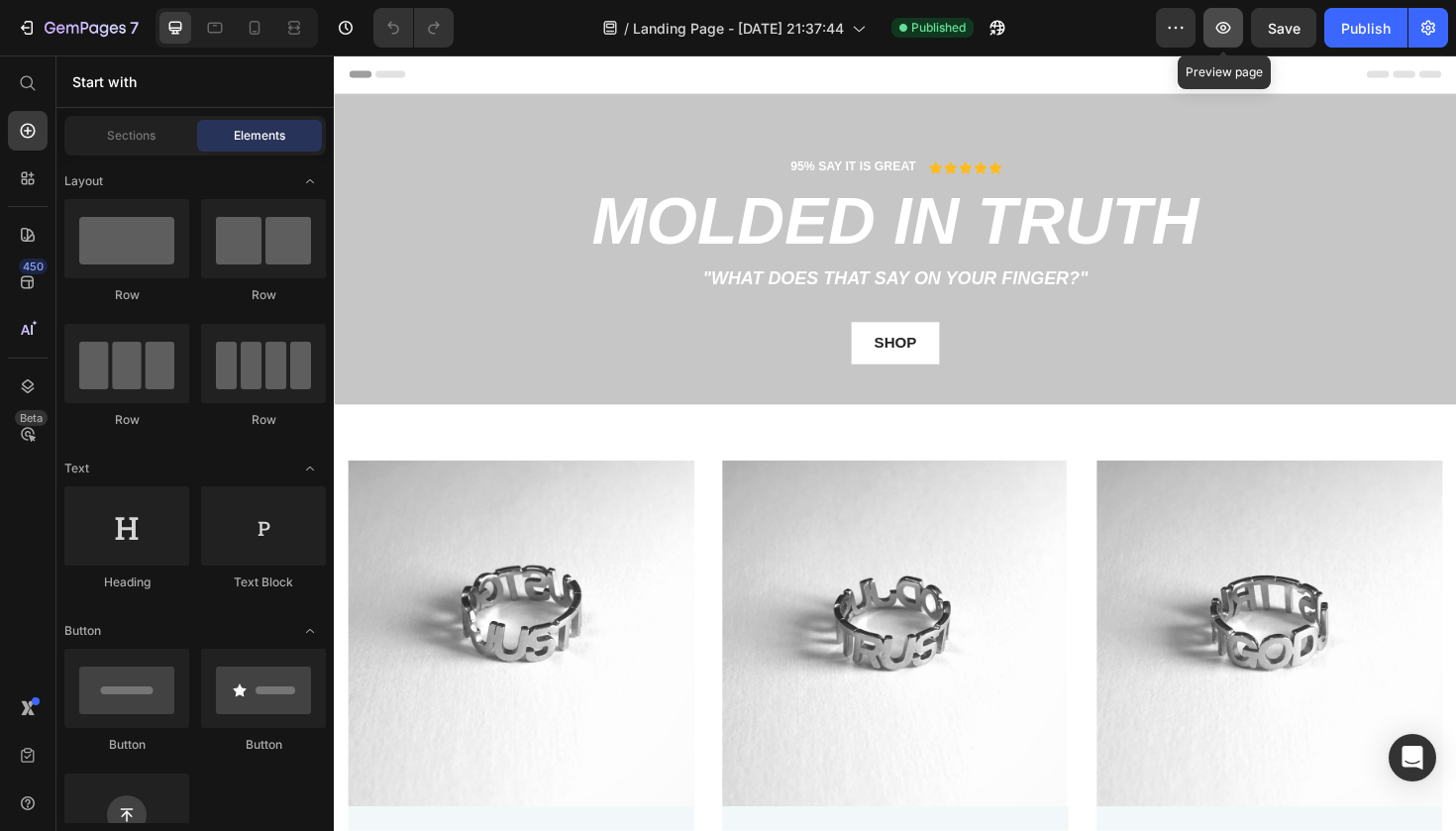 click 